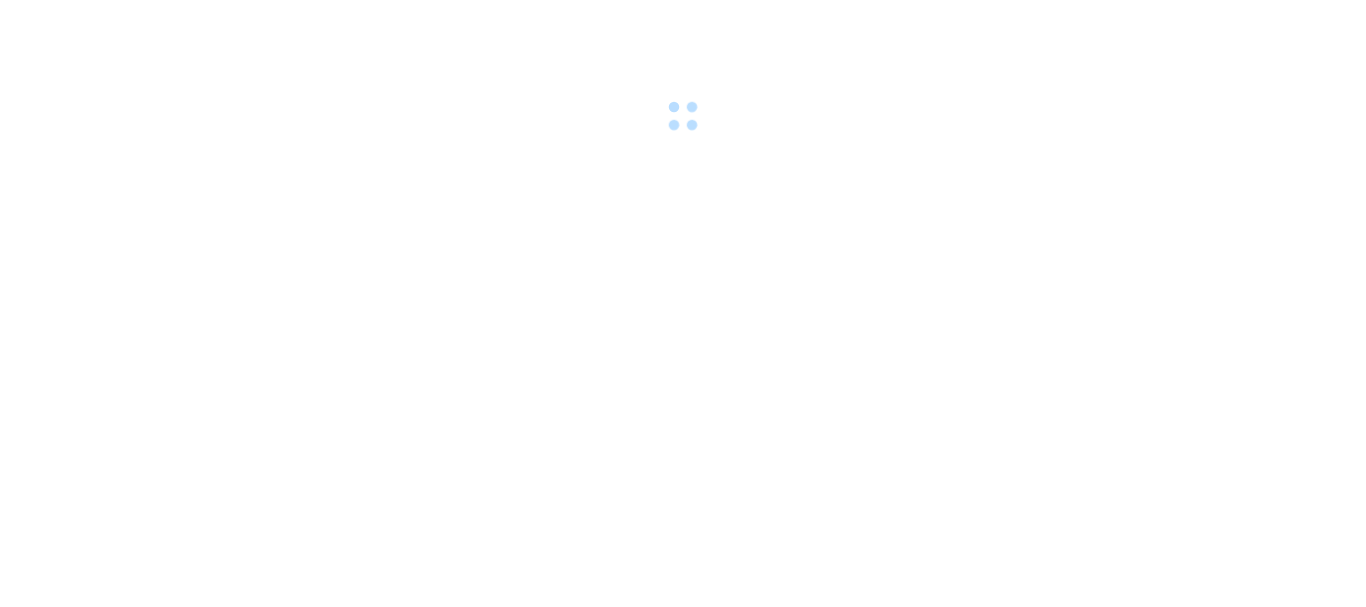 scroll, scrollTop: 0, scrollLeft: 0, axis: both 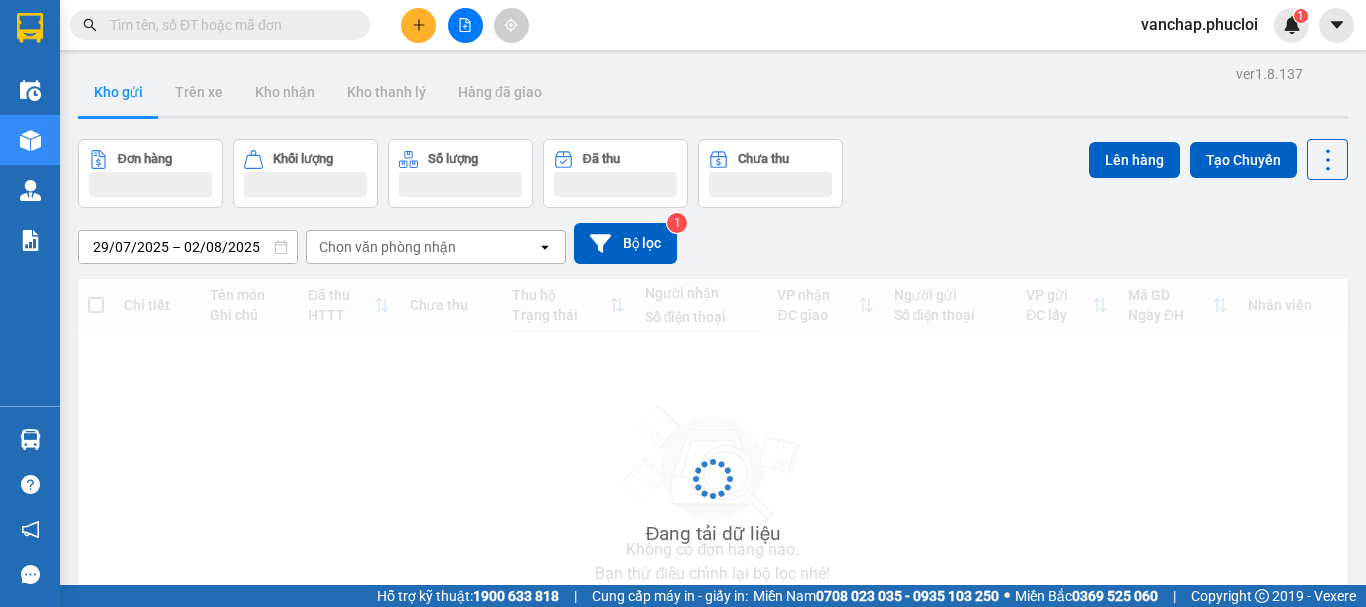 click at bounding box center [418, 25] 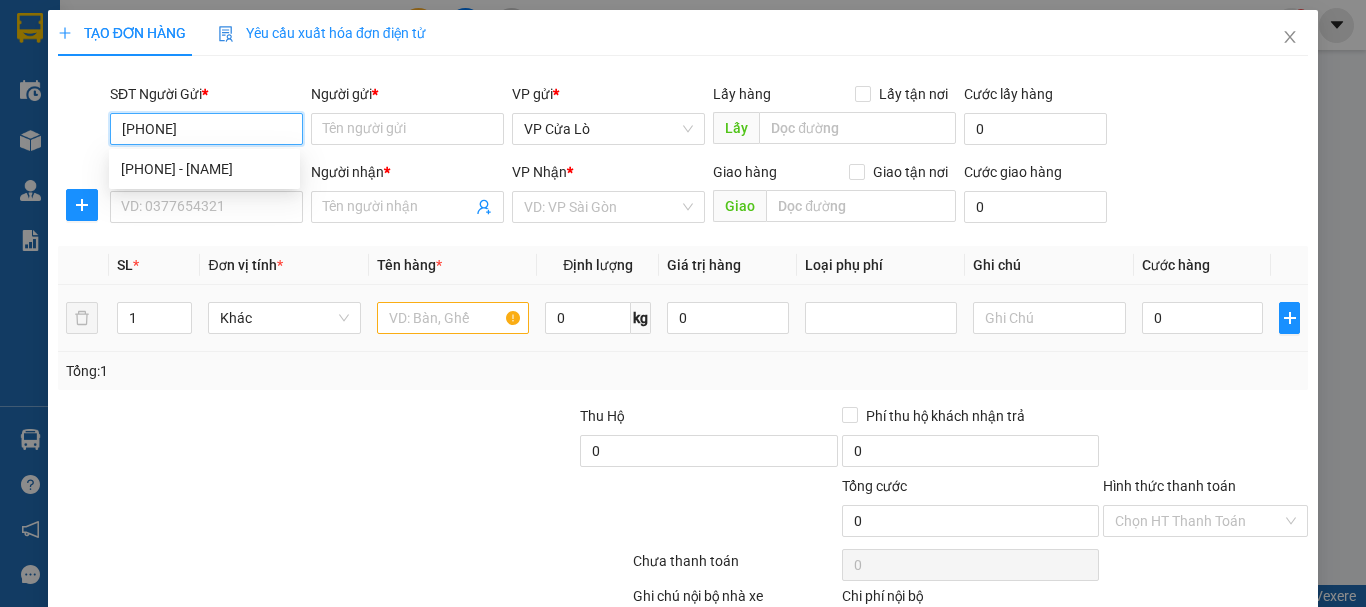 type on "0961314318" 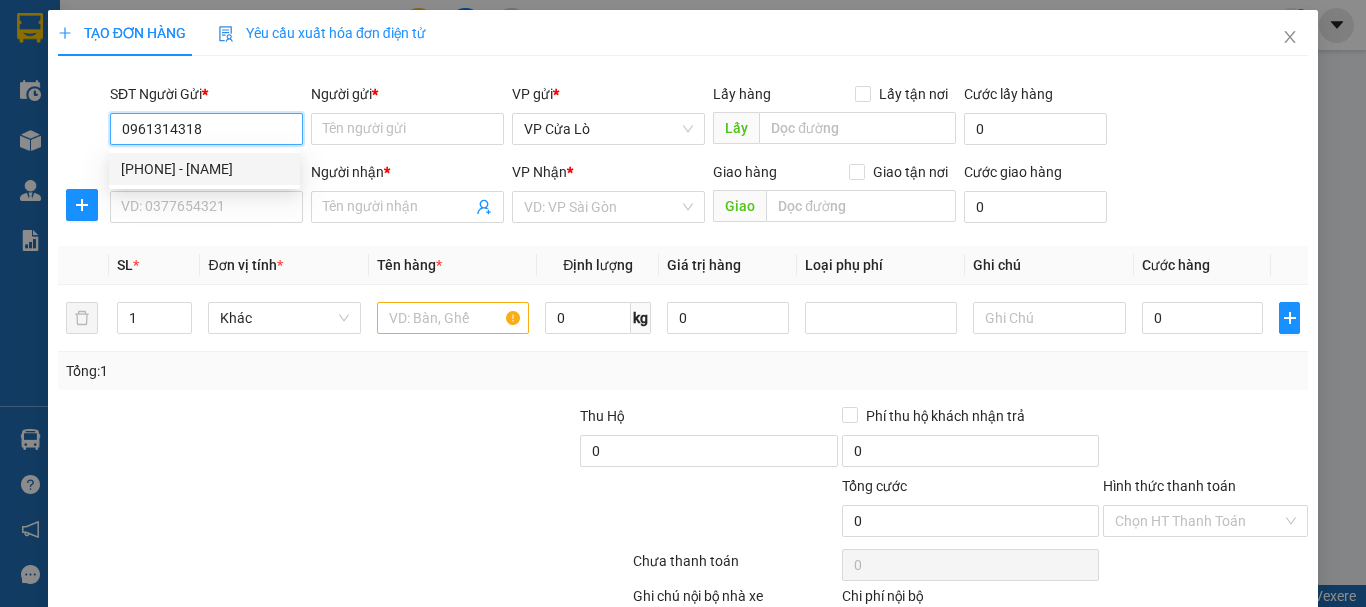 click on "[PHONE] - [NAME]" at bounding box center (204, 169) 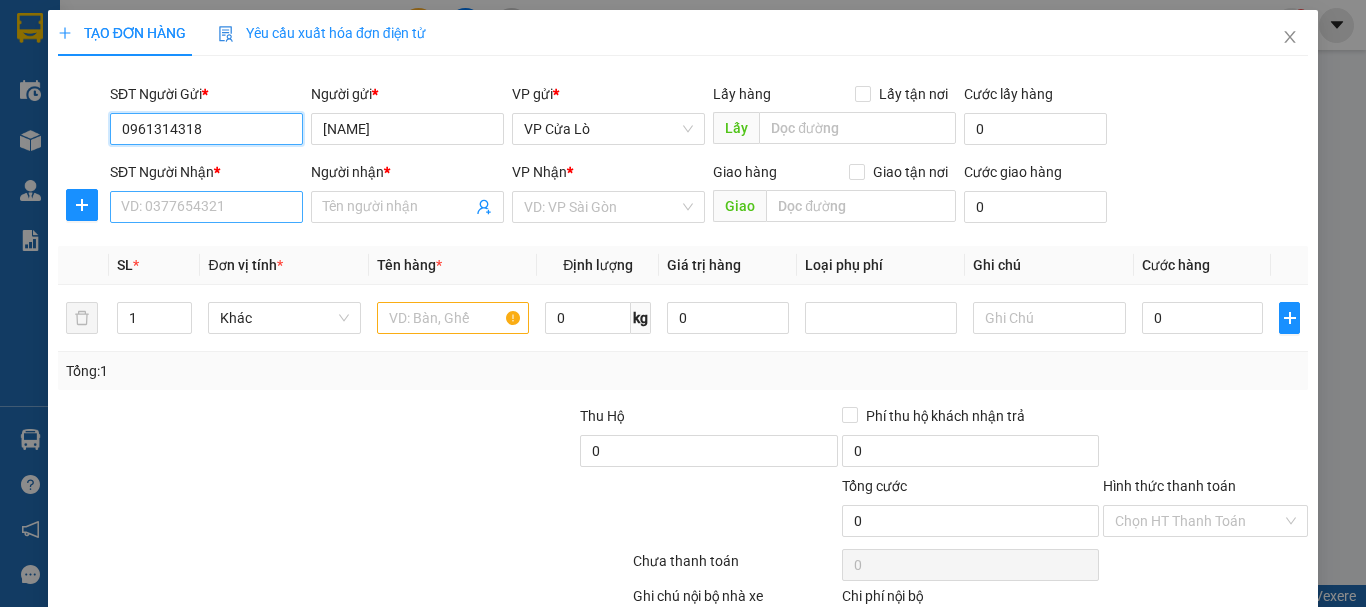 type on "0961314318" 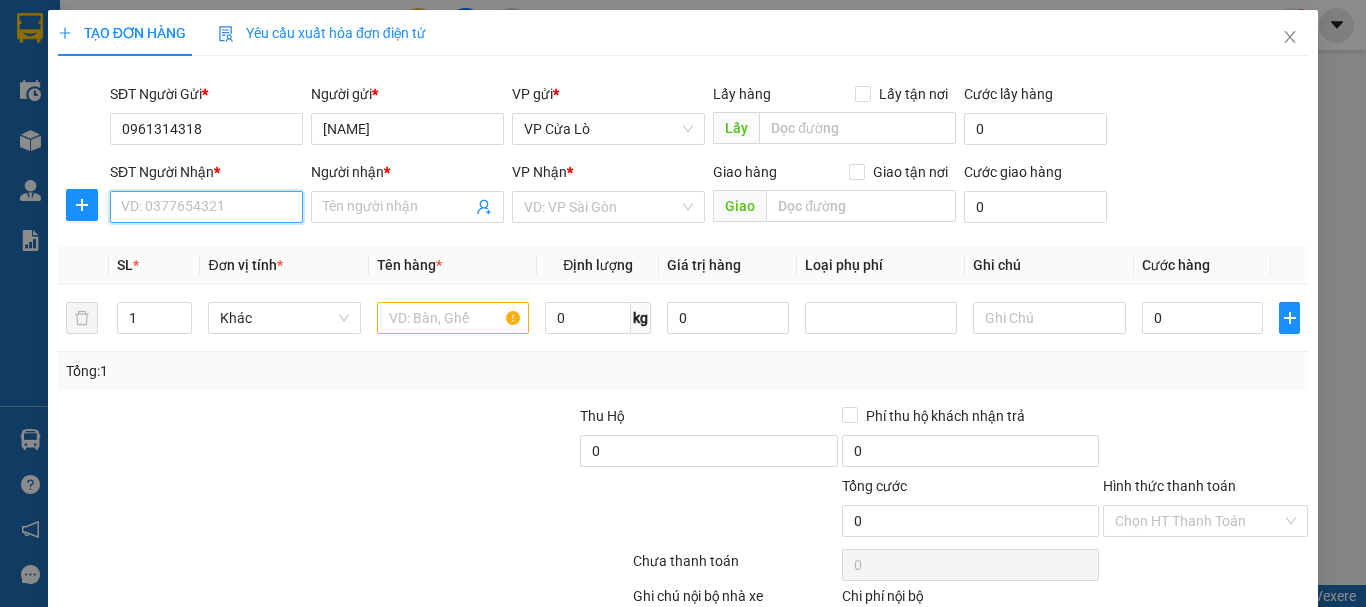 click on "SĐT Người Nhận  *" at bounding box center [206, 207] 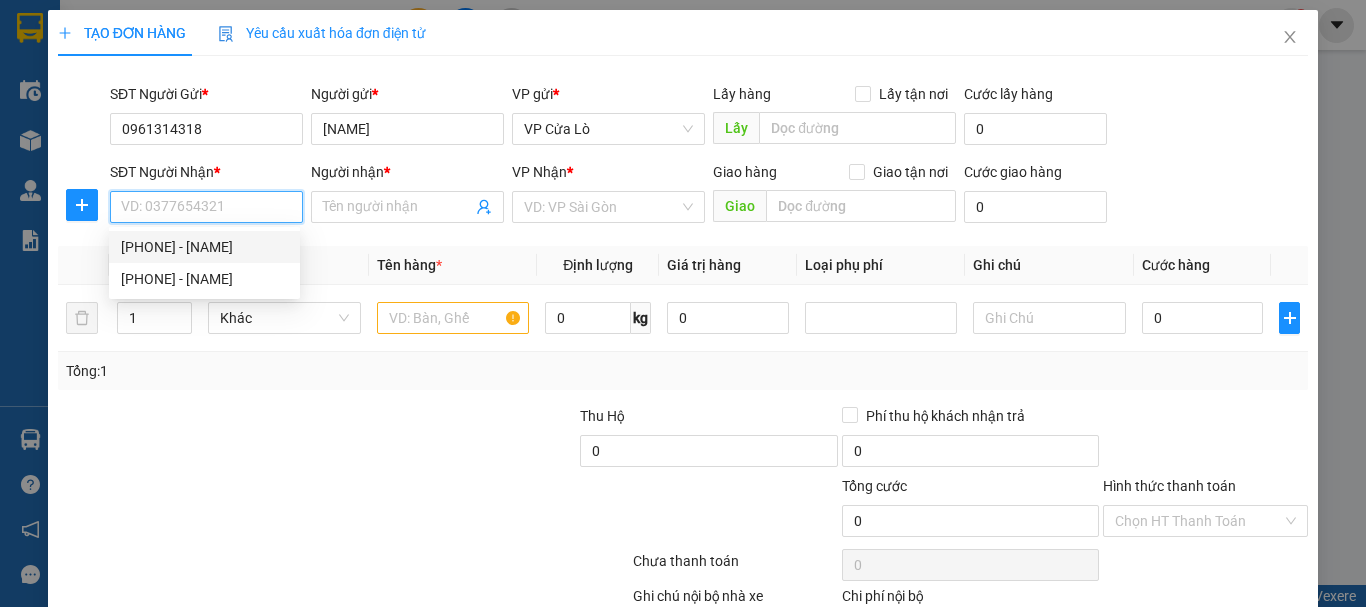 click on "[PHONE] - [NAME]" at bounding box center (204, 247) 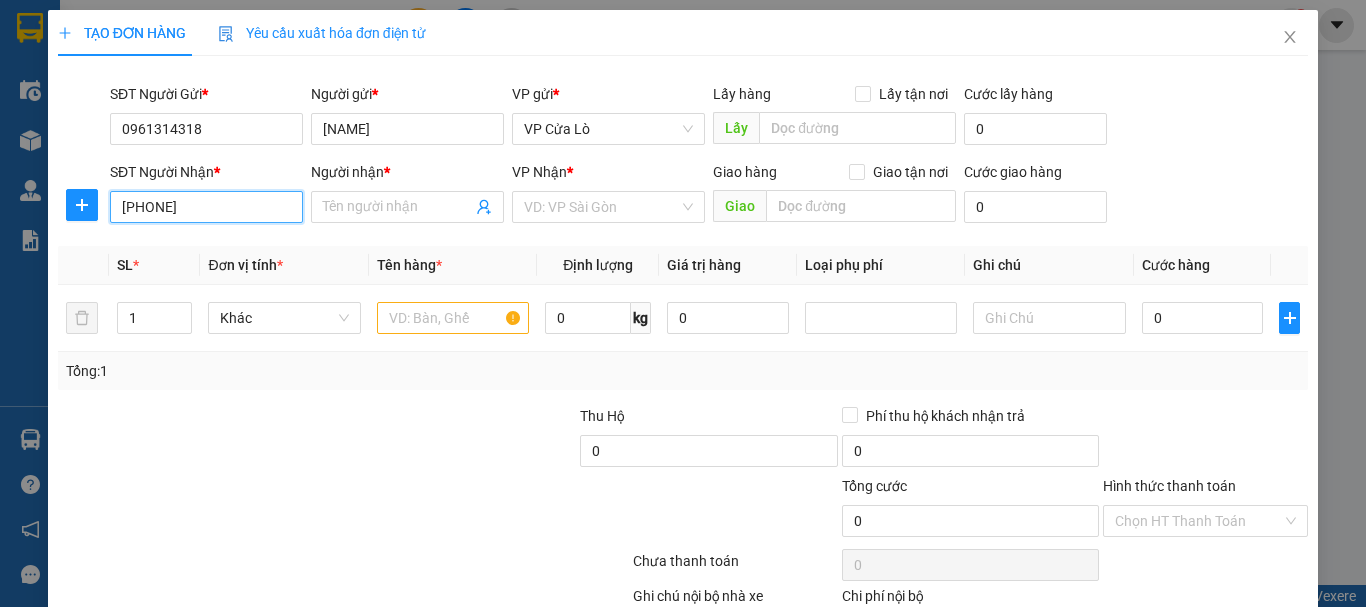 type on "c yến" 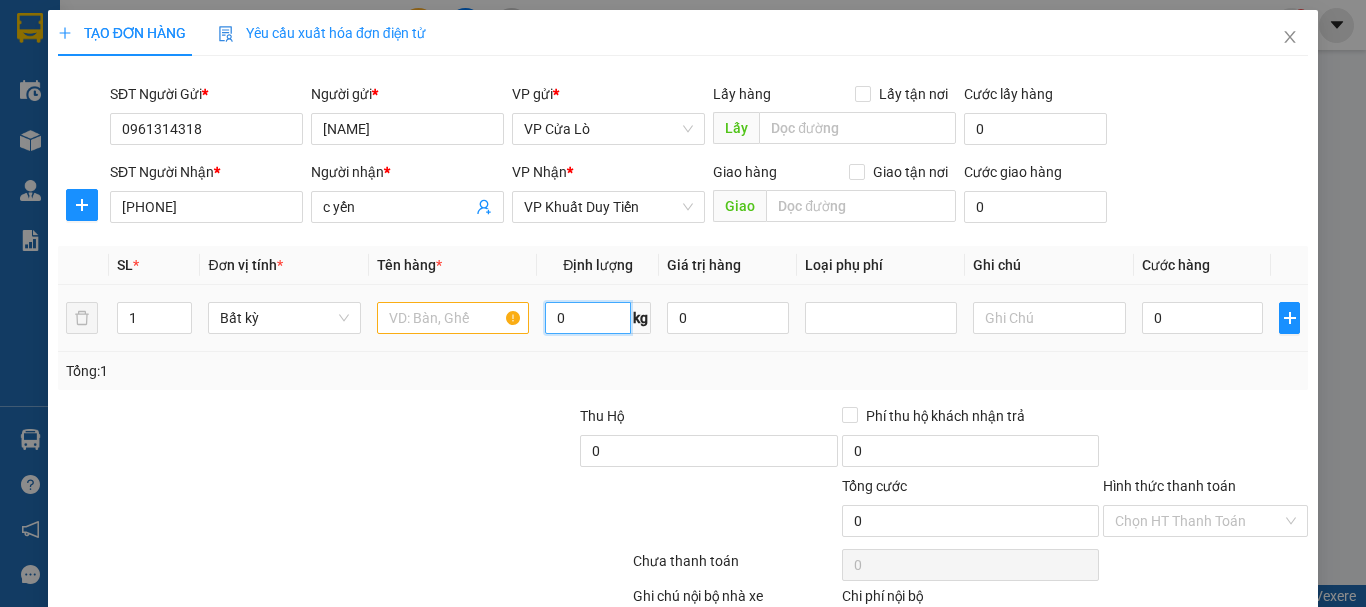 click on "0" at bounding box center [588, 318] 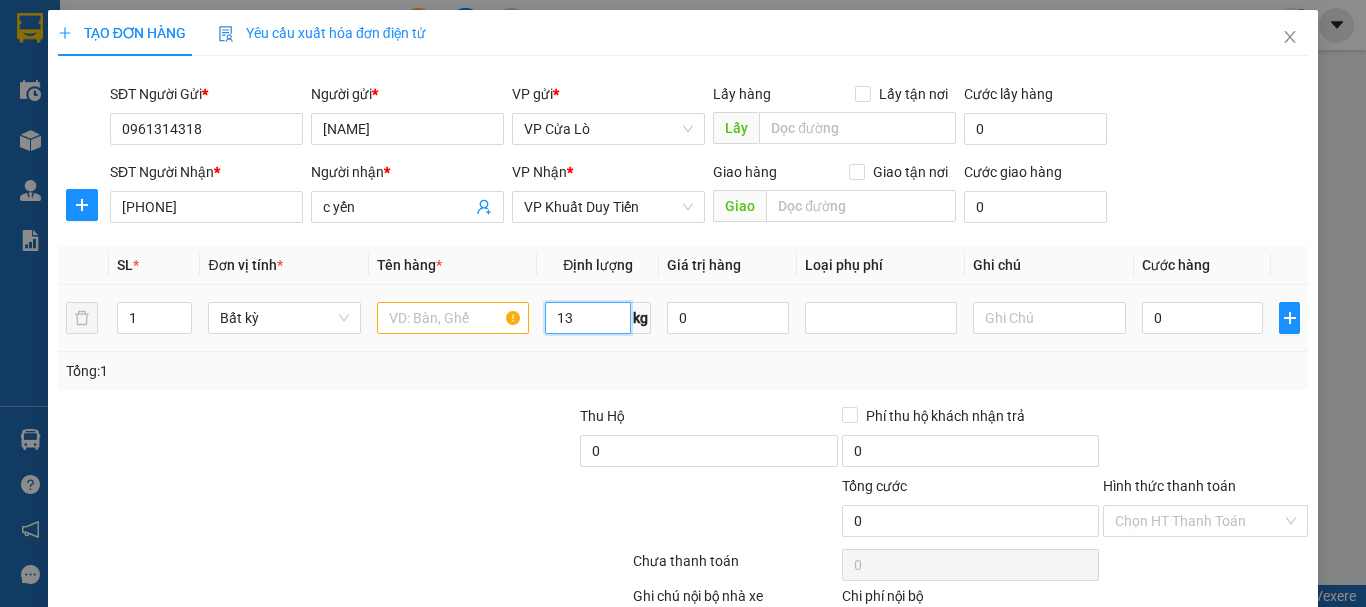 type on "13" 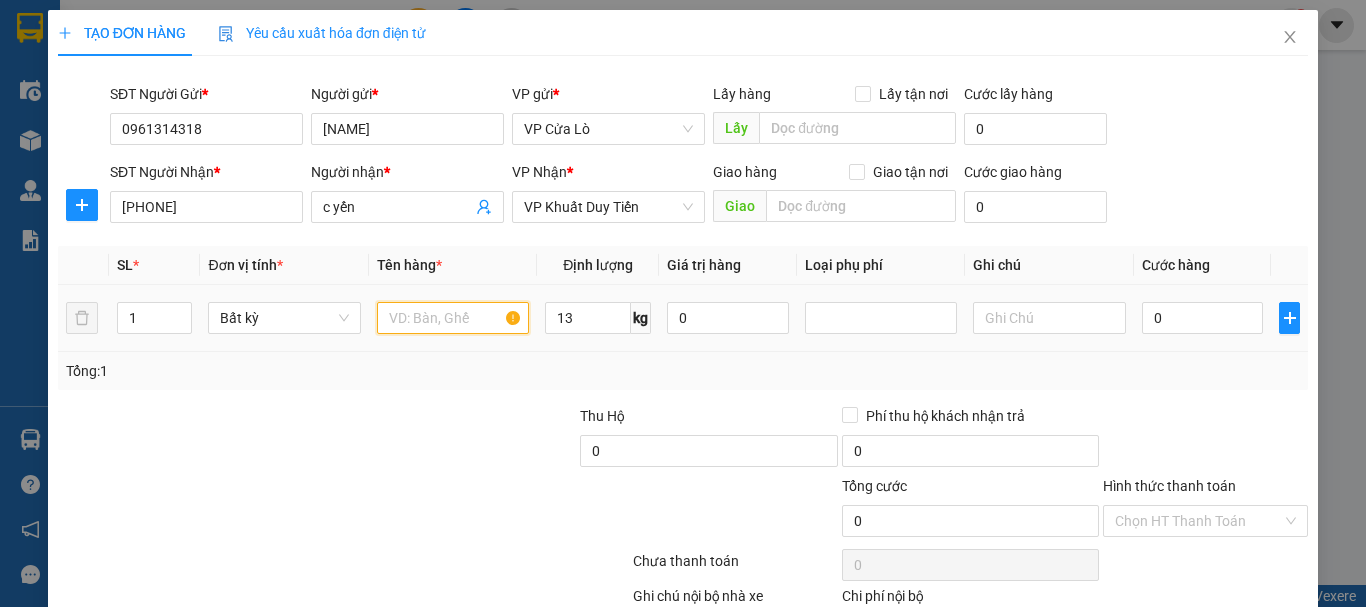 click at bounding box center (453, 318) 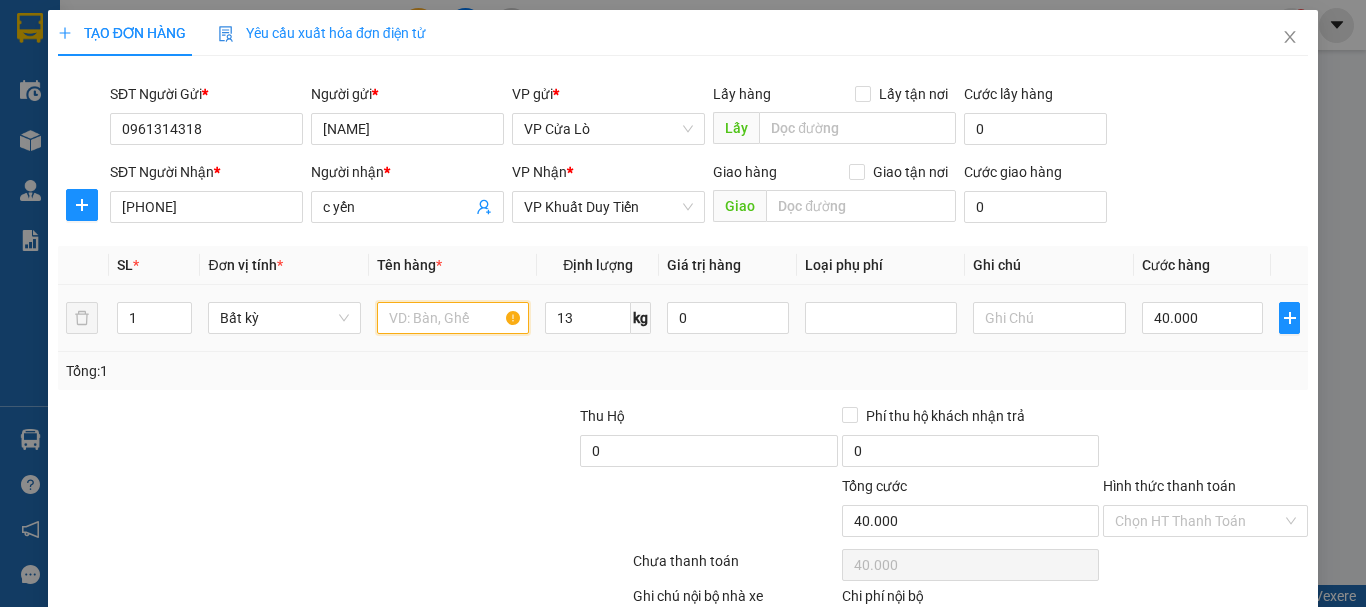 type on "40.000" 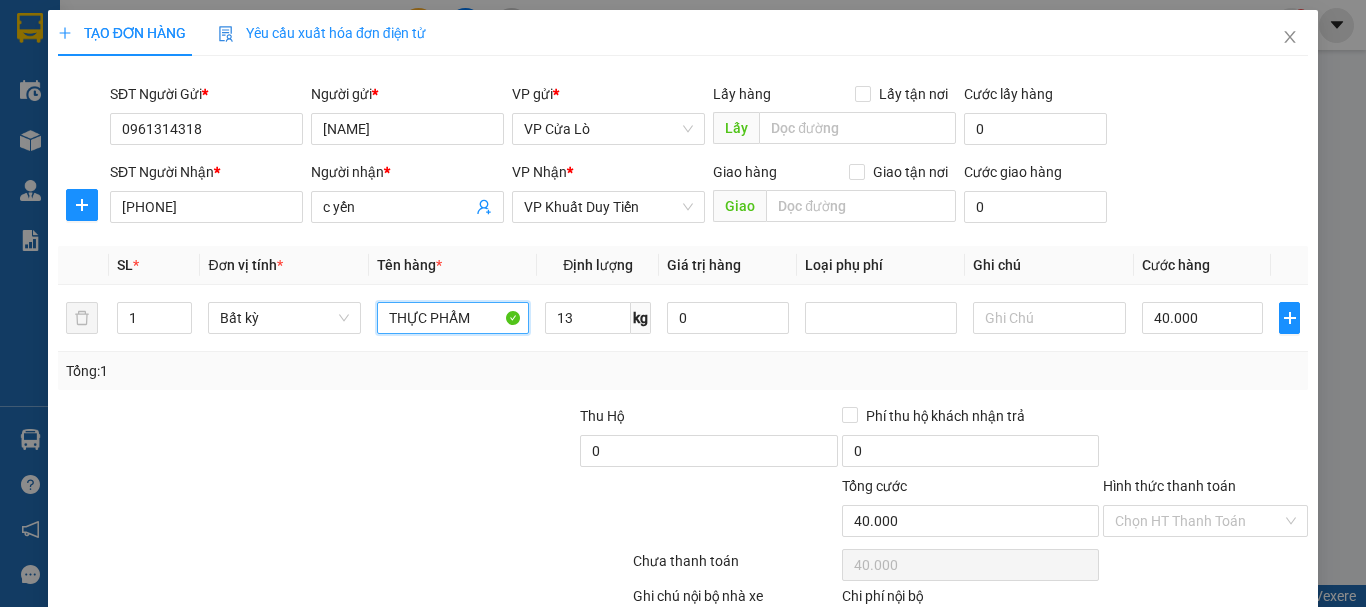 type on "THỰC PHẨM" 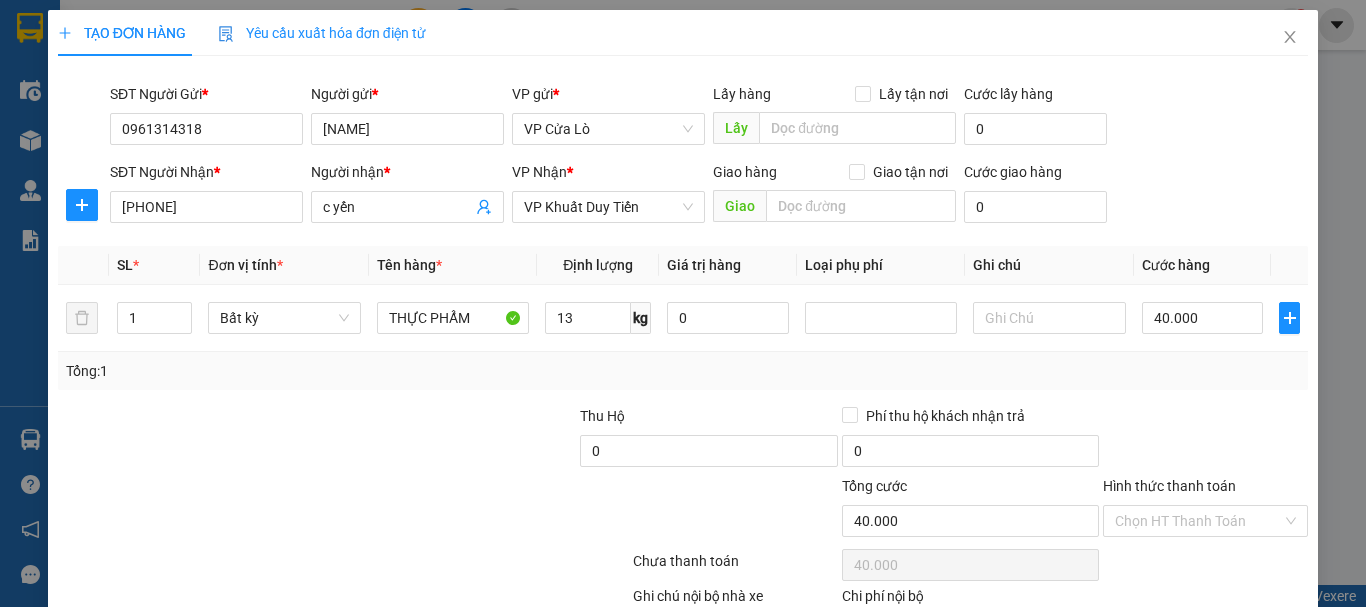 click on "Tổng:  1" at bounding box center [683, 371] 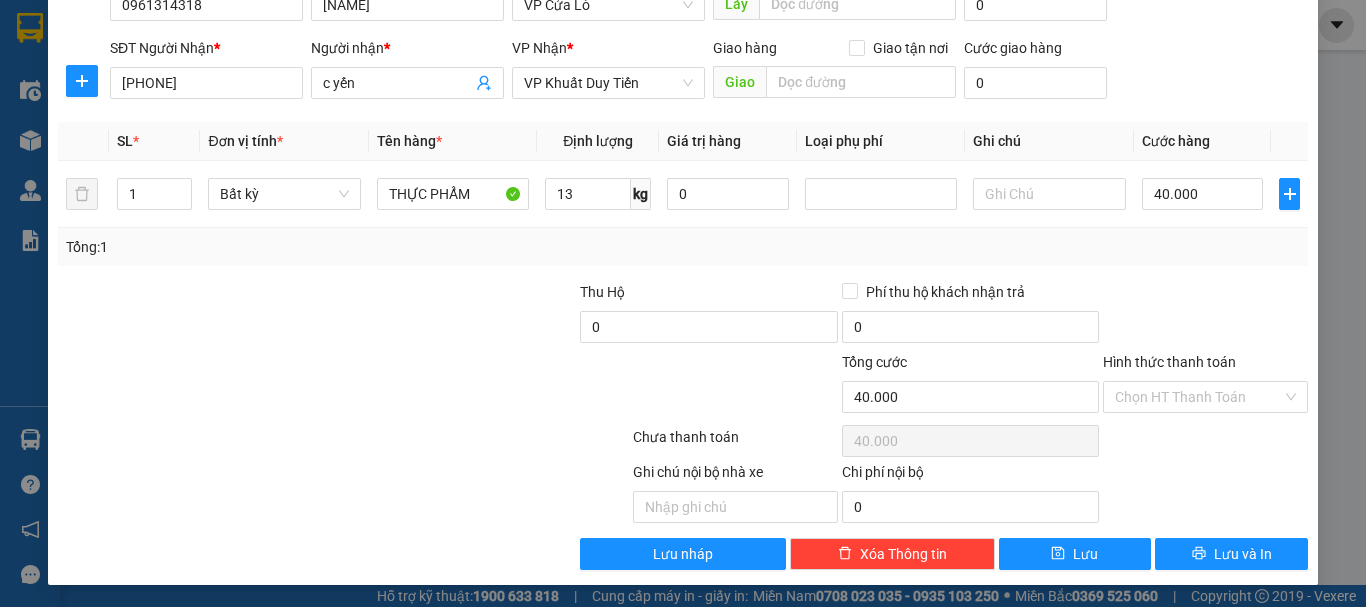 scroll, scrollTop: 126, scrollLeft: 0, axis: vertical 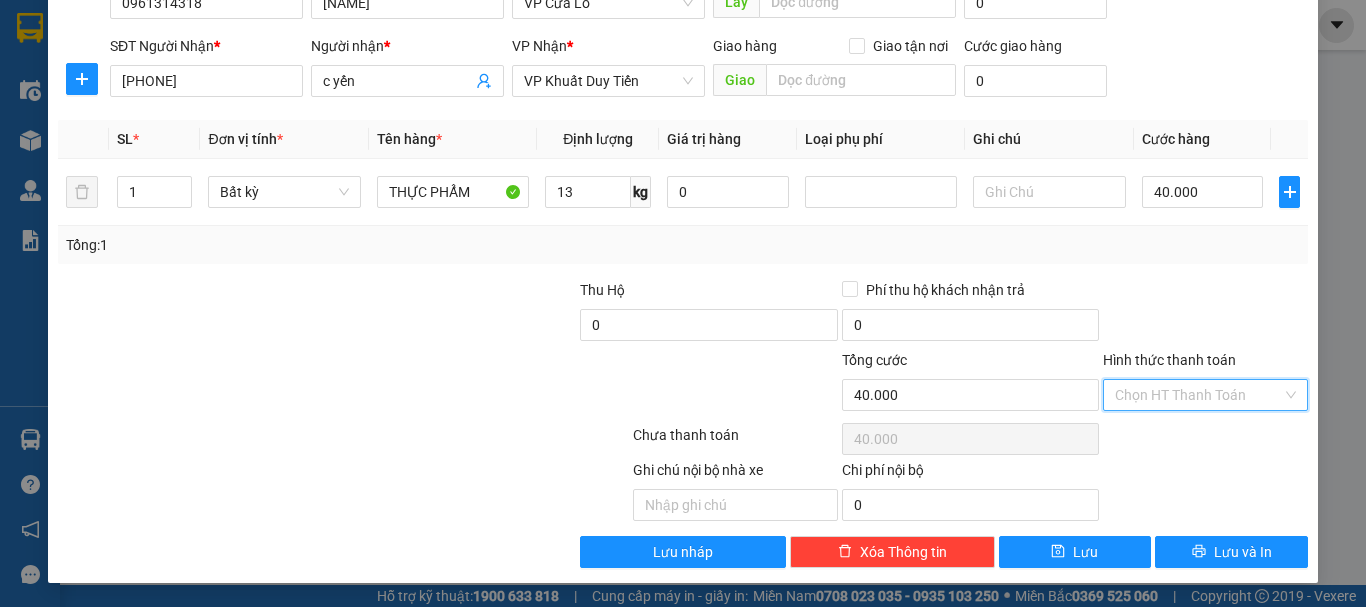 click on "Hình thức thanh toán" at bounding box center [1198, 395] 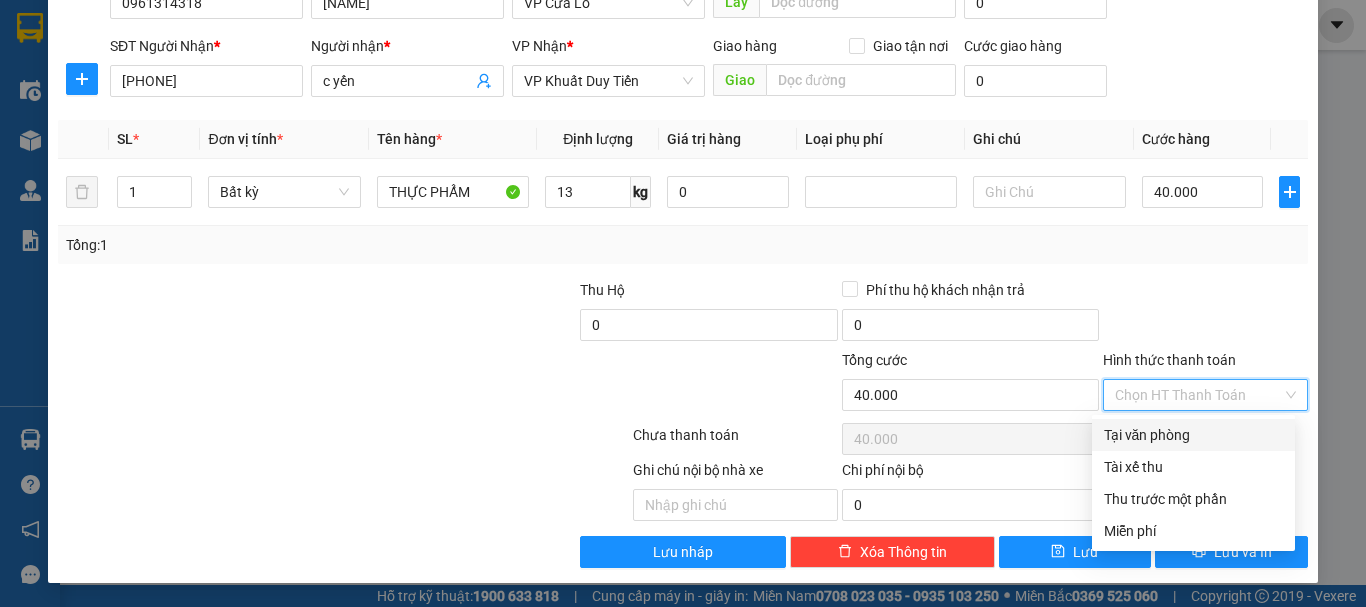click on "SĐT Người Gửi  * [PHONE] Người gửi  * [NAME] VP gửi  * VP Cửa Lò Lấy hàng Lấy tận nơi Lấy Cước lấy hàng 0 SĐT Người Nhận  * [PHONE] Người nhận  * [NAME] VP Nhận  * VP Khuất Duy Tiến Giao hàng Giao tận nơi Giao Cước giao hàng 0 SL  * Đơn vị tính  * Tên hàng  * Định lượng Giá trị hàng Loại phụ phí Ghi chú Cước hàng                     1 Bất kỳ THỰC PHẨM 13 kg 0   40.000 Tổng:  1 Thu Hộ 0 Phí thu hộ khách nhận trả 0 Tổng cước 40.000 Hình thức thanh toán Chọn HT Thanh Toán Số tiền thu trước 0 Chưa thanh toán 40.000 Chọn HT Thanh Toán Ghi chú nội bộ nhà xe Chi phí nội bộ 0 Lưu nháp Xóa Thông tin Lưu Lưu và In Tại văn phòng Tài xế thu Tại văn phòng Tài xế thu Thu trước một phần" at bounding box center (683, 257) 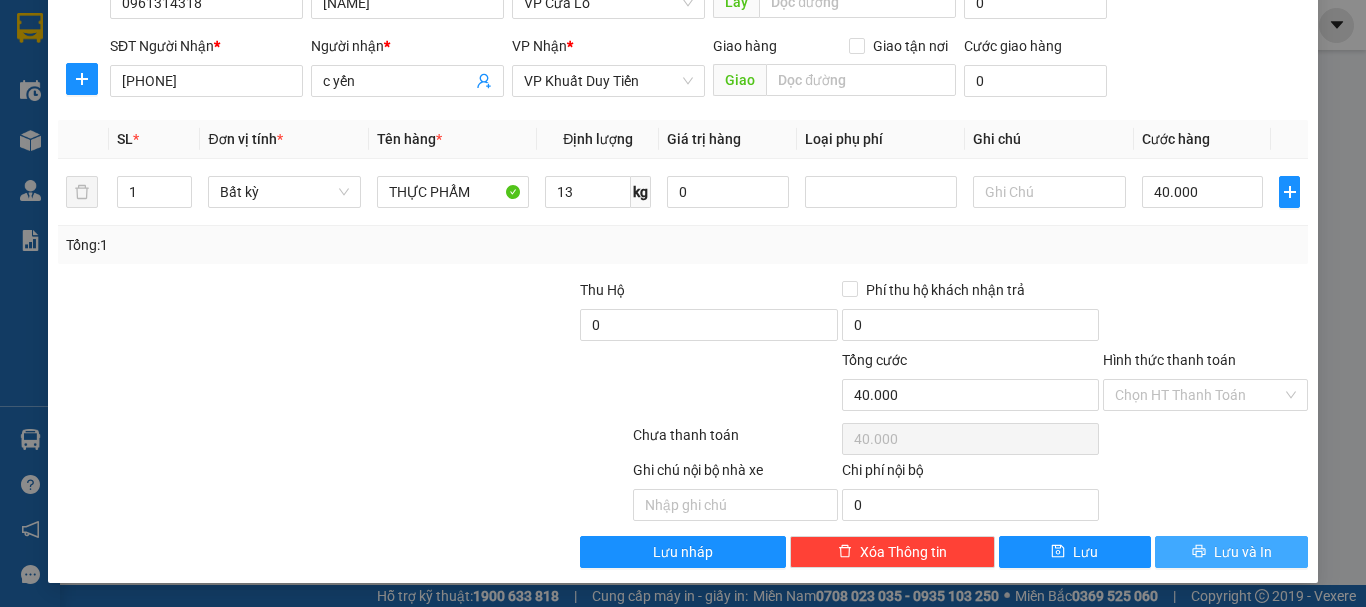 drag, startPoint x: 1223, startPoint y: 555, endPoint x: 933, endPoint y: 413, distance: 322.89935 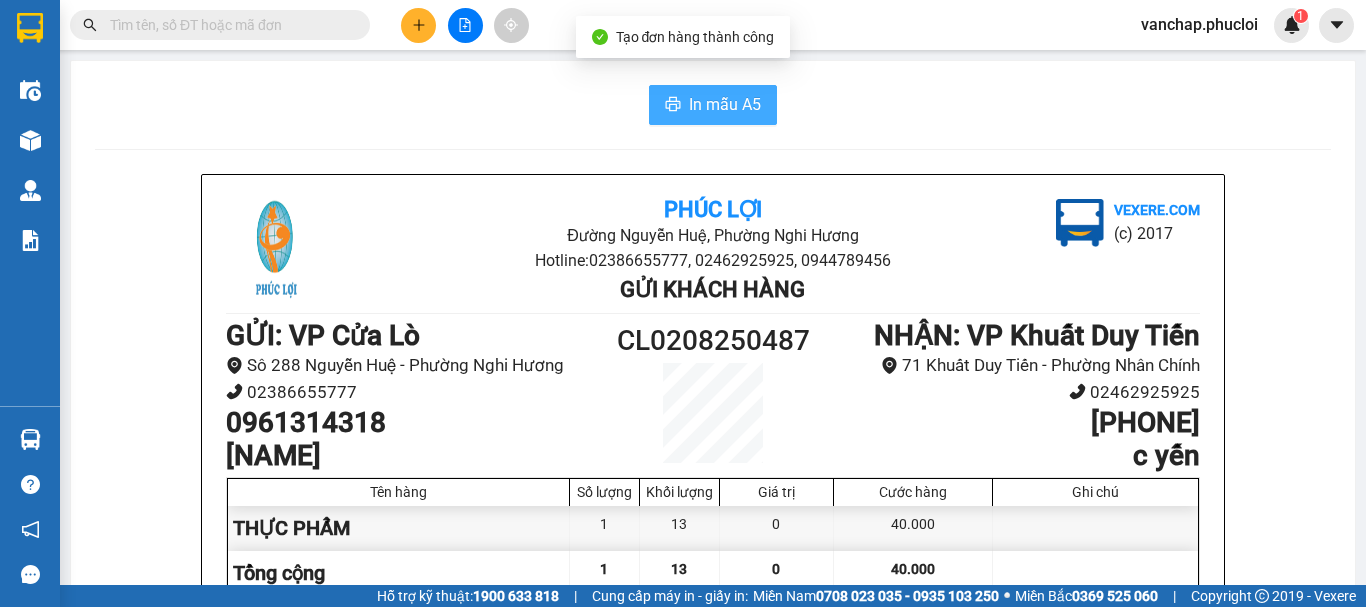 click on "In mẫu A5" at bounding box center [713, 105] 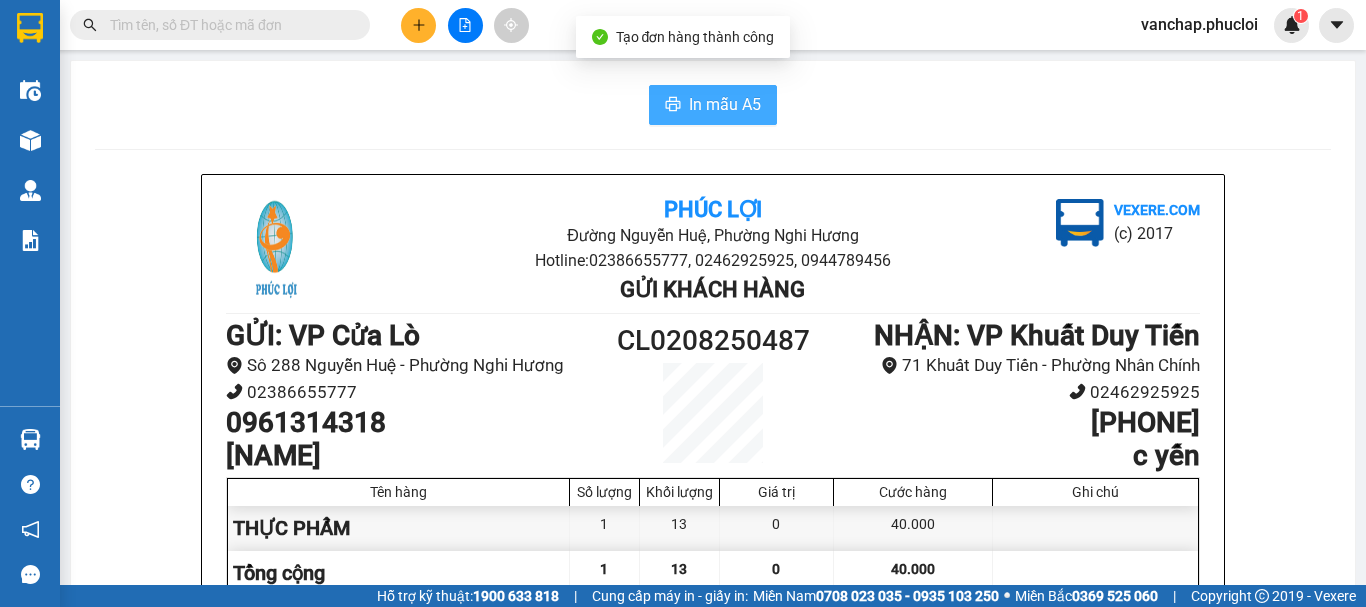 scroll, scrollTop: 0, scrollLeft: 0, axis: both 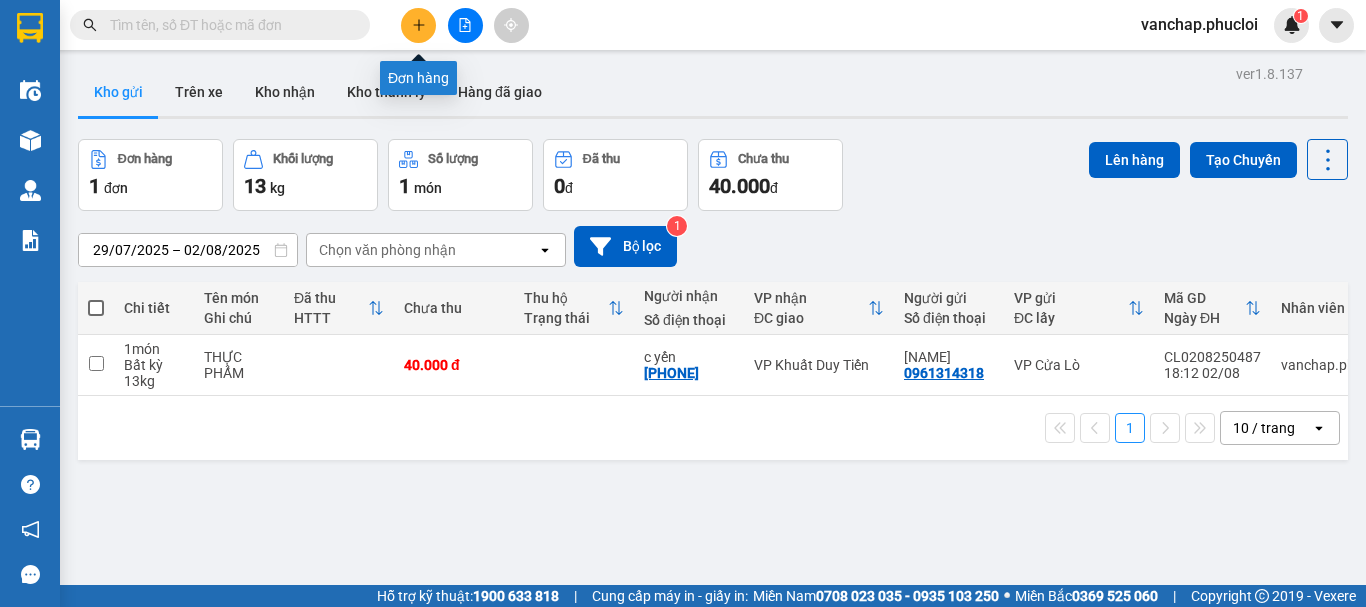 click at bounding box center (418, 25) 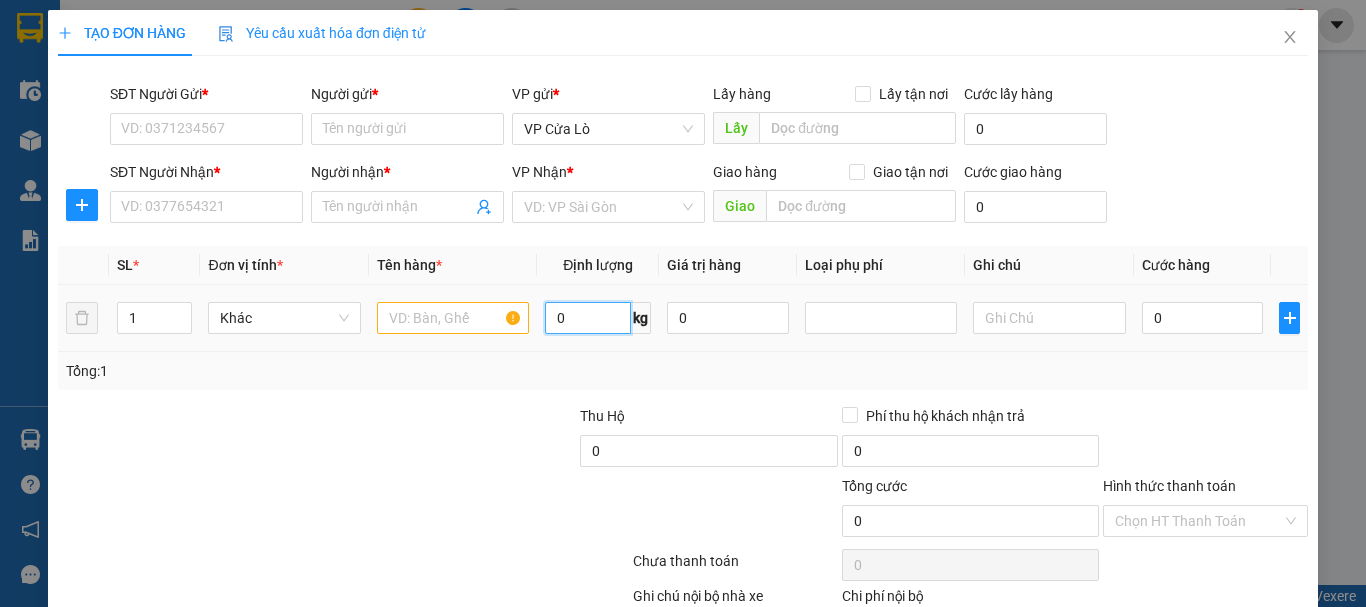 click on "0" at bounding box center (588, 318) 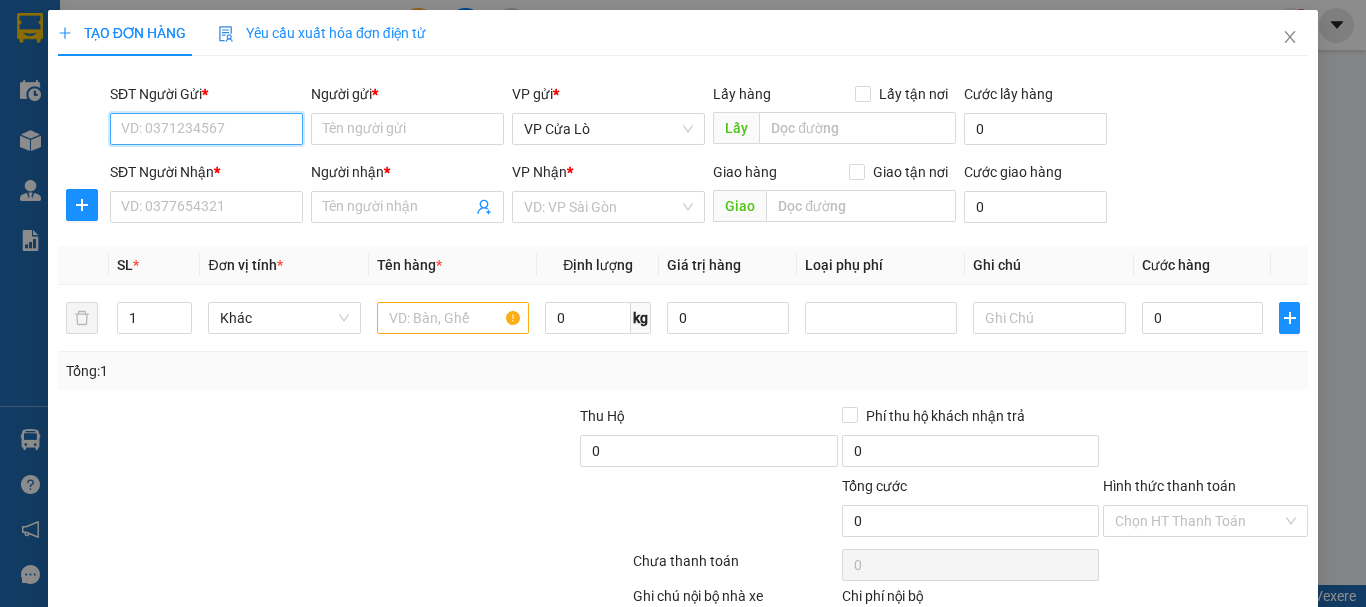 click on "SĐT Người Gửi  *" at bounding box center (206, 129) 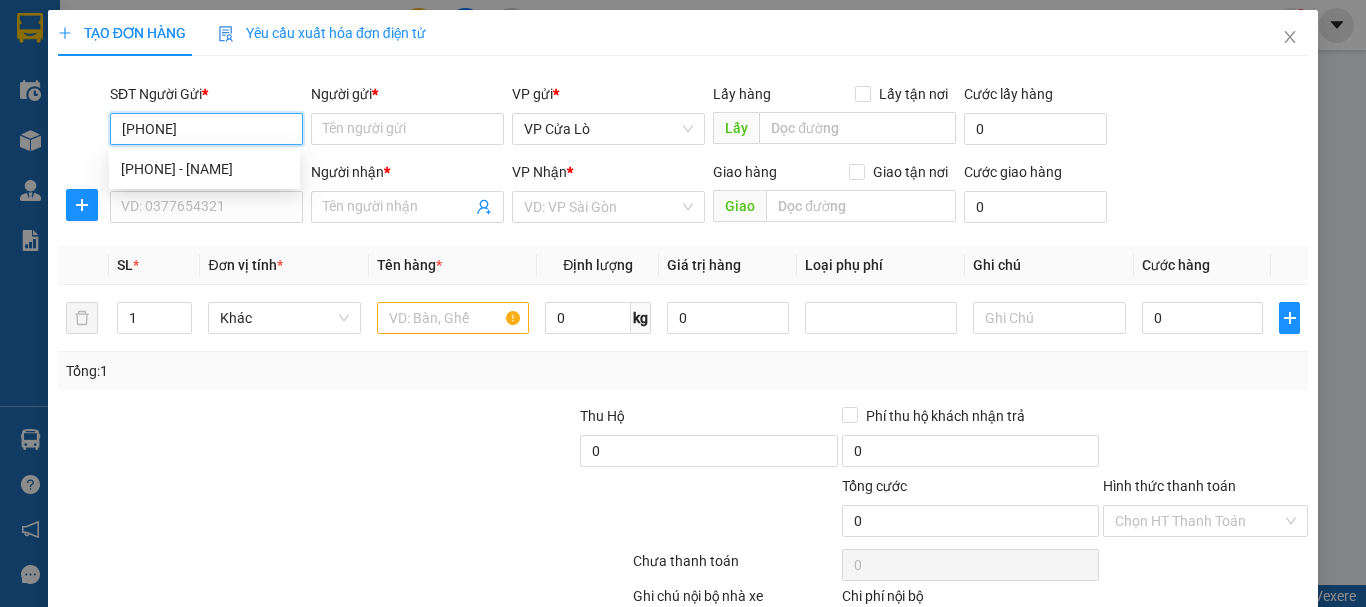 type on "0977472479" 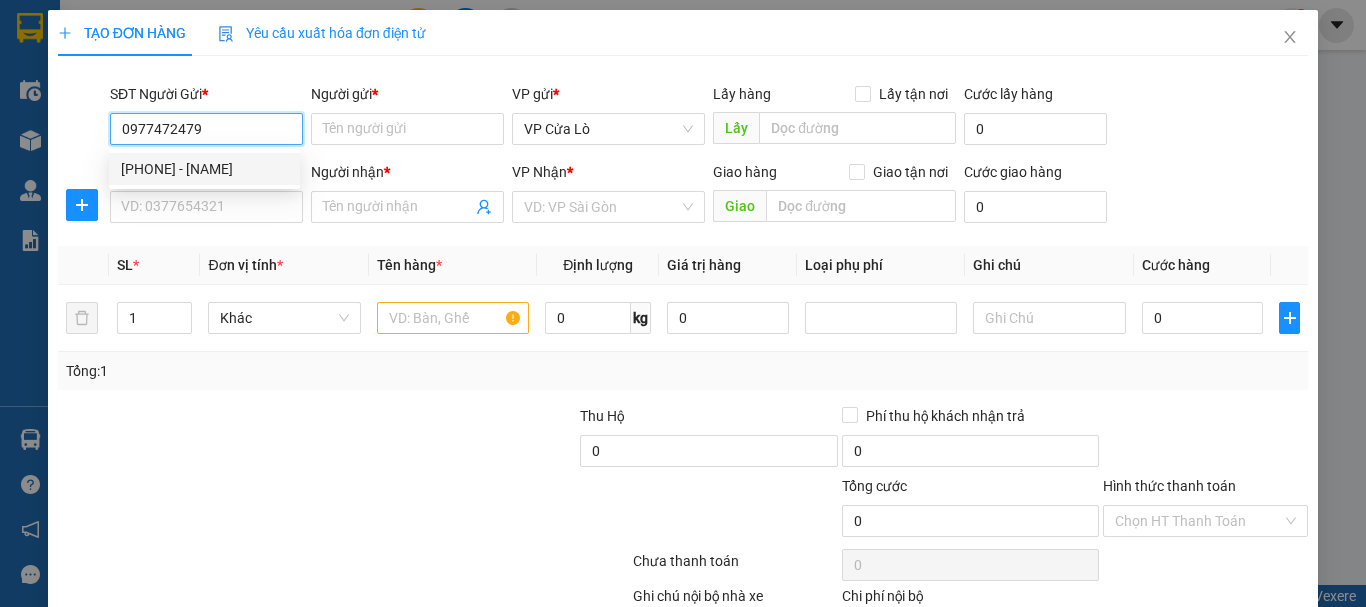 click on "[PHONE] - [NAME]" at bounding box center [204, 169] 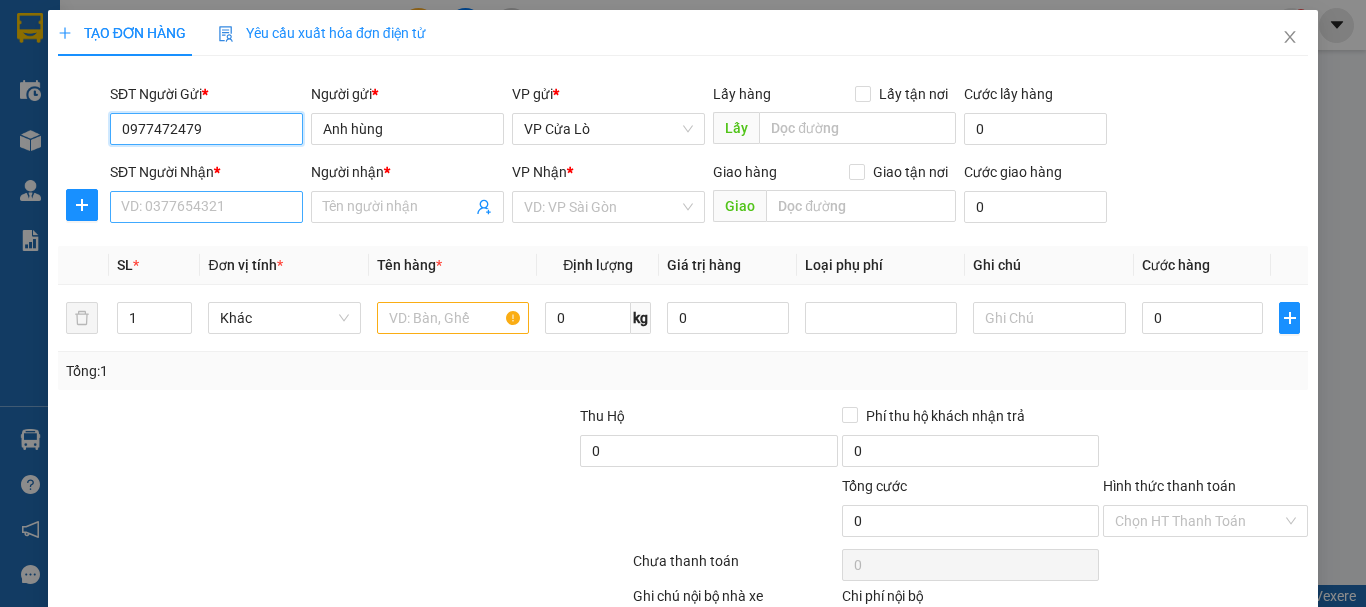type on "0977472479" 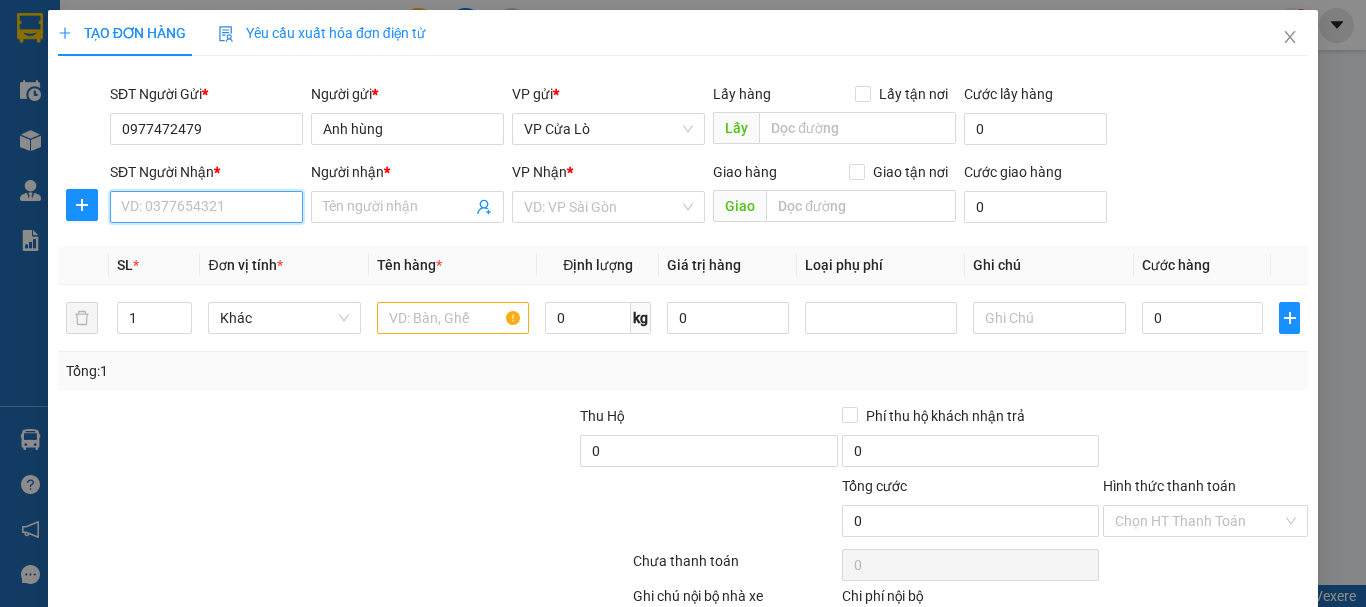 click on "SĐT Người Nhận  *" at bounding box center (206, 207) 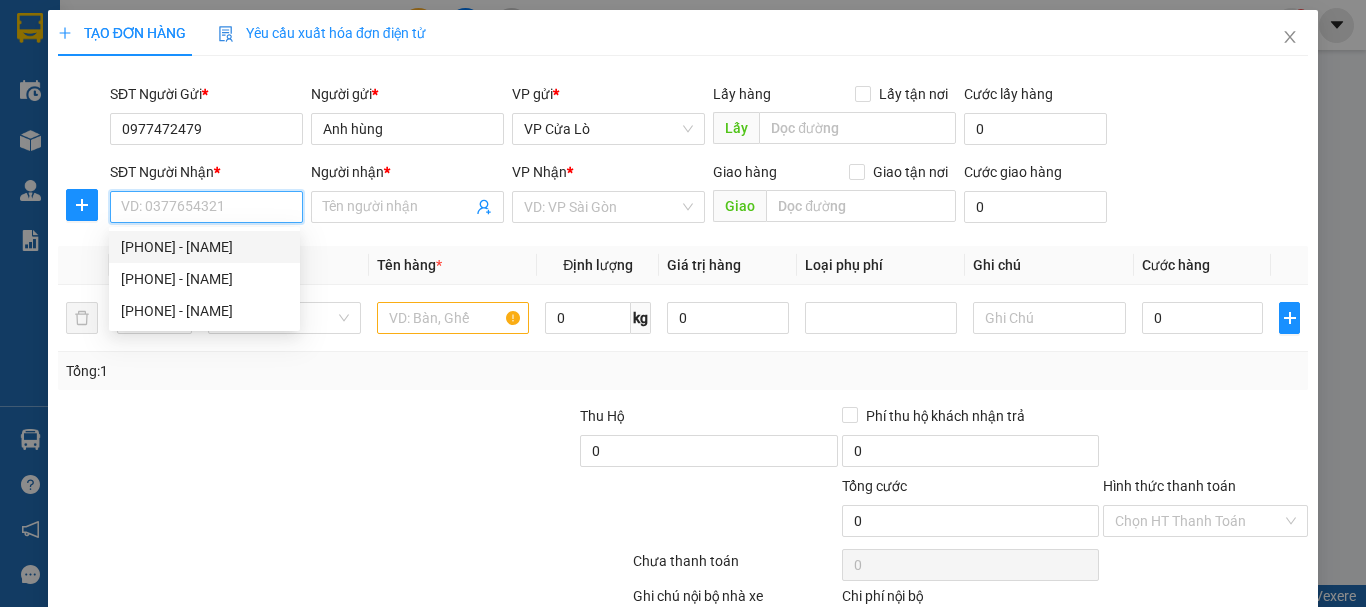 click on "[PHONE] - [NAME]" at bounding box center [204, 247] 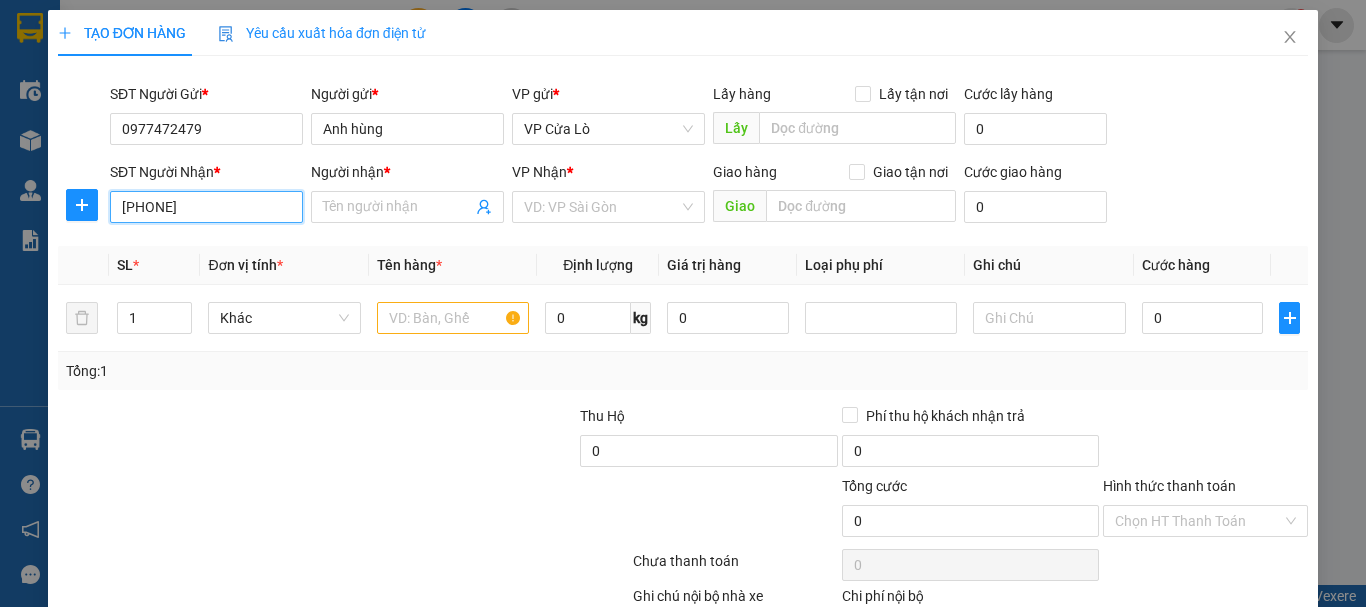type on "CÔ HÀ" 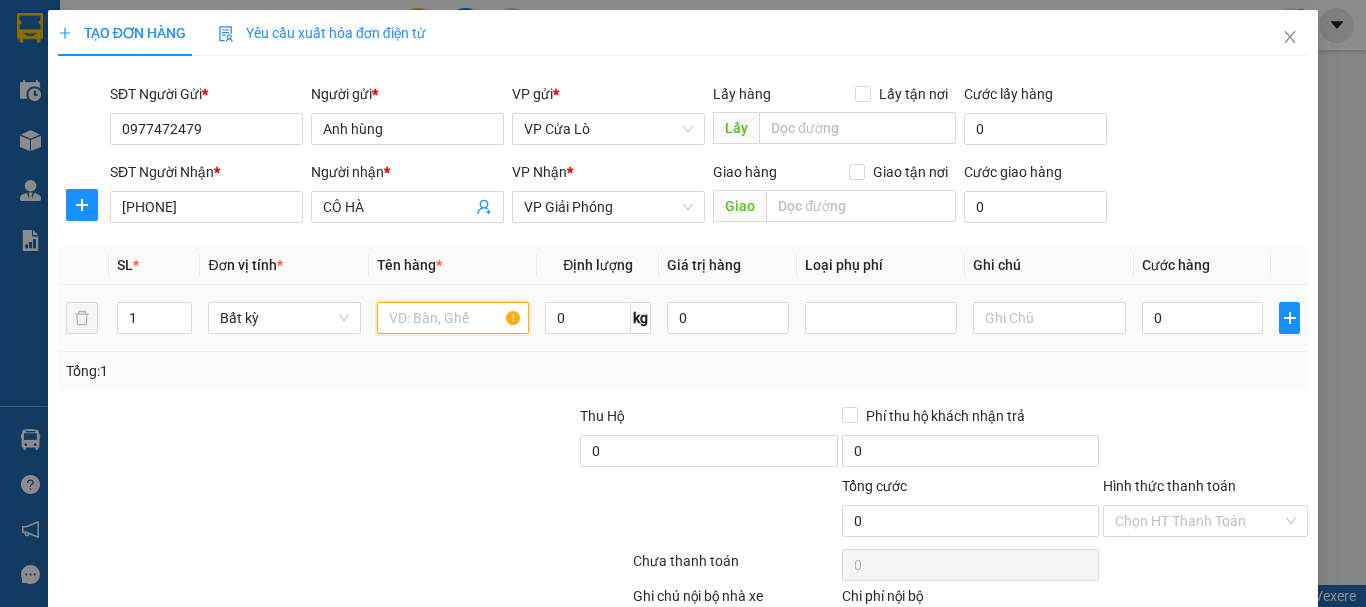 click at bounding box center [453, 318] 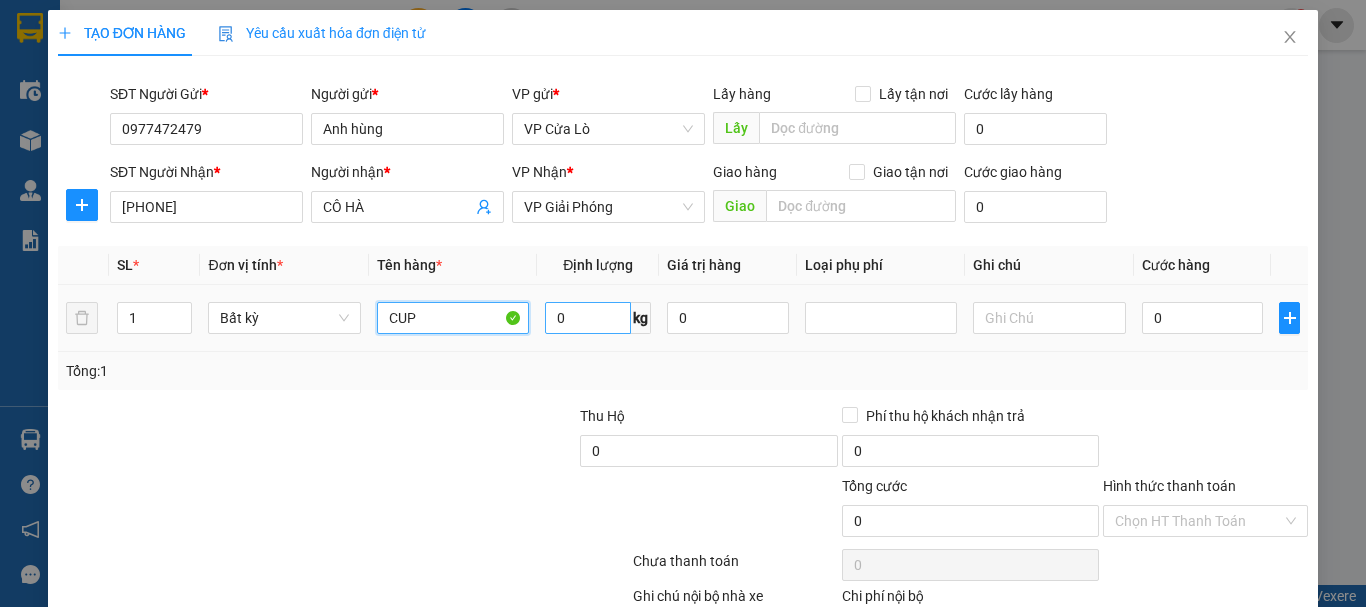 type on "CUP" 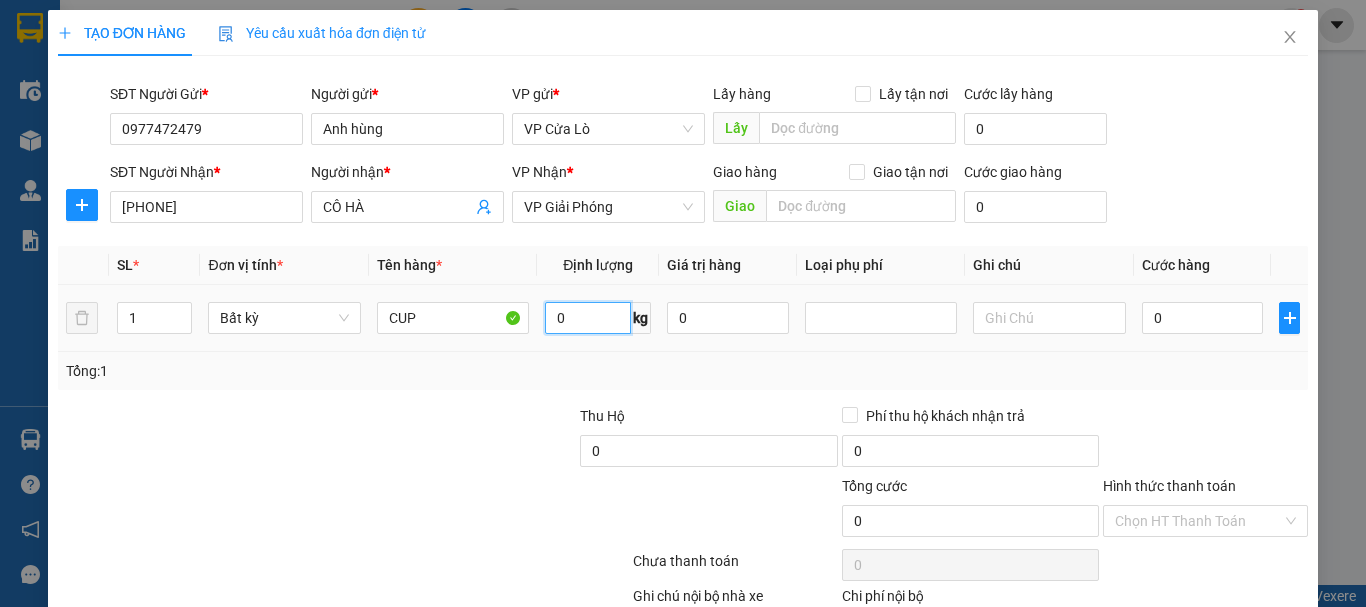 click on "0" at bounding box center (588, 318) 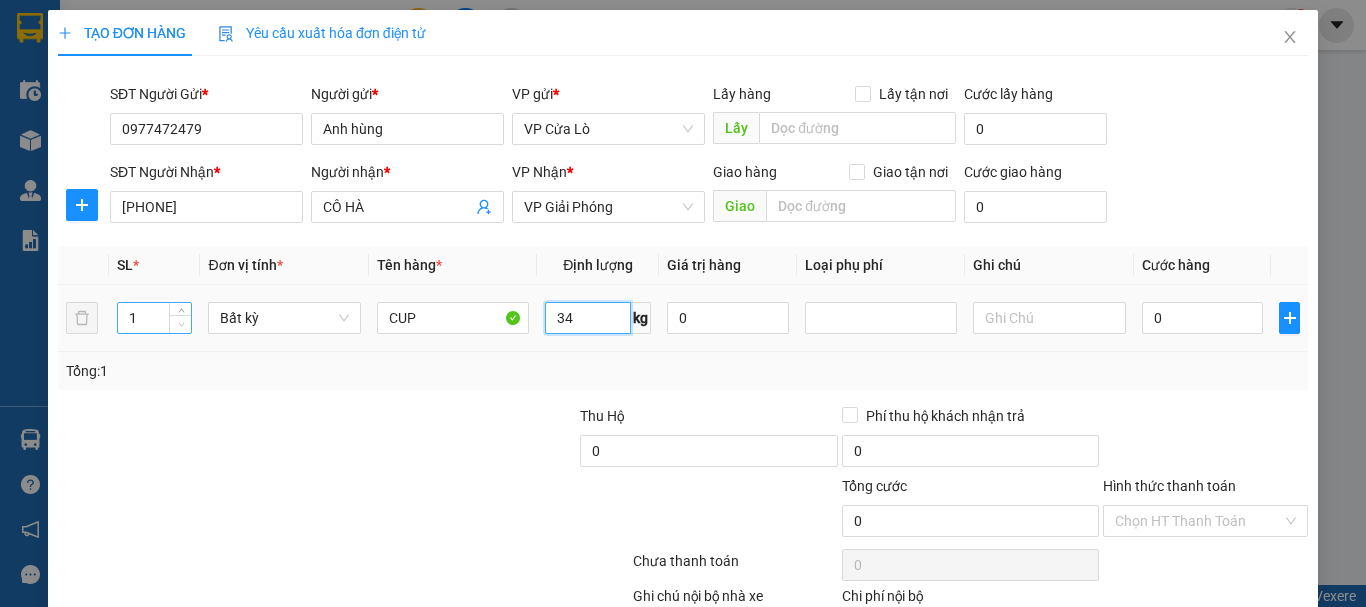 click at bounding box center [180, 324] 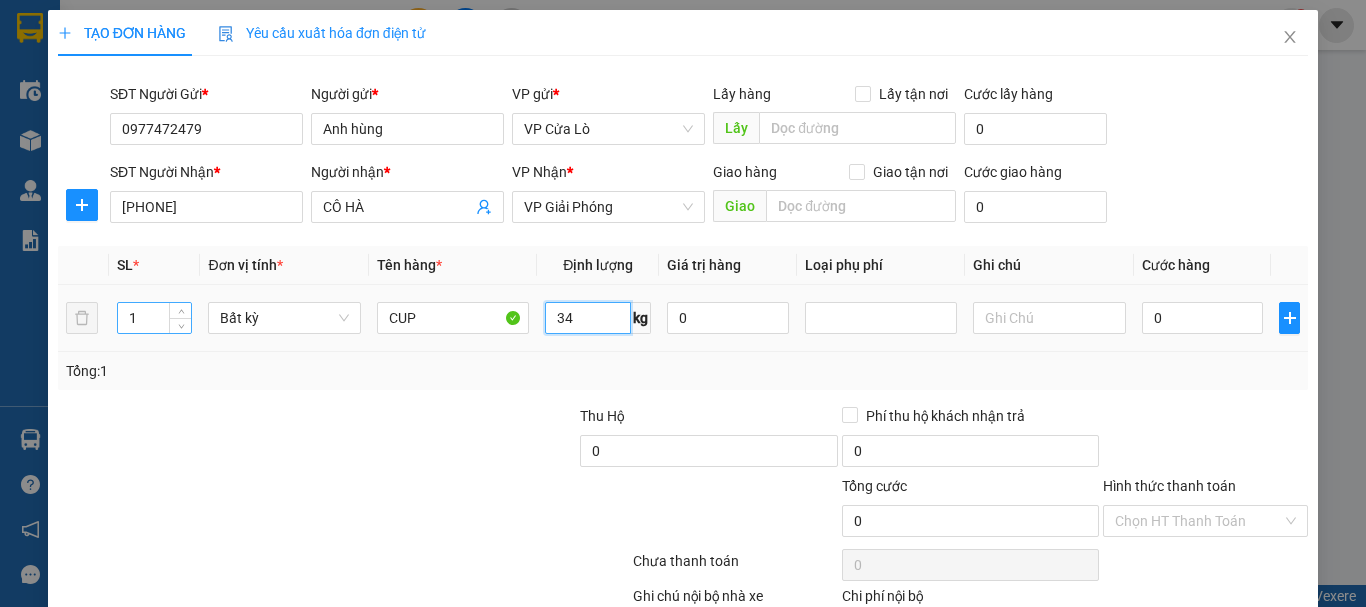 type on "34" 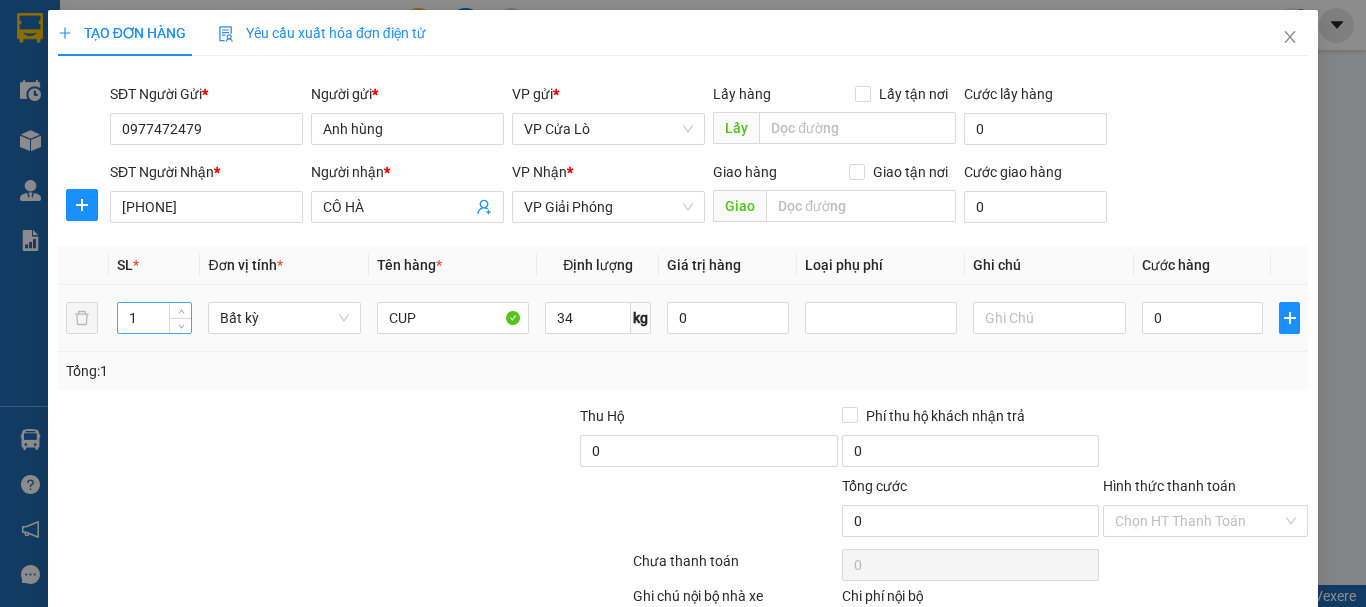 click on "1" at bounding box center [155, 318] 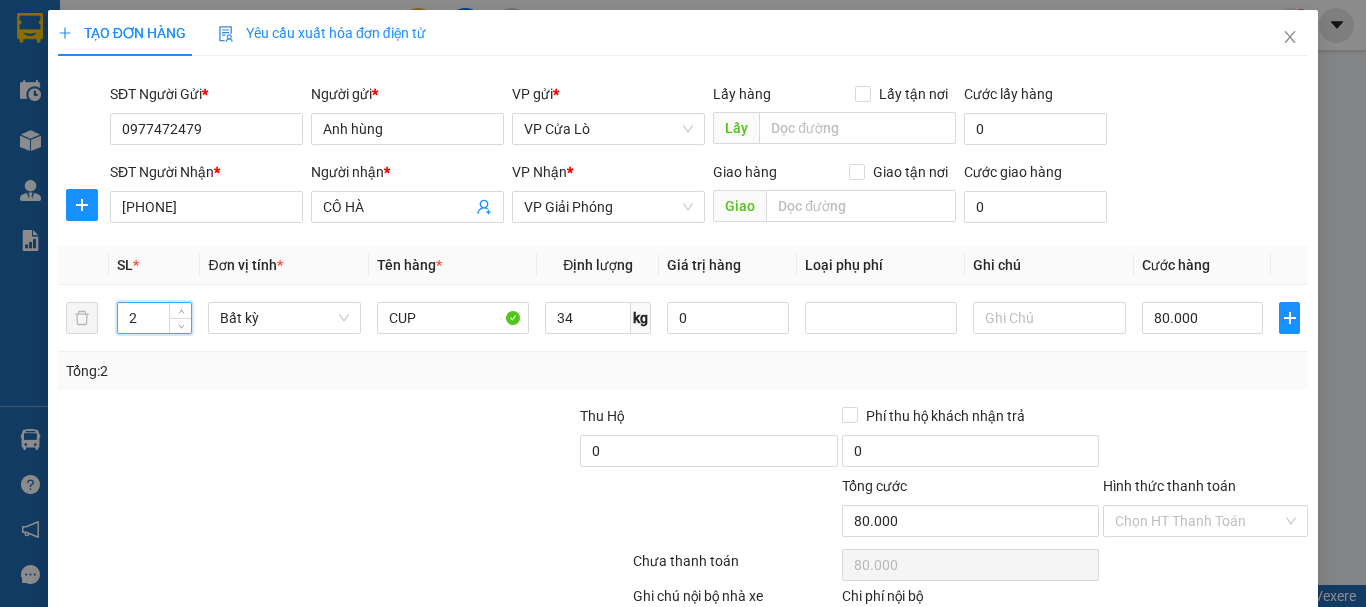 type on "2" 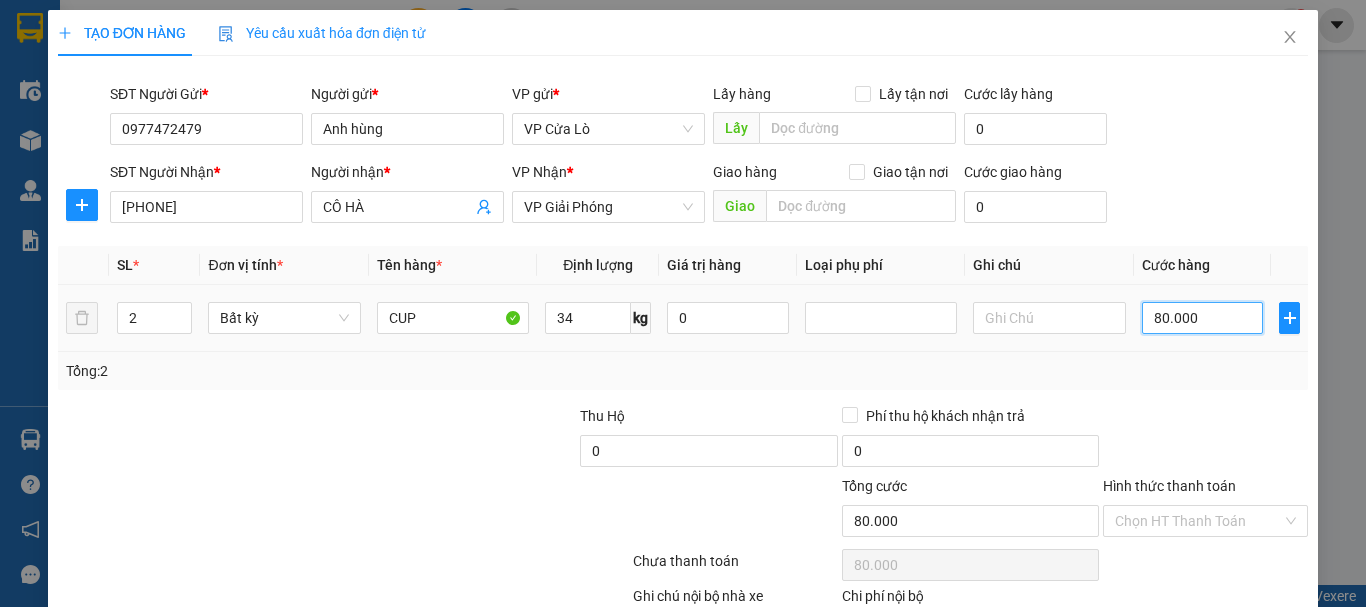 click on "80.000" at bounding box center [1203, 318] 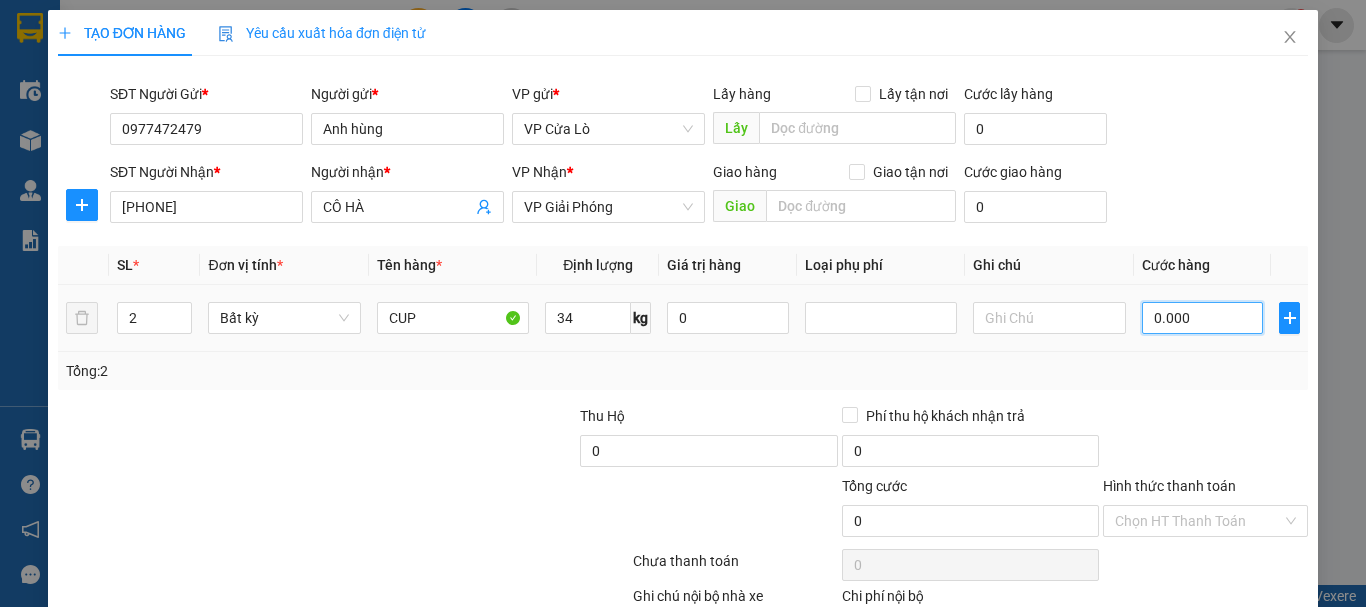 type on "90.000" 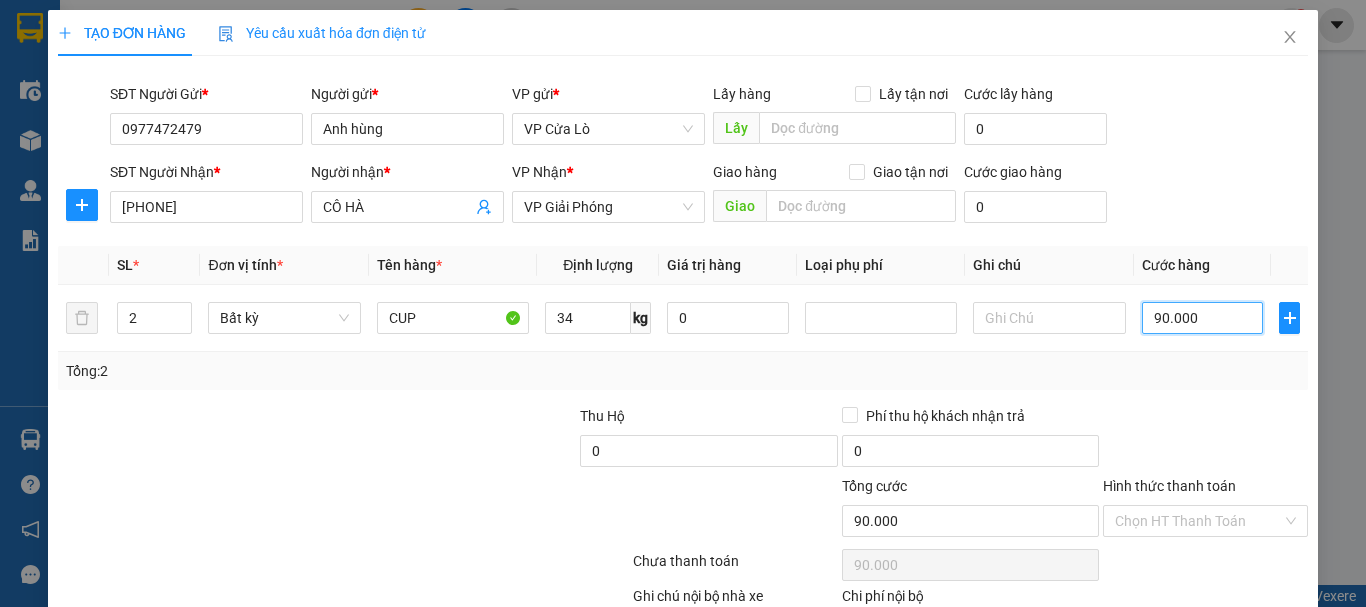 type on "90.000" 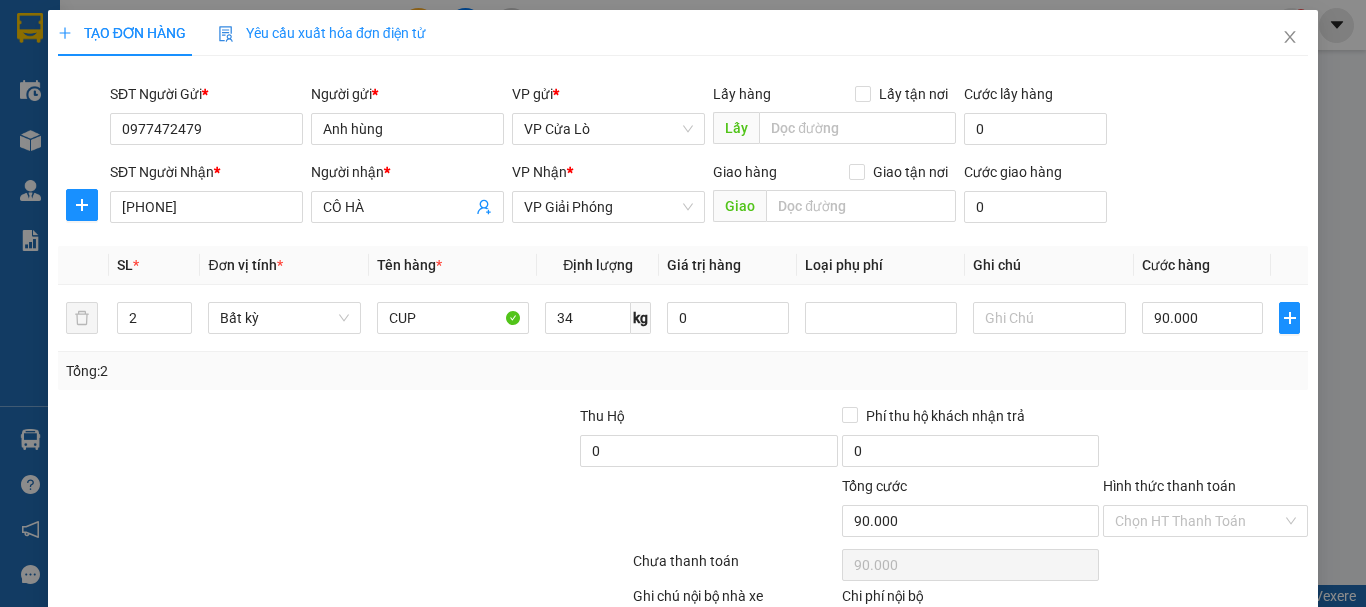 click on "Tổng:  2" at bounding box center (683, 371) 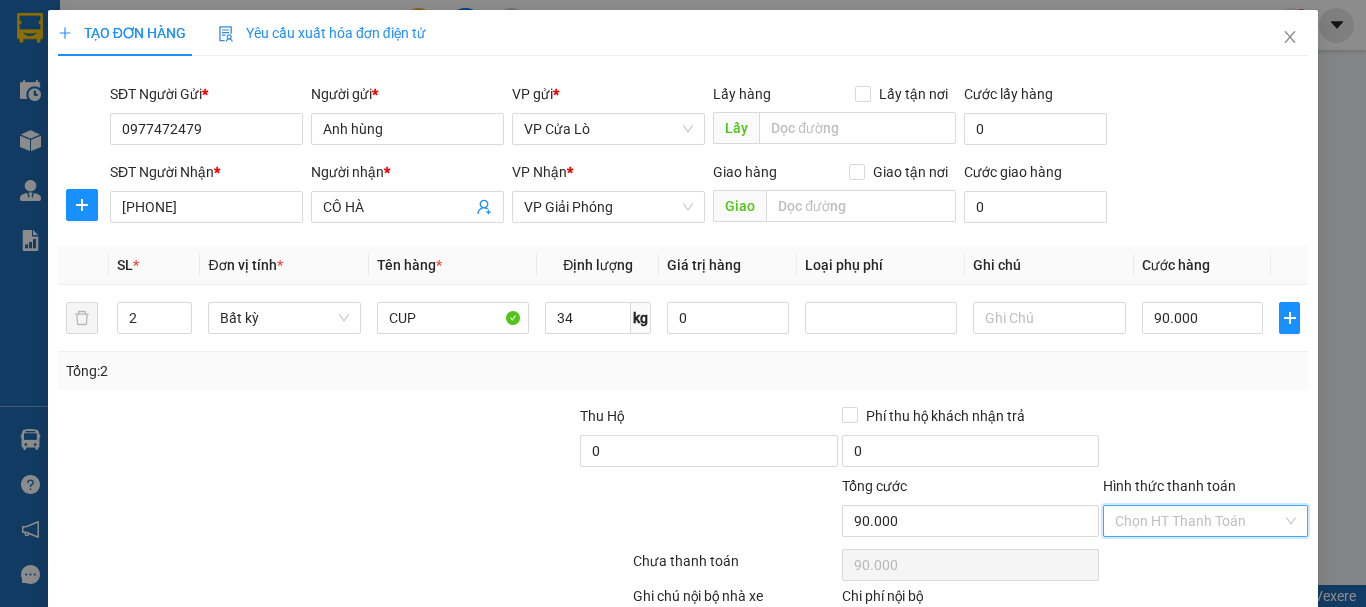 click on "Hình thức thanh toán" at bounding box center (1198, 521) 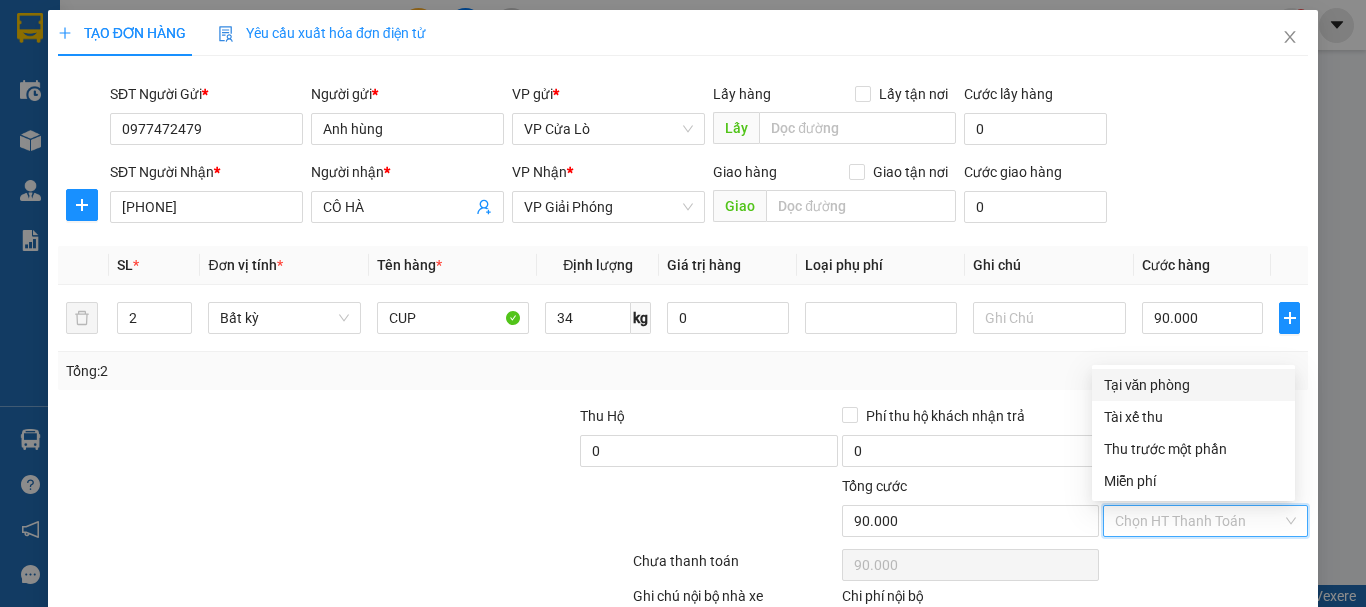 click on "Tại văn phòng" at bounding box center [1193, 385] 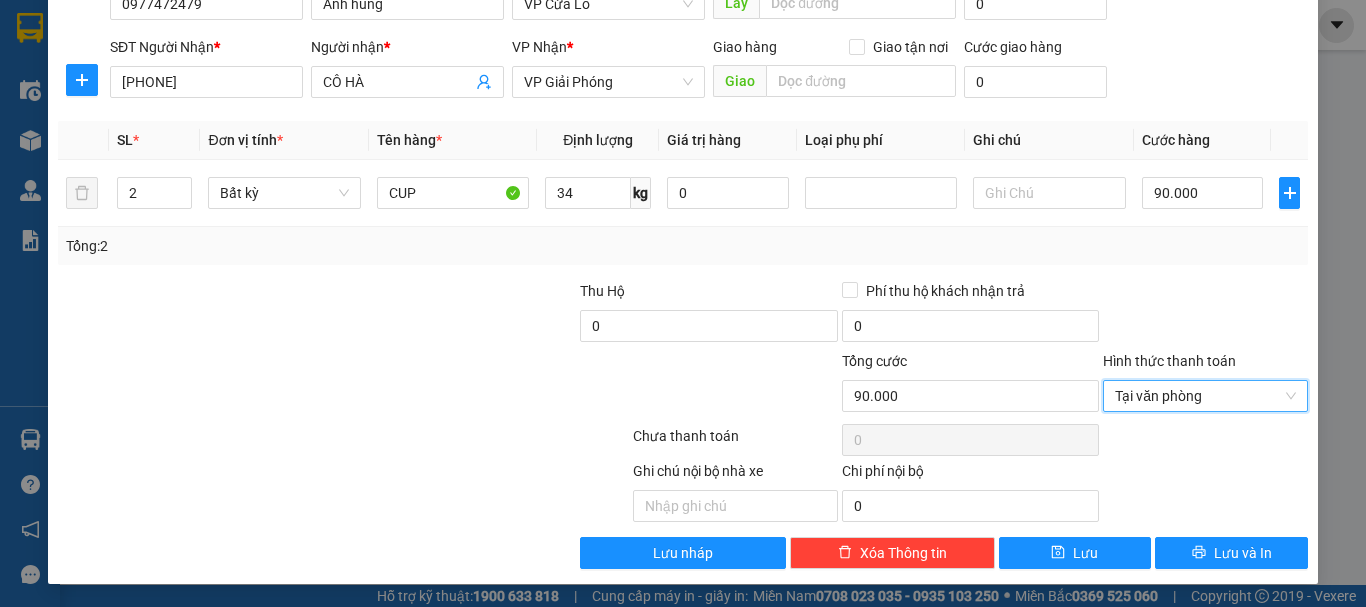 scroll, scrollTop: 126, scrollLeft: 0, axis: vertical 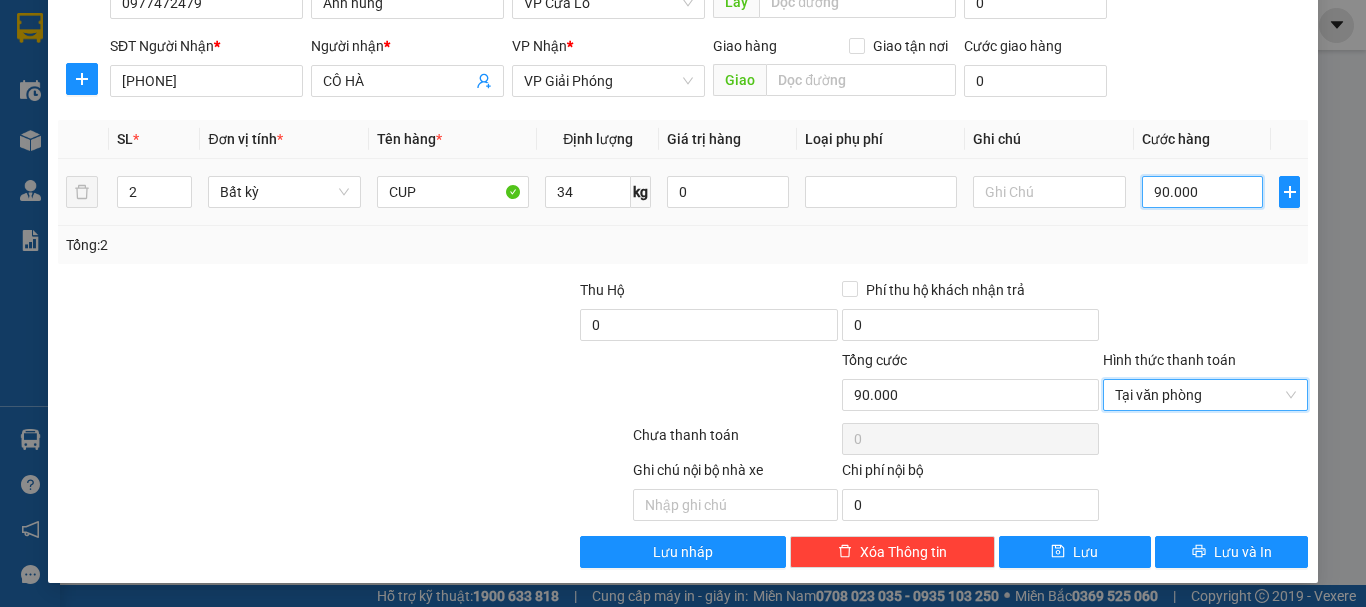 click on "90.000" at bounding box center [1203, 192] 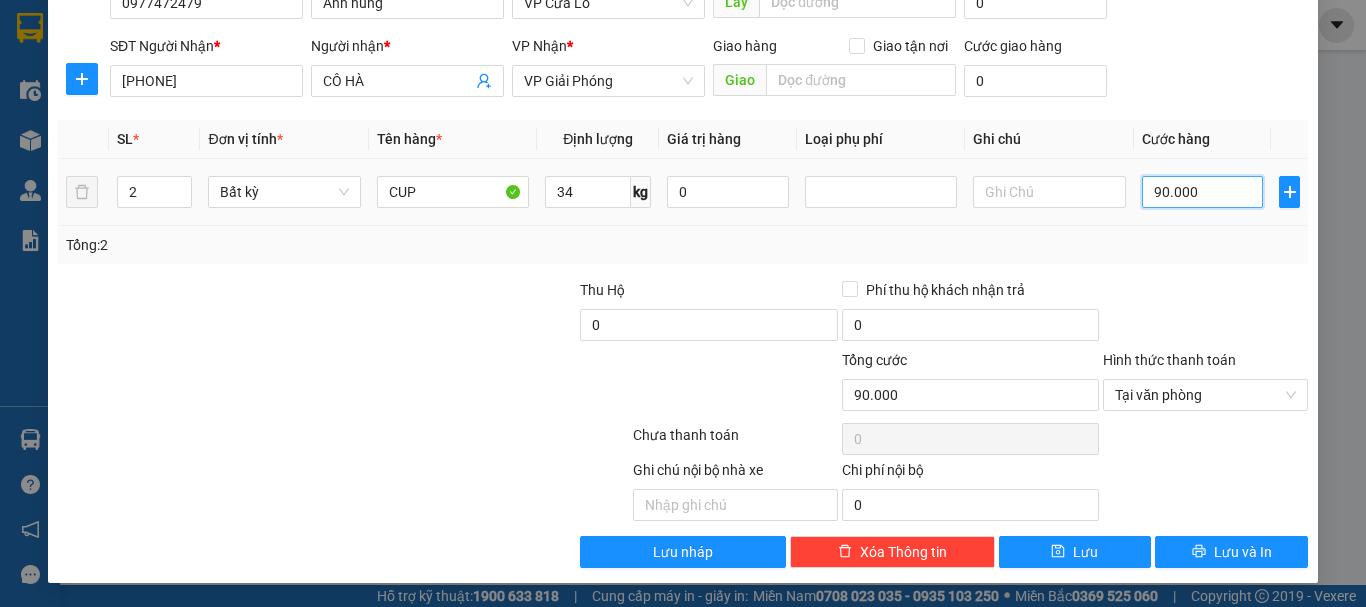 click on "90.000" at bounding box center [1203, 192] 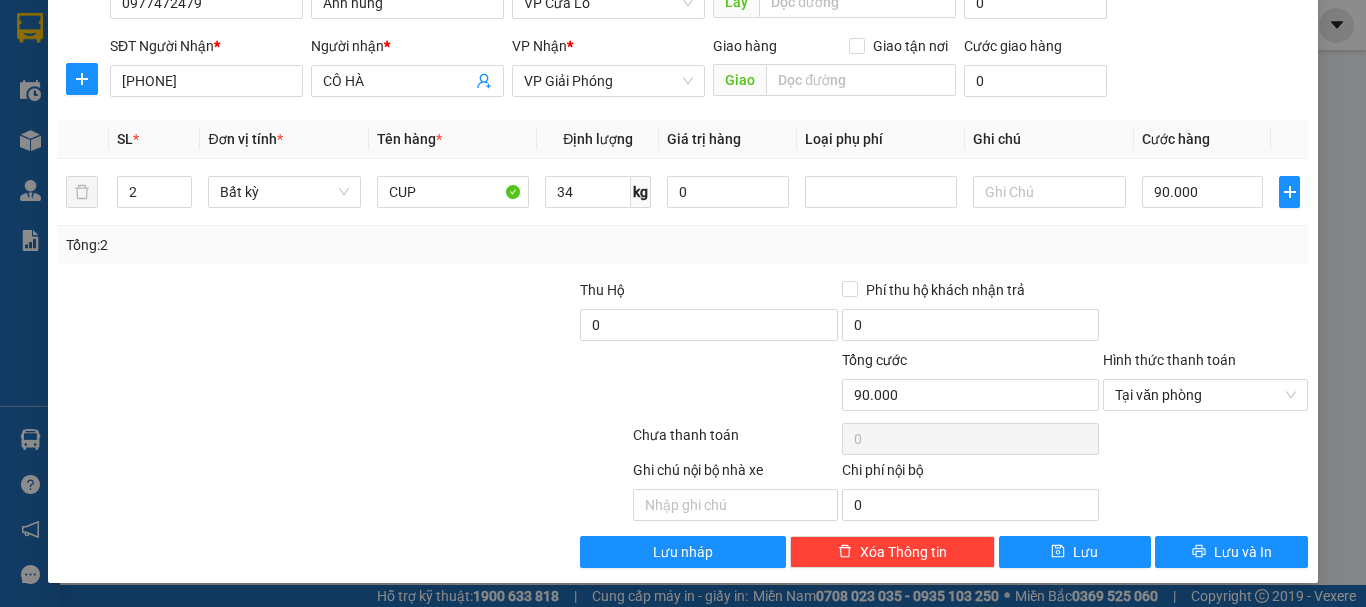 click on "Transit Pickup Surcharge Ids Transit Deliver Surcharge Ids Transit Deliver Surcharge Transit Deliver Surcharge Gói vận chuyển  * Tiêu chuẩn SĐT Người Gửi  * [PHONE] Người gửi  * Anh hùng [LAST_NAME] VP gửi  * VP Cửa Lò Lấy hàng Lấy tận nơi Lấy Cước lấy hàng 0 SĐT Người Nhận  * [PHONE] Người nhận  * CÔ HÀ VP Nhận  * VP Giải Phóng Giao hàng Giao tận nơi Giao Cước giao hàng 0 SL  * Đơn vị tính  * Tên hàng  * Định lượng Giá trị hàng Loại phụ phí Ghi chú Cước hàng                     2 Bất kỳ CUP 34 kg 0   90.000 Tổng:  2 Thu Hộ 0 Phí thu hộ khách nhận trả 0 Tổng cước 90.000 Hình thức thanh toán Tại văn phòng Số tiền thu trước 0 Tại văn phòng Chưa thanh toán 0 Ghi chú nội bộ nhà xe Chi phí nội bộ 0 Lưu nháp Xóa Thông tin Lưu Lưu và In Tại văn phòng Tài xế thu Tại văn phòng Tài xế thu Thu trước một phần Miễn phí" at bounding box center [683, 257] 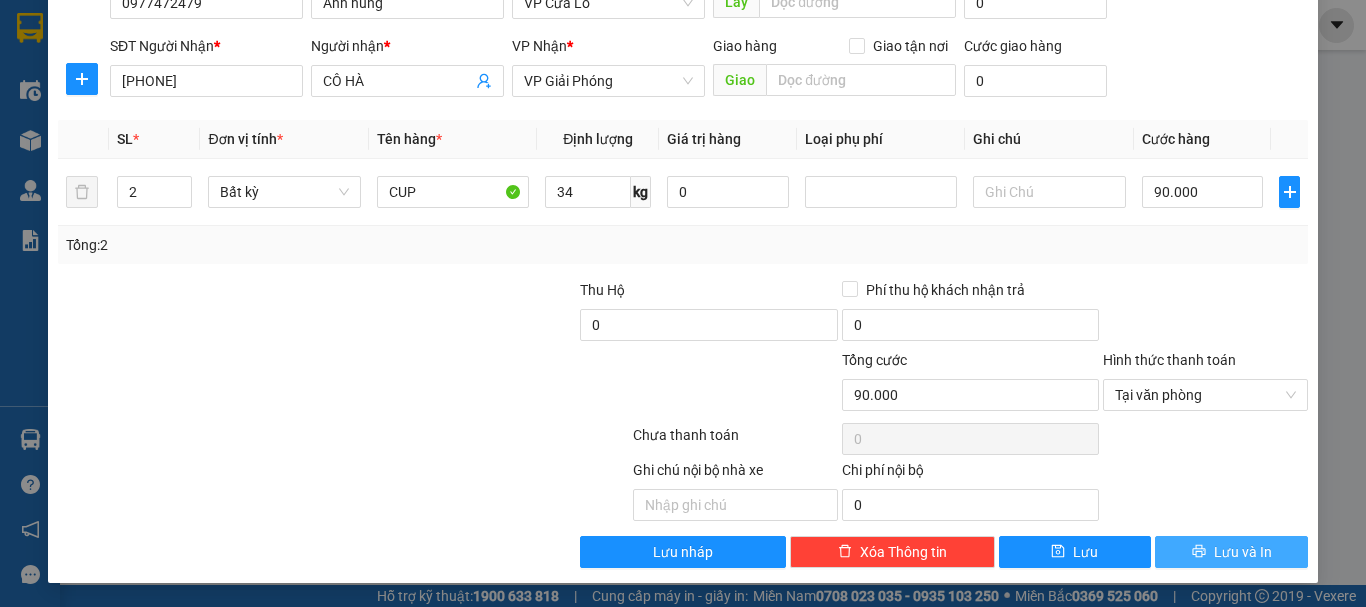drag, startPoint x: 1190, startPoint y: 552, endPoint x: 1144, endPoint y: 524, distance: 53.851646 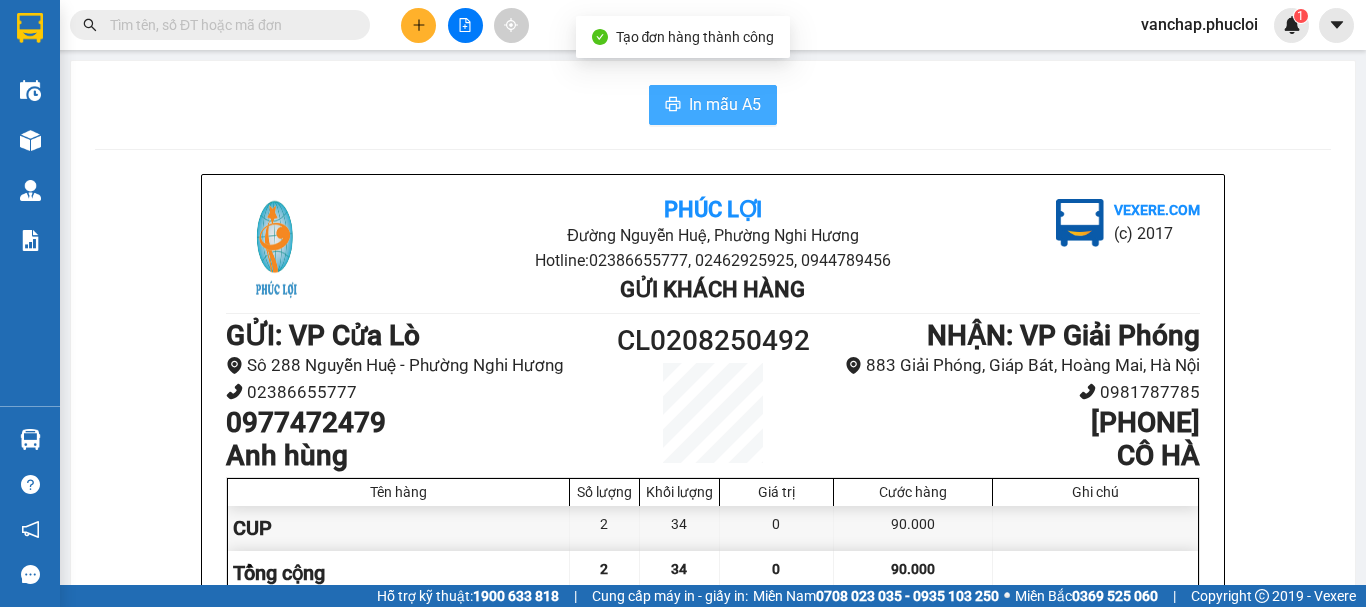 drag, startPoint x: 664, startPoint y: 104, endPoint x: 708, endPoint y: 85, distance: 47.92703 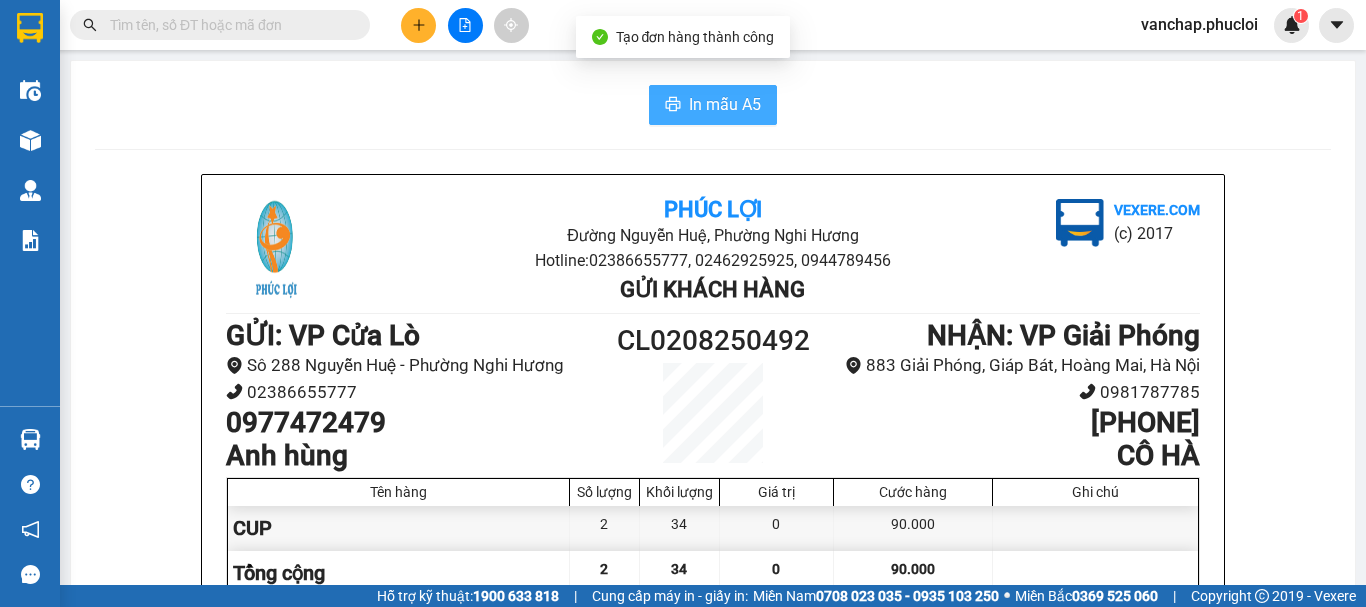 scroll, scrollTop: 0, scrollLeft: 0, axis: both 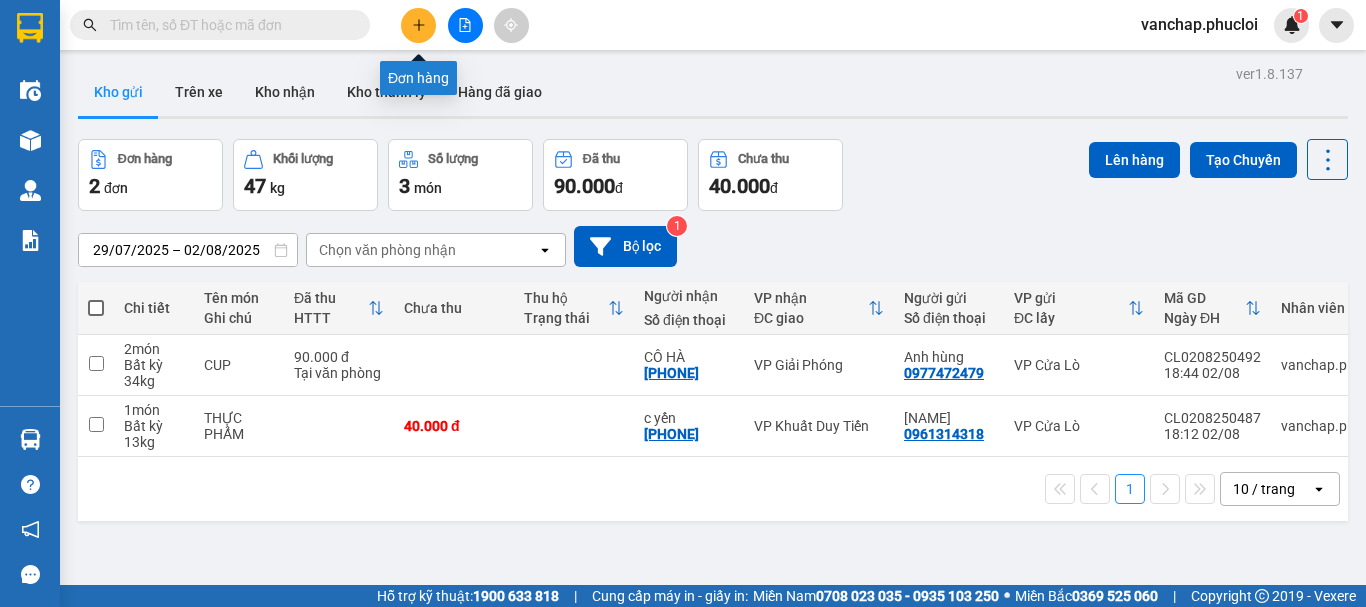 click at bounding box center (418, 25) 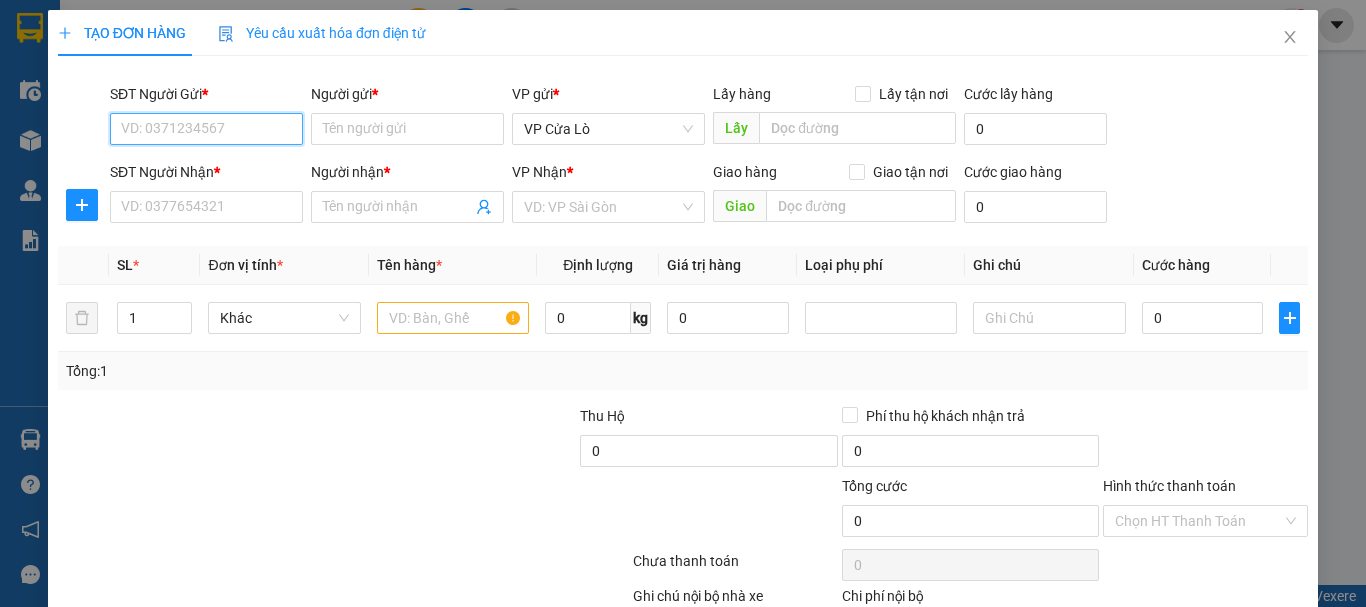 click on "SĐT Người Gửi  *" at bounding box center (206, 129) 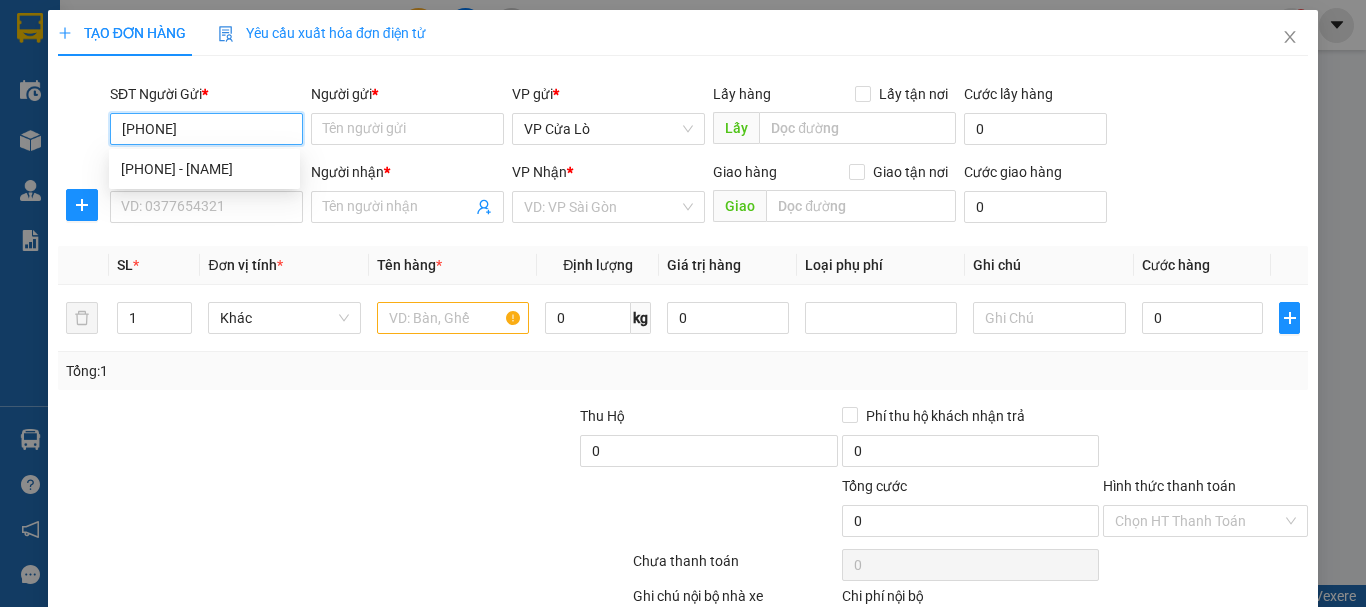 type on "[PHONE]" 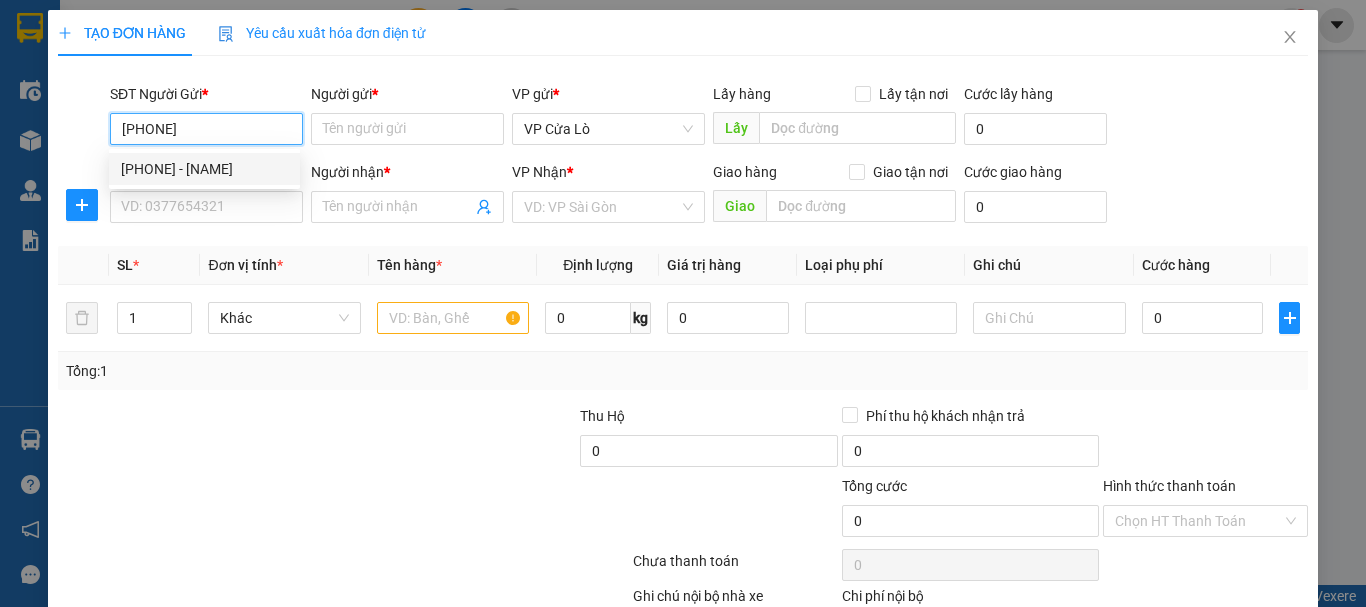 click on "[PHONE] - [NAME]" at bounding box center (204, 169) 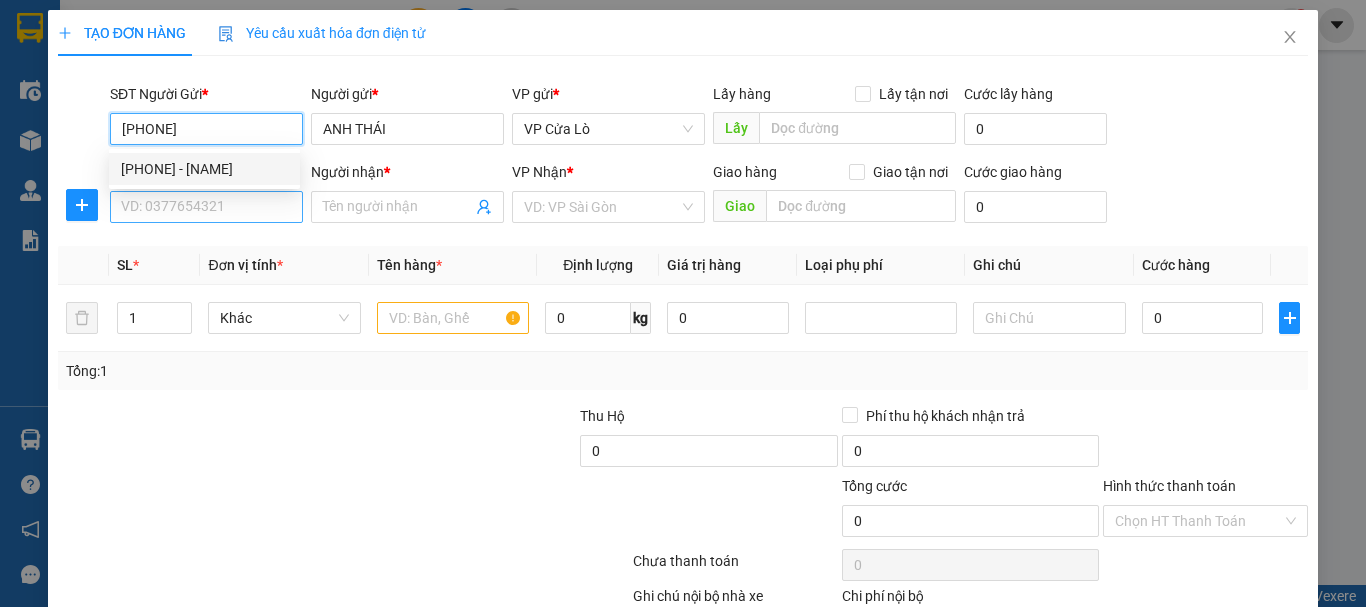 type on "[PHONE]" 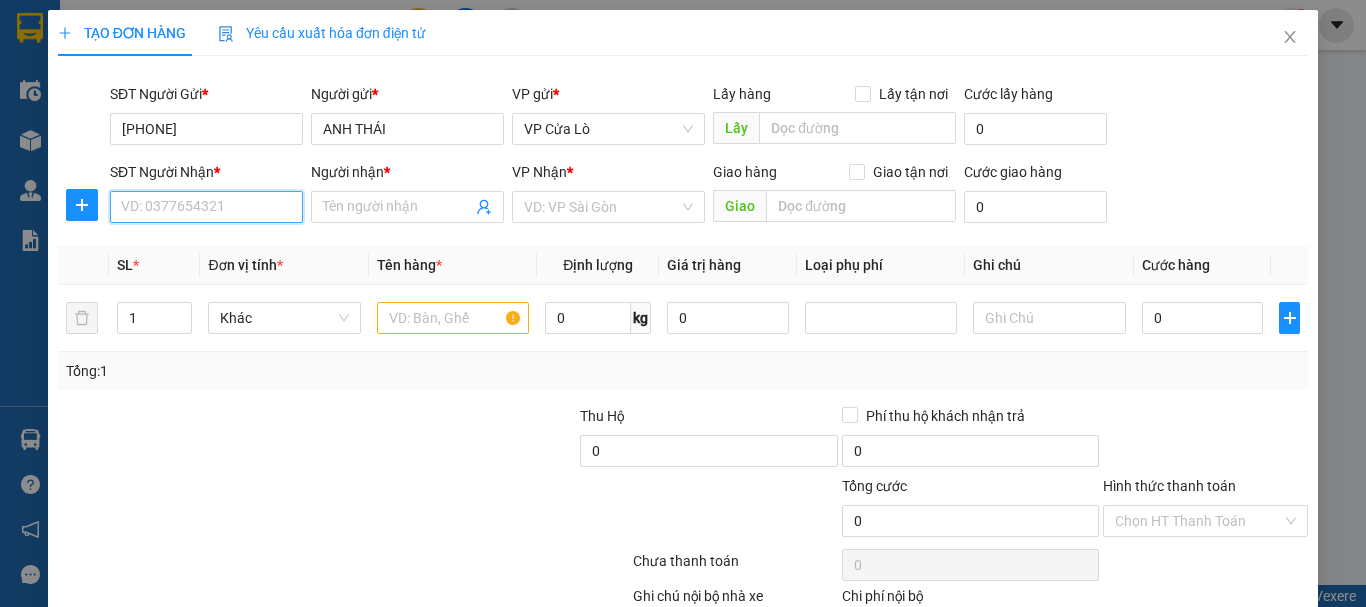 click on "SĐT Người Nhận  *" at bounding box center [206, 207] 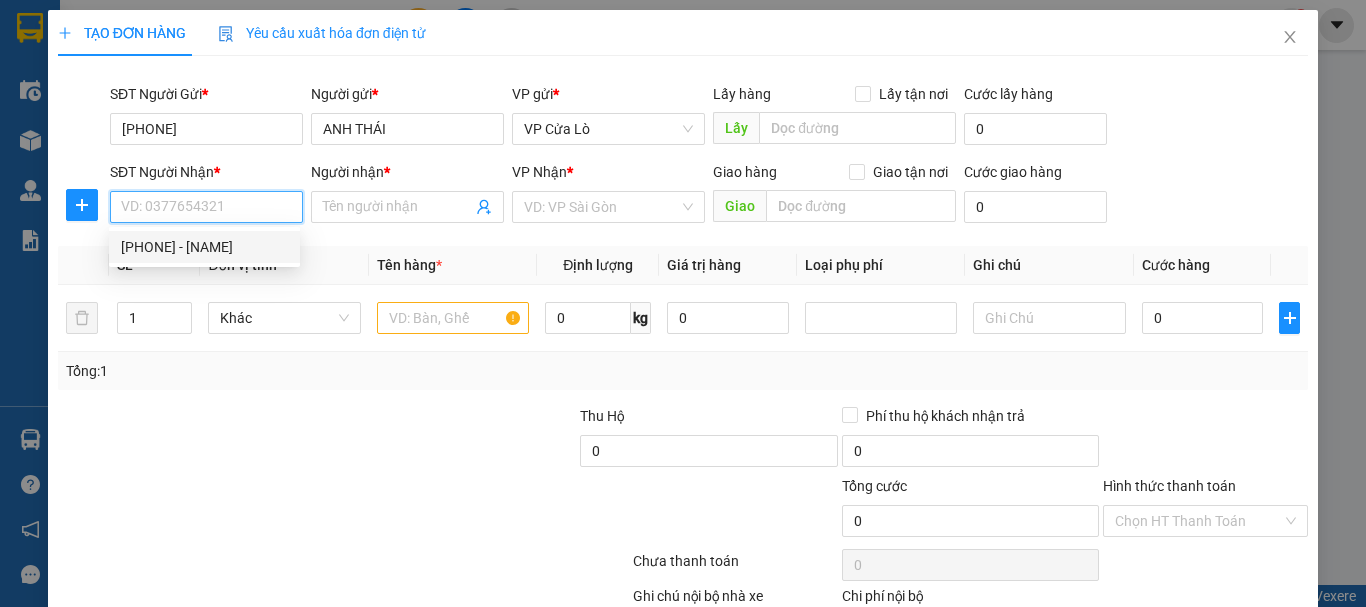 click on "[PHONE] - [NAME]" at bounding box center [204, 247] 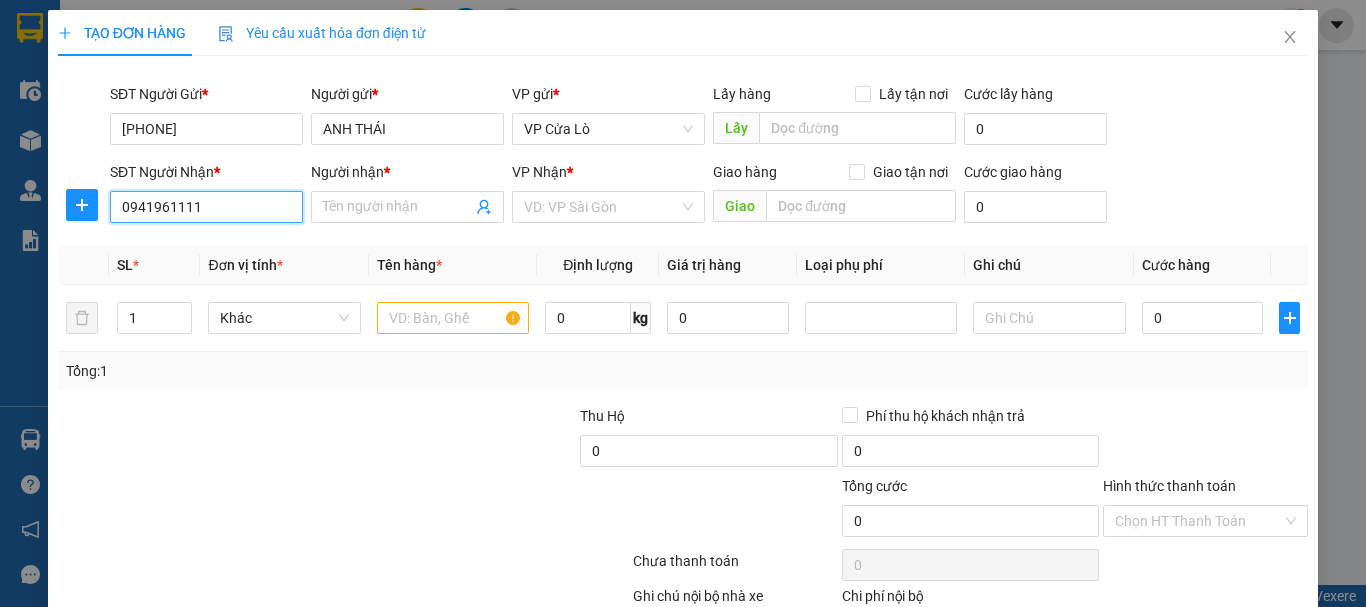type on "A THÀNH" 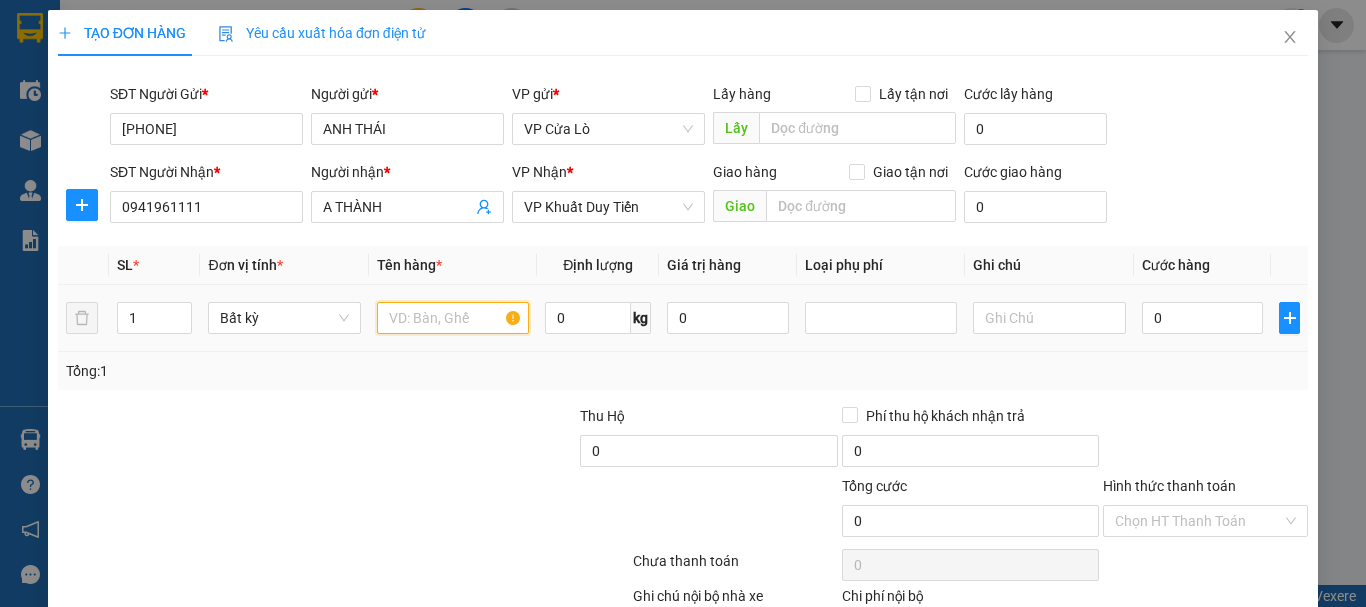 click at bounding box center [453, 318] 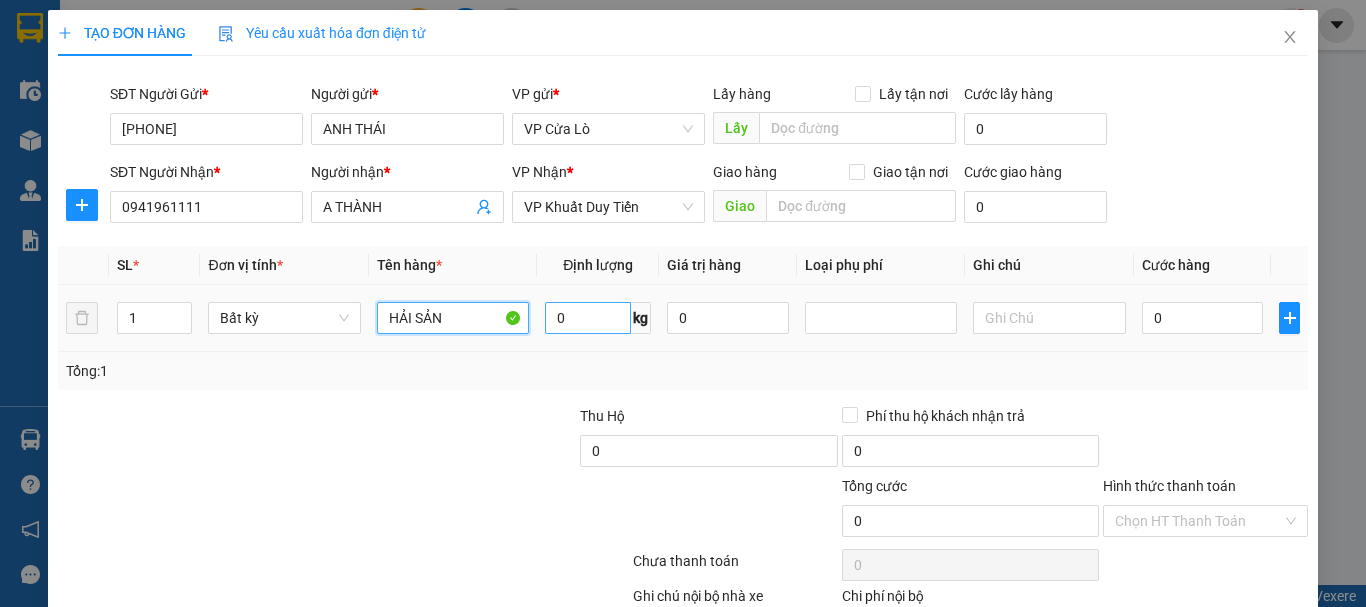type on "HẢI SẢN" 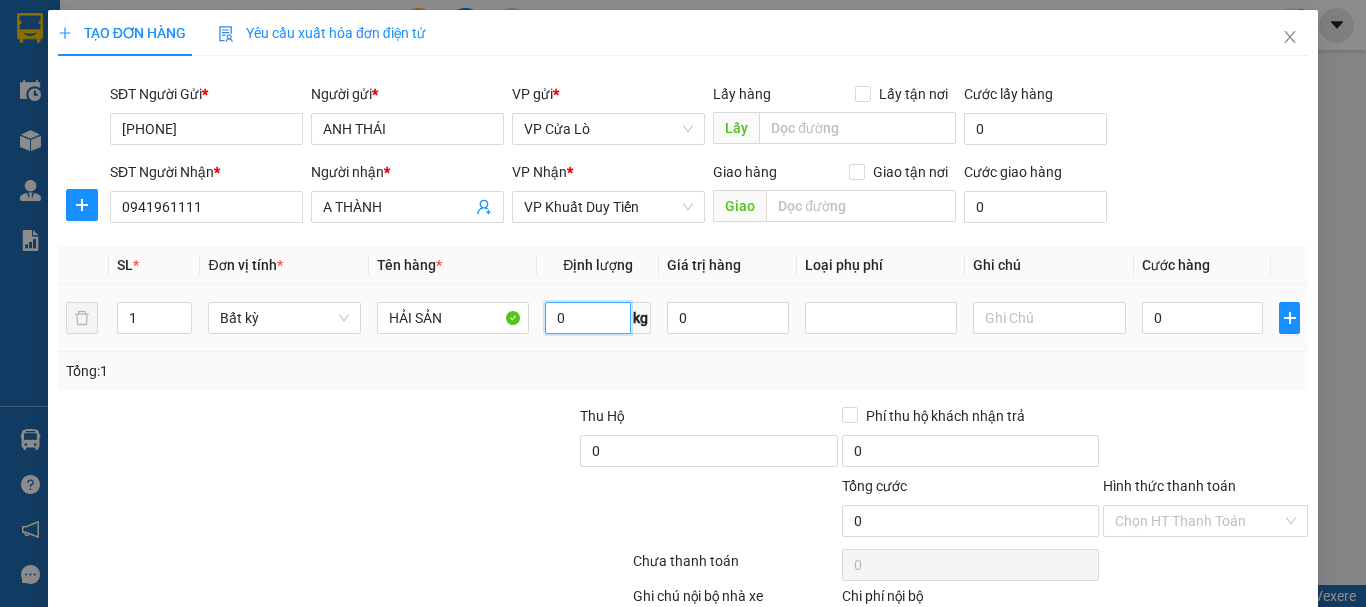 click on "0" at bounding box center [588, 318] 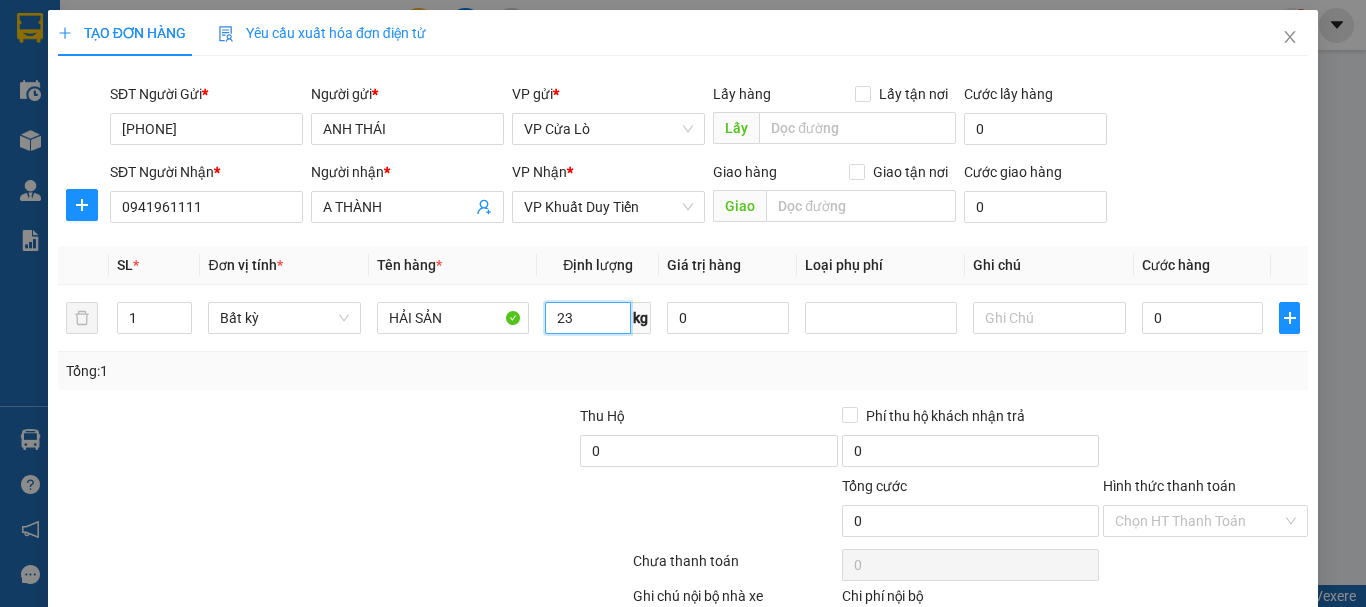 type on "23" 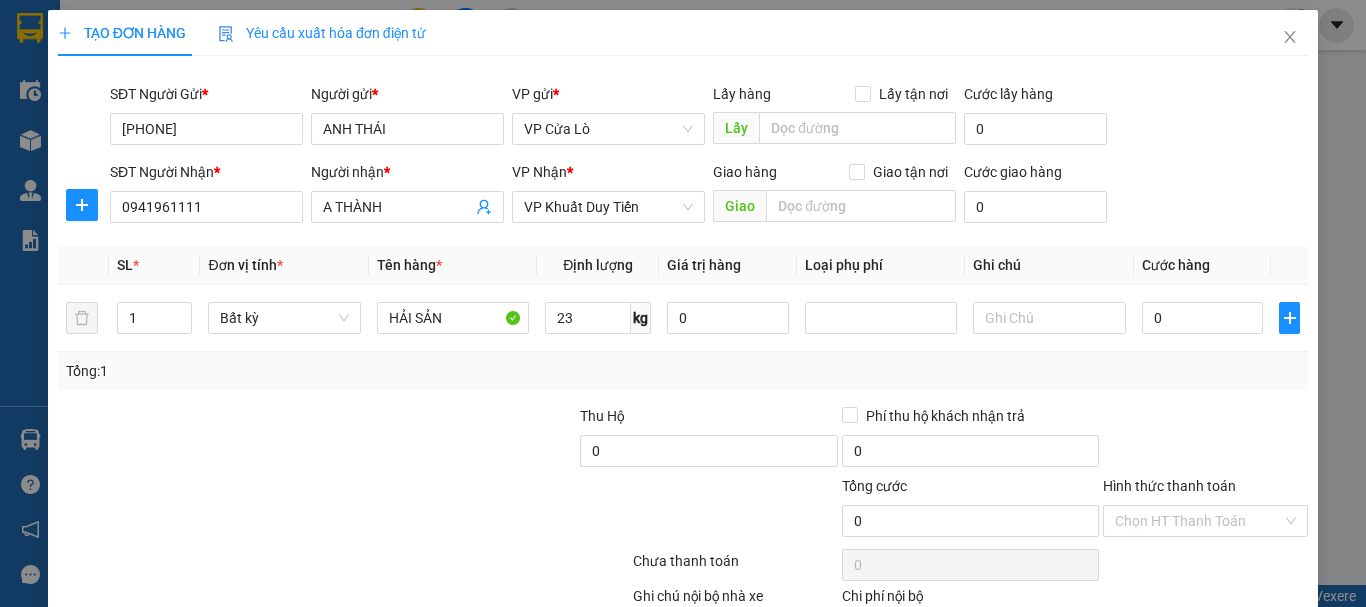 click on "Tổng:  1" at bounding box center (683, 371) 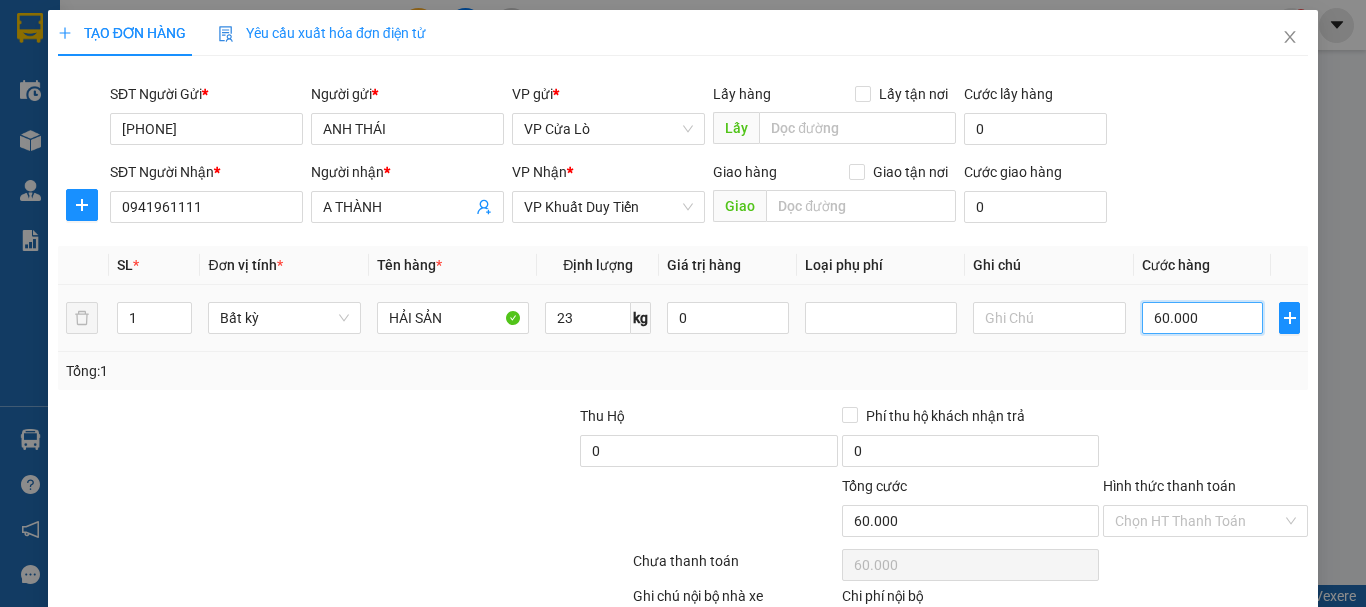 click on "60.000" at bounding box center [1203, 318] 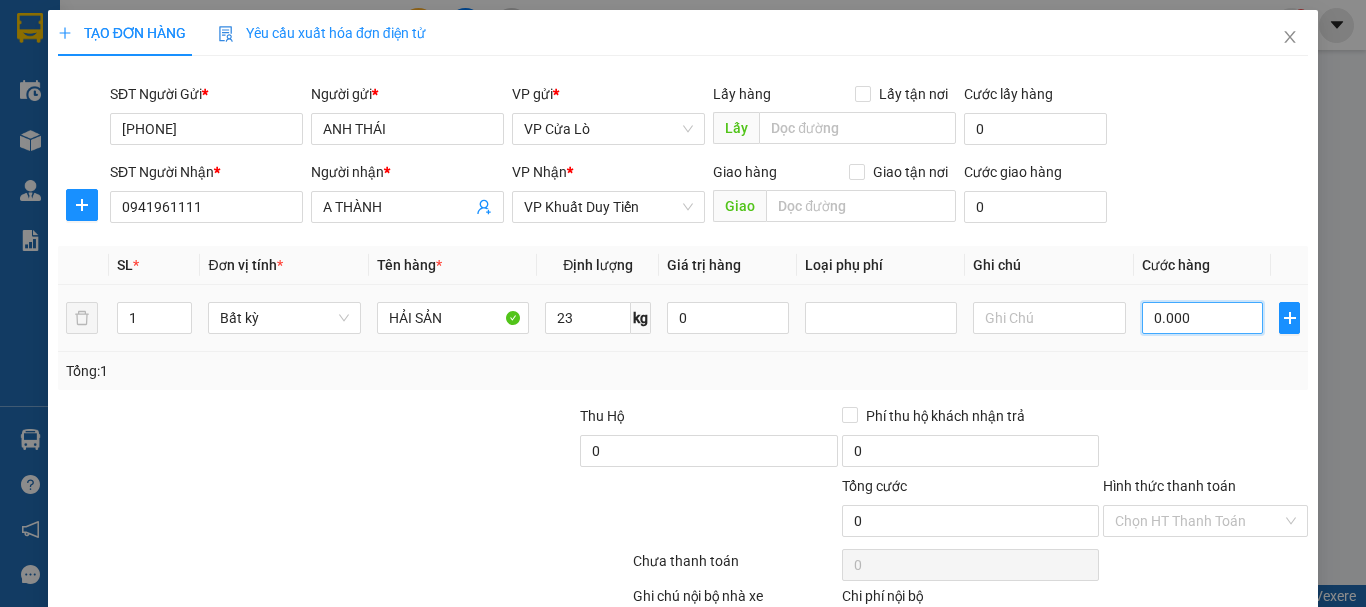 type on "70.000" 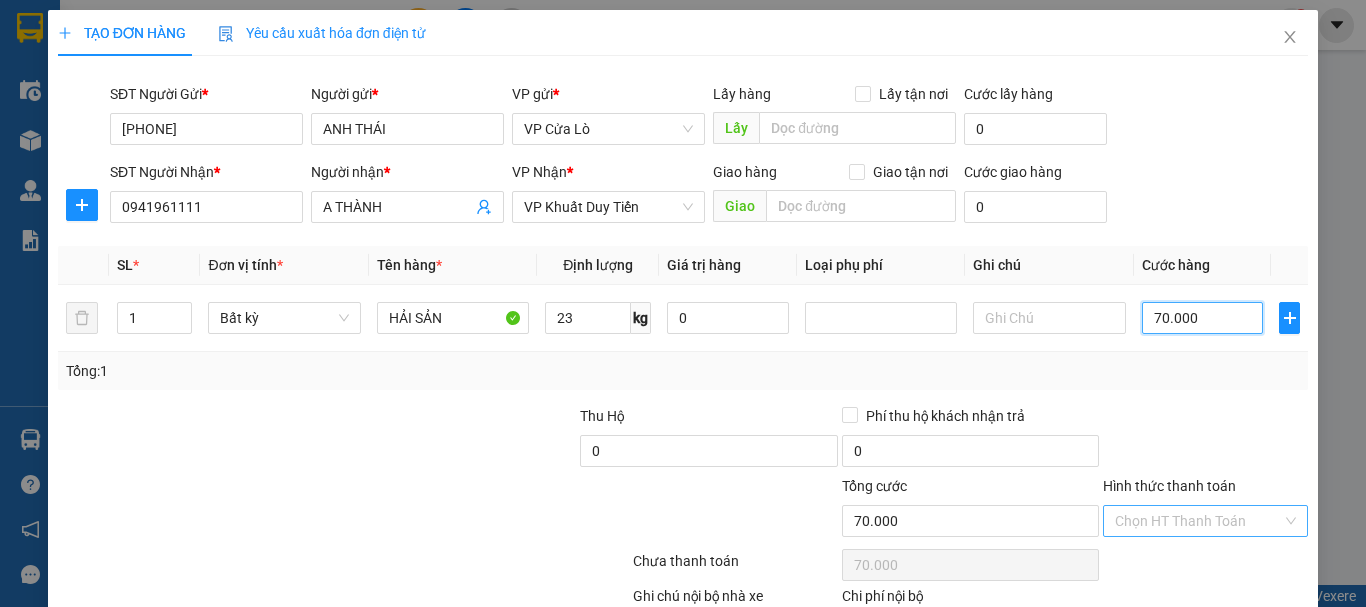 type on "70.000" 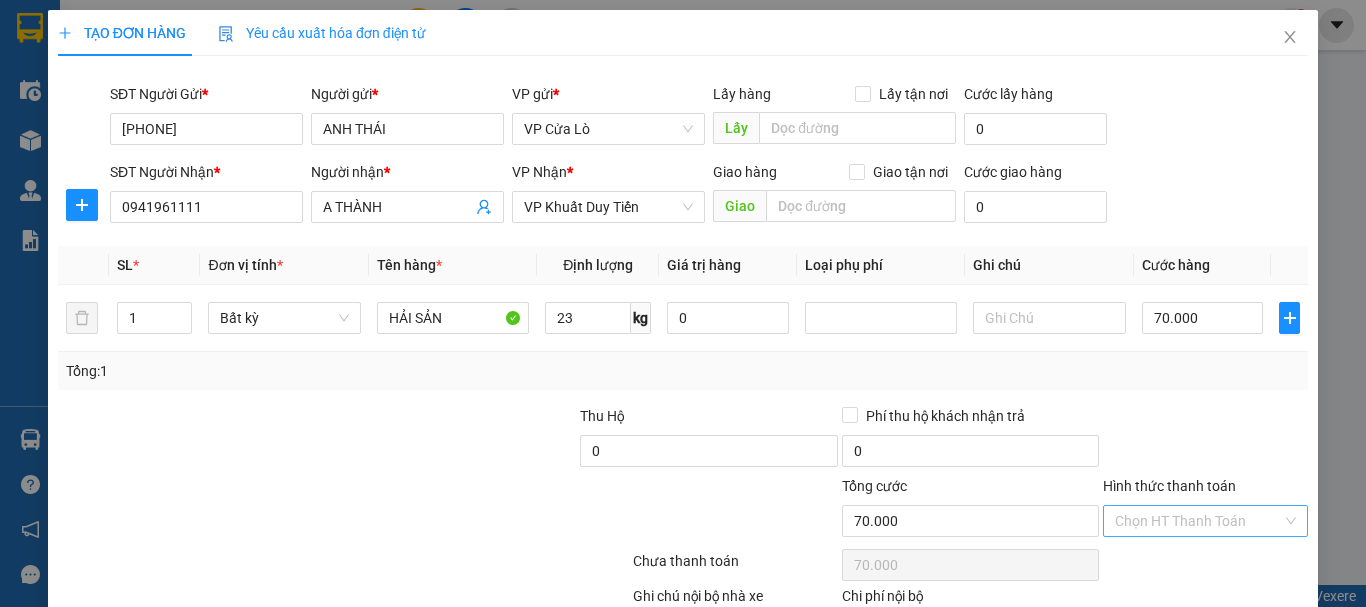 click on "Hình thức thanh toán" at bounding box center (1198, 521) 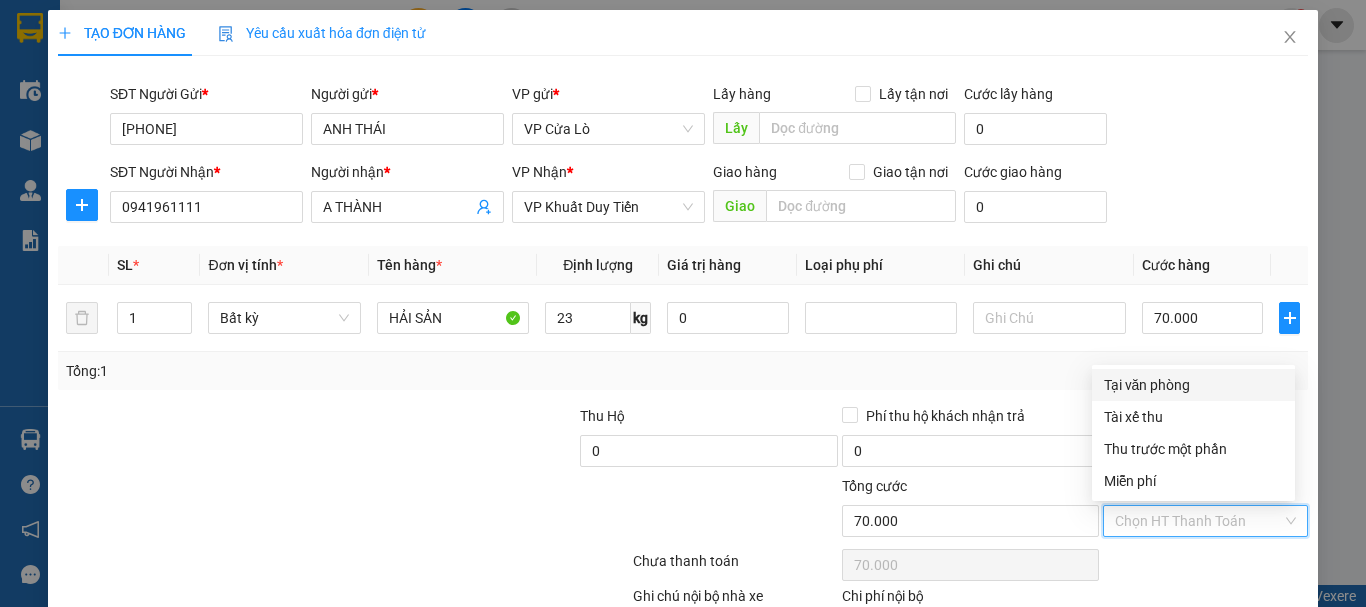 click on "Tại văn phòng" at bounding box center (1193, 385) 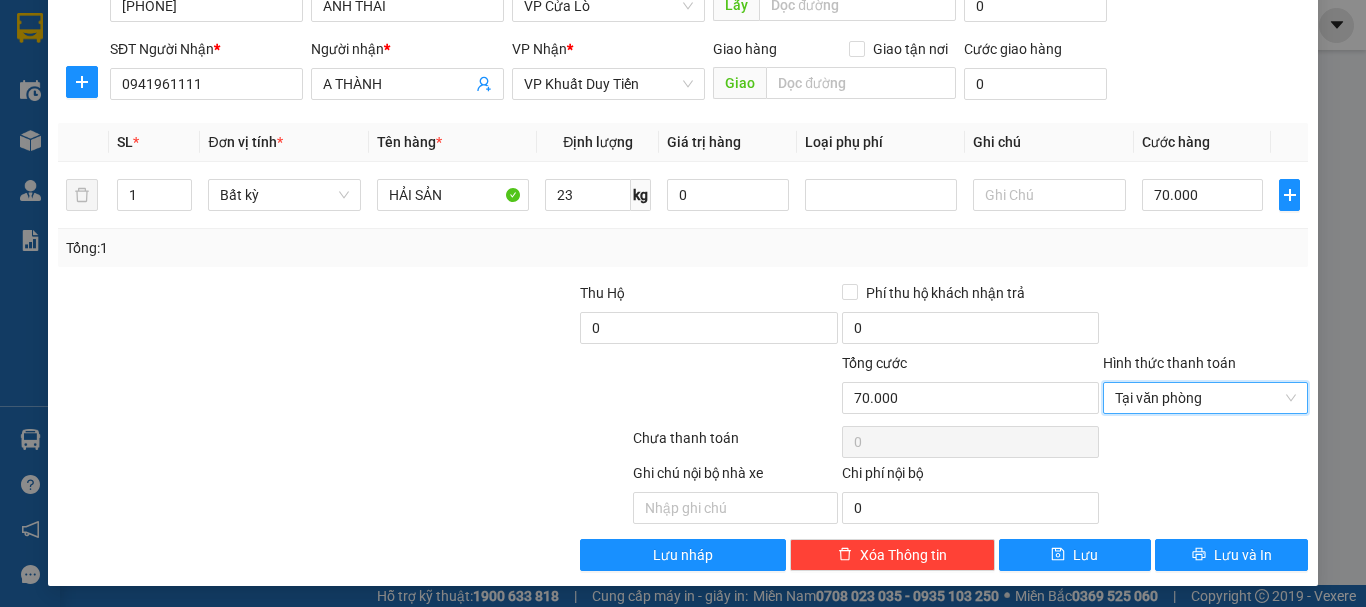 scroll, scrollTop: 126, scrollLeft: 0, axis: vertical 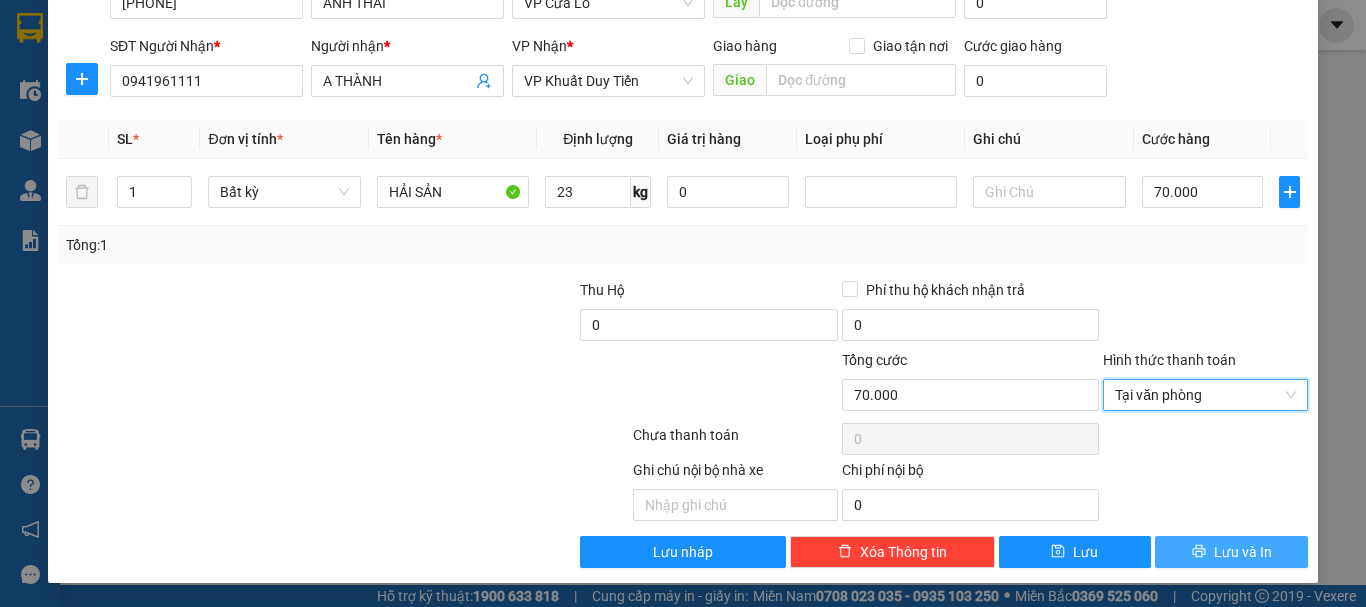 click 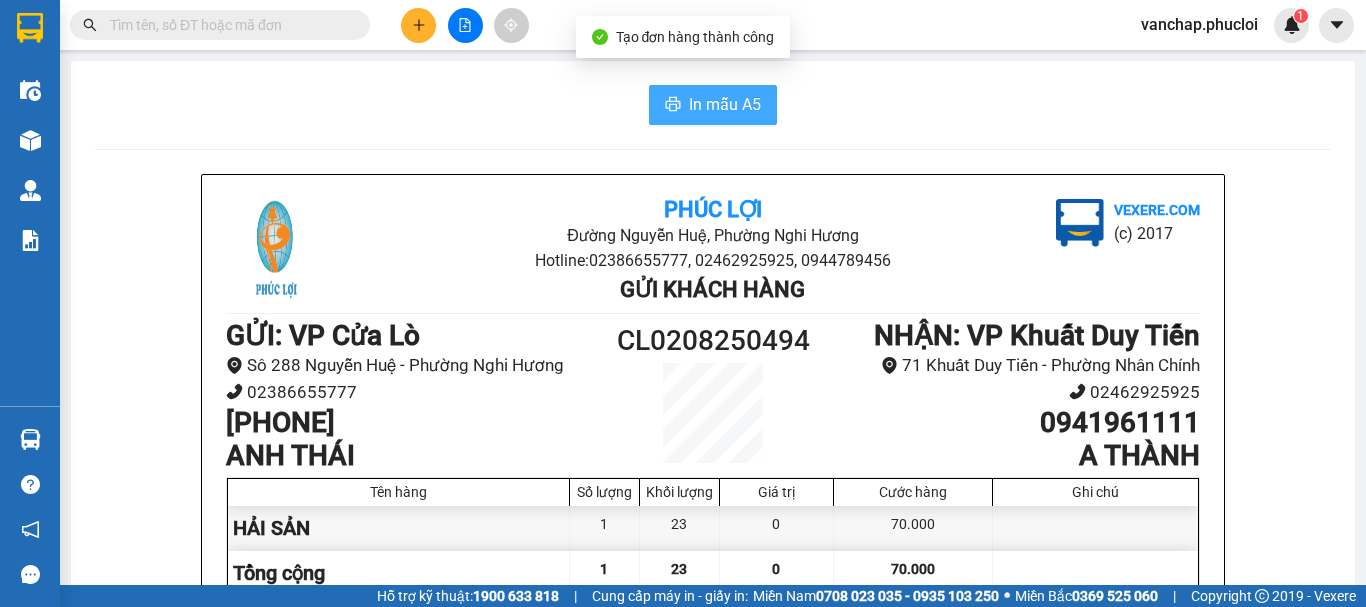click at bounding box center [673, 105] 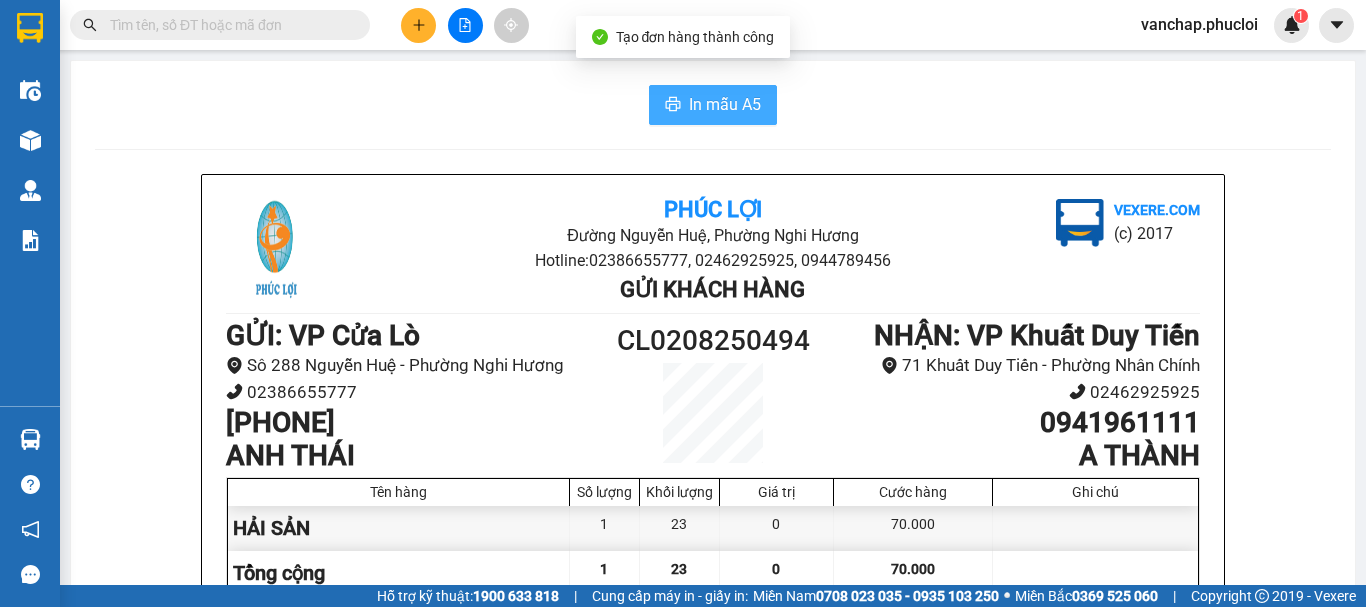 scroll, scrollTop: 0, scrollLeft: 0, axis: both 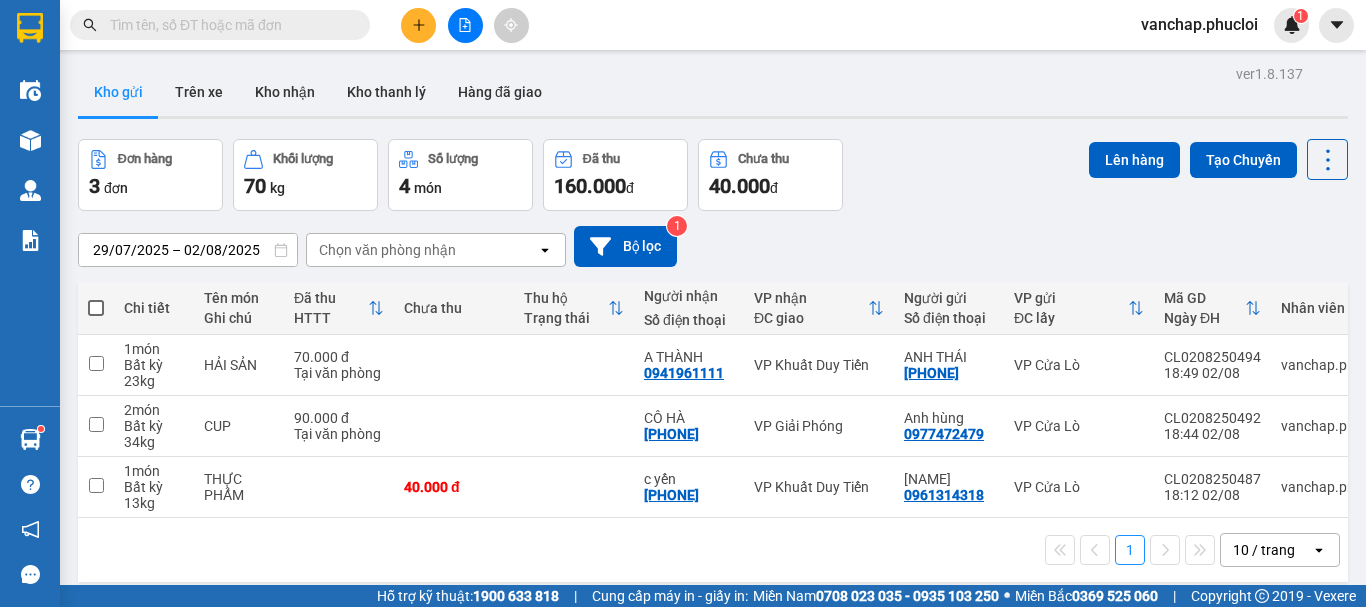 click at bounding box center (418, 25) 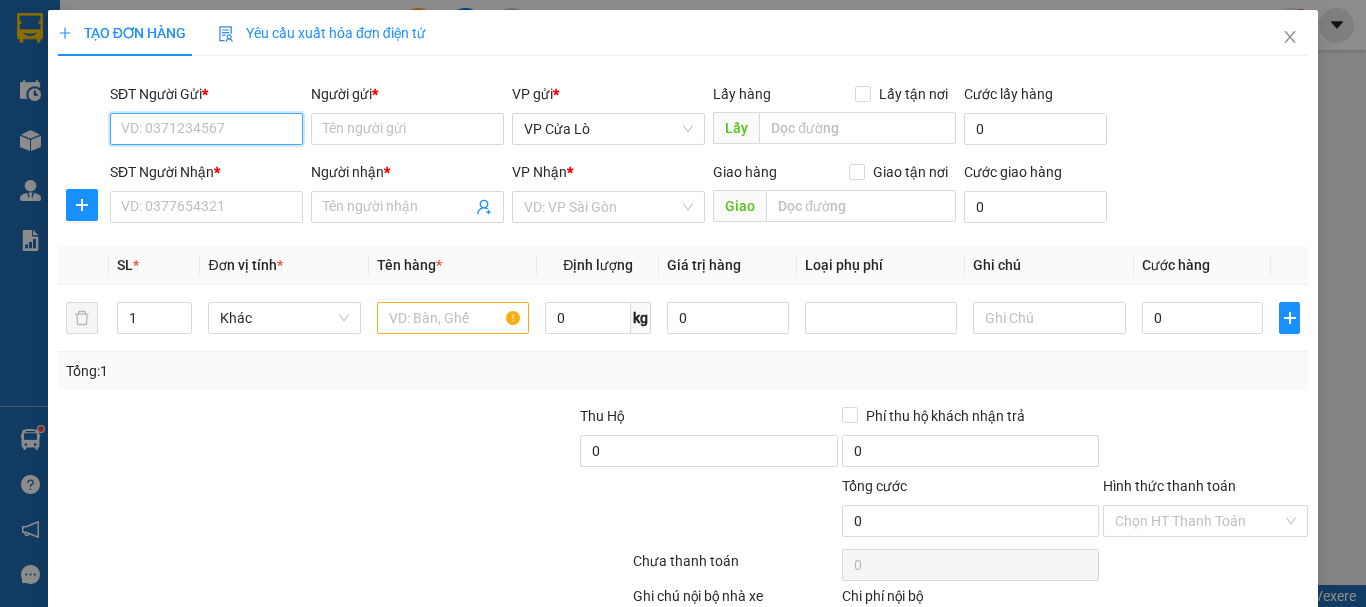 click on "SĐT Người Gửi  *" at bounding box center (206, 129) 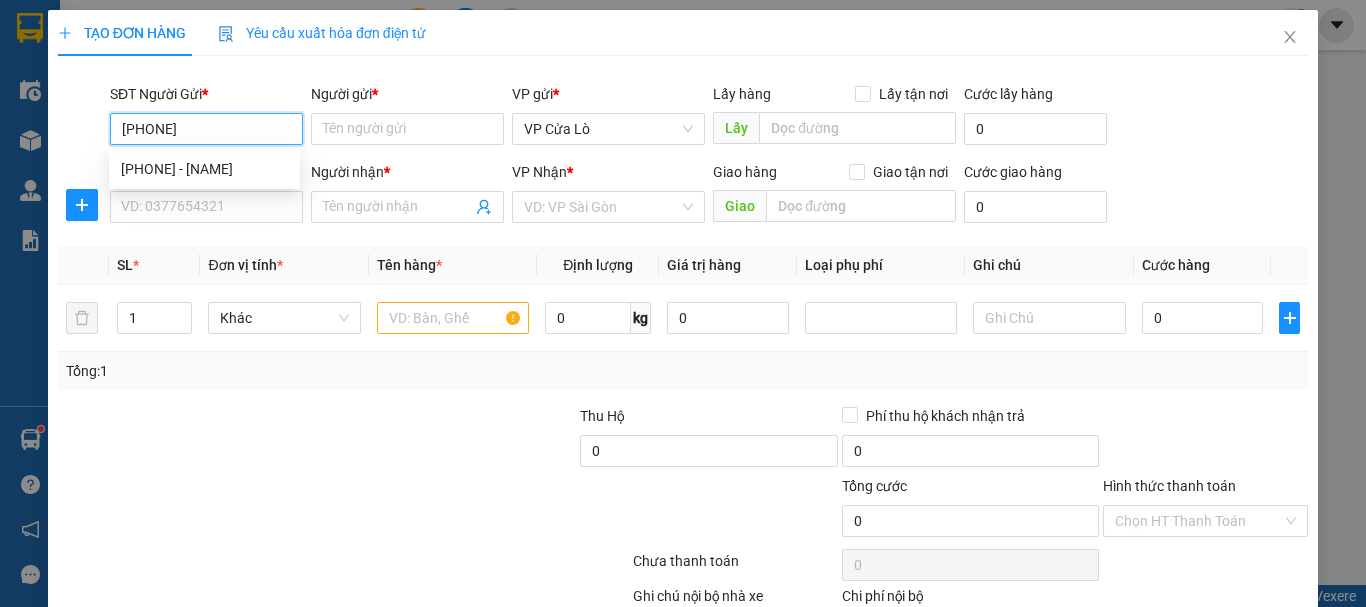 type on "0968996595" 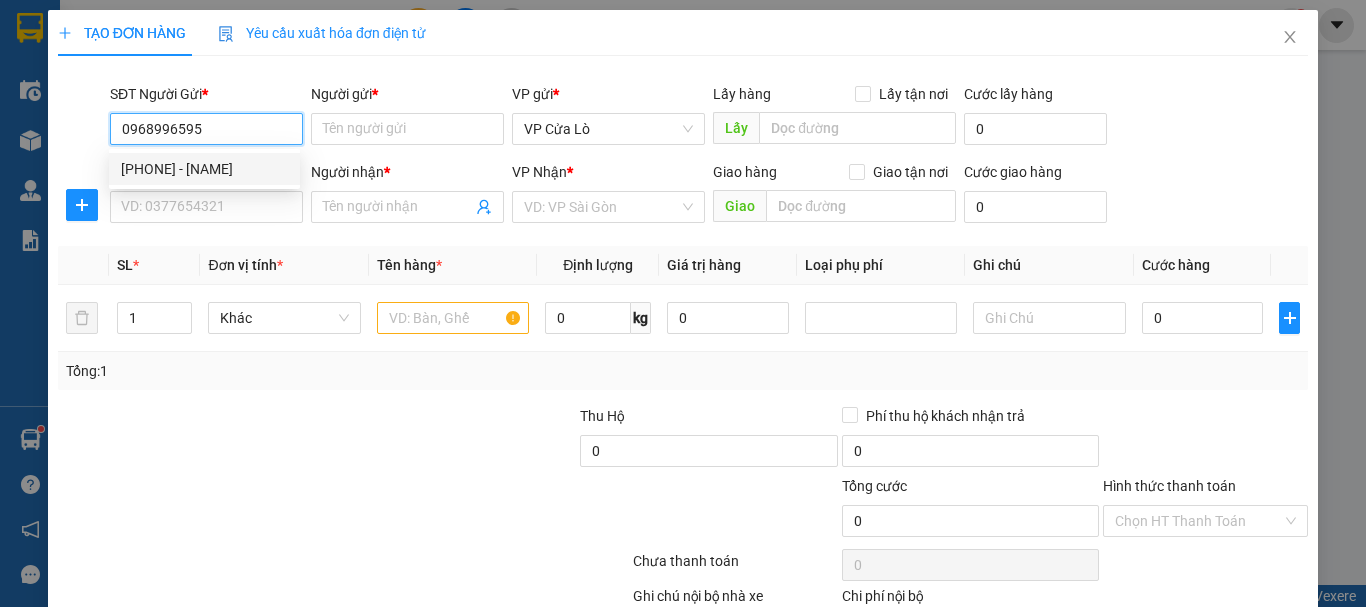 click on "[PHONE] - [NAME]" at bounding box center (204, 169) 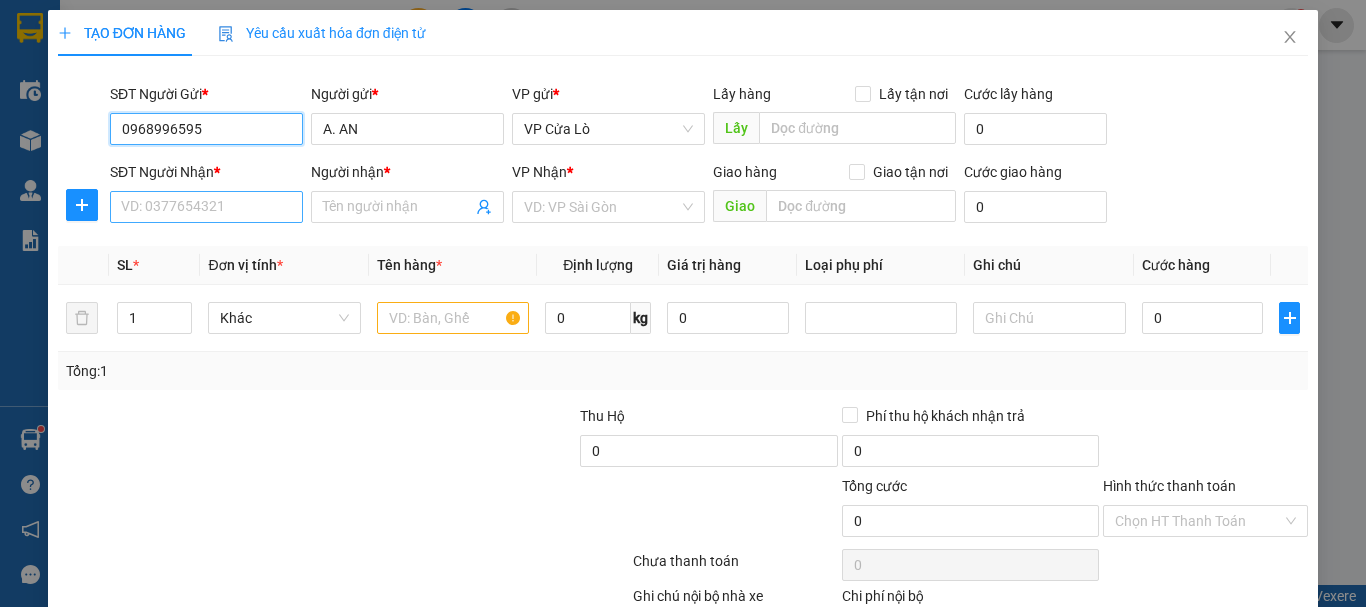 type on "0968996595" 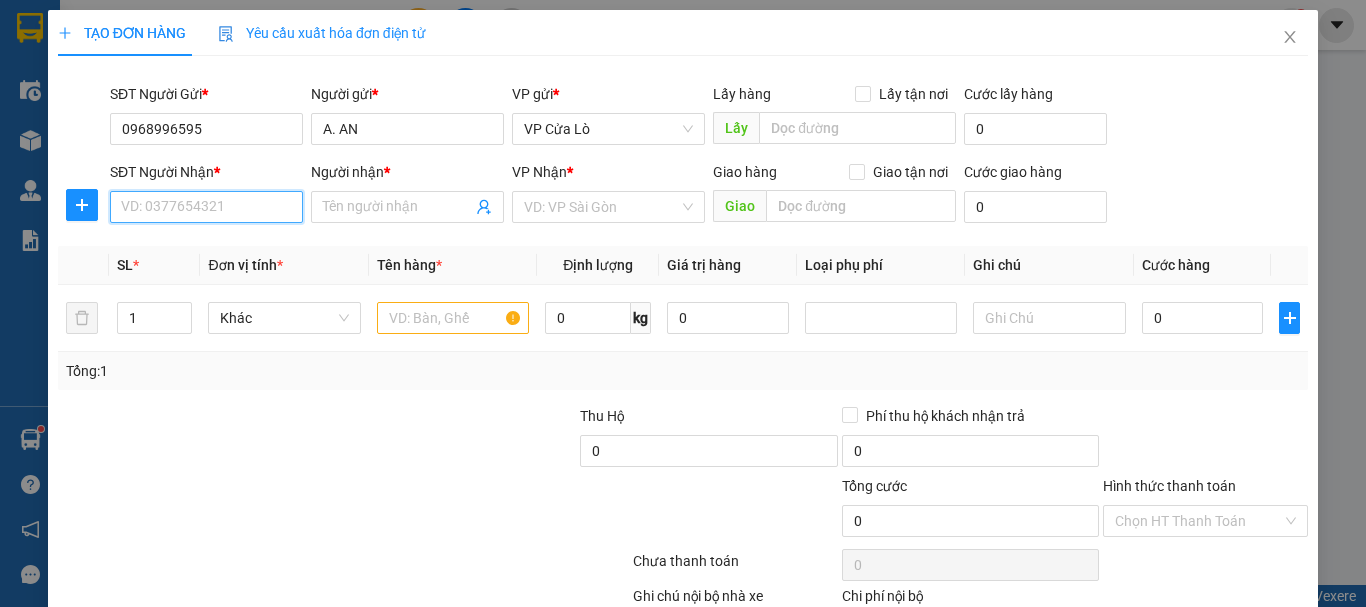 click on "SĐT Người Nhận  *" at bounding box center (206, 207) 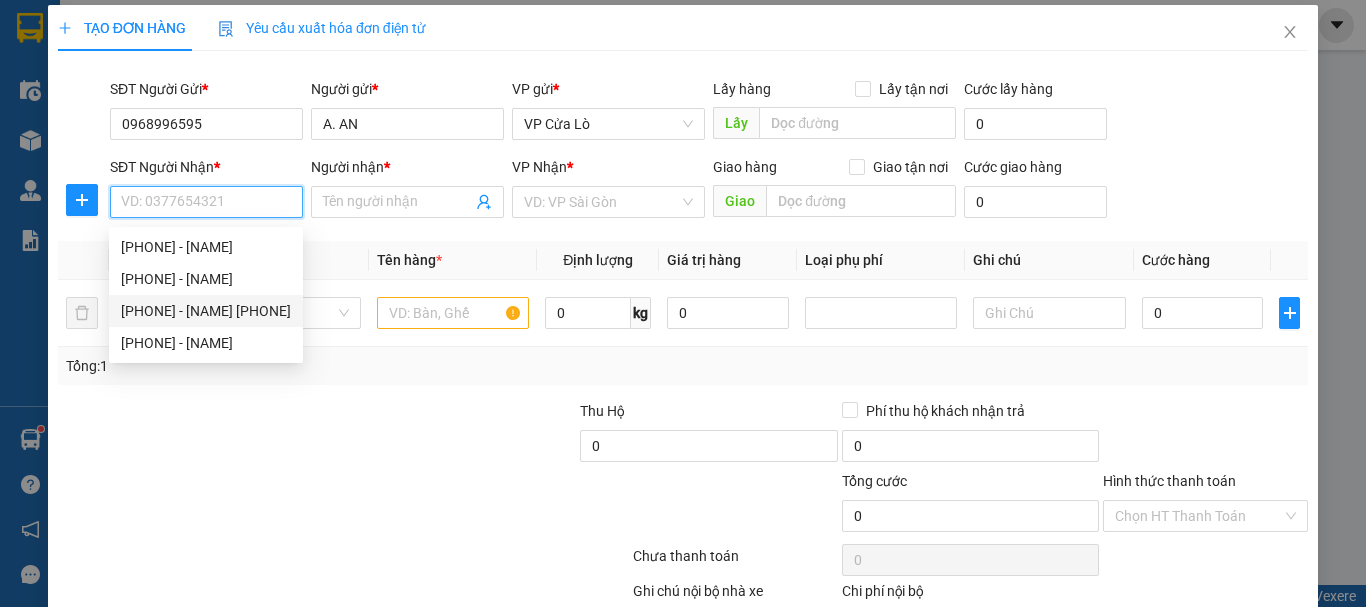 scroll, scrollTop: 0, scrollLeft: 0, axis: both 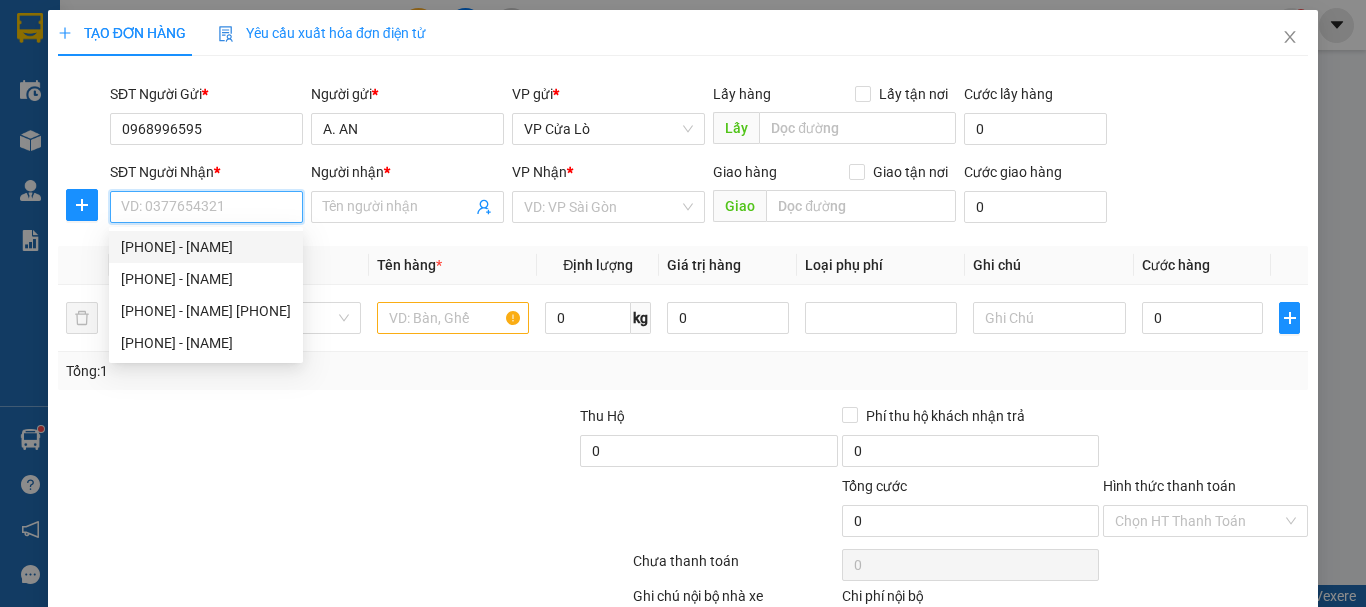 click on "SĐT Người Nhận  *" at bounding box center [206, 207] 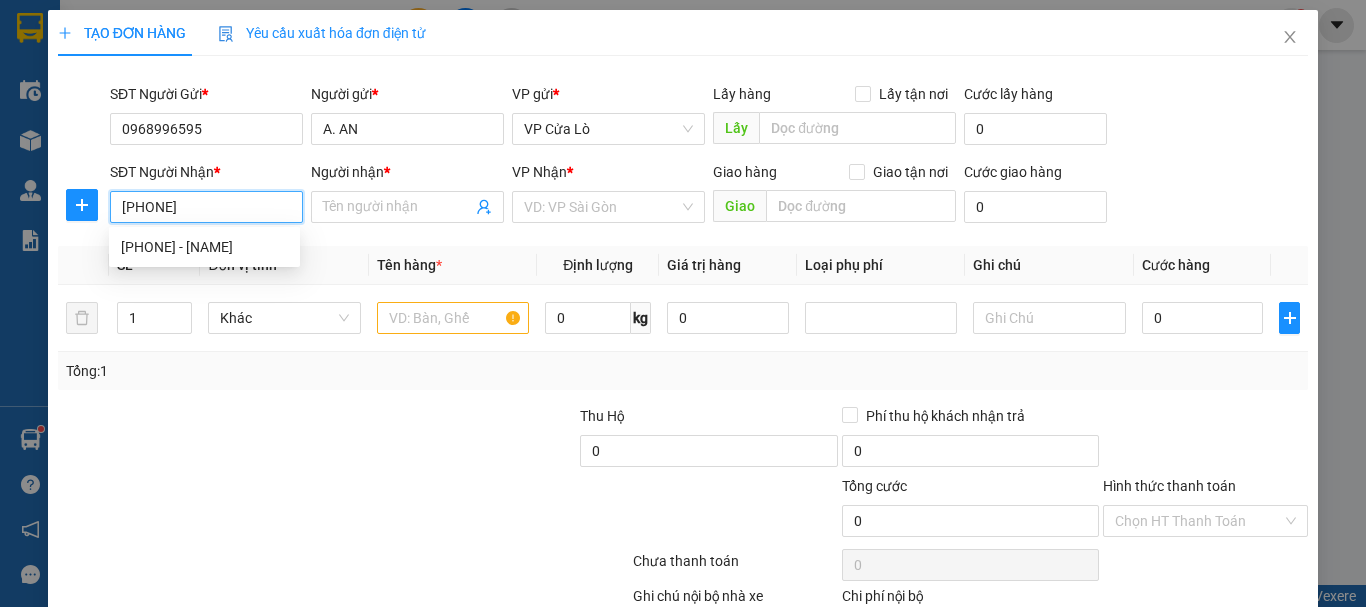 type on "0982004648" 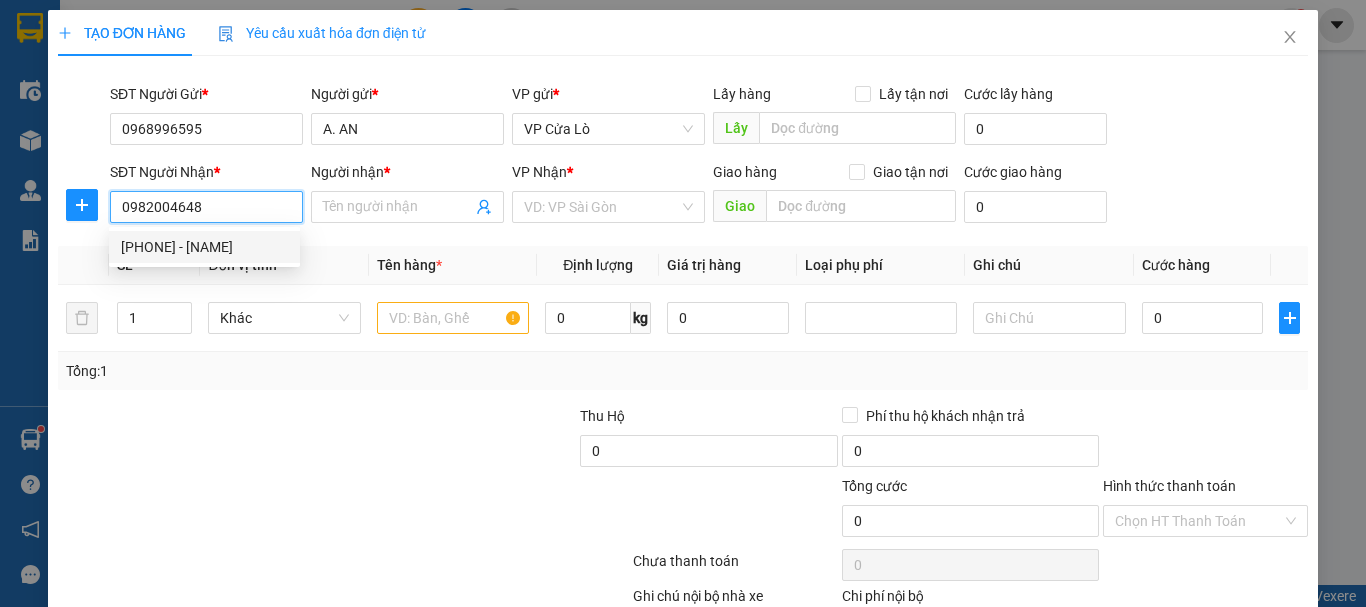 click on "[PHONE] - [NAME]" at bounding box center (204, 247) 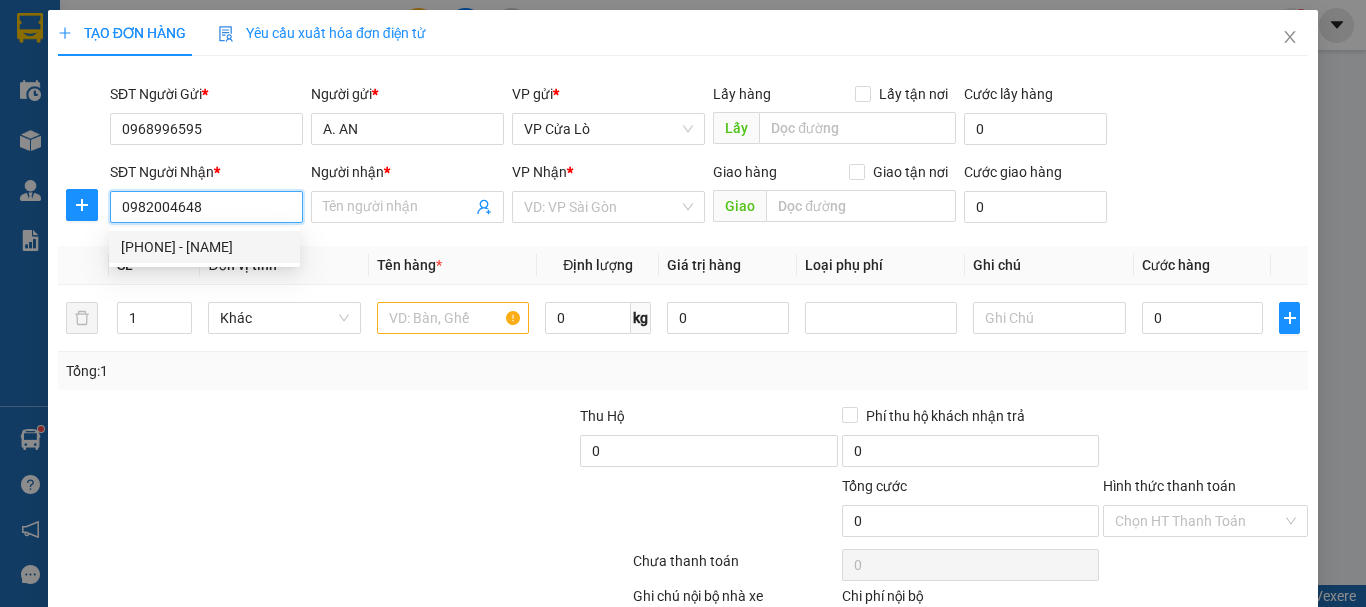 type on "hằng" 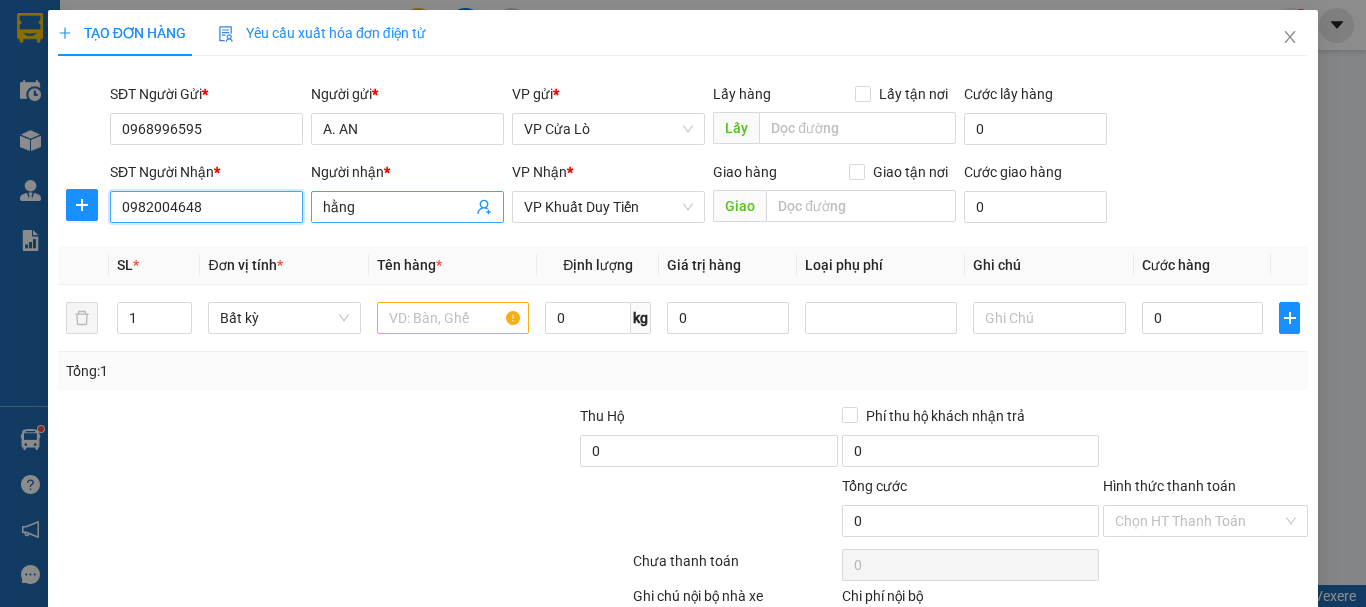 type on "0982004648" 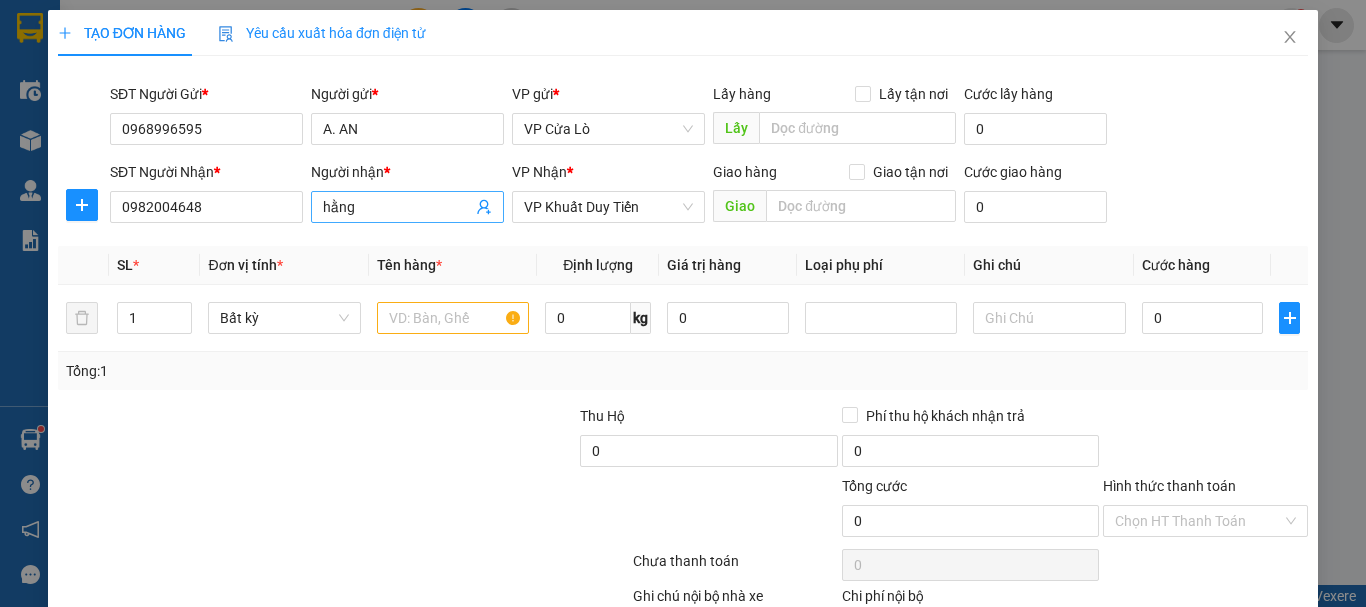 click on "hằng" at bounding box center [397, 207] 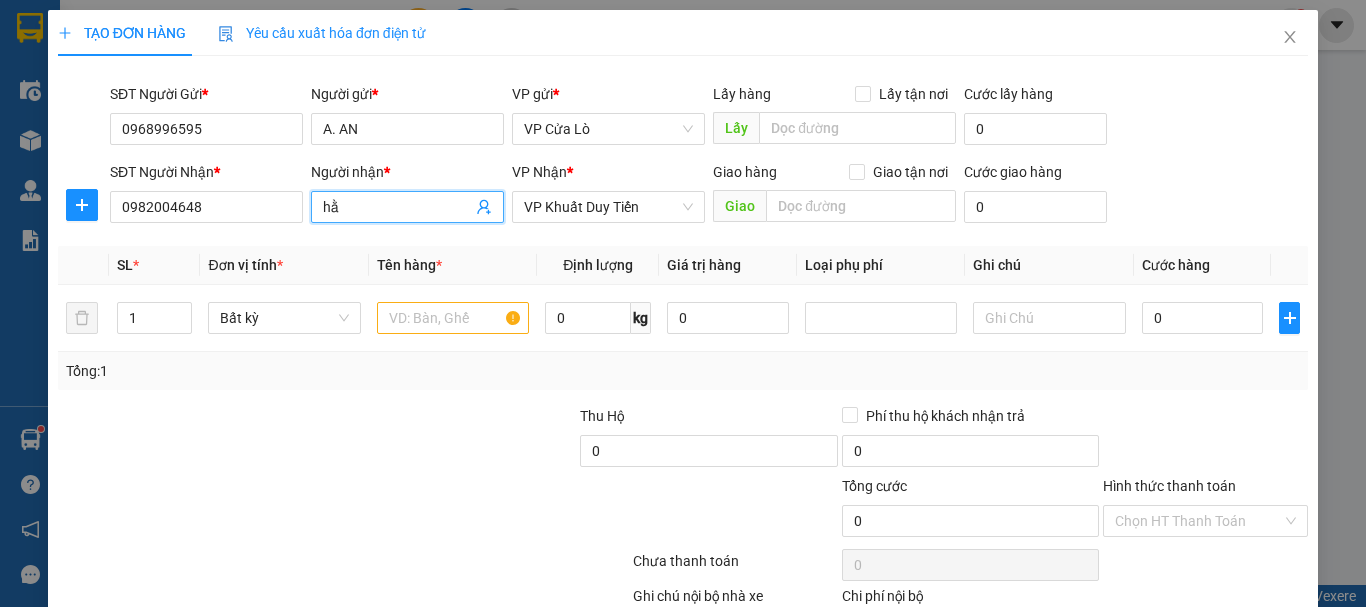 type on "h" 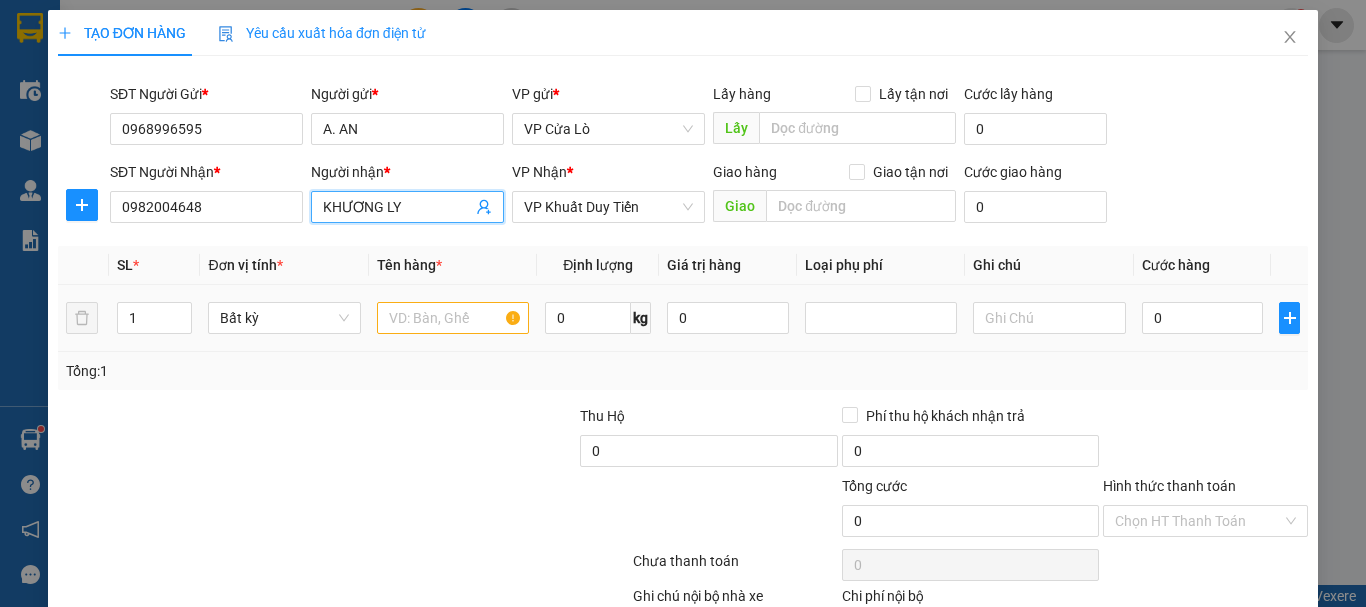 type on "KHƯƠNG LY" 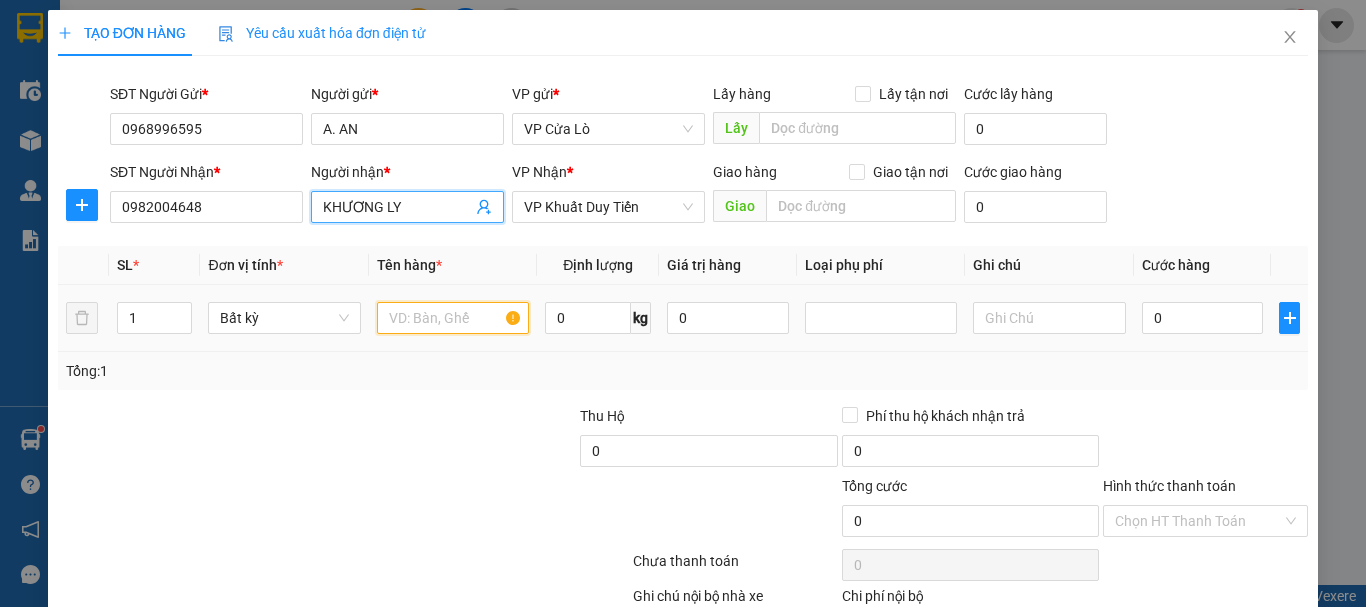 click at bounding box center (453, 318) 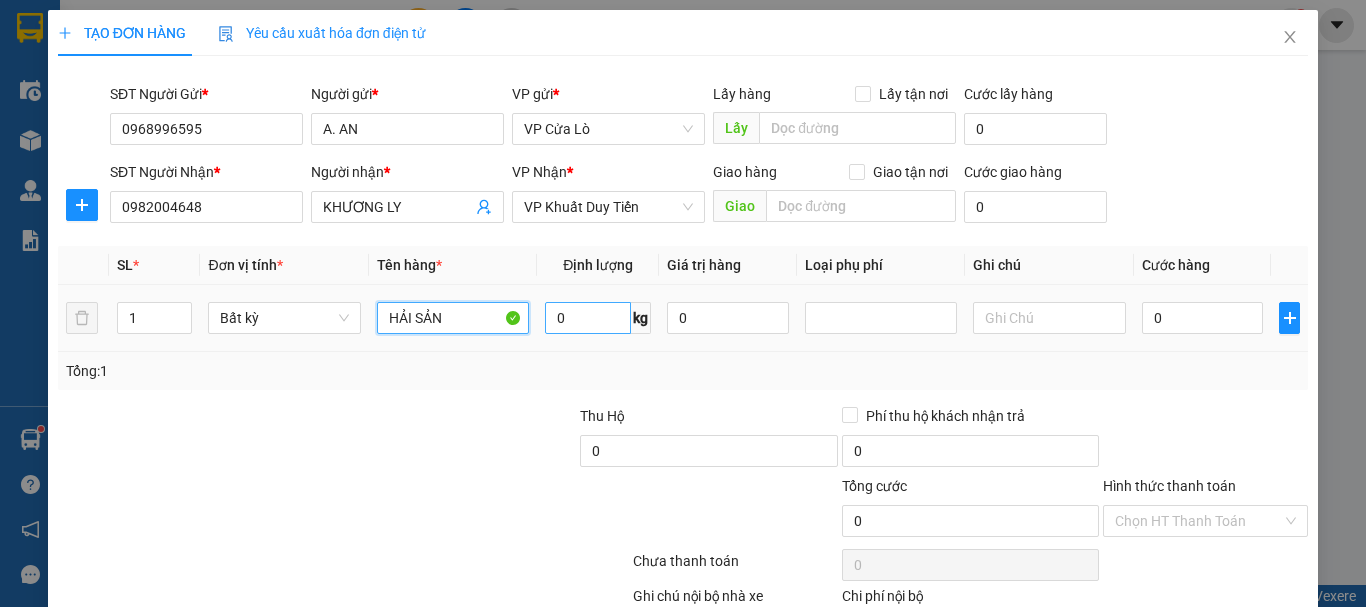 type on "HẢI SẢN" 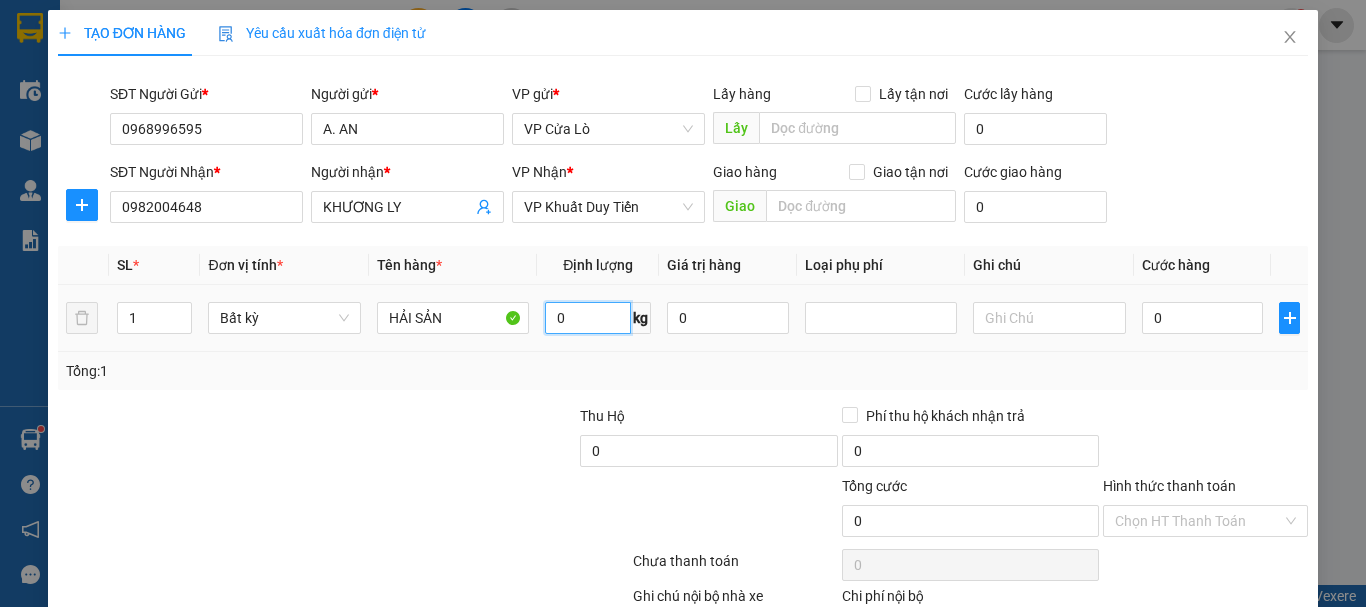 click on "0" at bounding box center [588, 318] 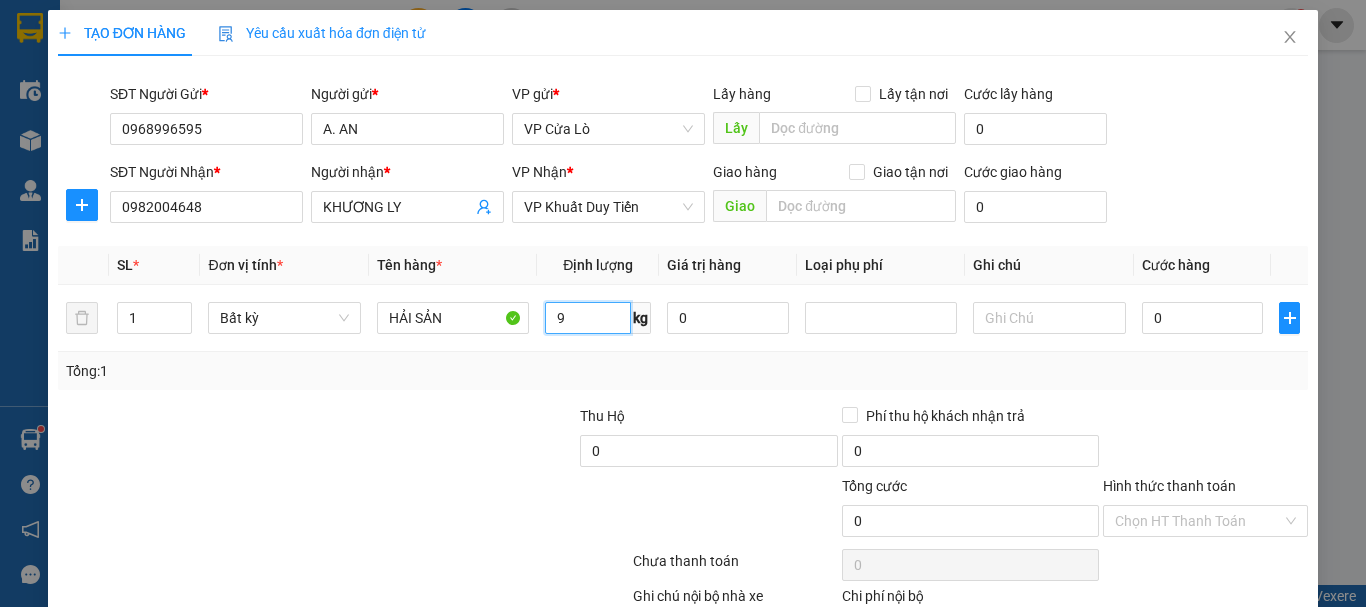 type on "9" 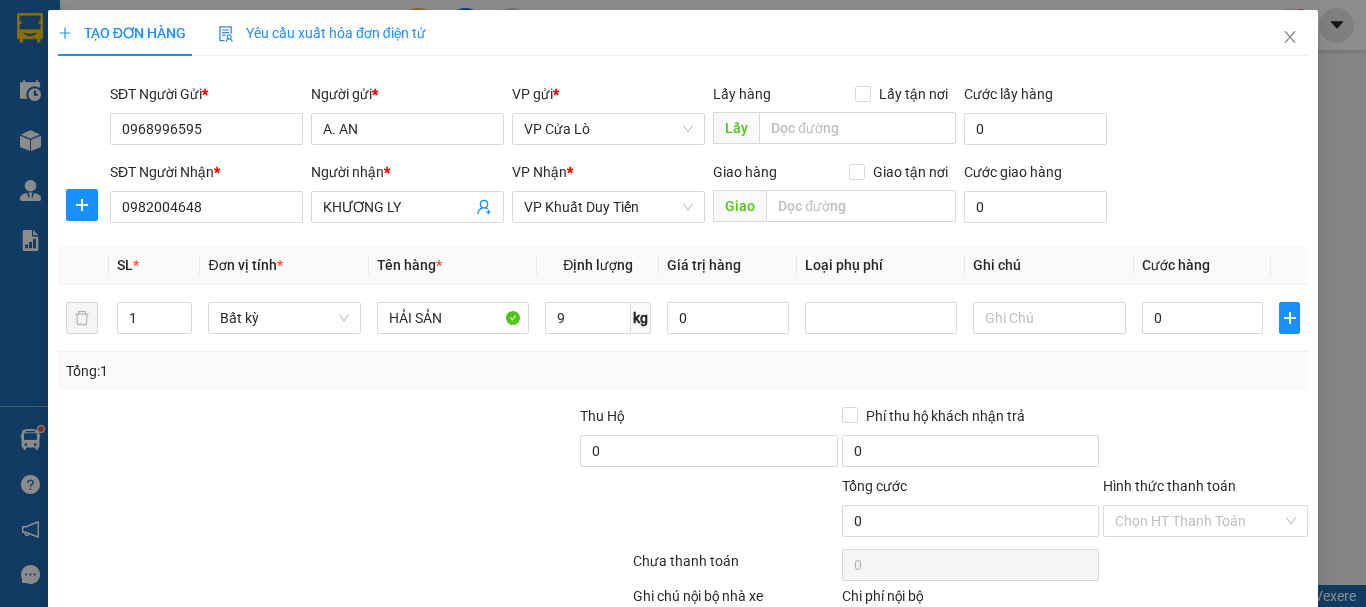 click on "Tổng:  1" at bounding box center (683, 371) 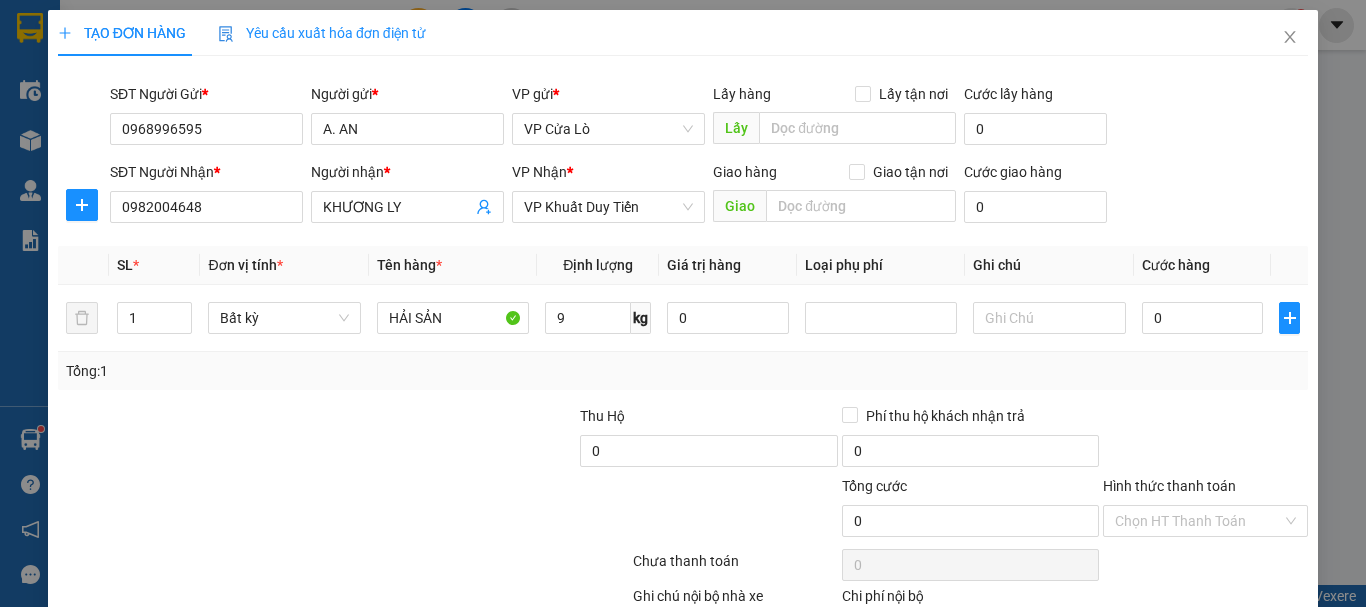 click on "Tổng:  1" at bounding box center [683, 371] 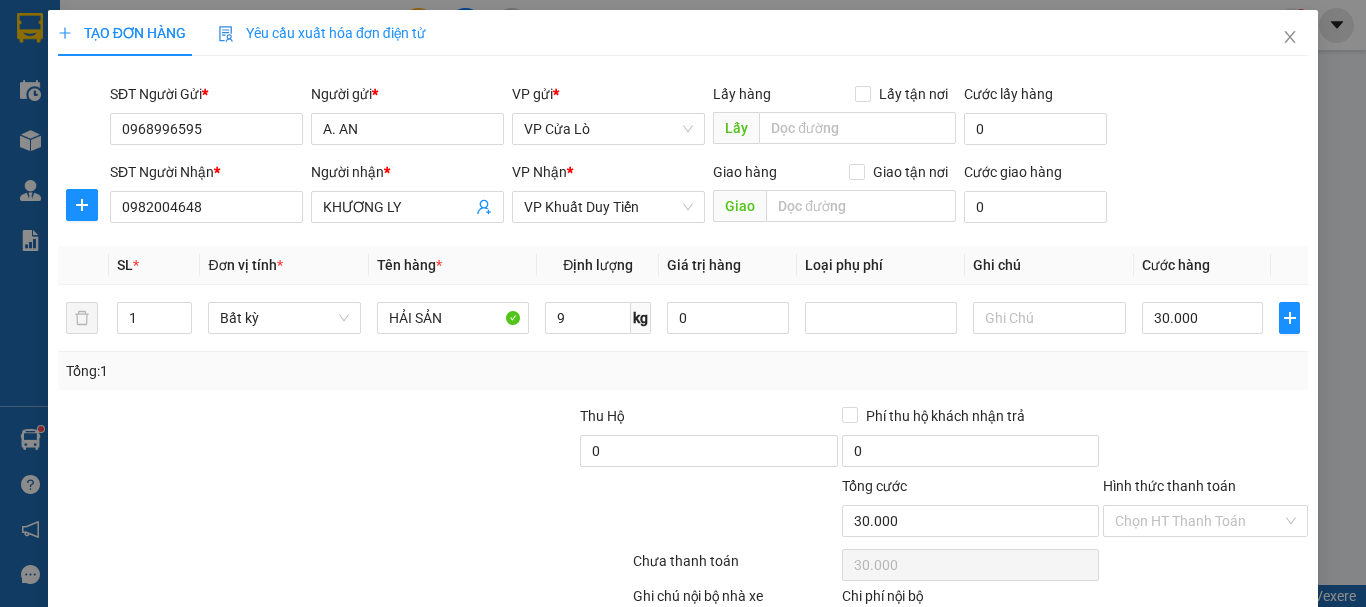 type on "30.000" 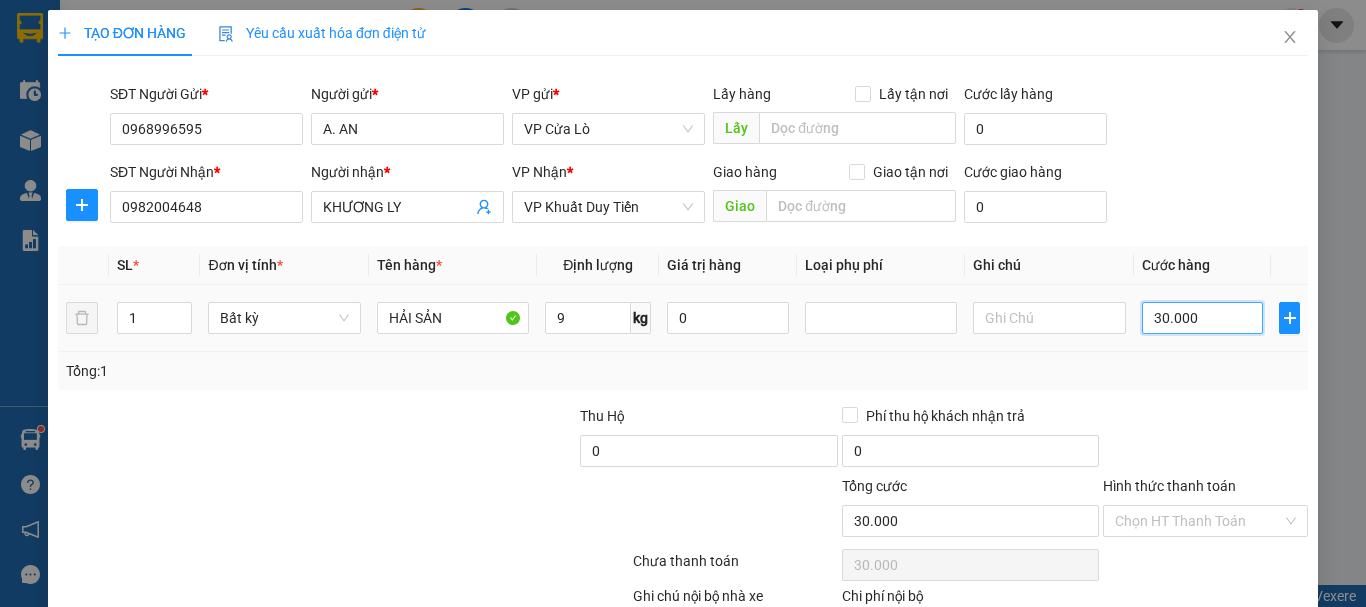 click on "30.000" at bounding box center (1203, 318) 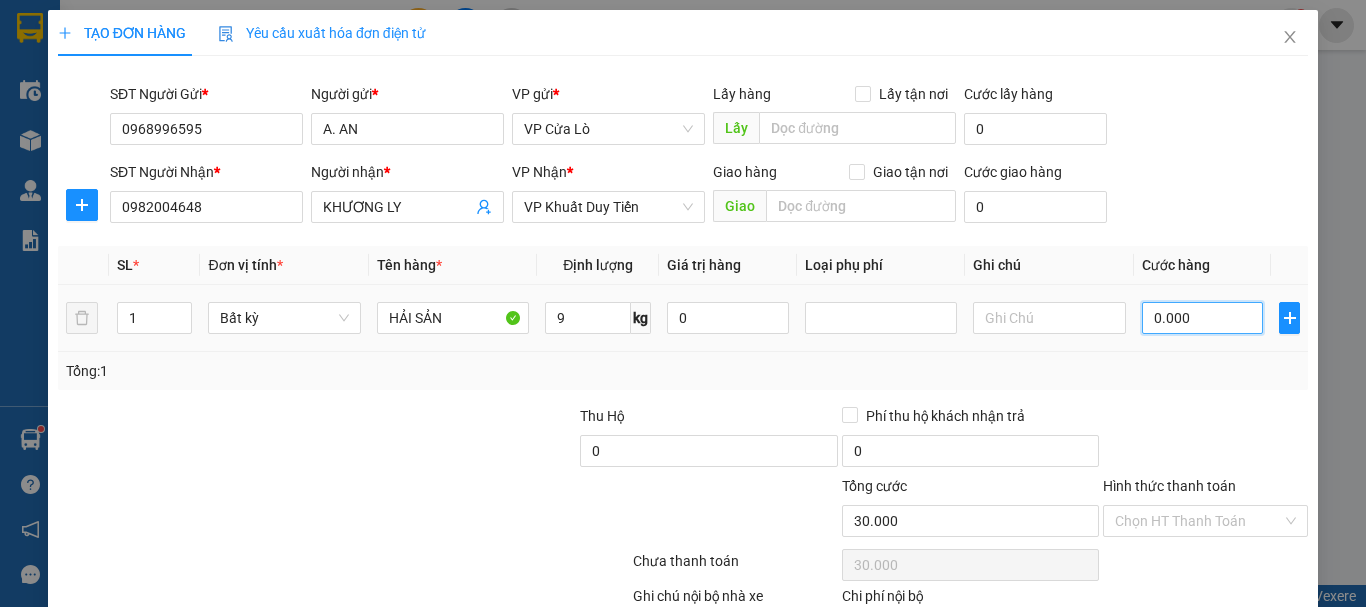 type on "0" 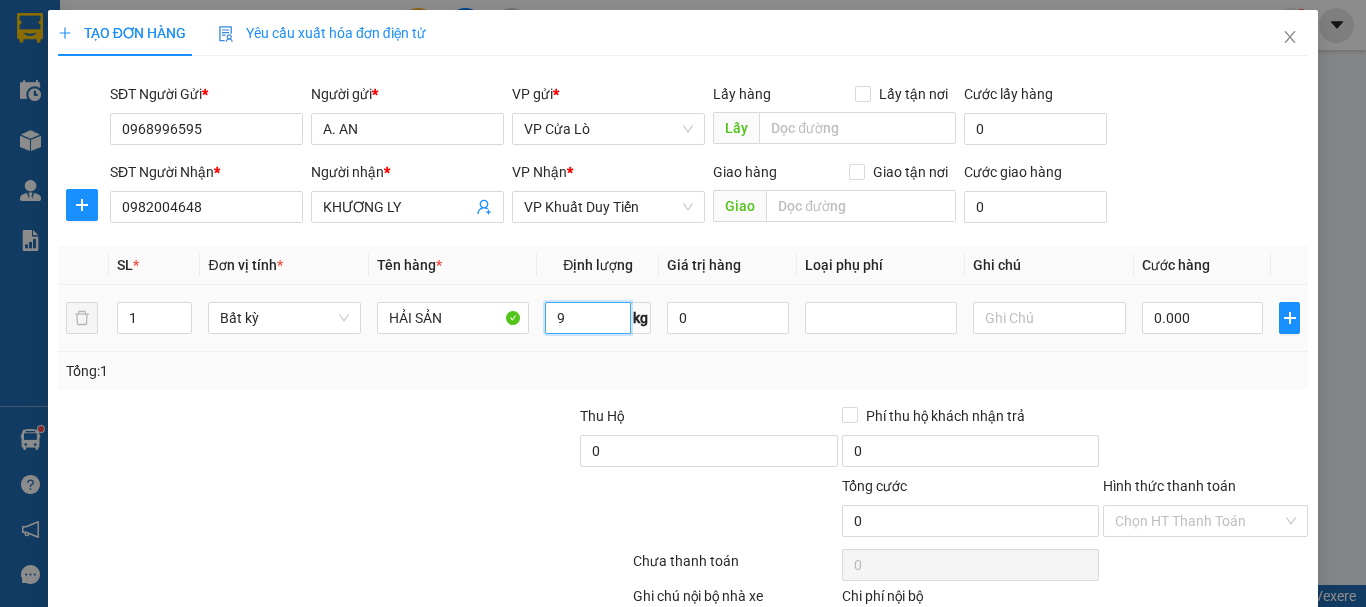type on "0" 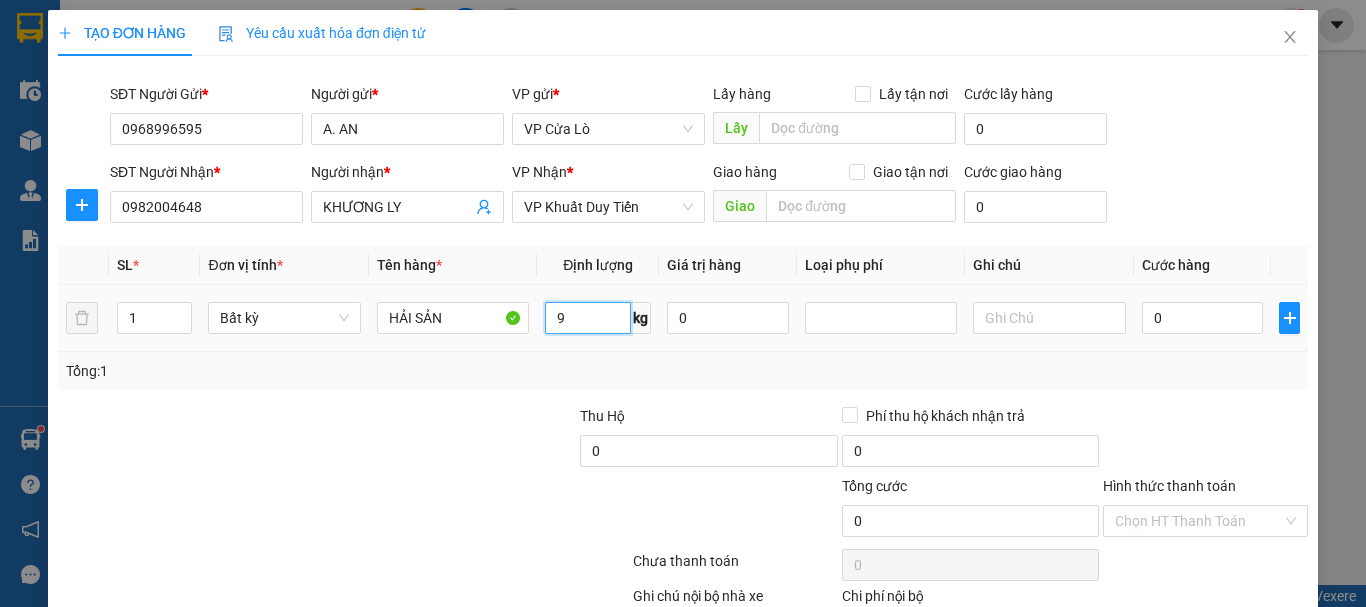click on "9" at bounding box center [588, 318] 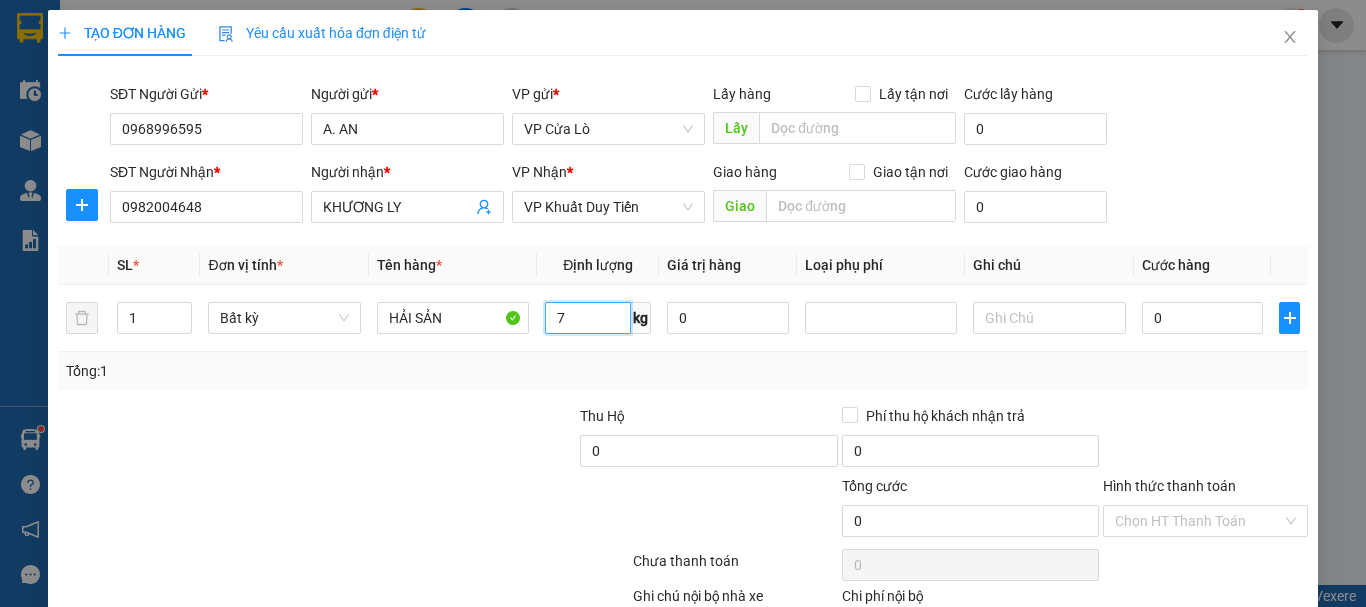 type on "7" 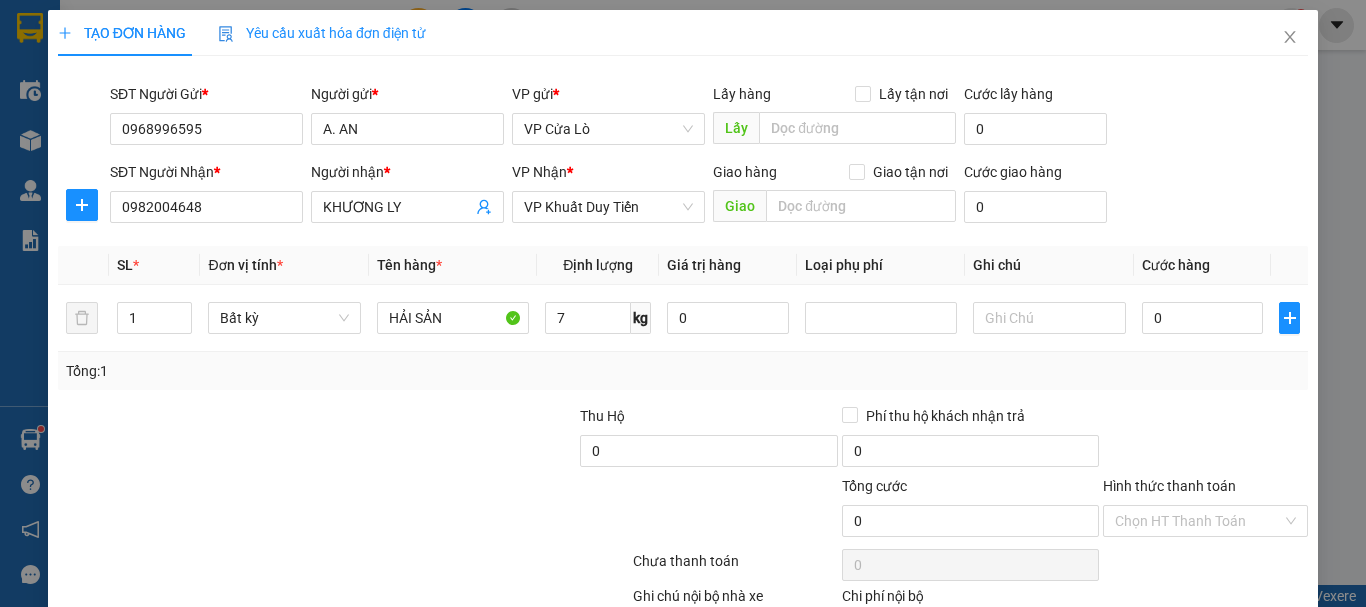 click on "Tổng:  1" at bounding box center (683, 371) 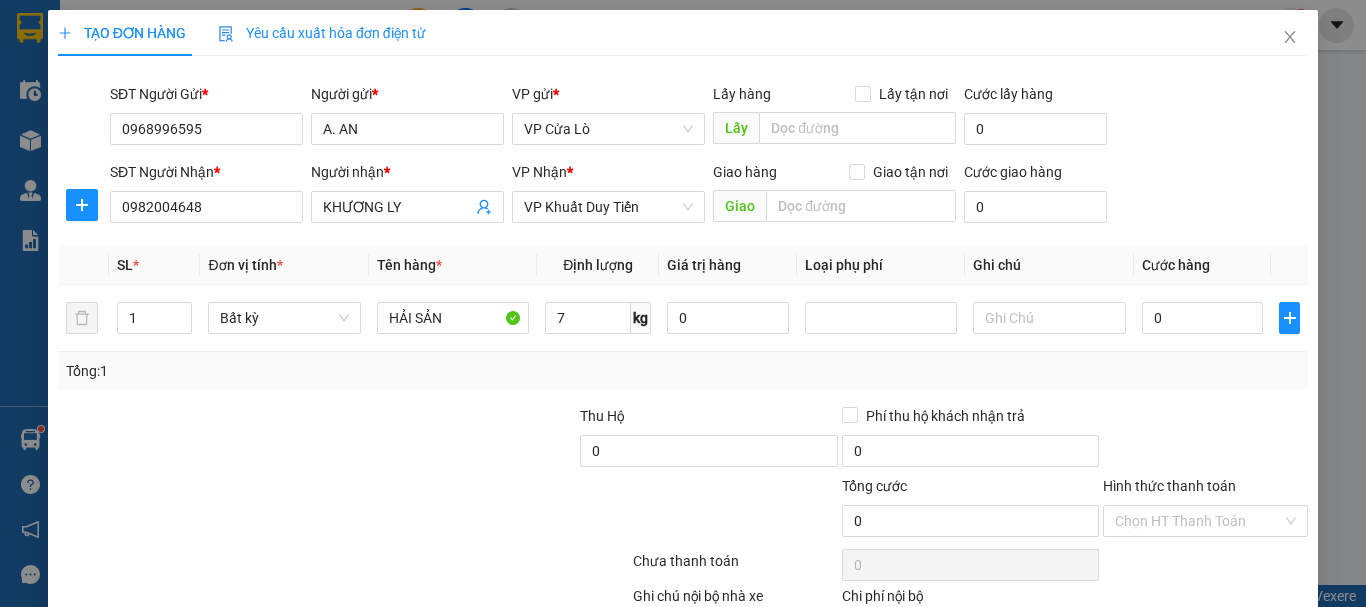 click on "Tổng:  1" at bounding box center (683, 371) 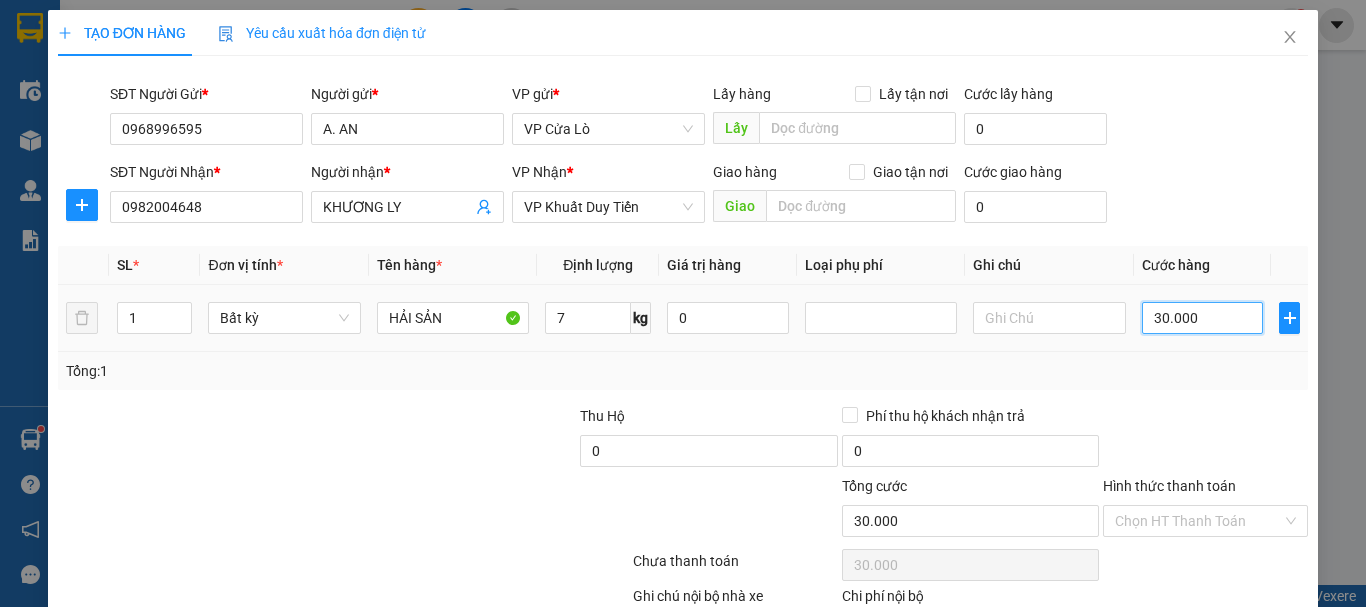 click on "30.000" at bounding box center [1203, 318] 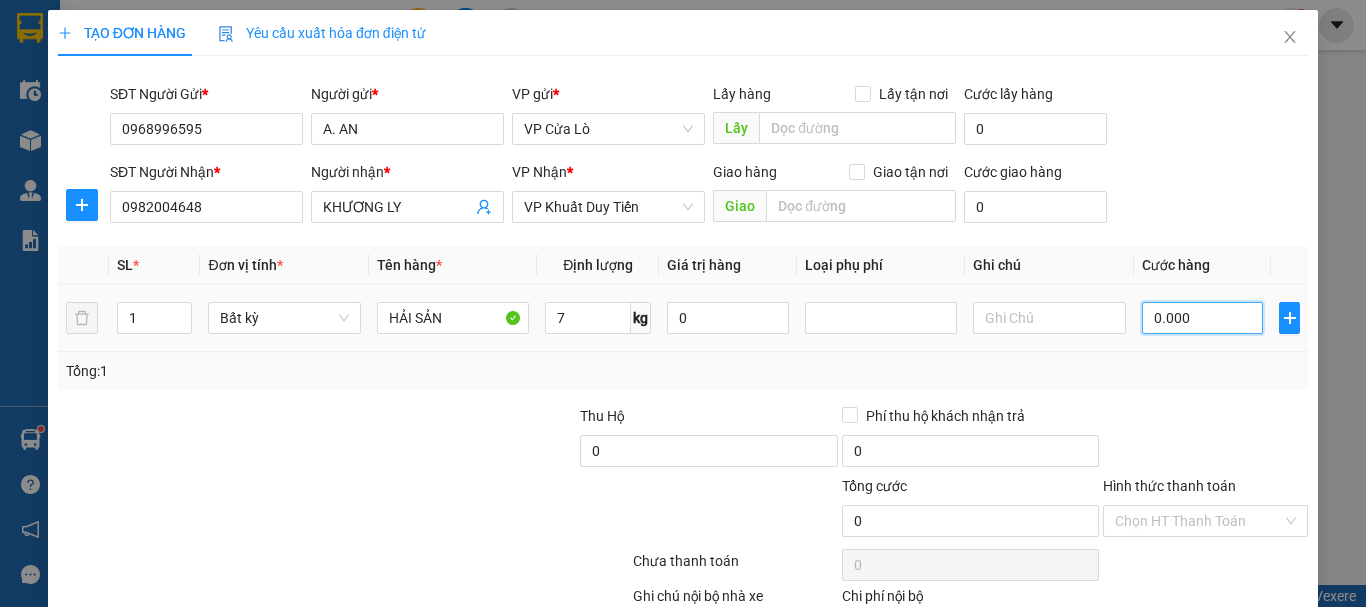 type on "40.000" 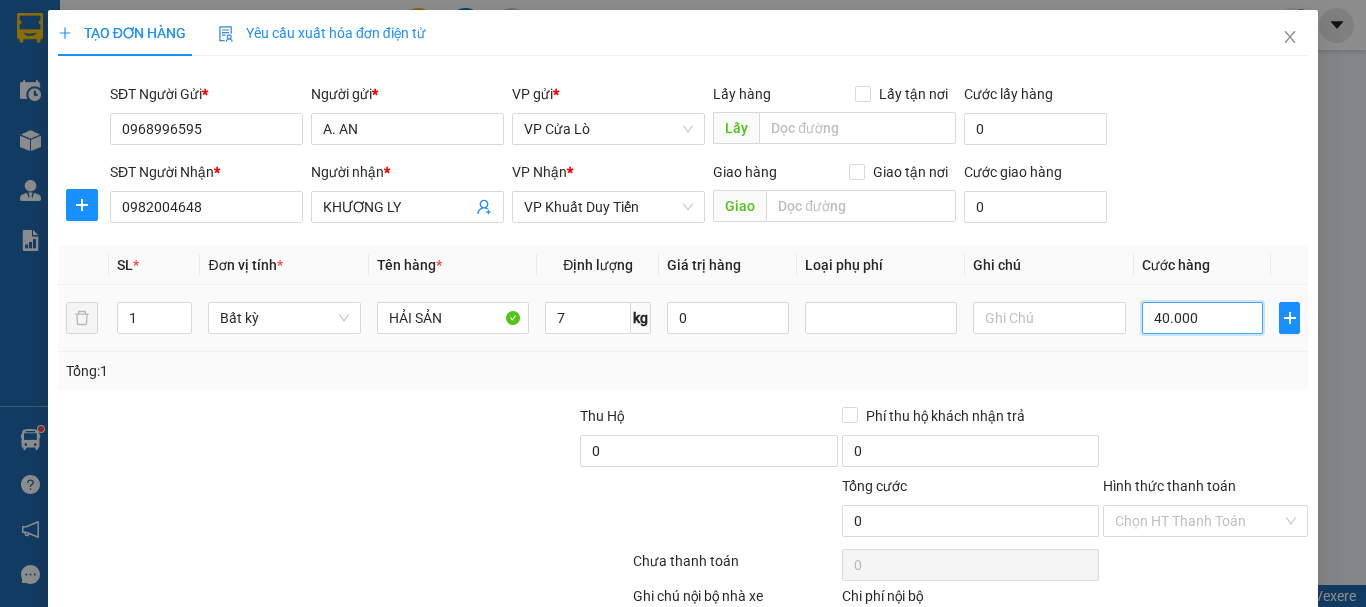 type on "40.000" 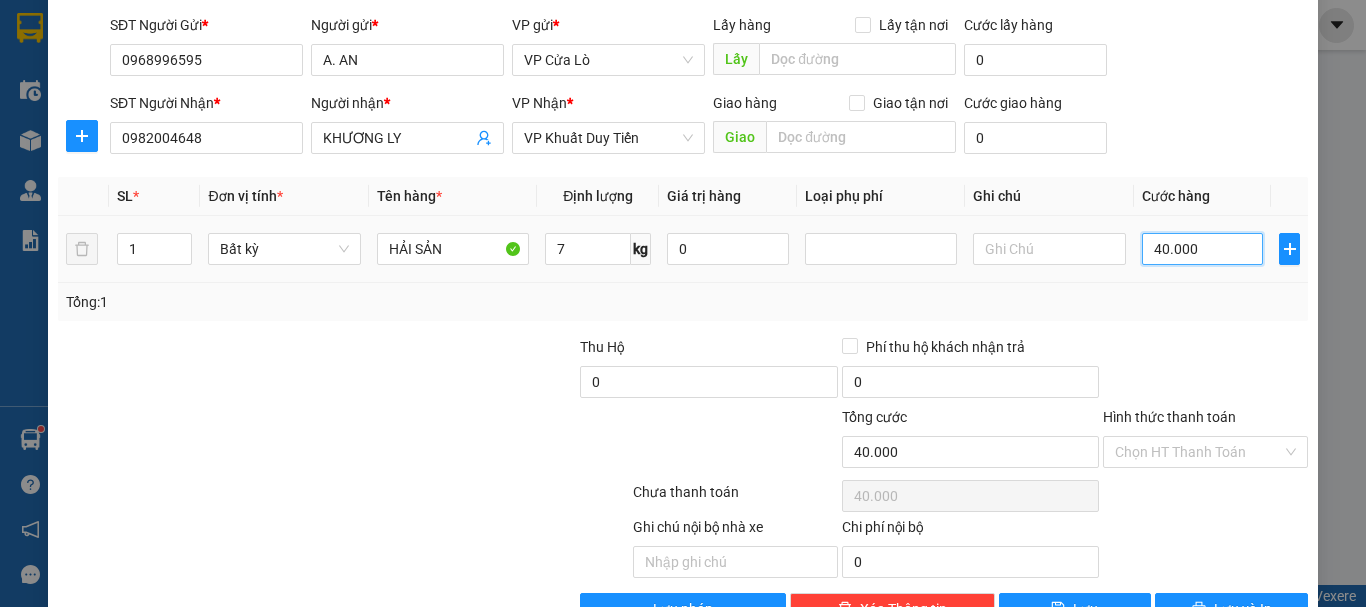scroll, scrollTop: 100, scrollLeft: 0, axis: vertical 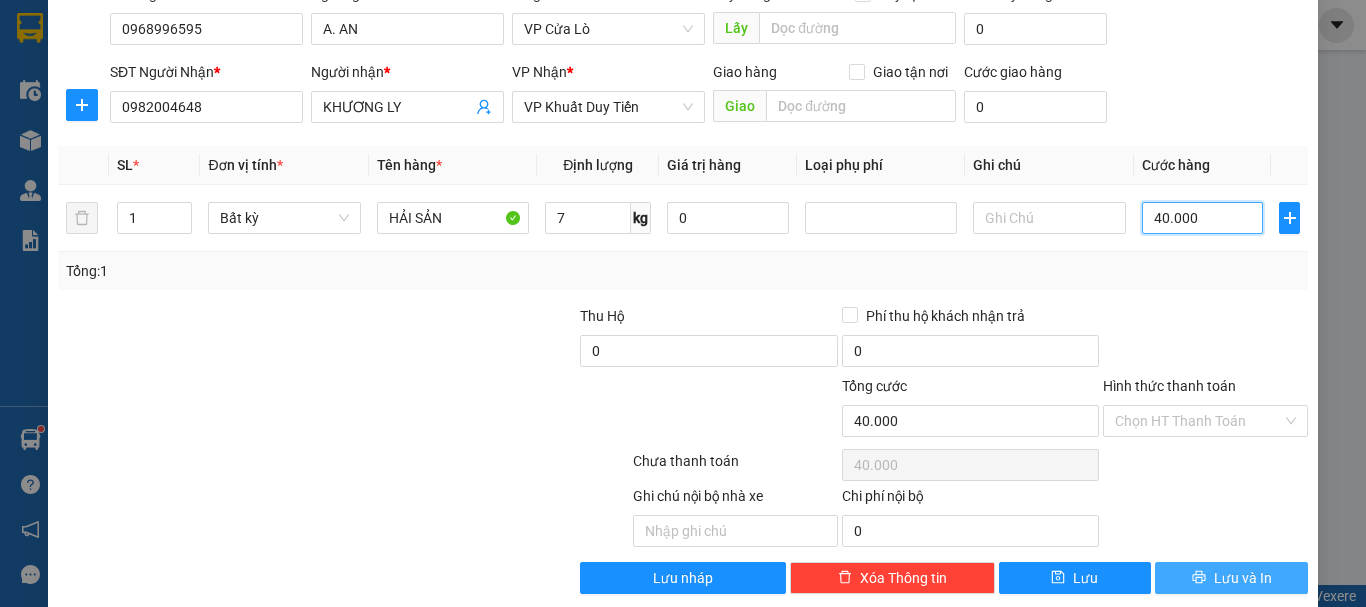 type on "40.000" 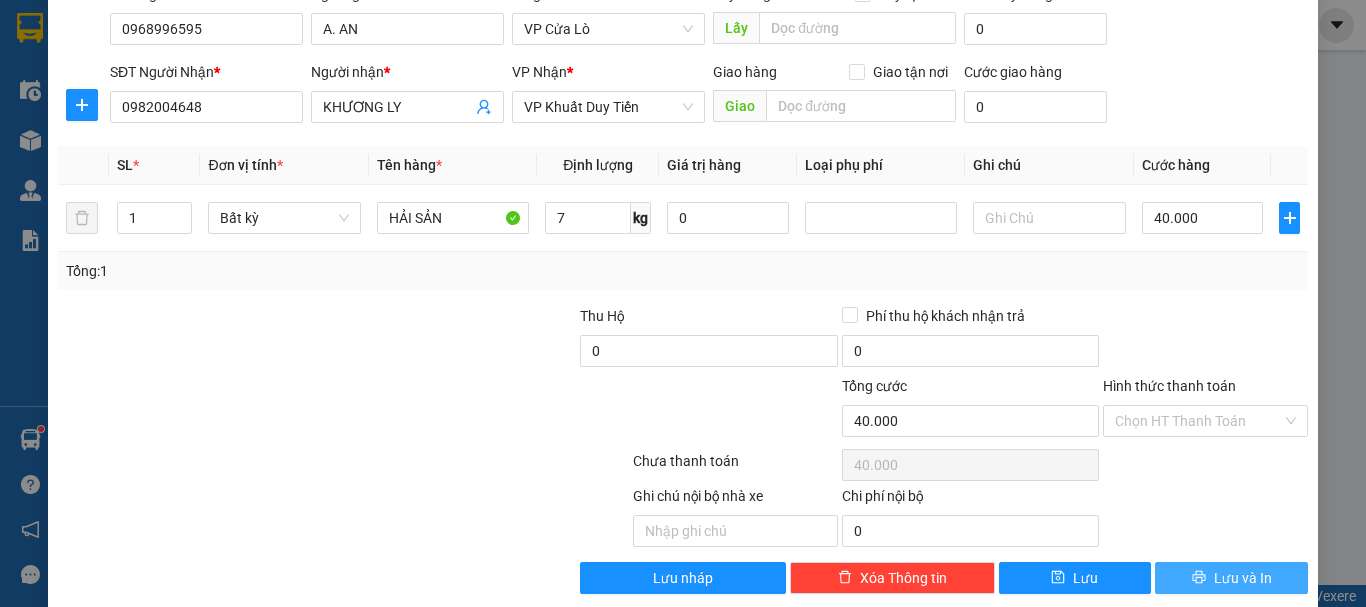 click on "Lưu và In" at bounding box center (1243, 578) 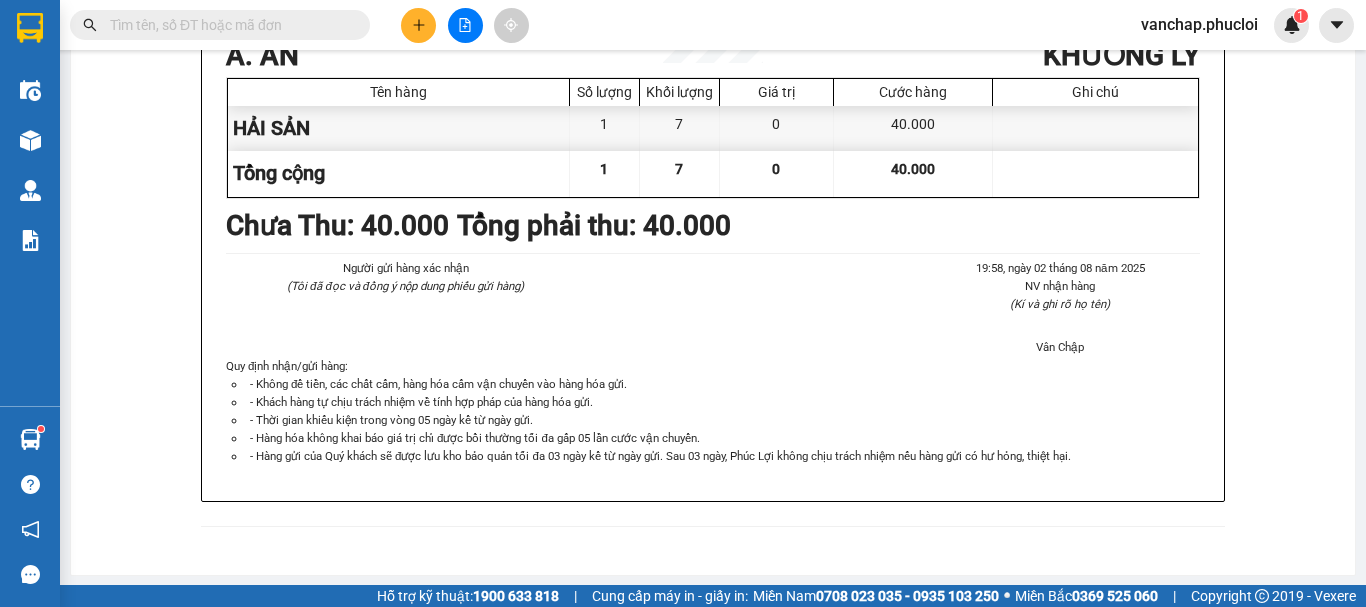 scroll, scrollTop: 0, scrollLeft: 0, axis: both 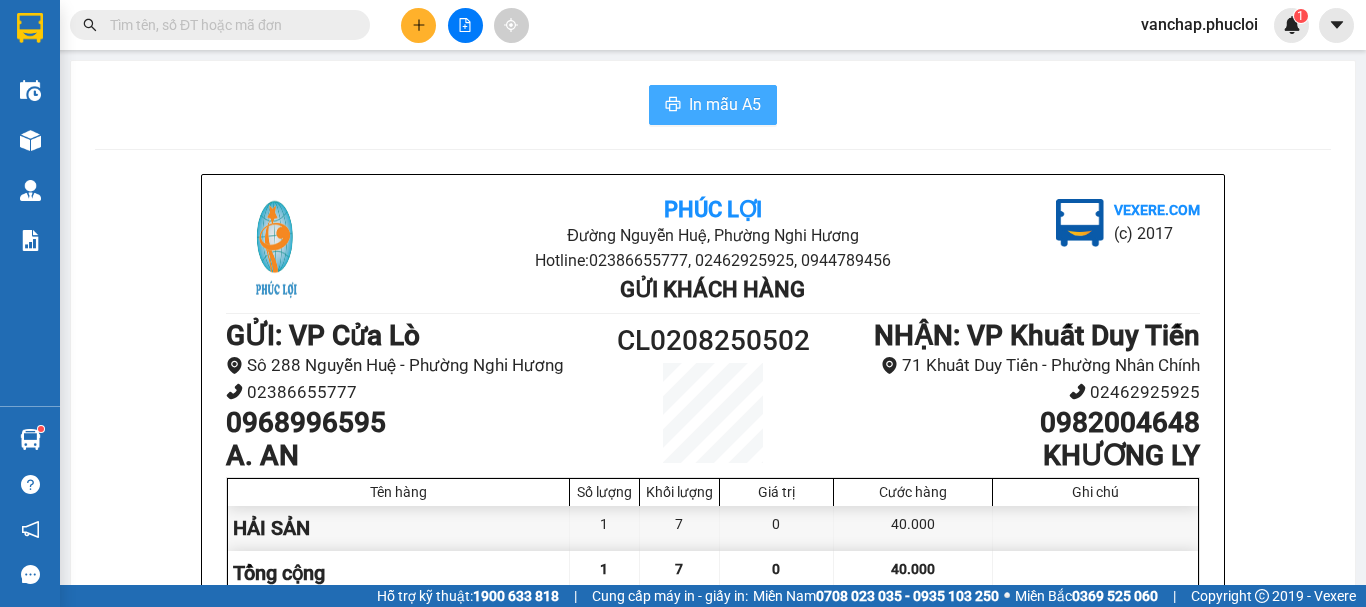 click on "In mẫu A5" at bounding box center [713, 105] 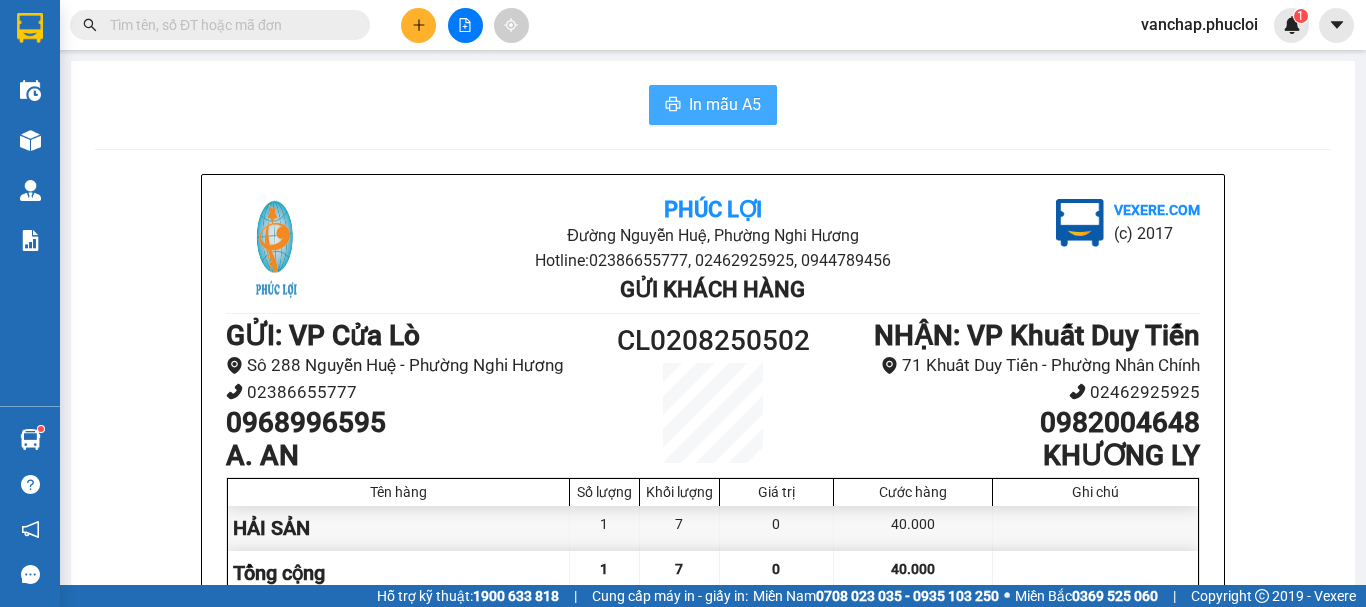 scroll, scrollTop: 0, scrollLeft: 0, axis: both 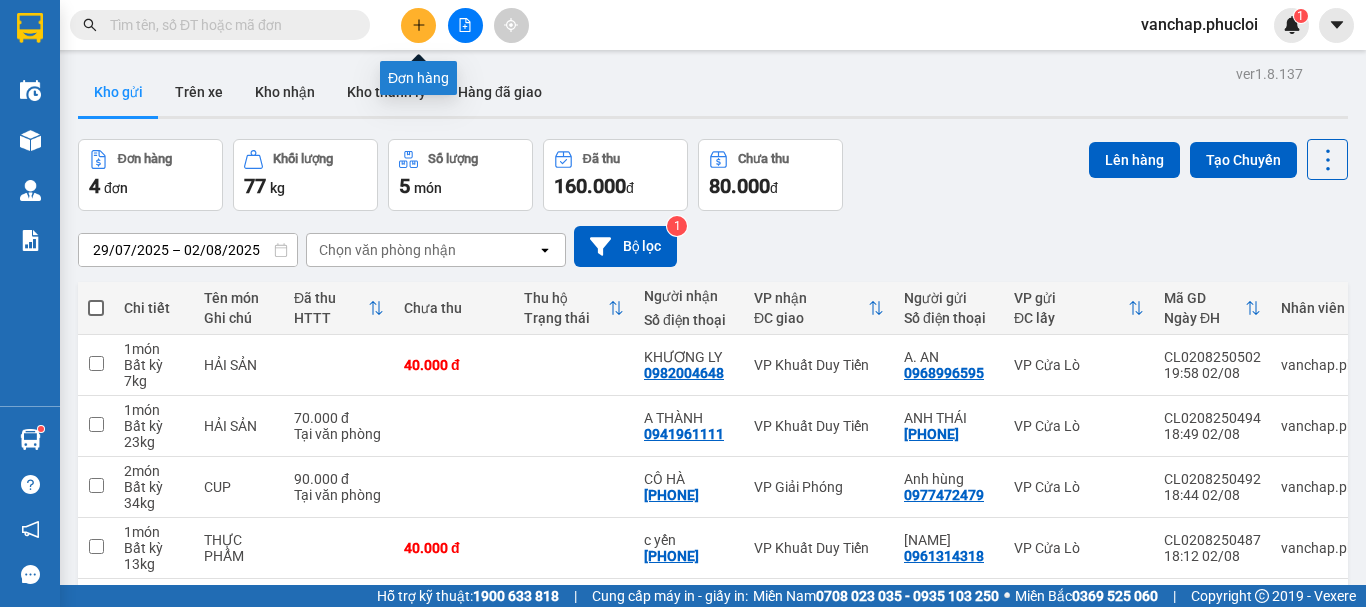 click at bounding box center [418, 25] 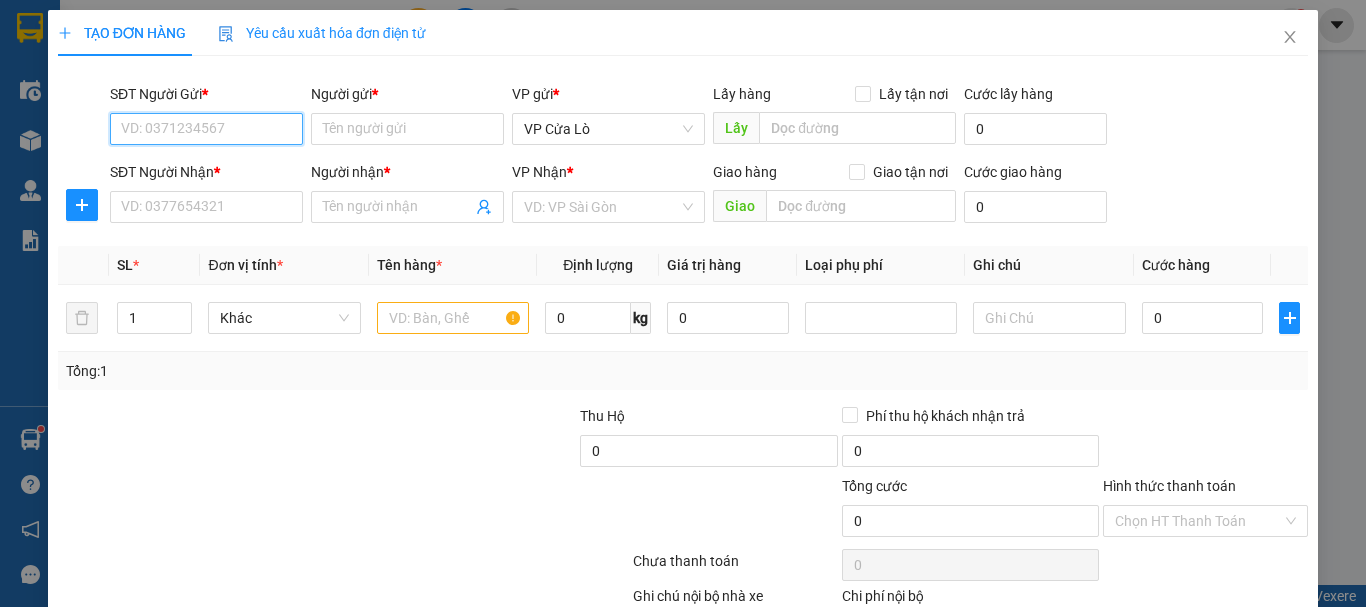 click on "SĐT Người Gửi  *" at bounding box center (206, 129) 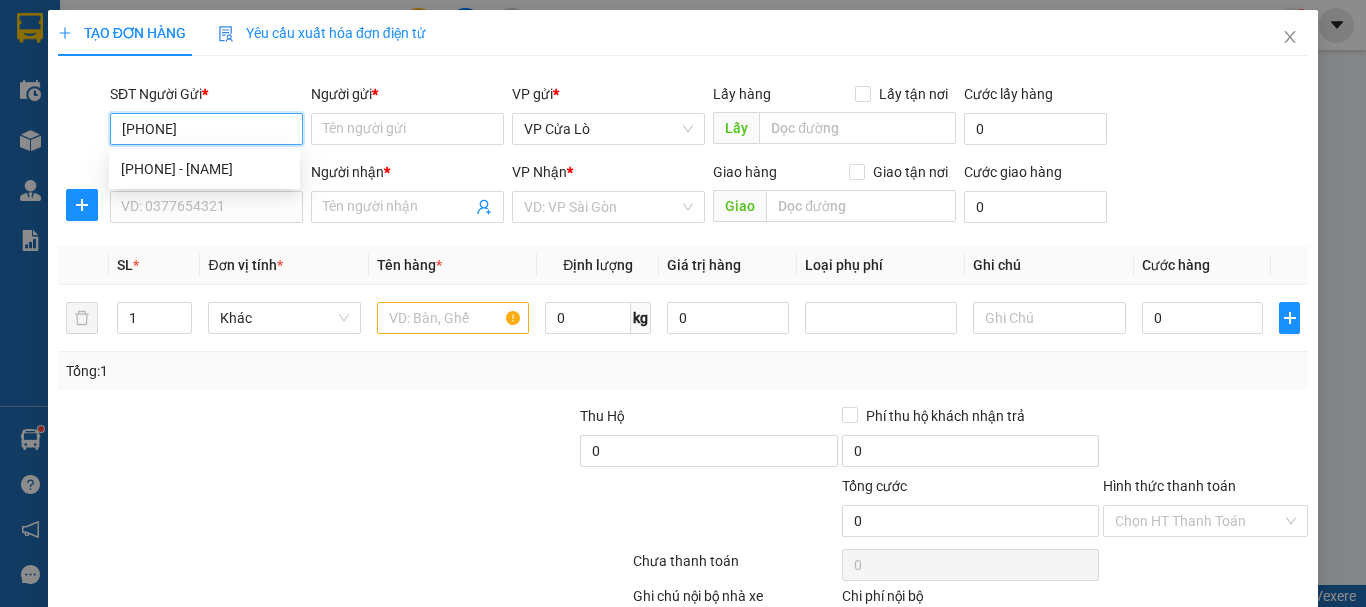 type on "0985491788" 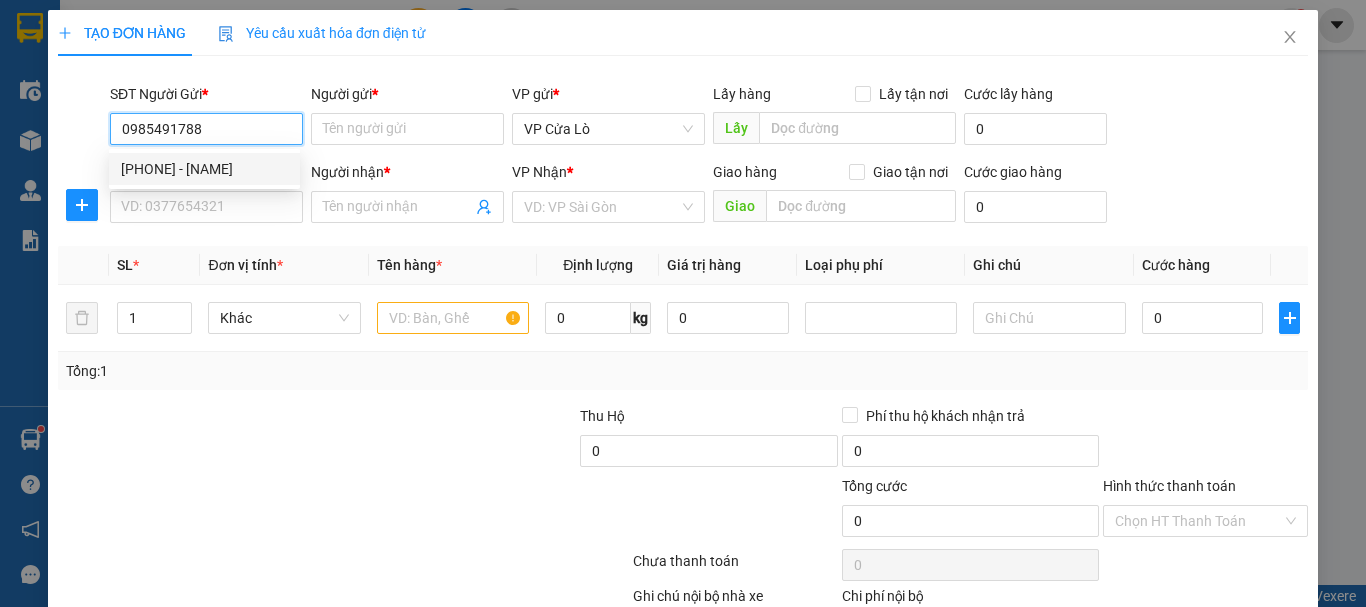 click on "[PHONE] - [NAME]" at bounding box center [204, 169] 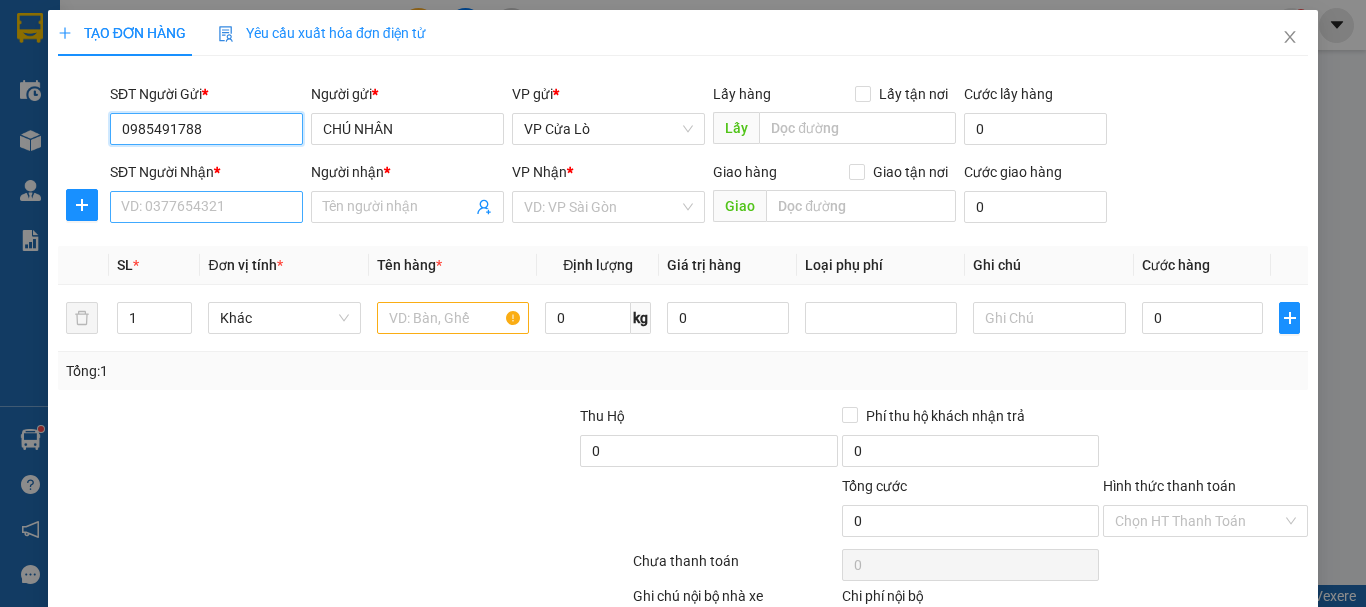 type on "0985491788" 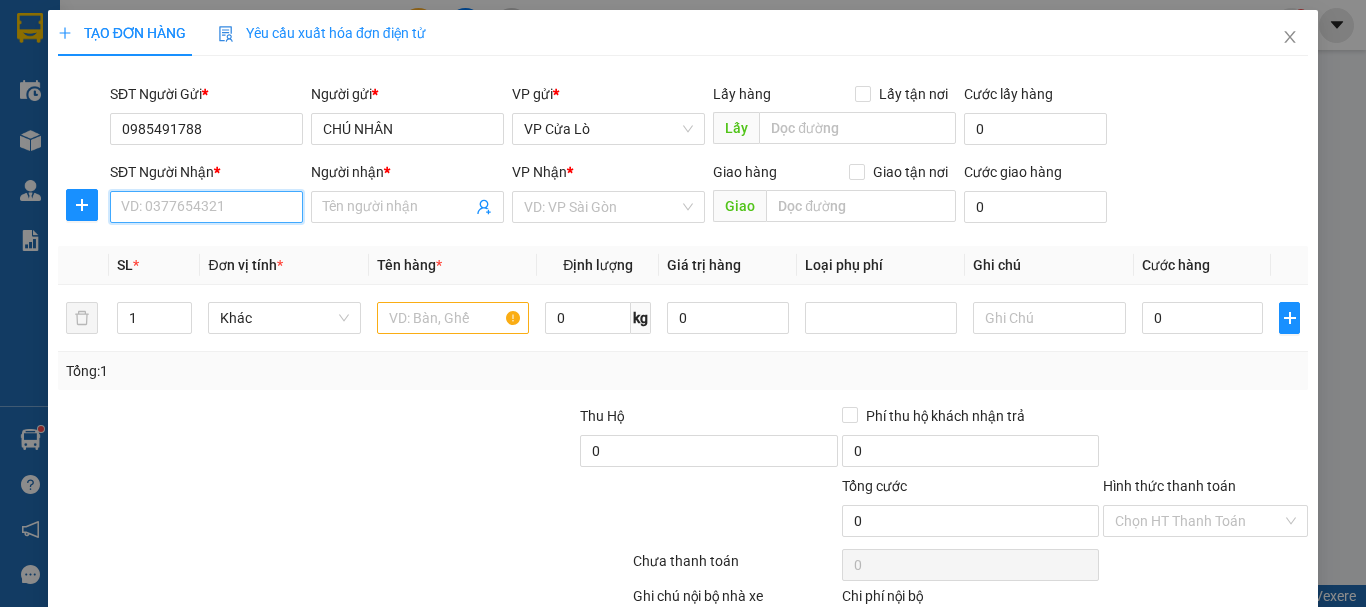 click on "SĐT Người Nhận  *" at bounding box center [206, 207] 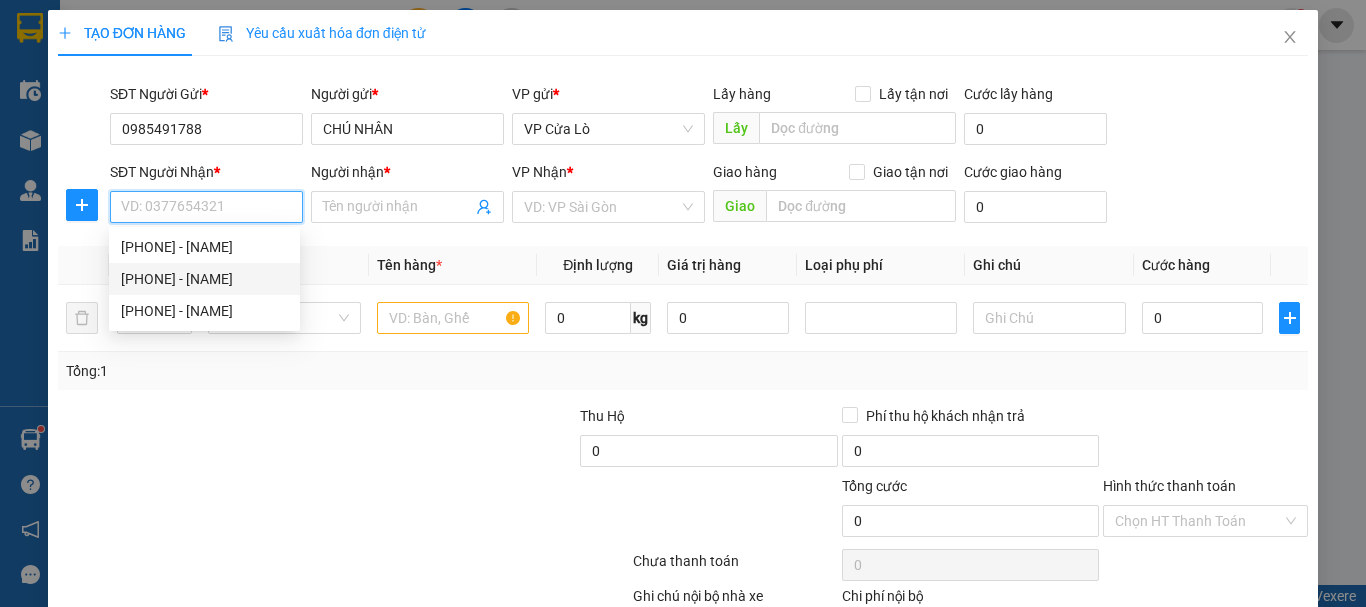 click on "[PHONE] - [NAME]" at bounding box center (204, 279) 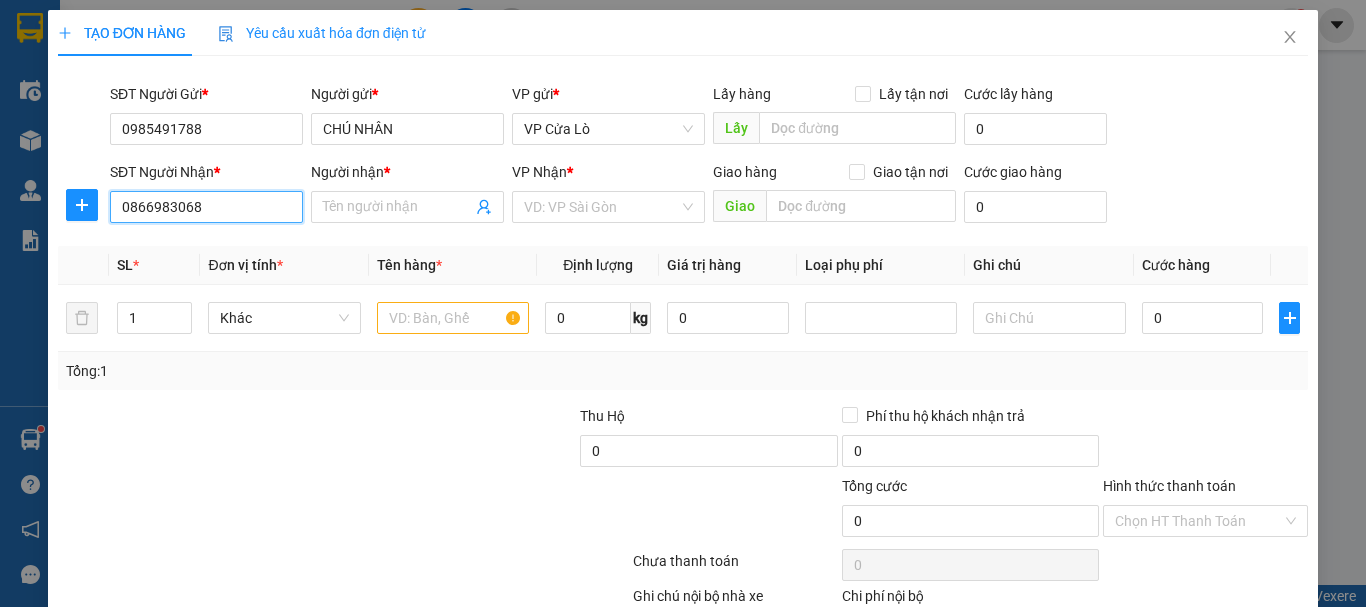 type on "A Thêm" 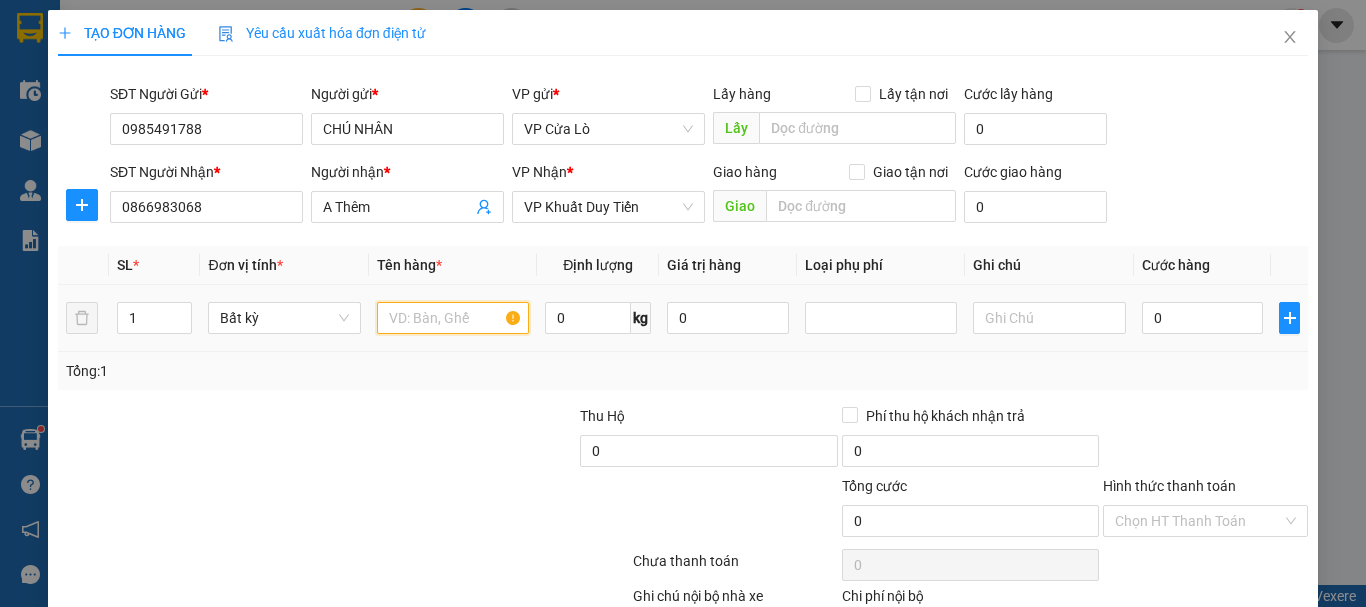 click at bounding box center [453, 318] 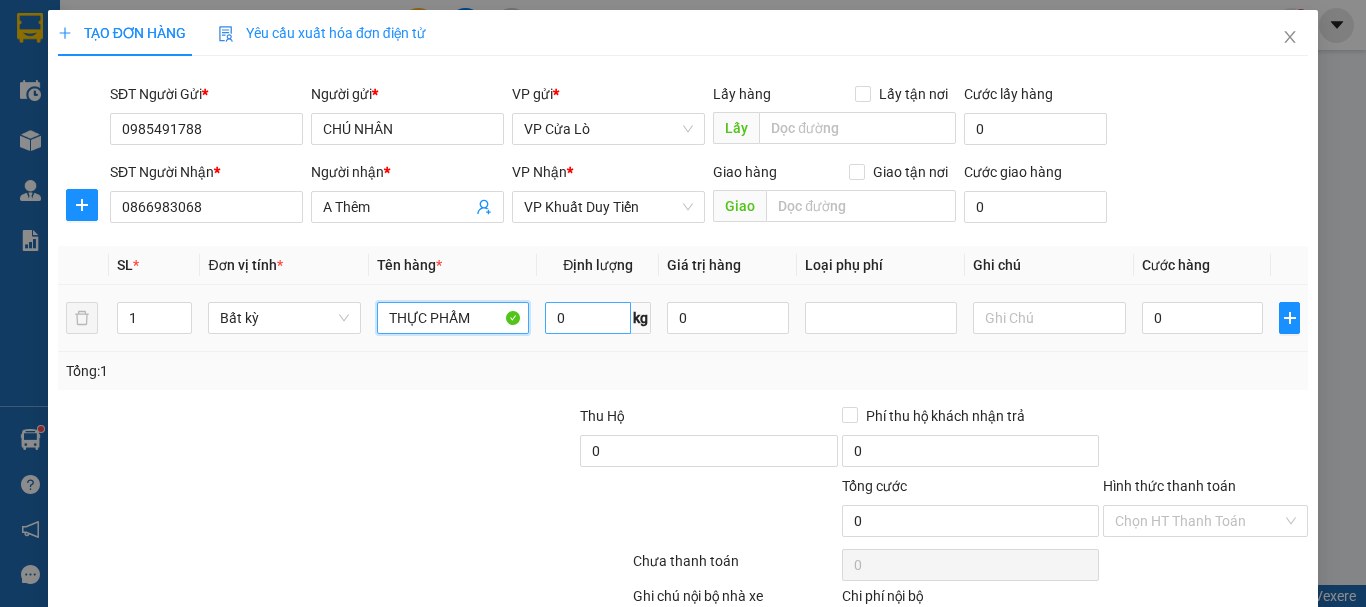 type on "THỰC PHẨM" 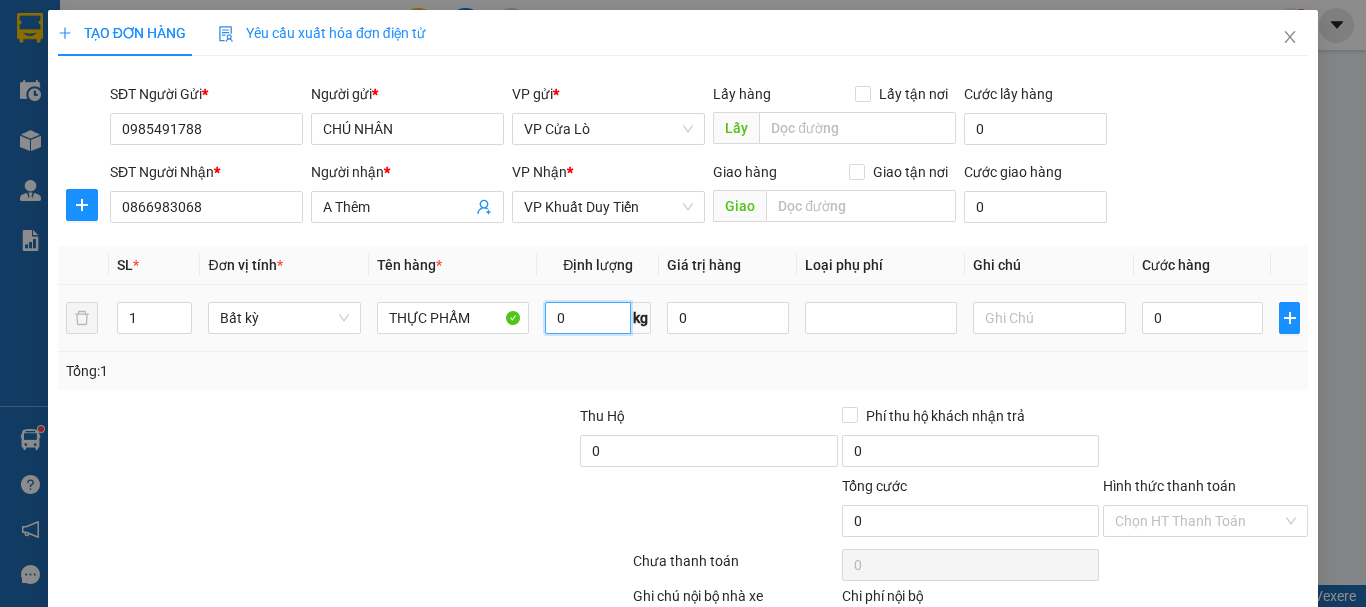 click on "0" at bounding box center (588, 318) 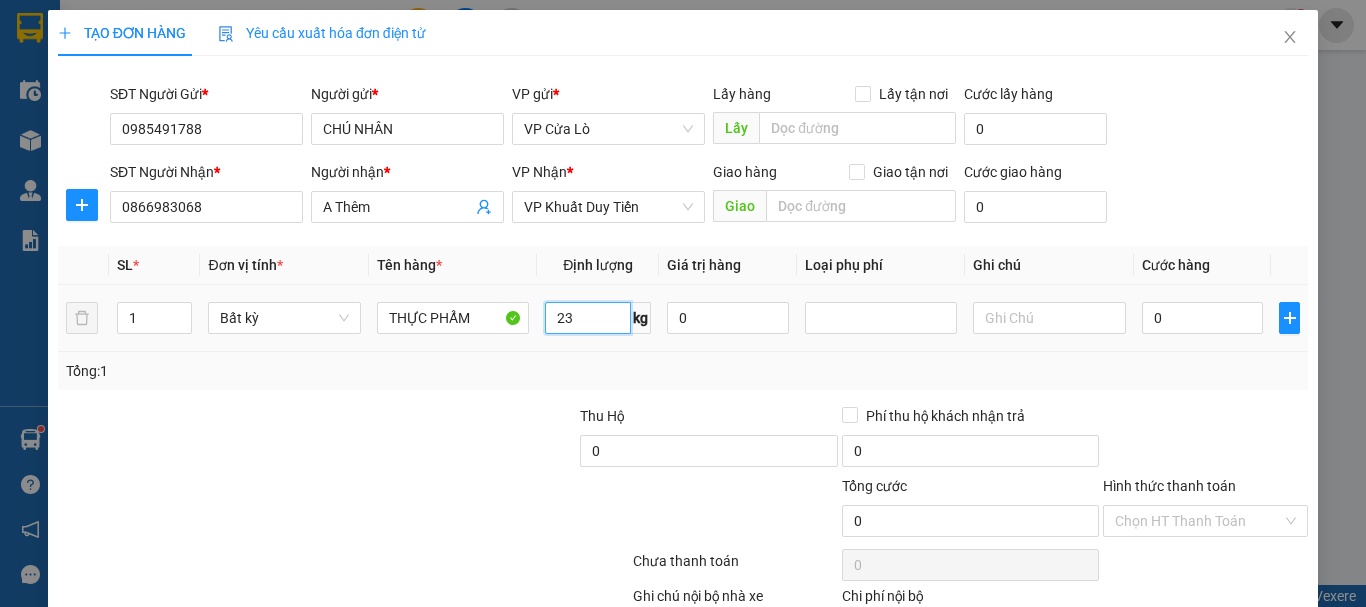 type on "23" 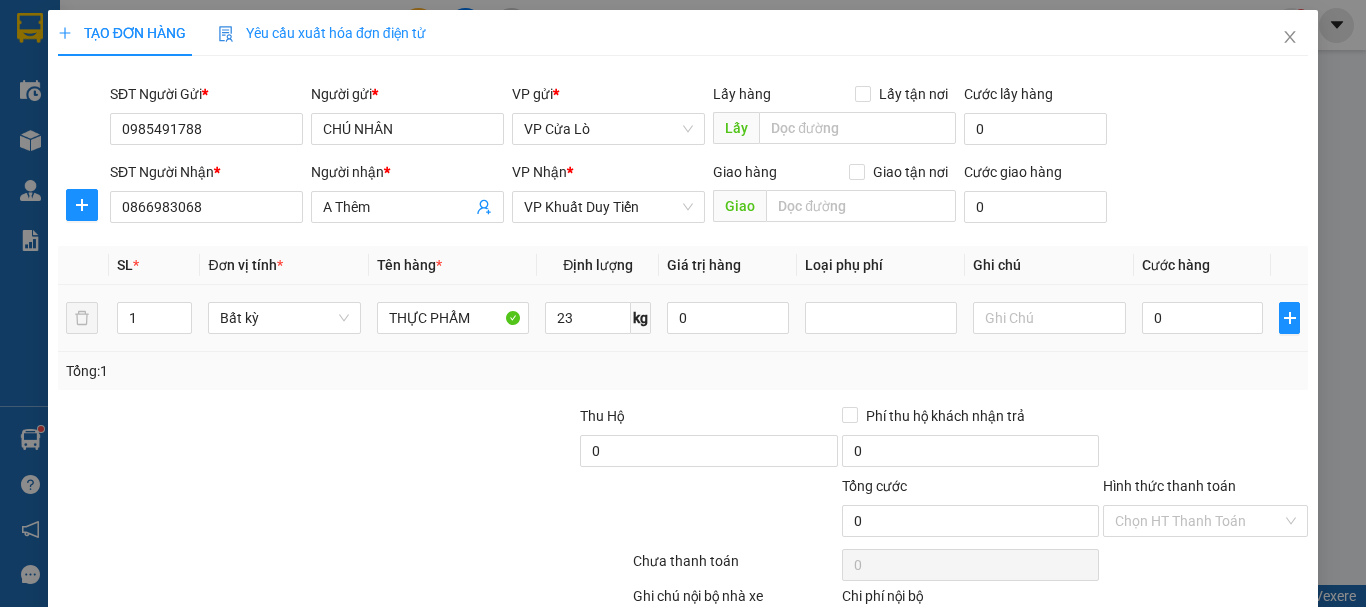 click on "23 kg" at bounding box center (598, 318) 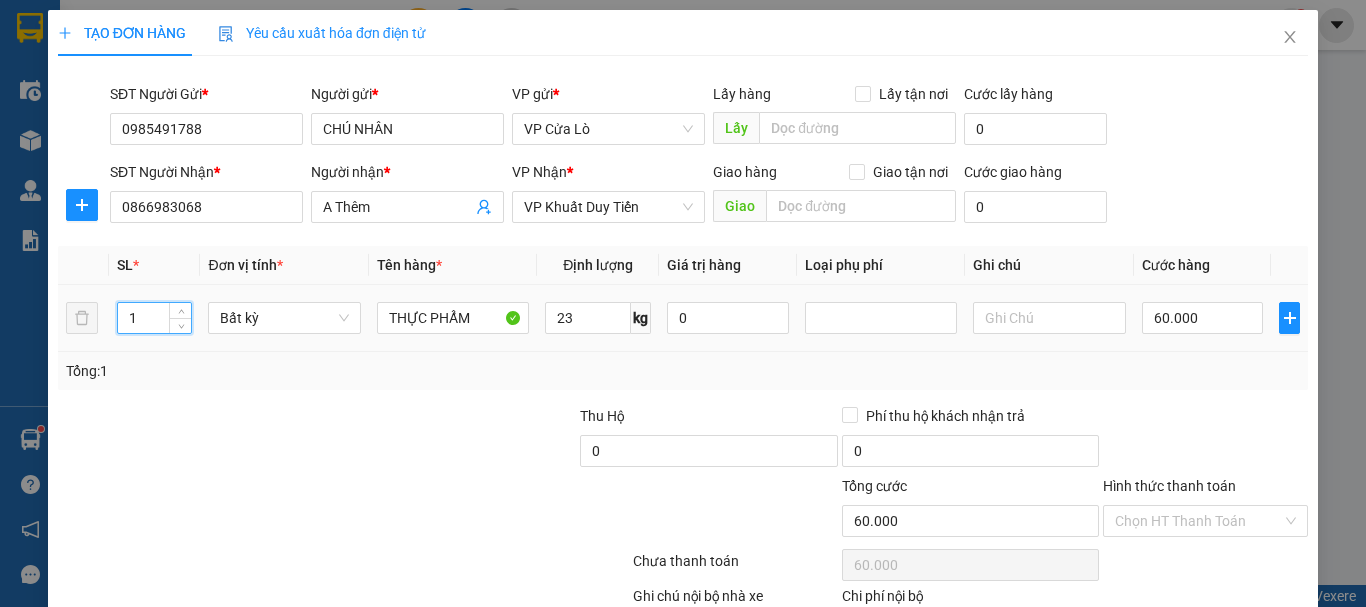 click on "1" at bounding box center (155, 318) 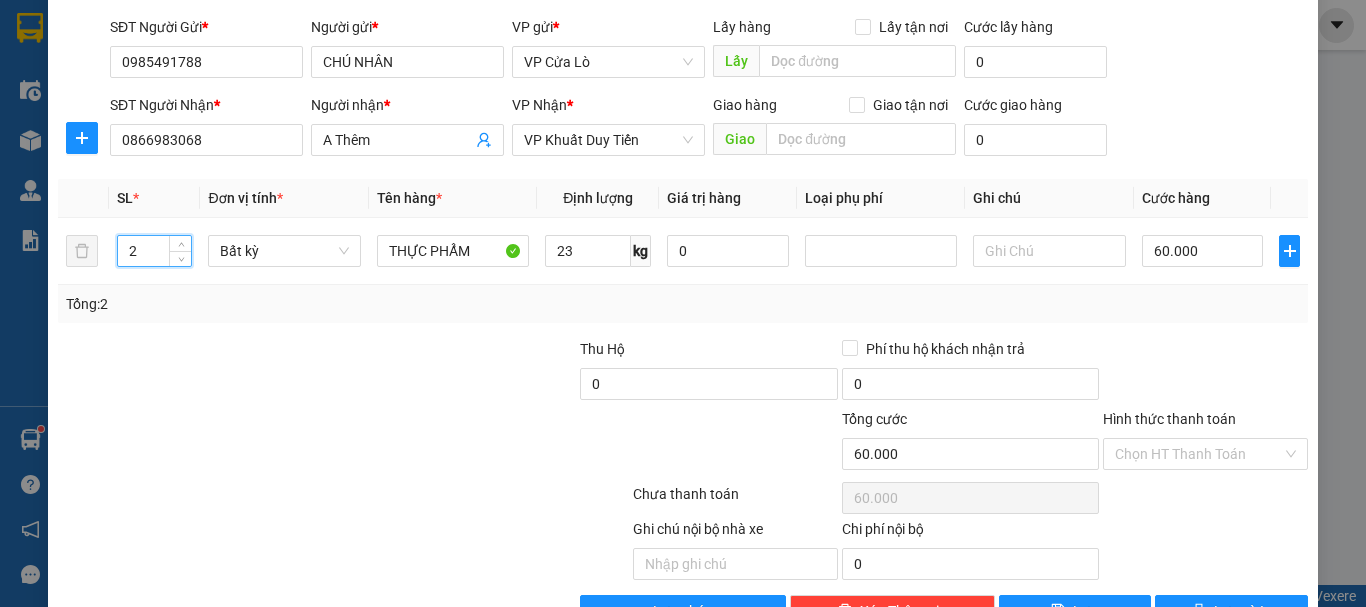 scroll, scrollTop: 100, scrollLeft: 0, axis: vertical 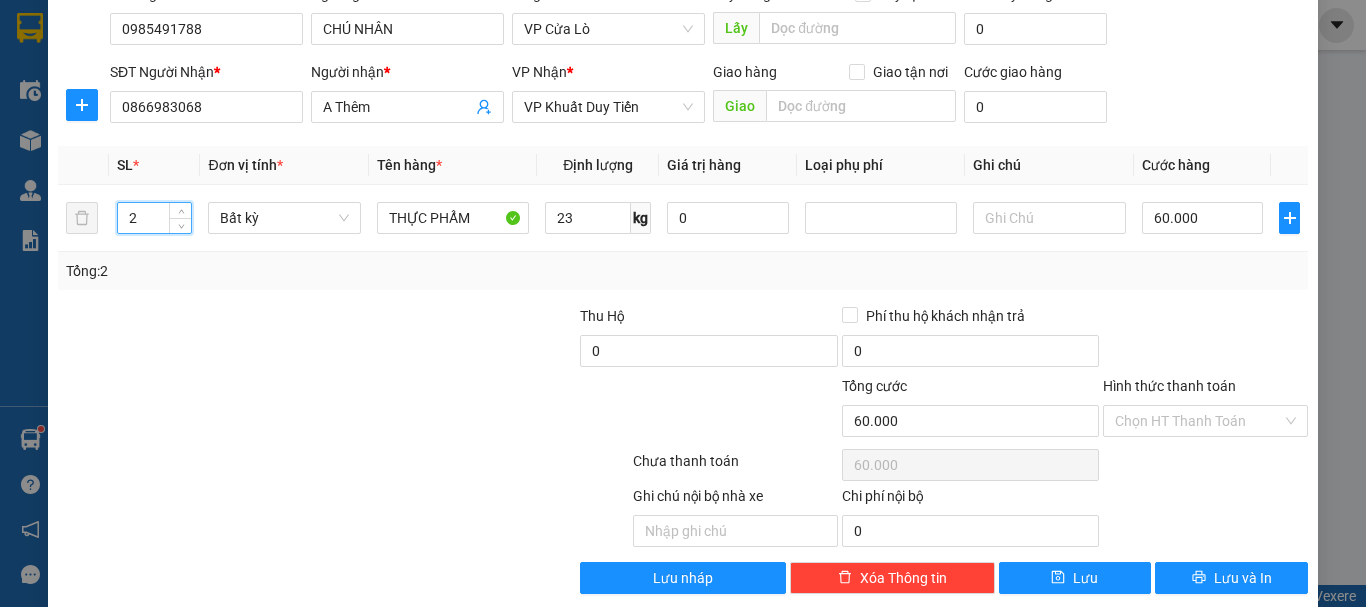 type on "2" 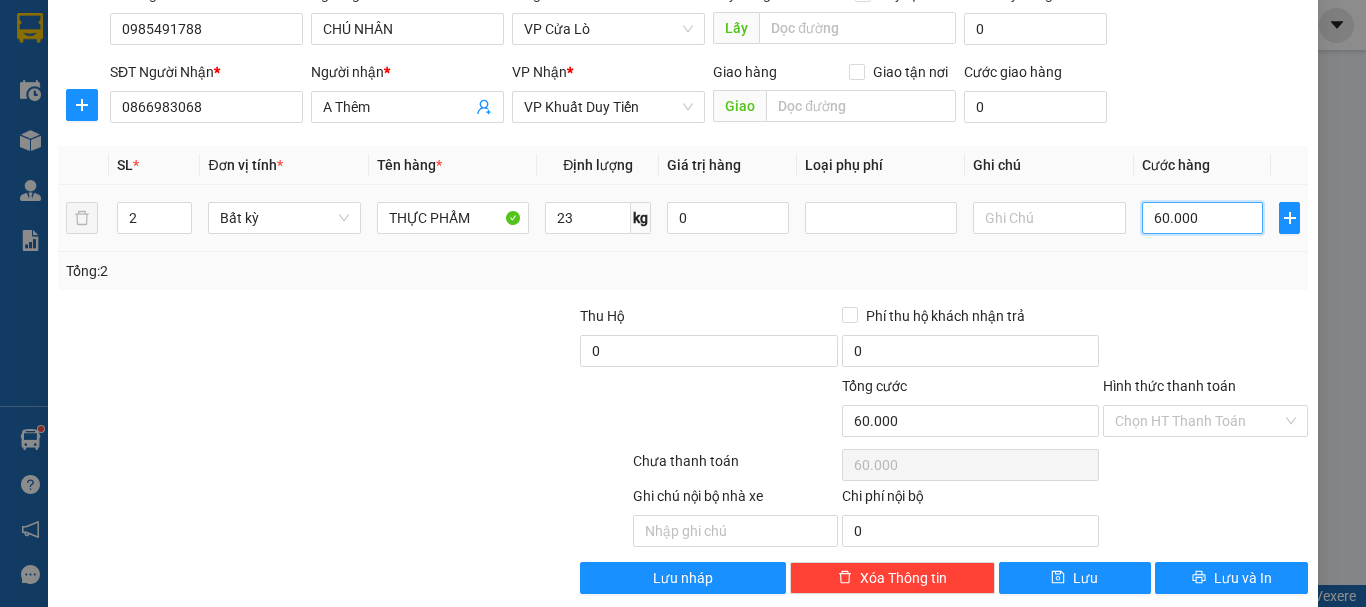 click on "60.000" at bounding box center [1203, 218] 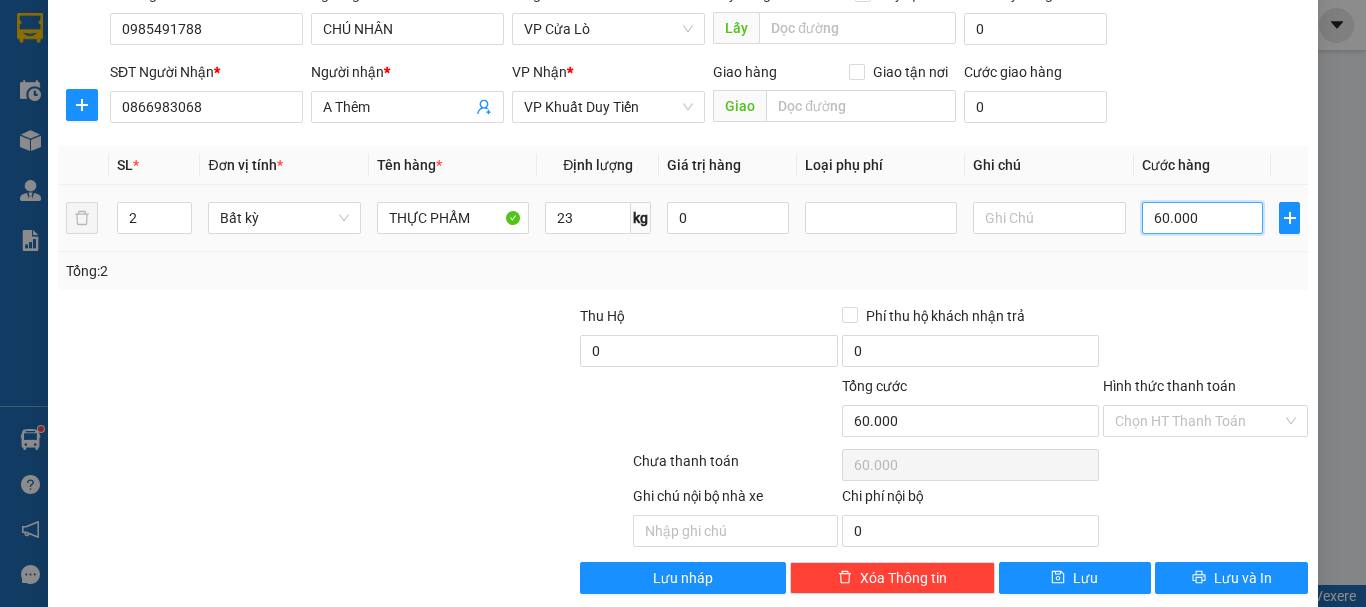 type on "0.000" 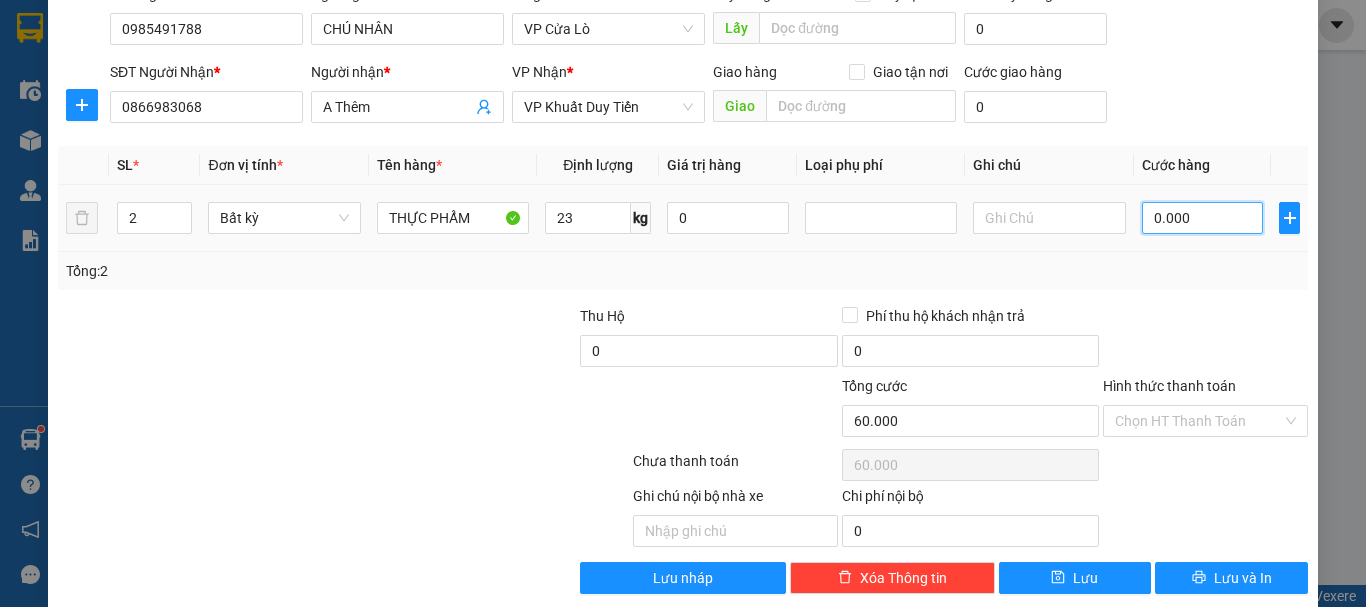 type on "0" 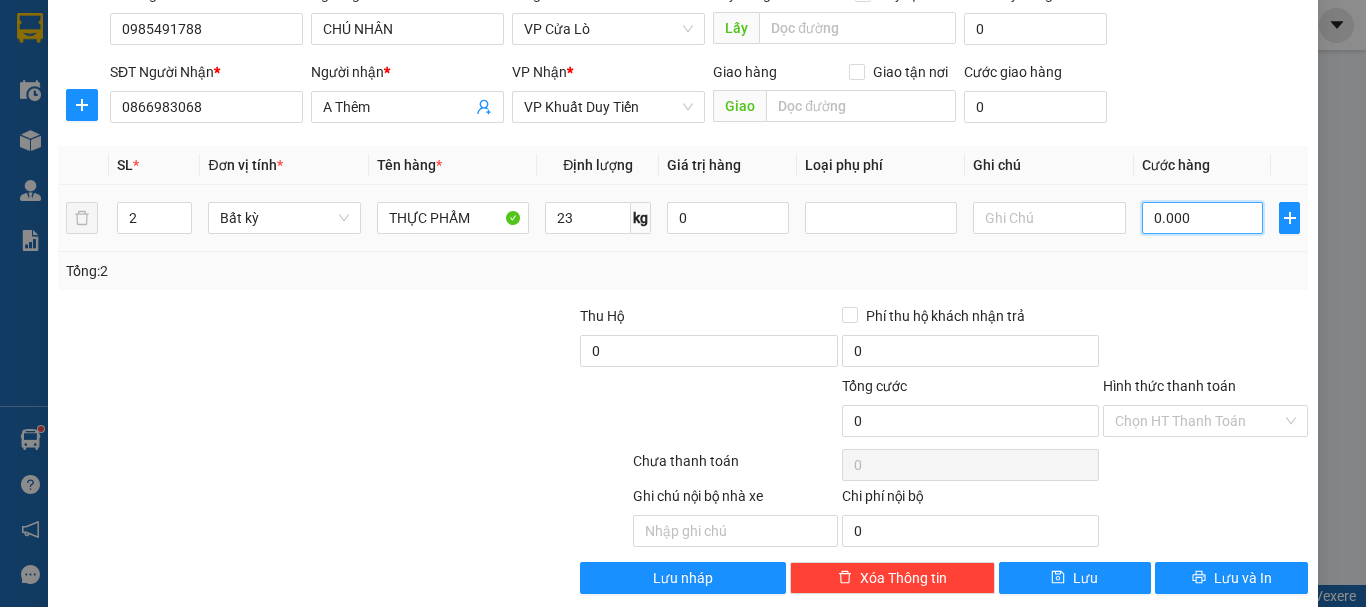 type on "70.000" 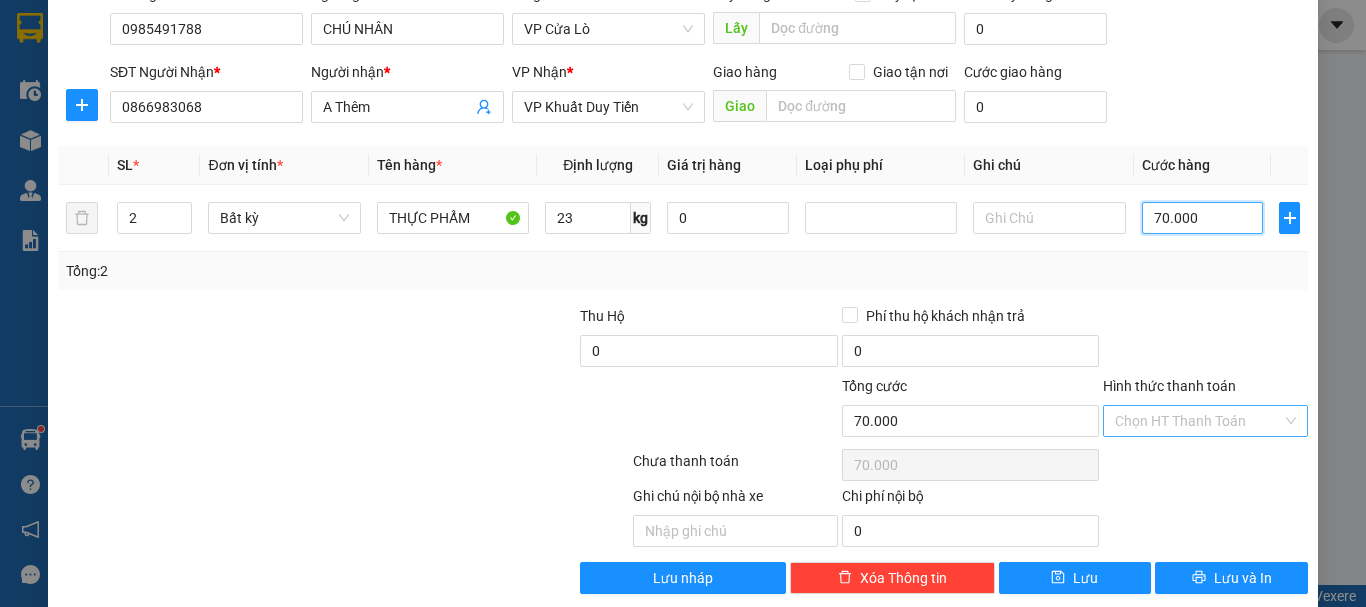 type on "70.000" 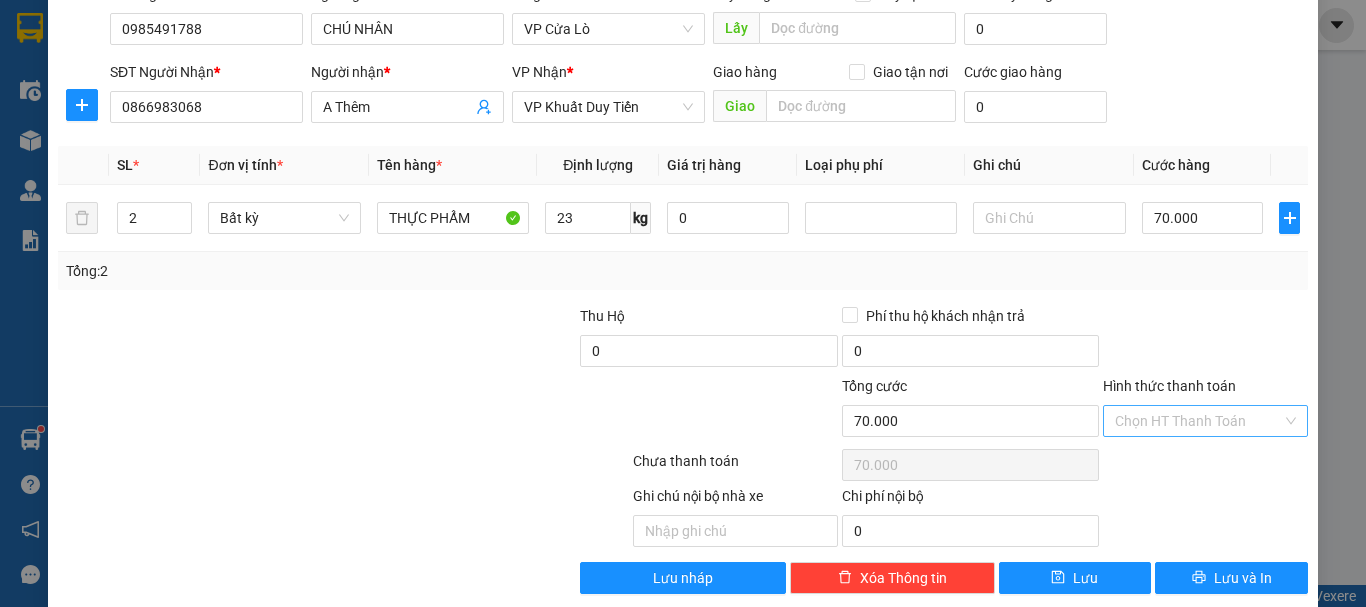 click on "Hình thức thanh toán" at bounding box center [1198, 421] 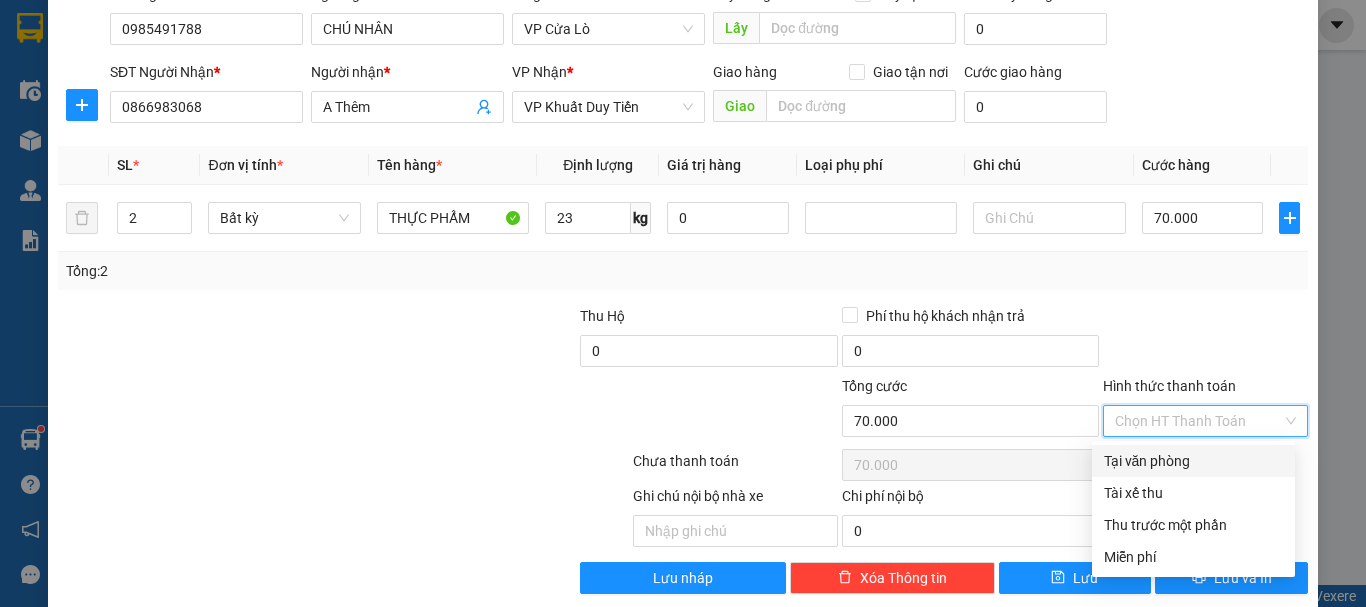 click on "Tại văn phòng" at bounding box center [1193, 461] 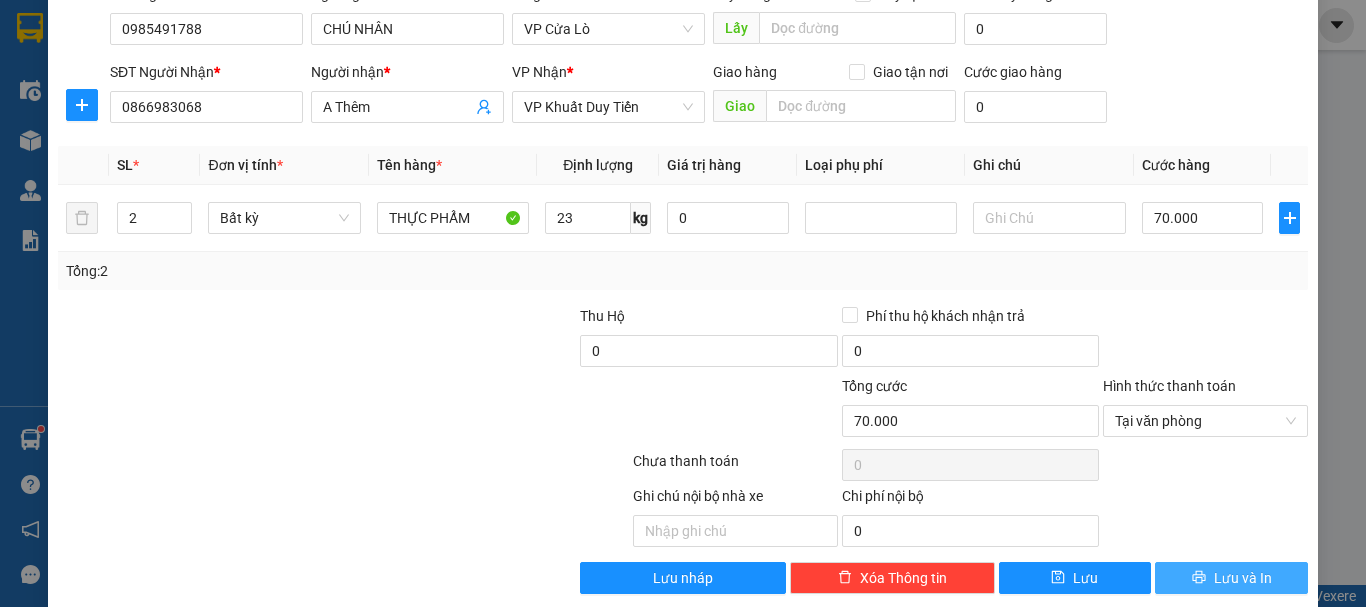 click 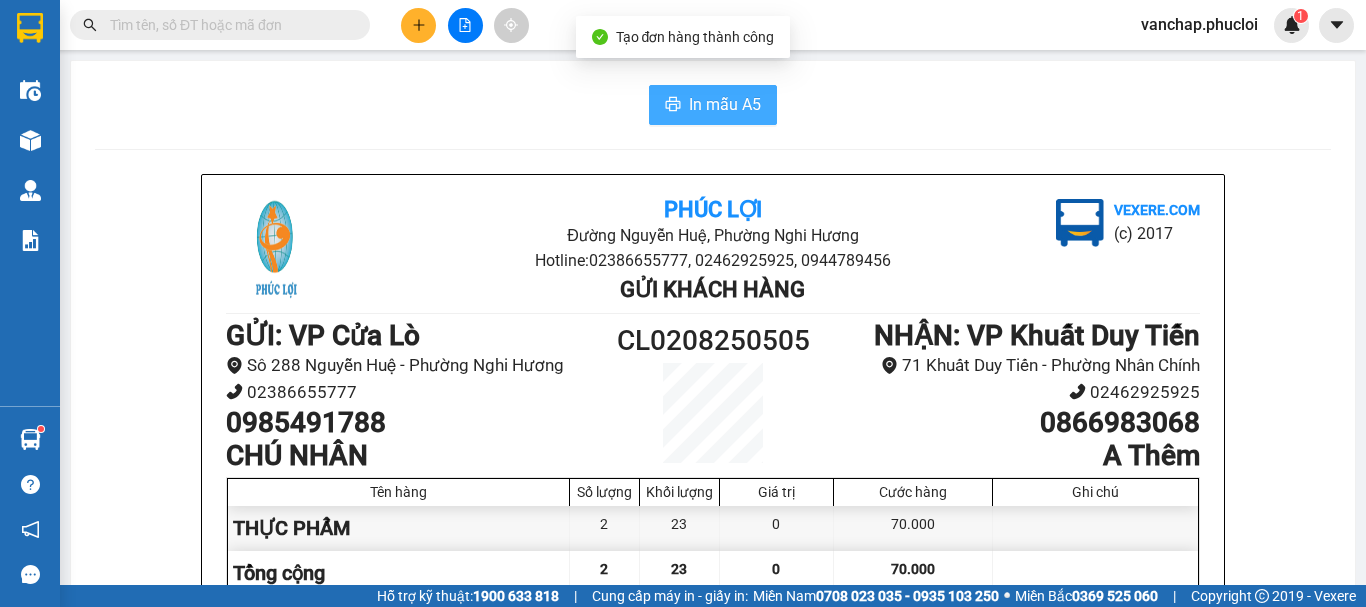 click on "In mẫu A5" at bounding box center (725, 104) 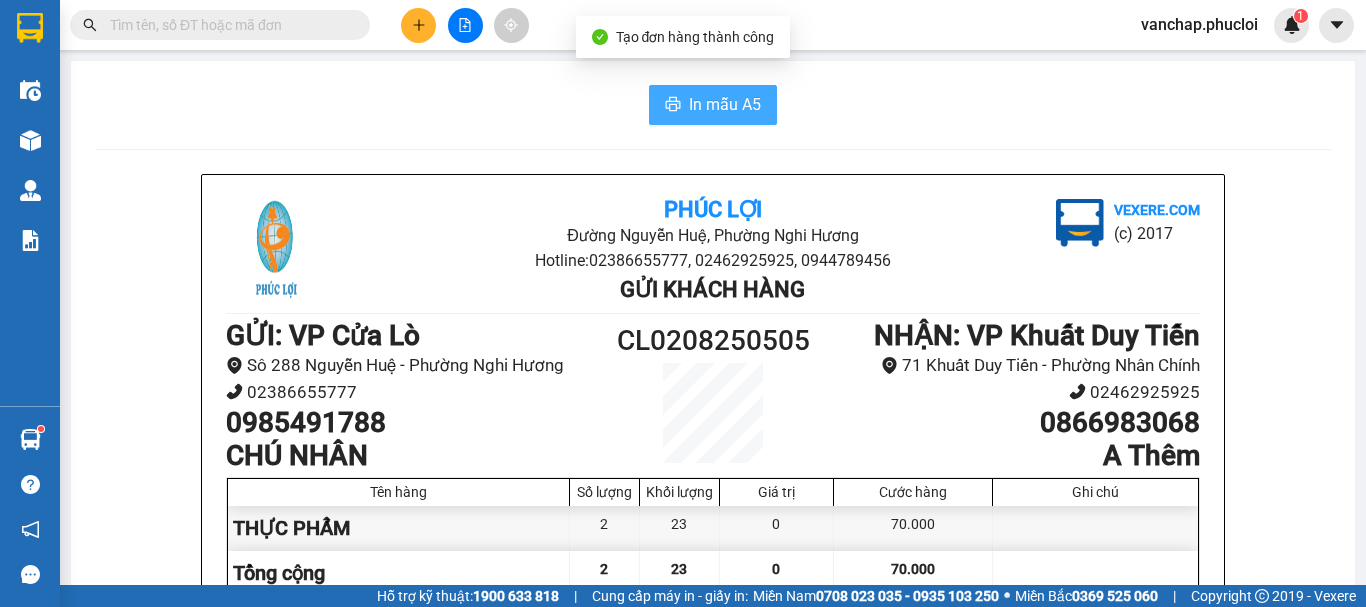 scroll, scrollTop: 0, scrollLeft: 0, axis: both 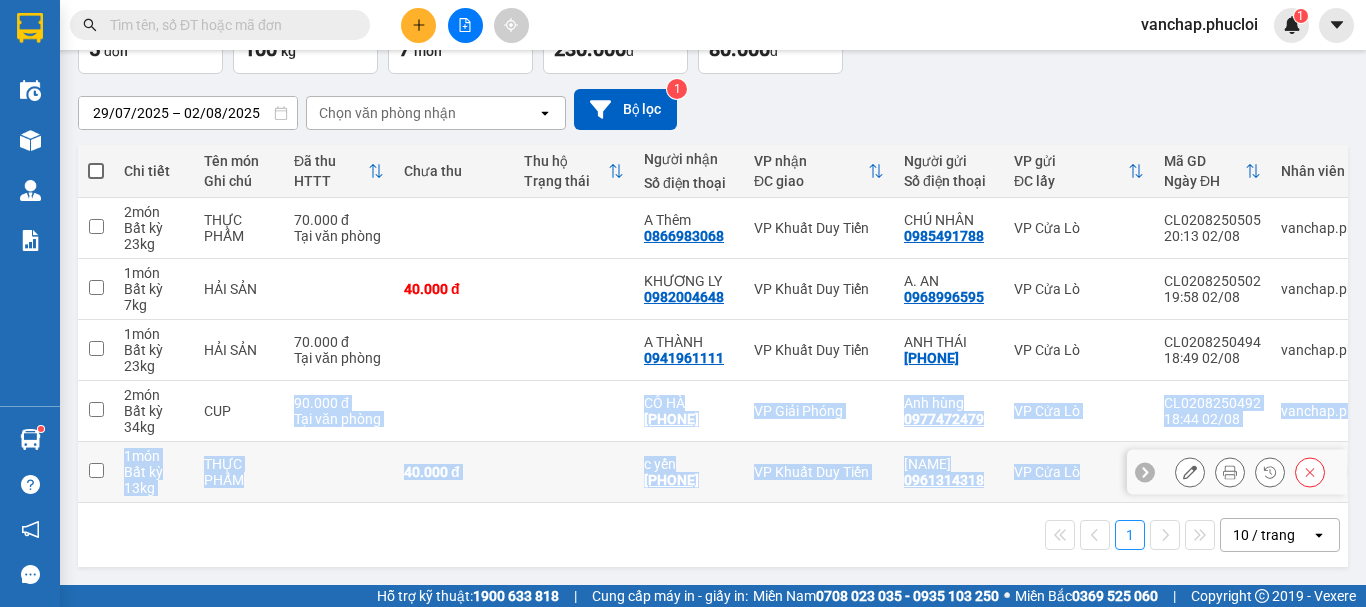 drag, startPoint x: 254, startPoint y: 403, endPoint x: 1094, endPoint y: 468, distance: 842.5111 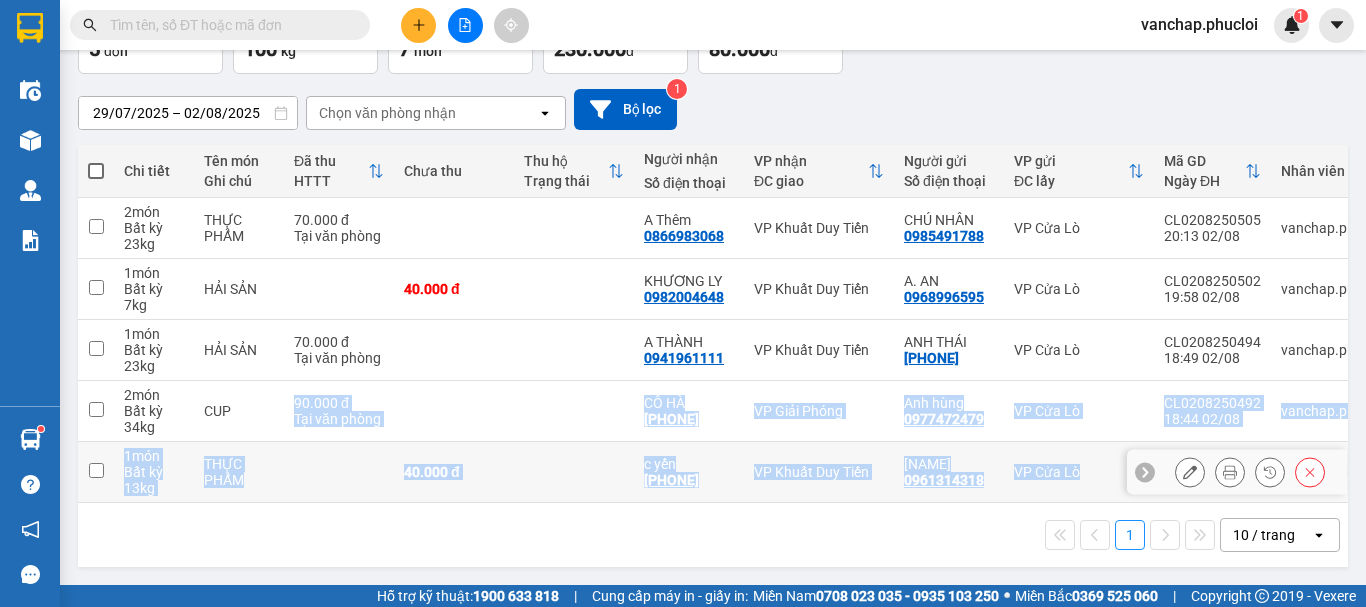click on "2  món Bất kỳ 23  kg THỰC PHẨM  70.000 đ Tại văn phòng [NAME] [PHONE] VP Khuất Duy Tiến CHÚ NHÂN [PHONE] VP Cửa Lò CL0208250505 20:13 02/08 vanchap.phucloi 1  món Bất kỳ 7  kg HẢI SẢN 40.000 đ KHƯƠNG LY [PHONE] VP Khuất Duy Tiến A. AN [PHONE] VP Cửa Lò CL0208250502 19:58 02/08 vanchap.phucloi 1  món Bất kỳ 23  kg HẢI SẢN 70.000 đ Tại văn phòng [NAME]  [PHONE] VP Khuất Duy Tiến ANH THÁI [PHONE] VP Cửa Lò CL0208250494 18:49 02/08 vanchap.phucloi 2  món Bất kỳ 34  kg CUP 90.000 đ Tại văn phòng [NAME] [PHONE] VP Giải Phóng [NAME] [PHONE] VP Cửa Lò CL0208250492 18:44 02/08 vanchap.phucloi 1  món Bất kỳ 13  kg THỰC PHẨM  40.000 đ c yến [PHONE] VP Khuất Duy Tiến chị  hoa [PHONE] VP Cửa Lò" at bounding box center (737, 350) 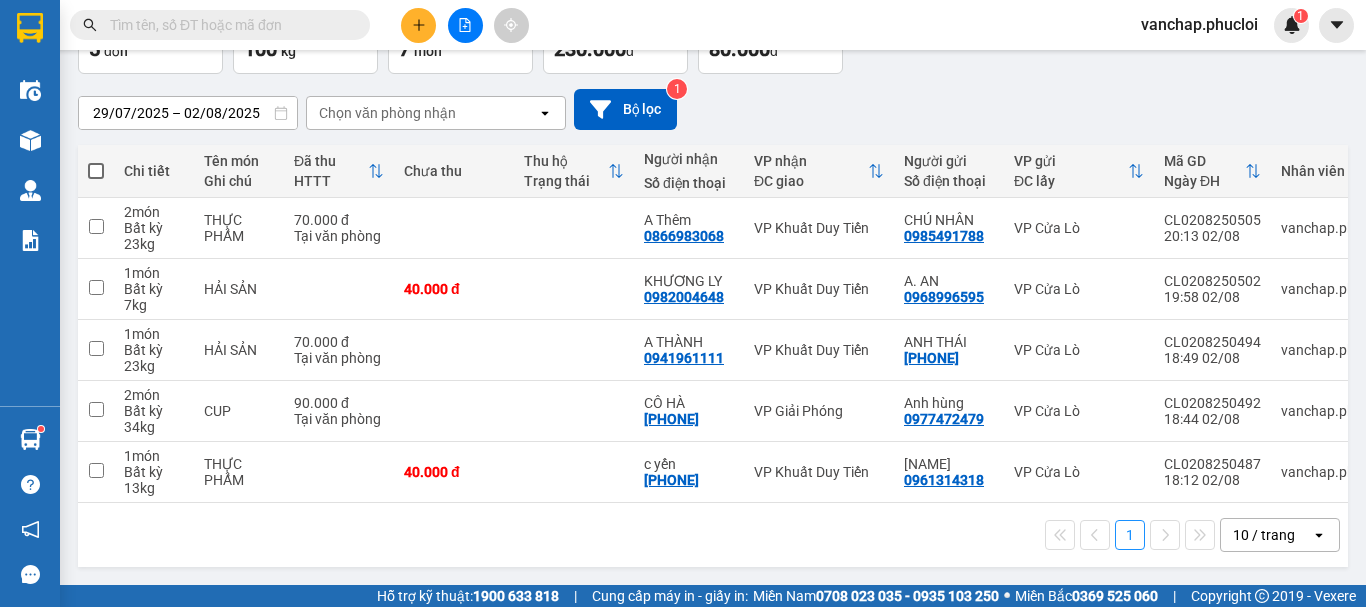 click on "1 10 / trang open" at bounding box center [713, 535] 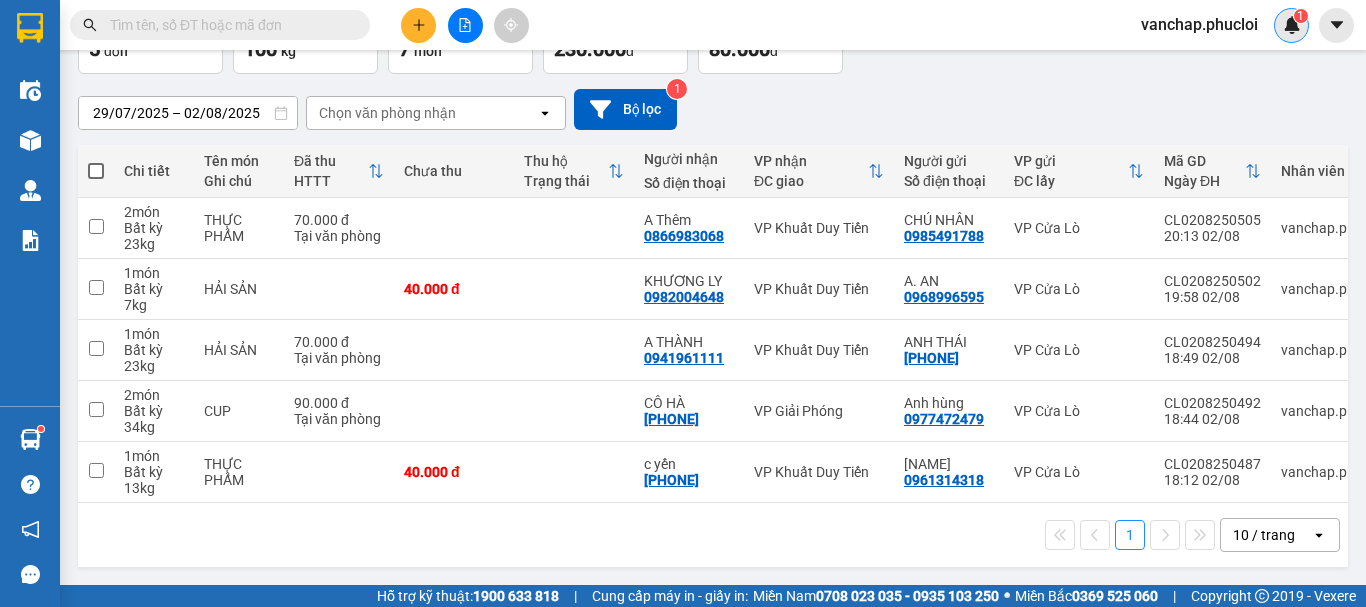 click at bounding box center (1292, 25) 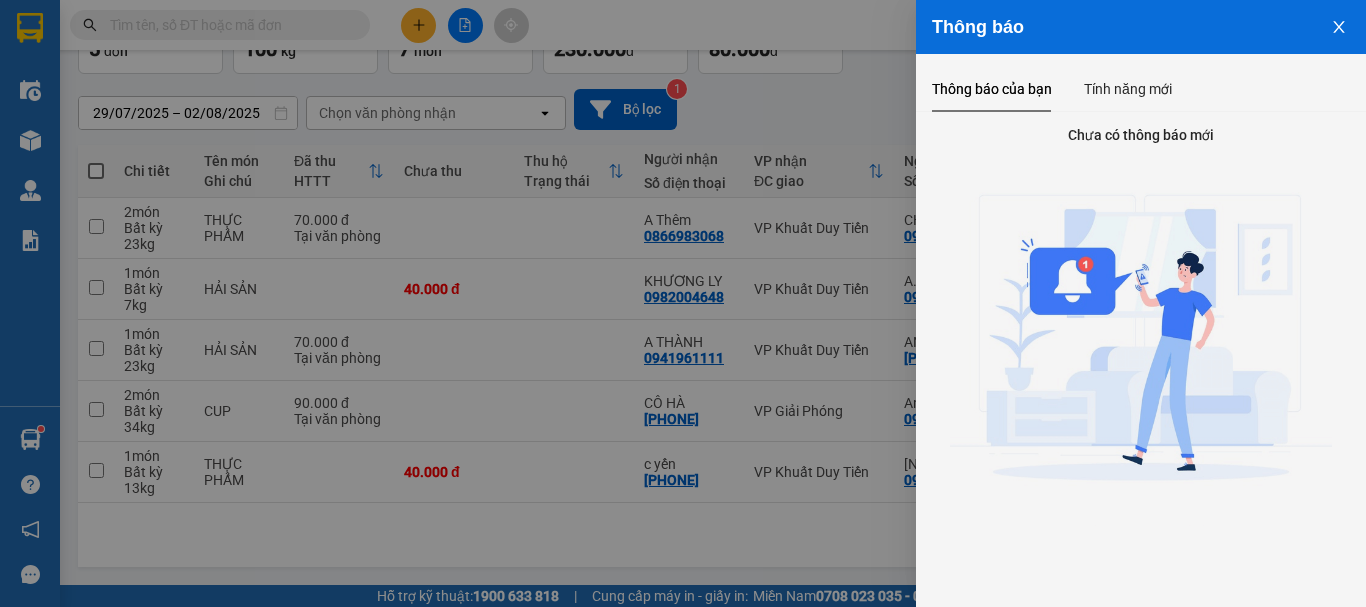 click at bounding box center [1339, 25] 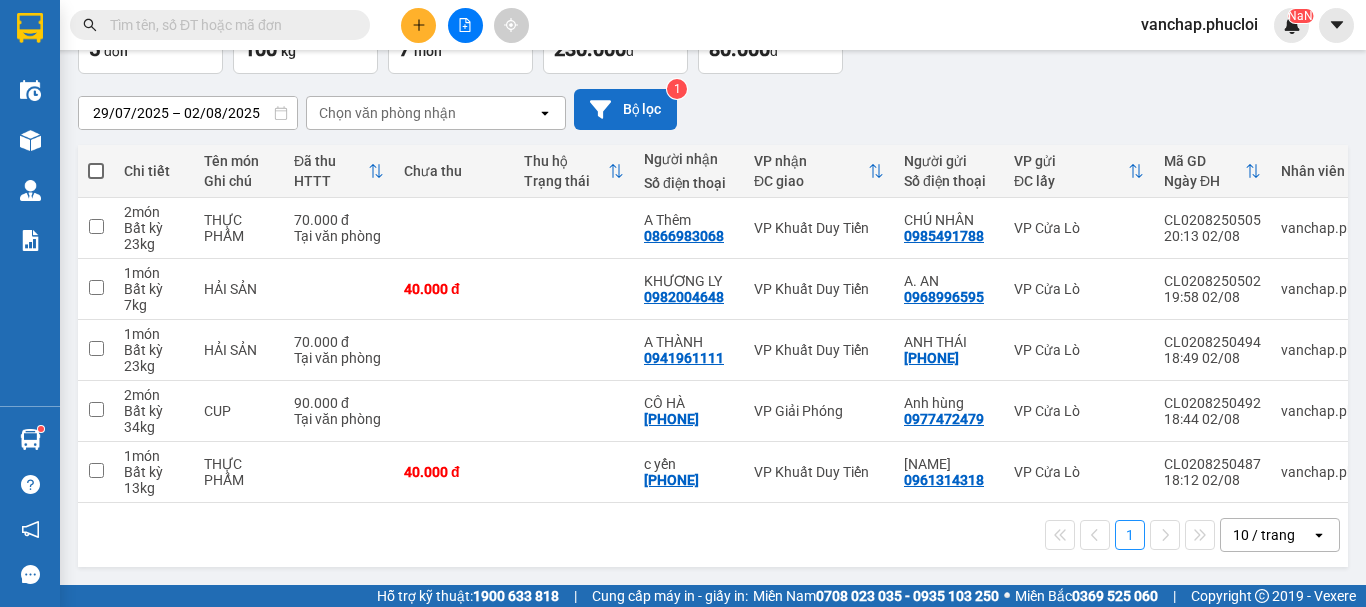 click on "Bộ lọc" at bounding box center (625, 109) 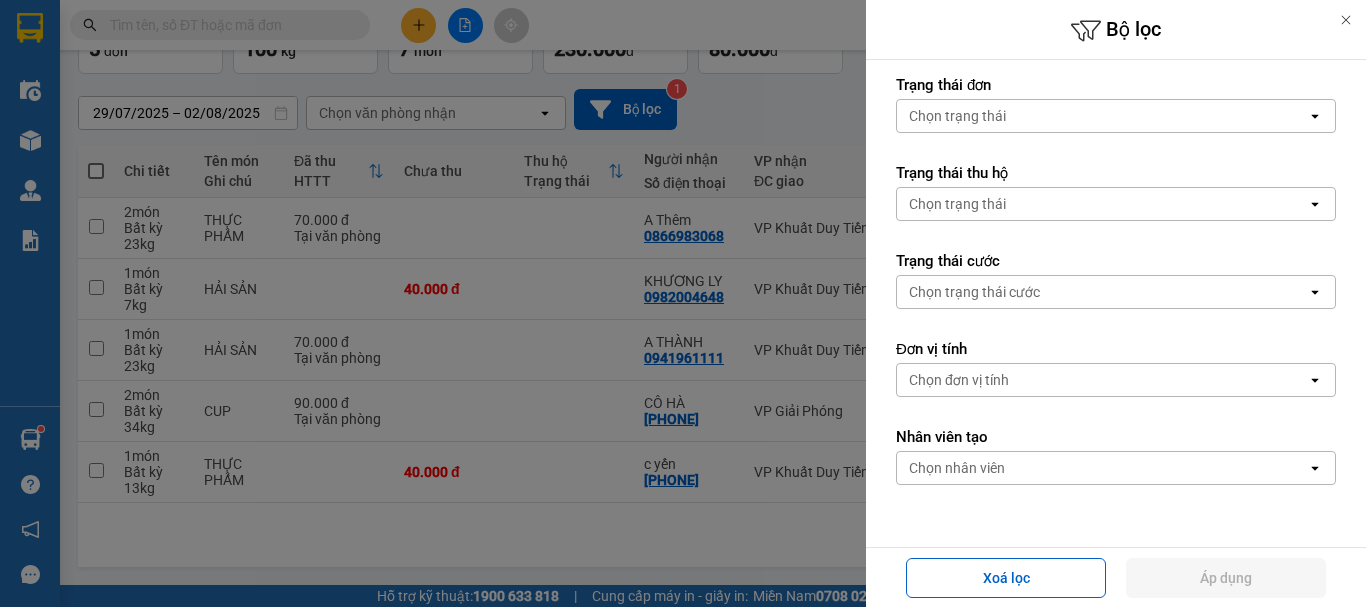 scroll, scrollTop: 347, scrollLeft: 0, axis: vertical 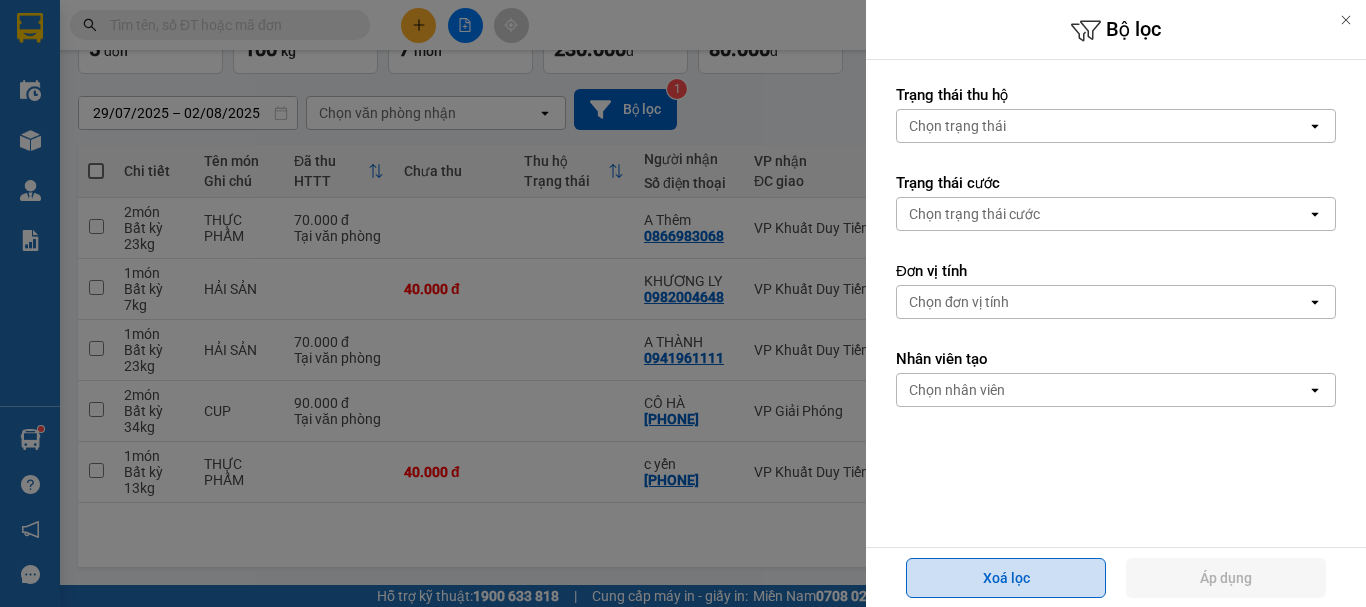 click on "Xoá lọc" at bounding box center [1006, 578] 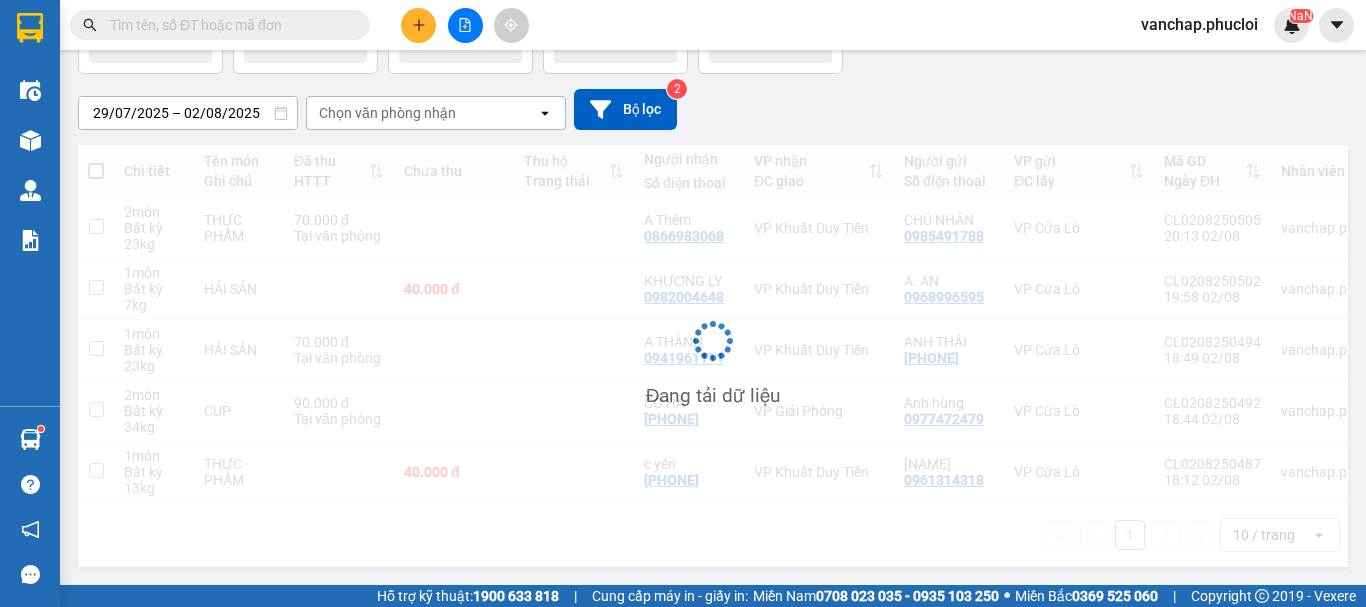 scroll, scrollTop: 142, scrollLeft: 0, axis: vertical 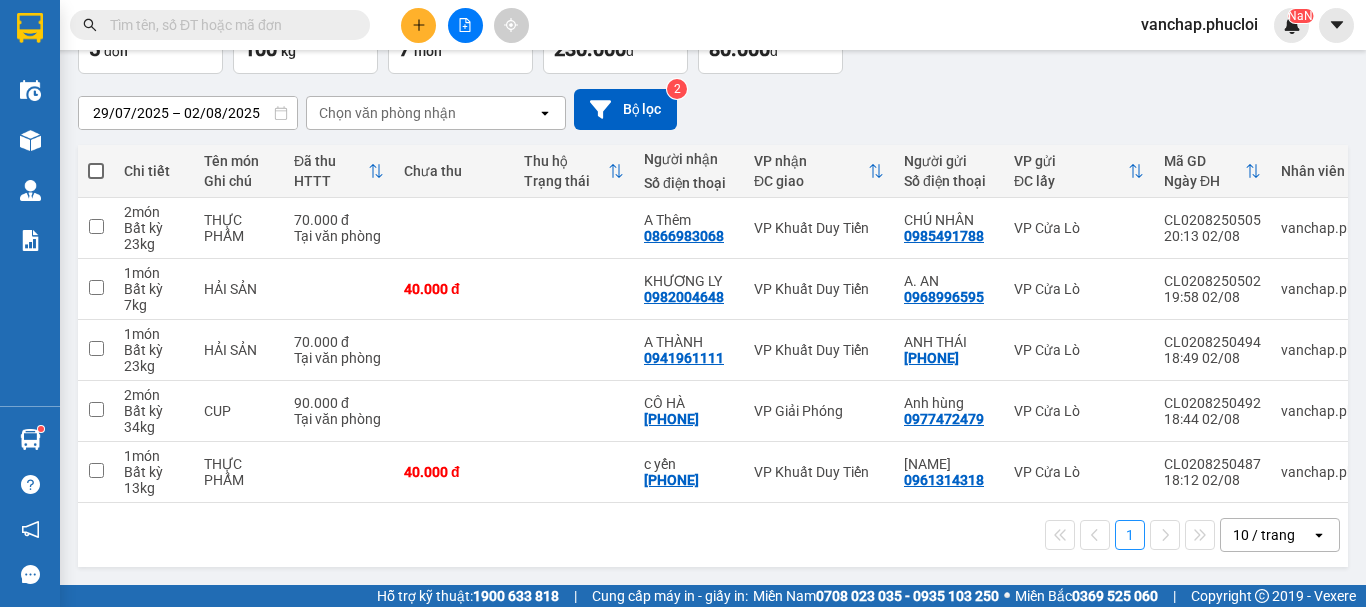 click on "1 10 / trang open" at bounding box center [713, 535] 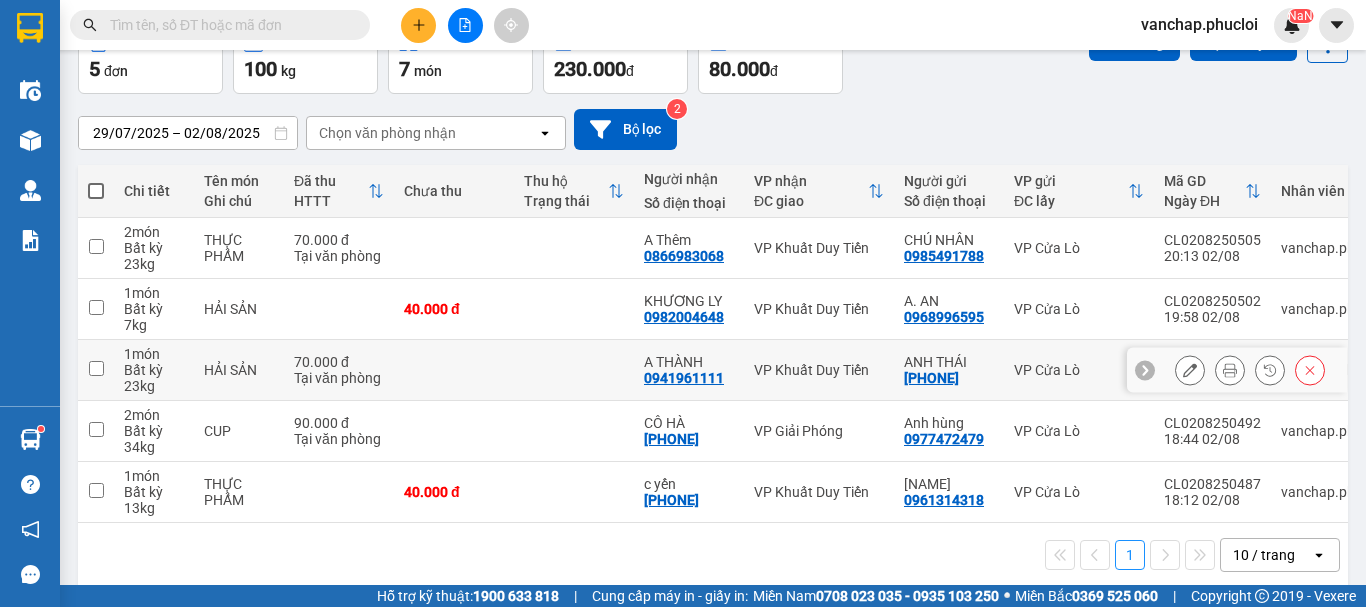 scroll, scrollTop: 145, scrollLeft: 0, axis: vertical 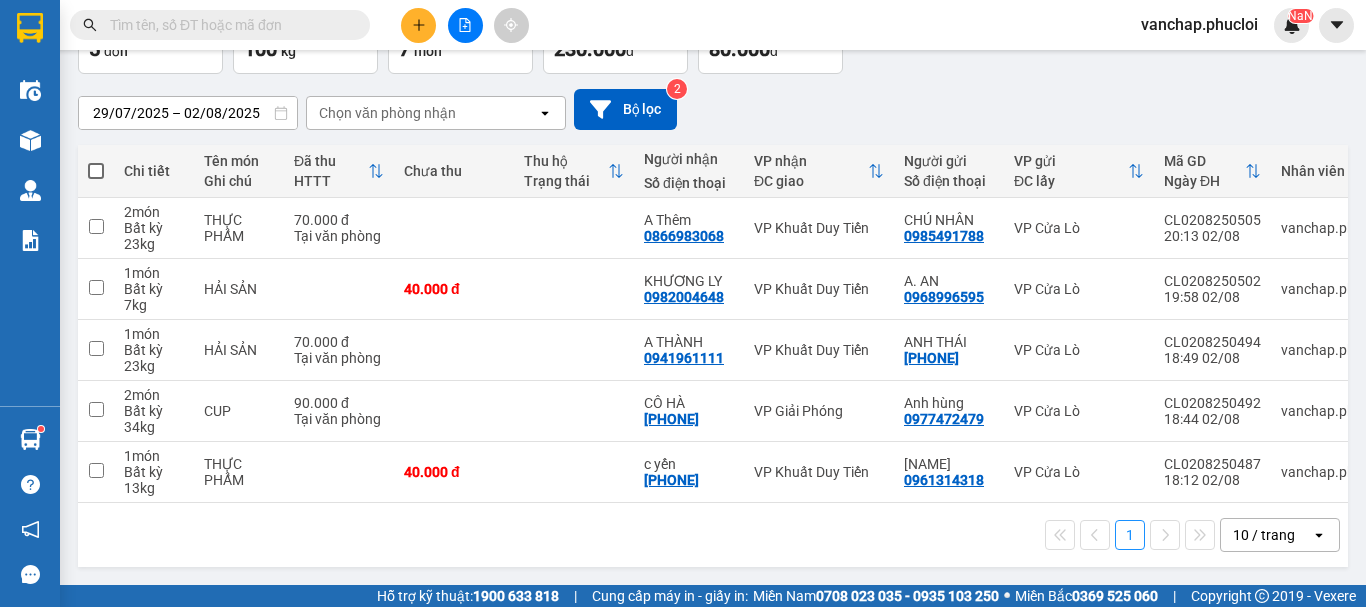 click on "29/07/2025 – 02/08/2025 Press the down arrow key to interact with the calendar and select a date. Press the escape button to close the calendar. Selected date range is from 29/07/2025 to 02/08/2025. Chọn văn phòng nhận open Bộ lọc 2" at bounding box center [713, 109] 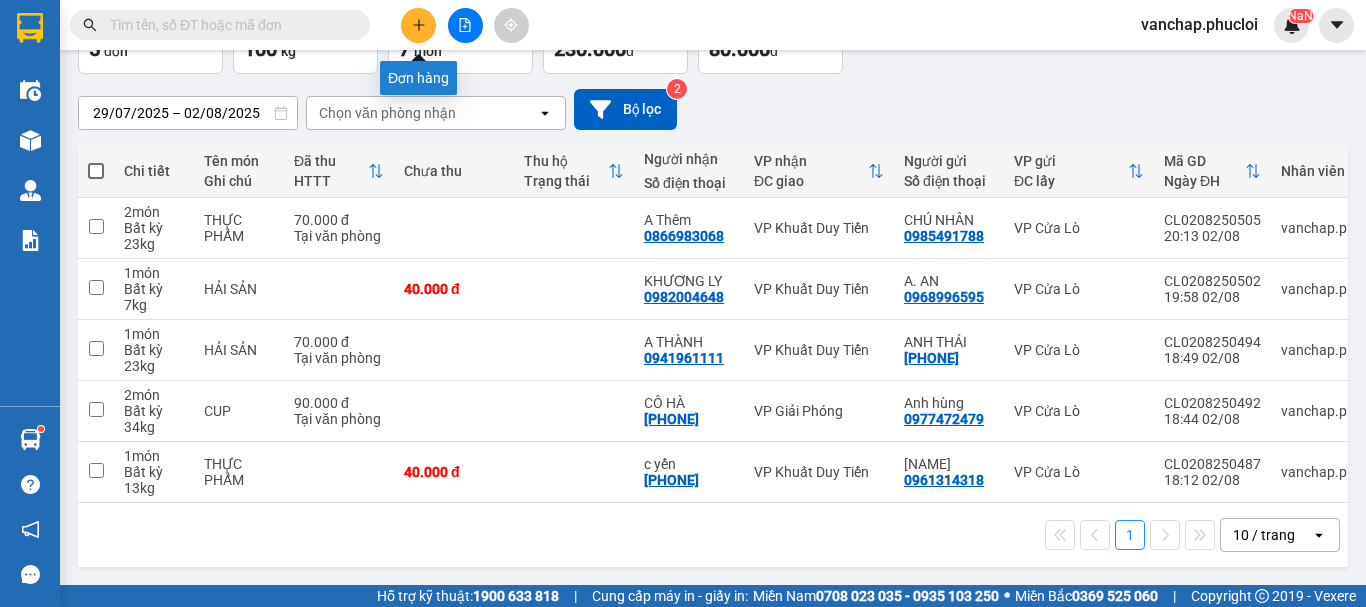click 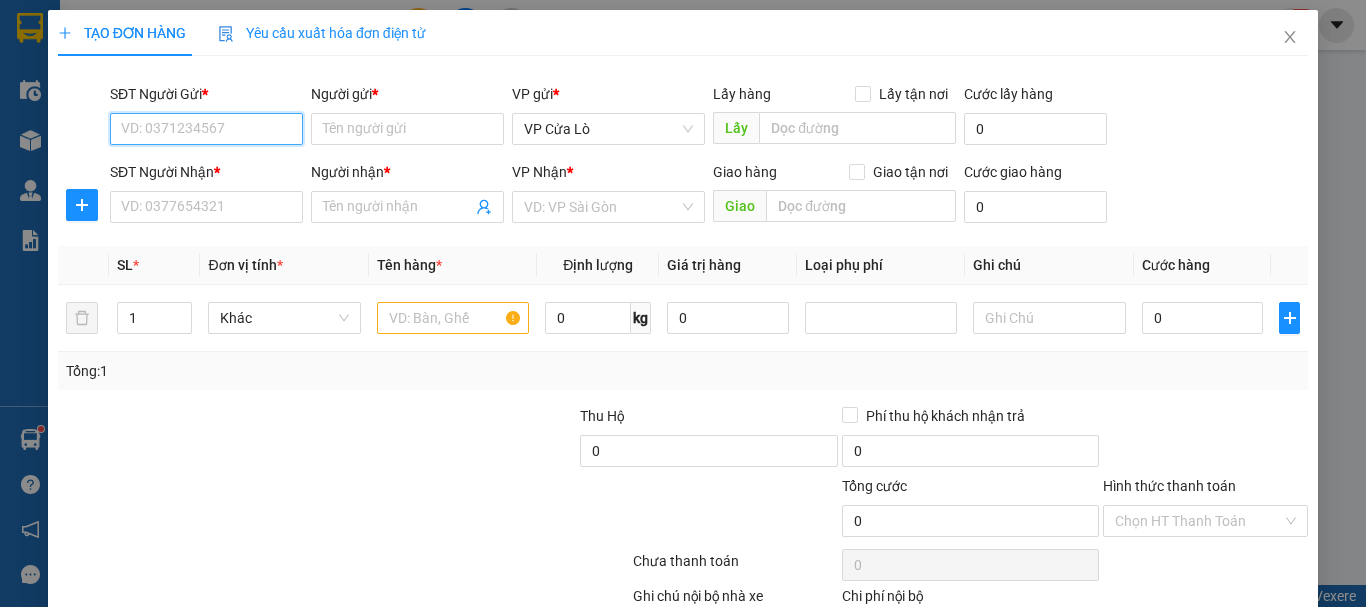 click on "SĐT Người Gửi  *" at bounding box center [206, 129] 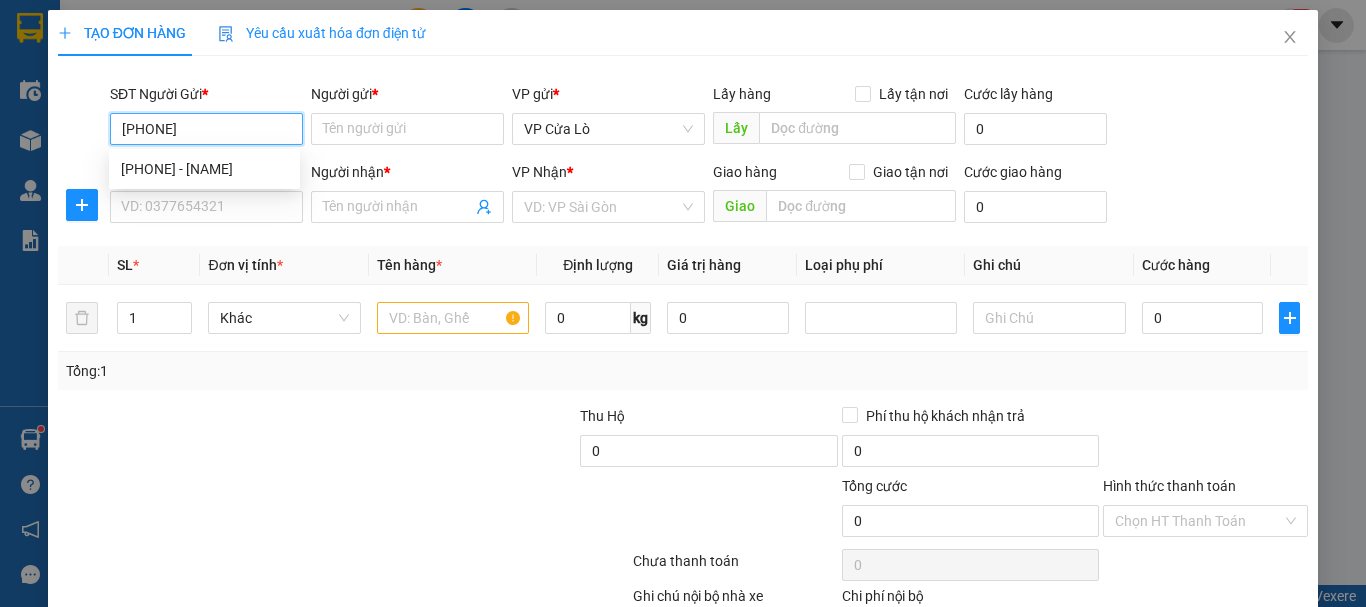 type on "[PHONE]" 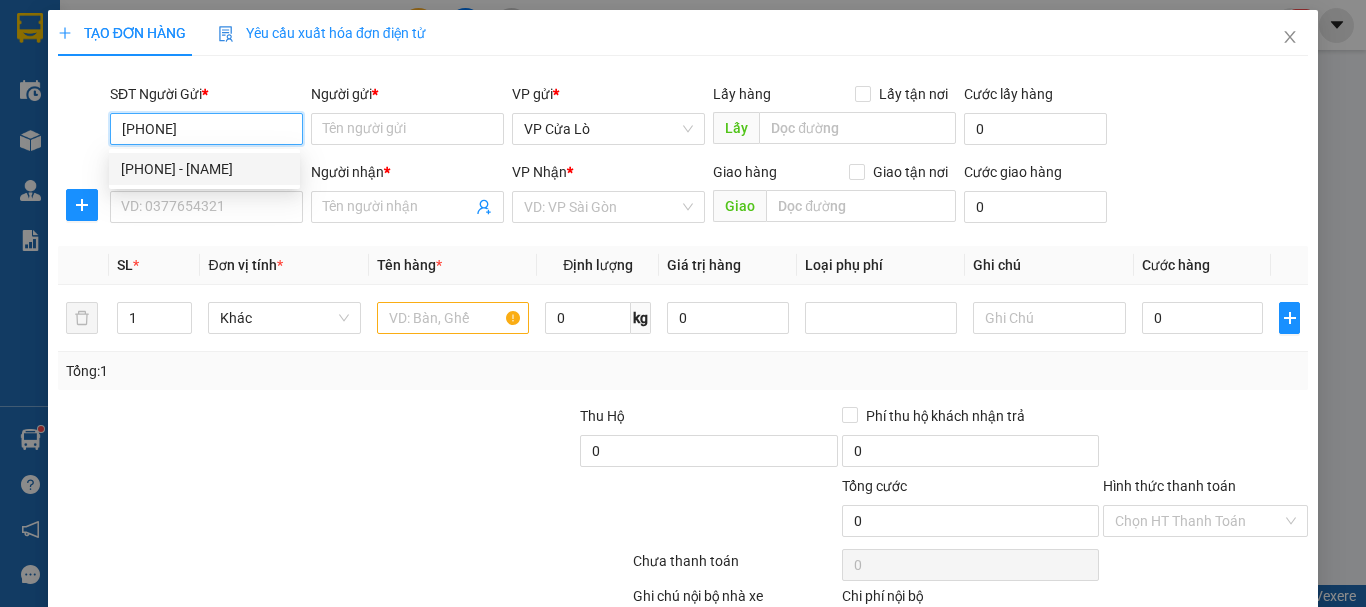 click on "[PHONE] - [NAME]" at bounding box center (204, 169) 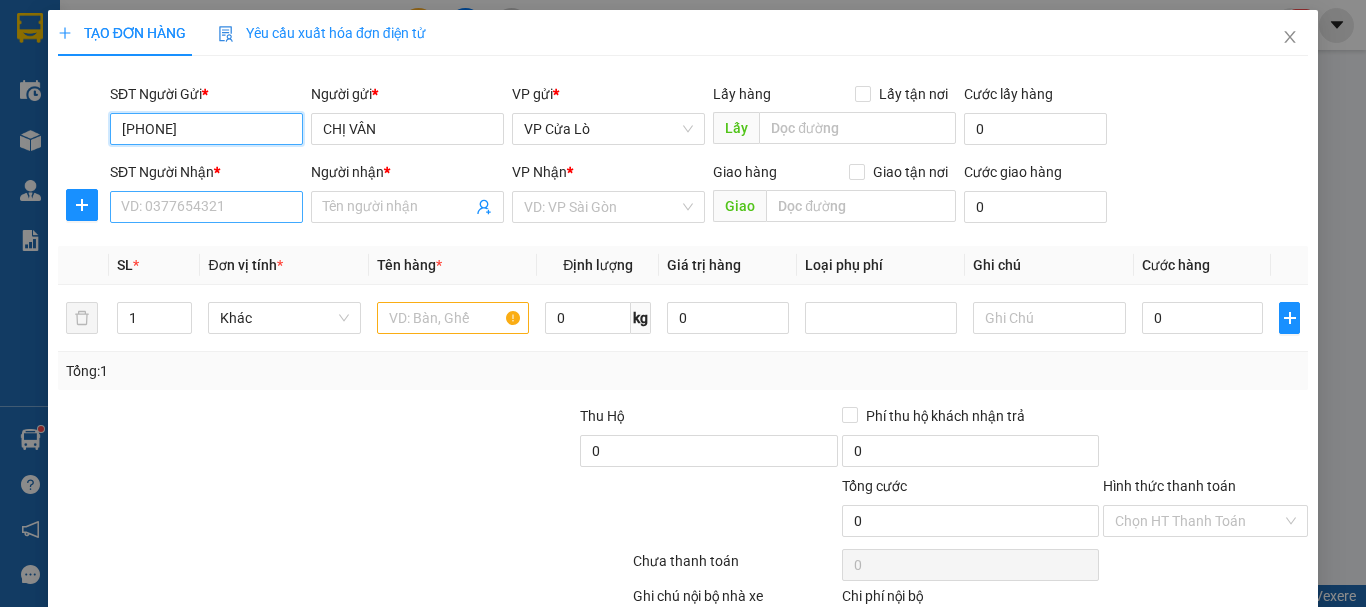 type on "[PHONE]" 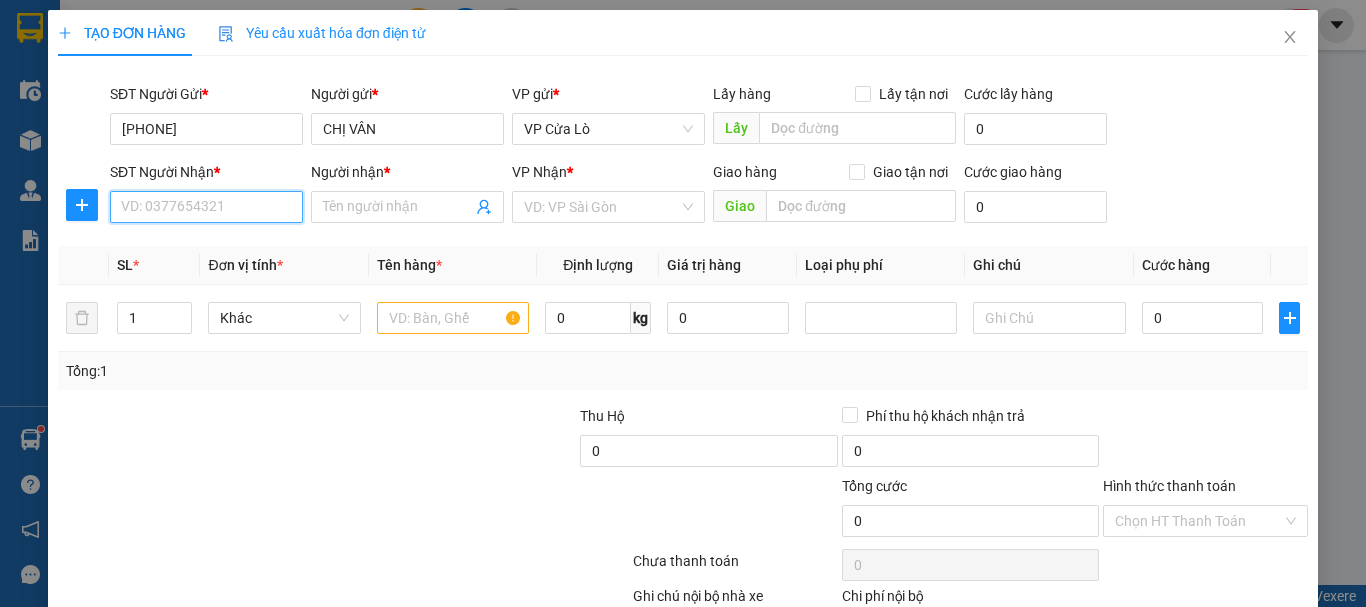 click on "SĐT Người Nhận  *" at bounding box center (206, 207) 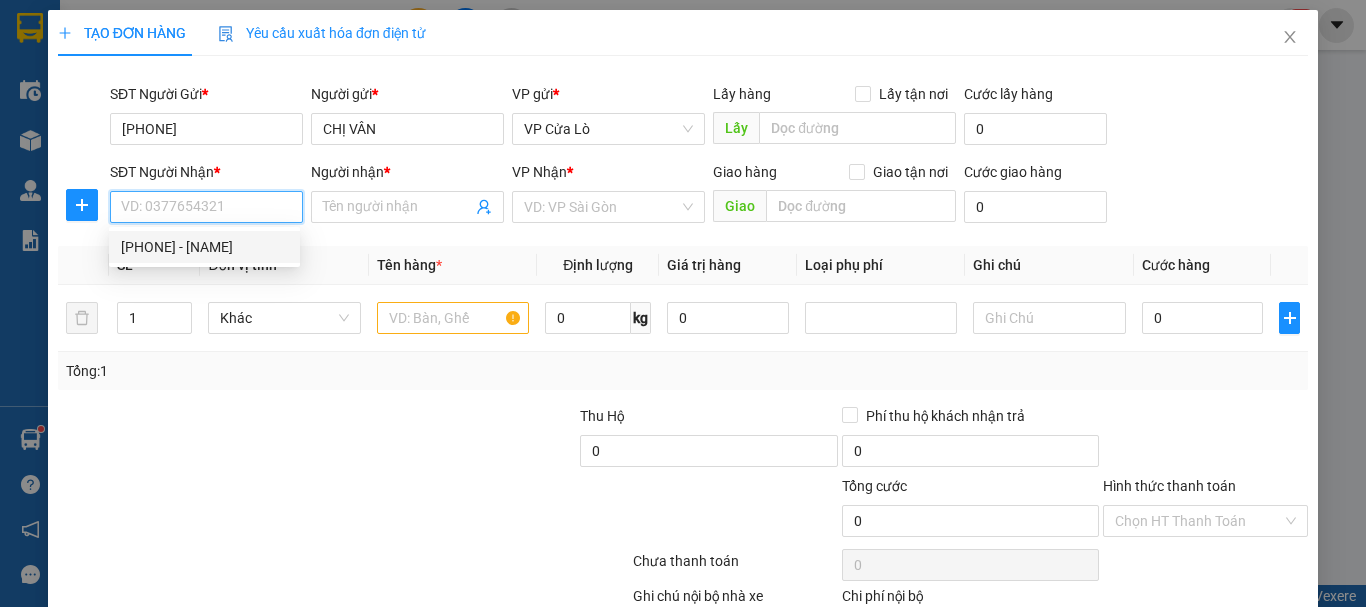 click on "[PHONE] - [NAME]" at bounding box center (204, 247) 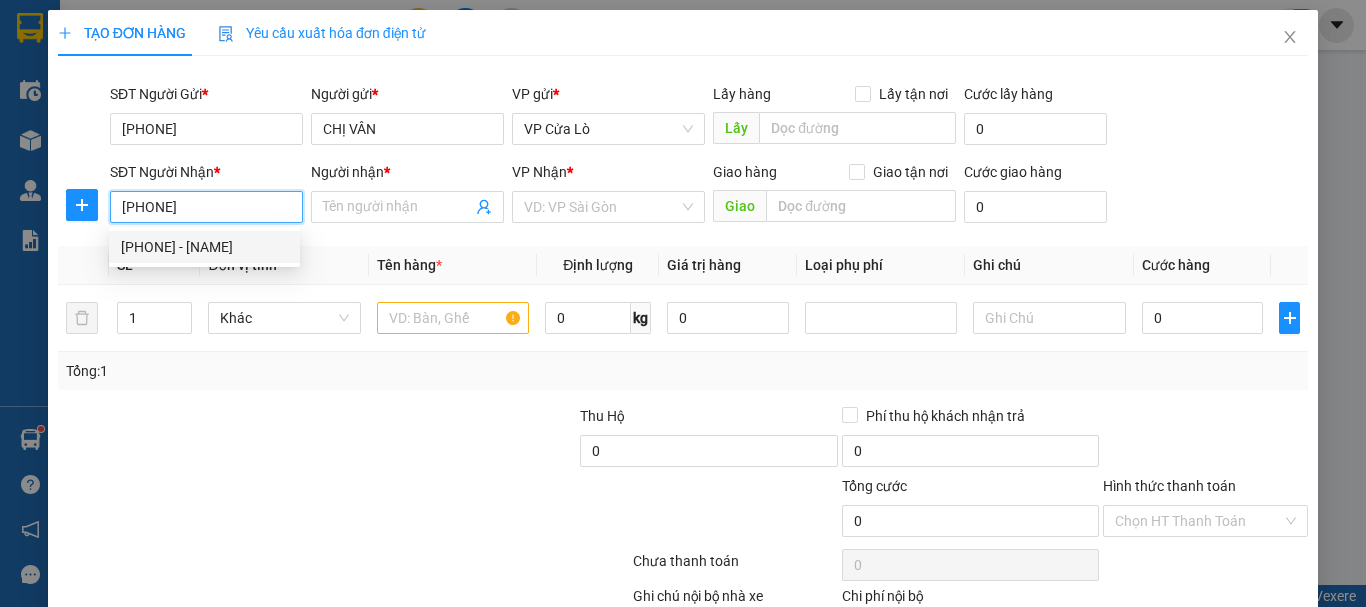 type on "a tuấn" 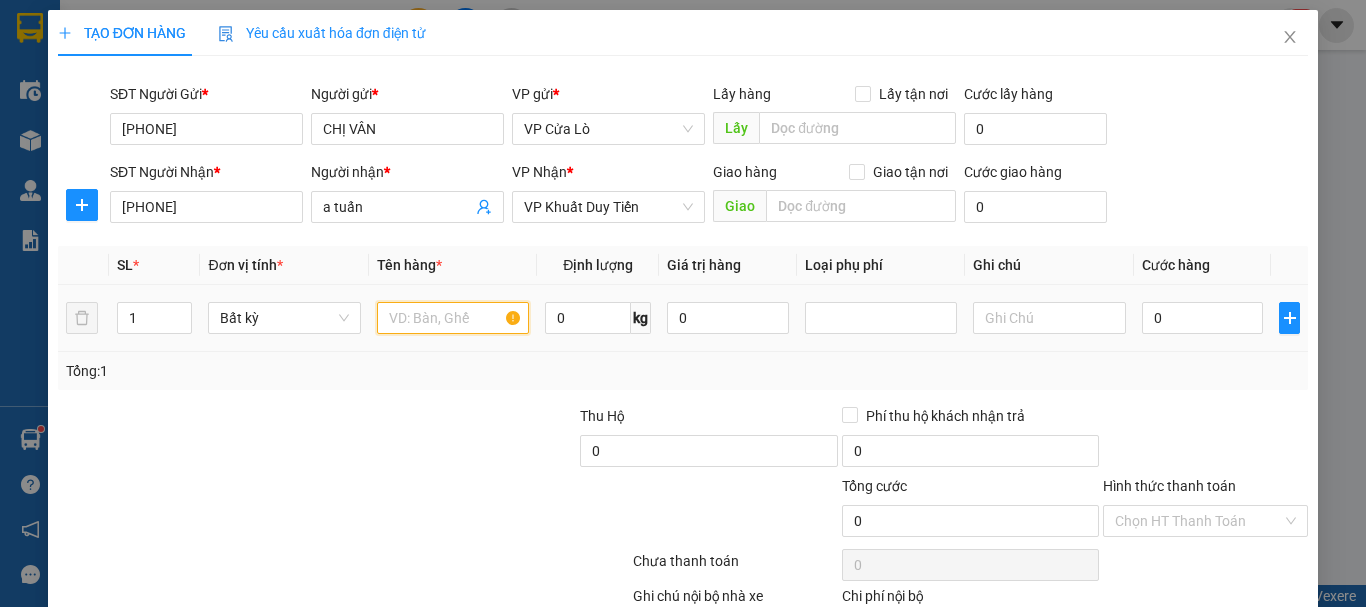 click at bounding box center (453, 318) 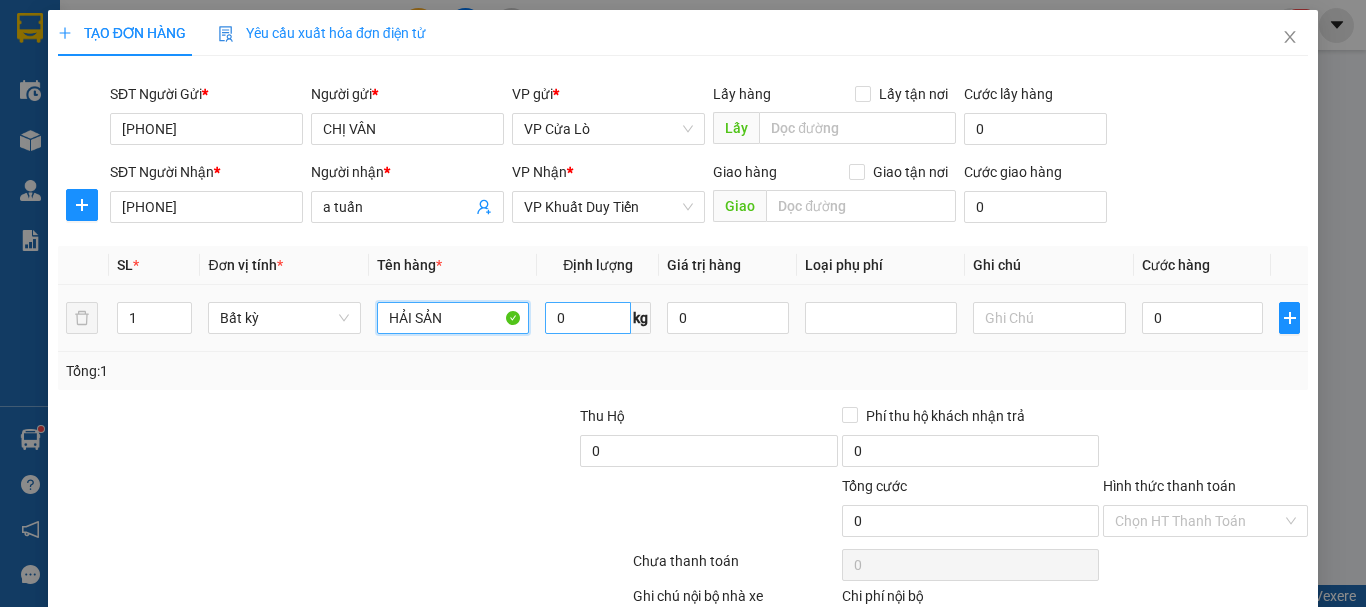 type on "HẢI SẢN" 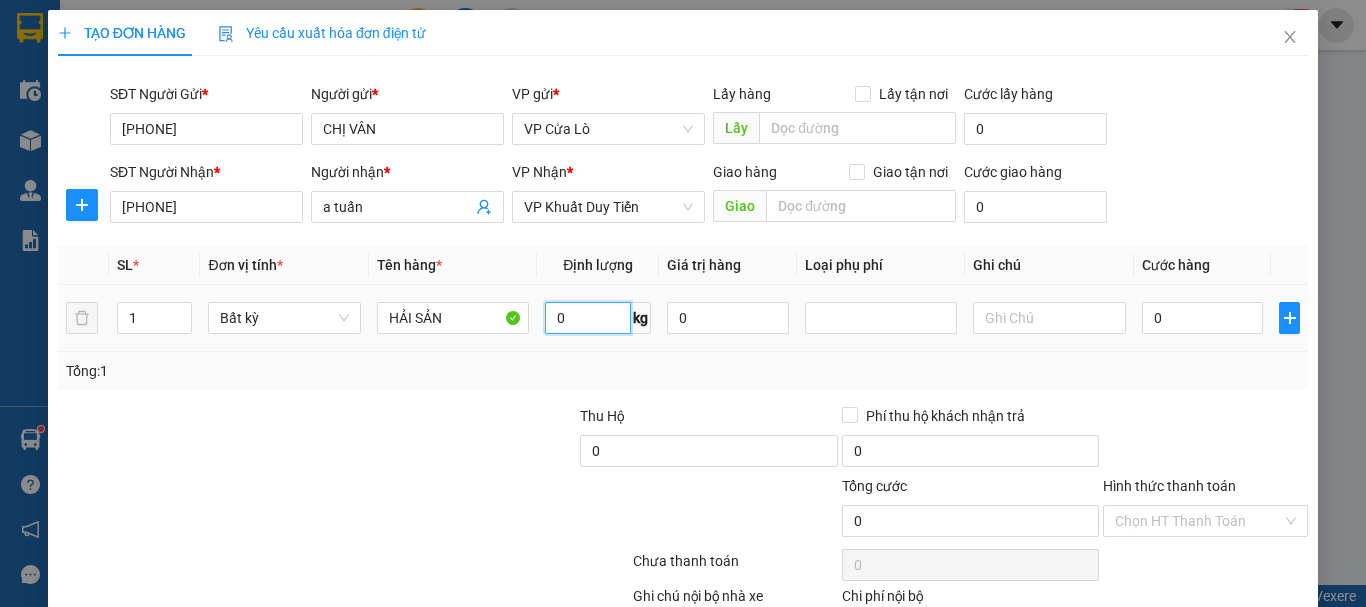 click on "0" at bounding box center (588, 318) 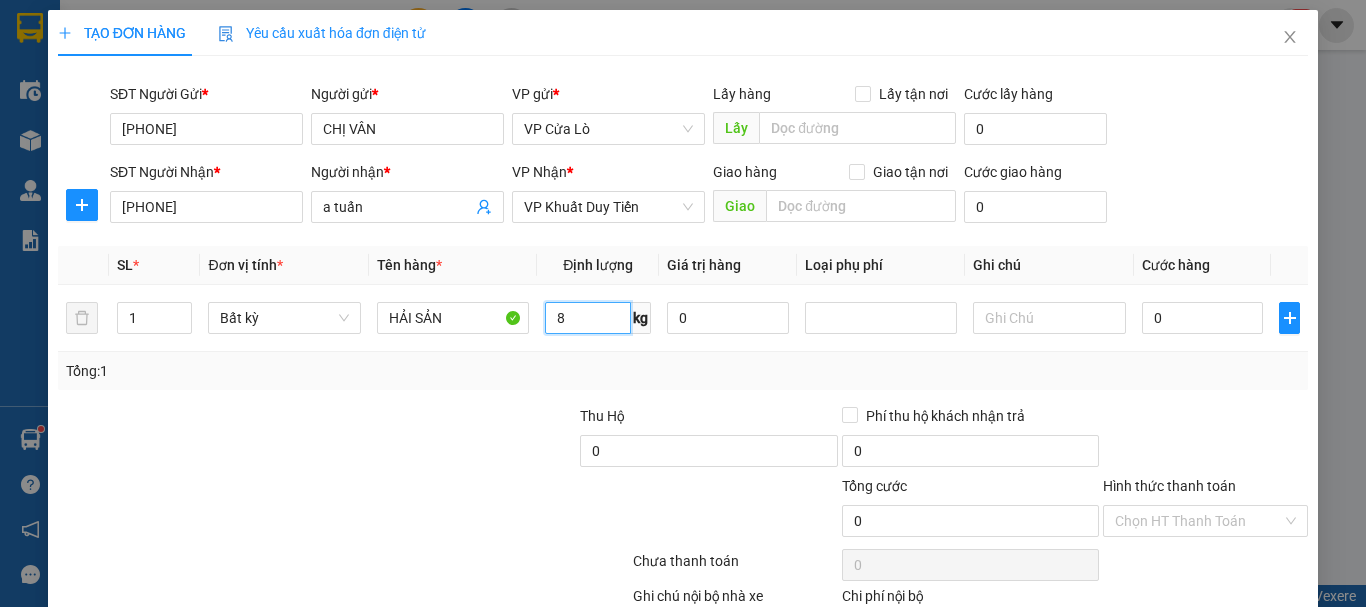 type on "8" 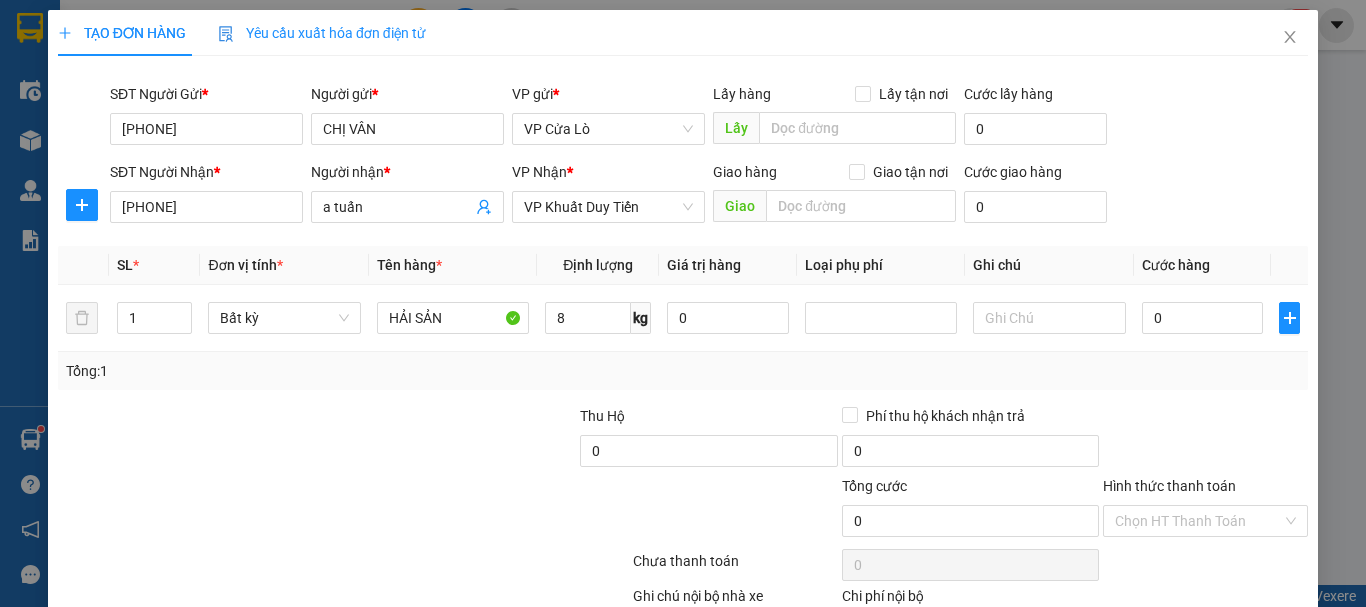 click at bounding box center (447, 440) 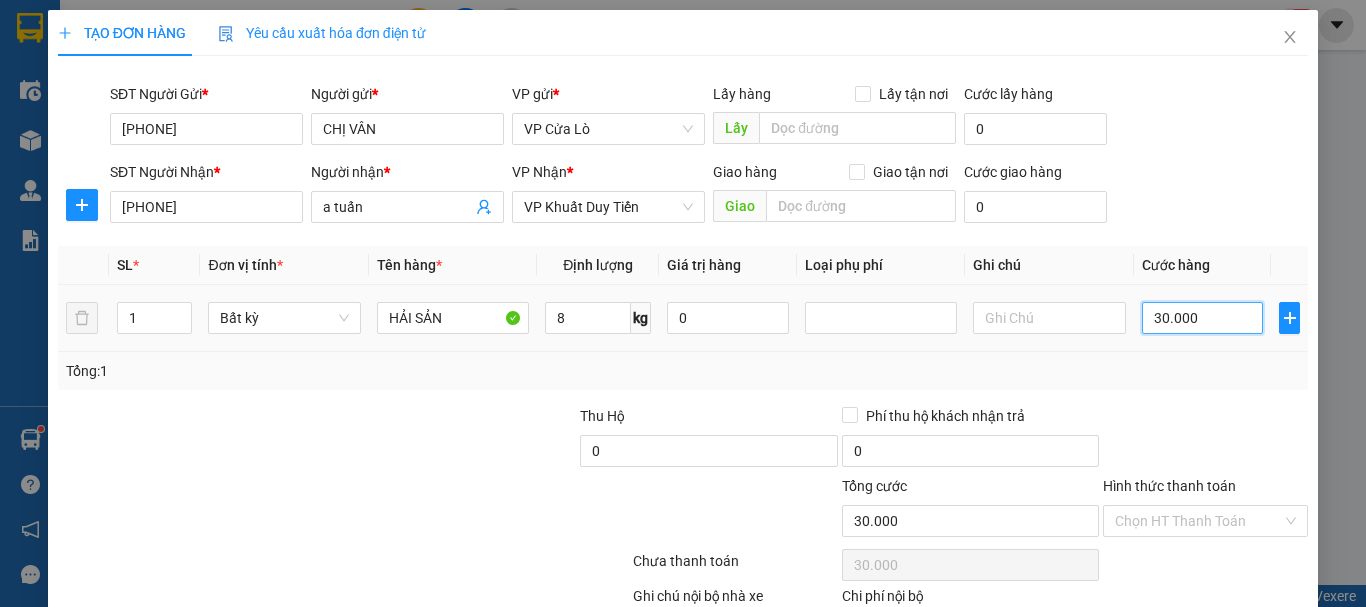 click on "30.000" at bounding box center [1203, 318] 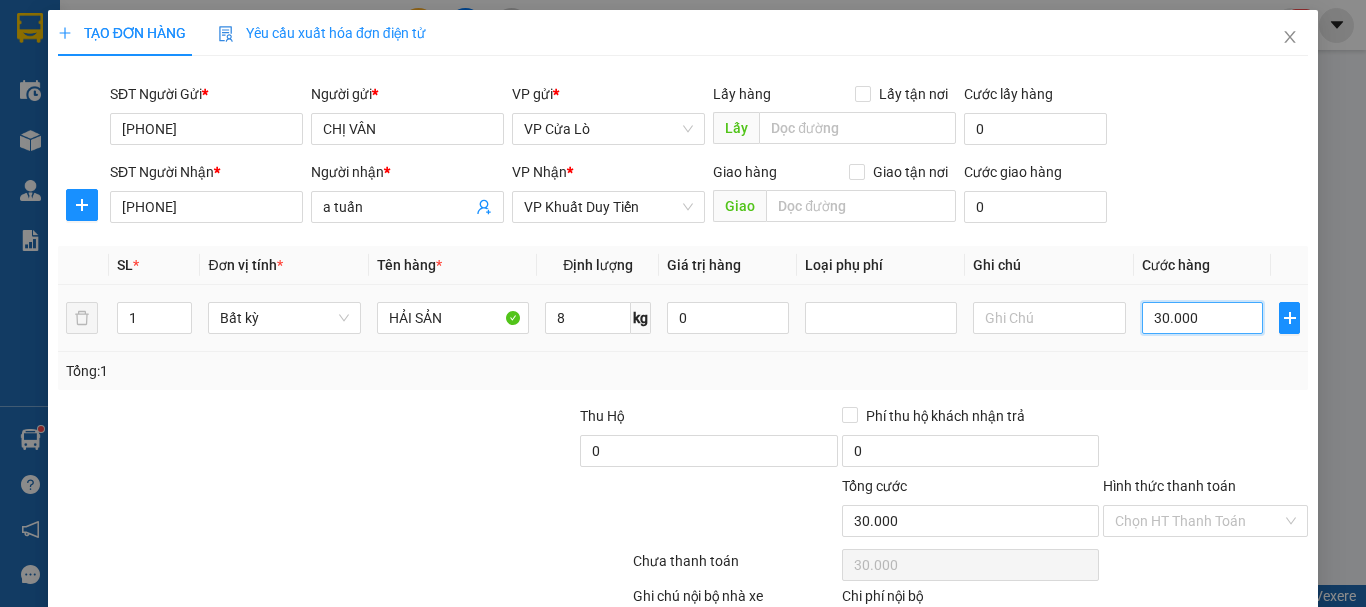 type on "0.000" 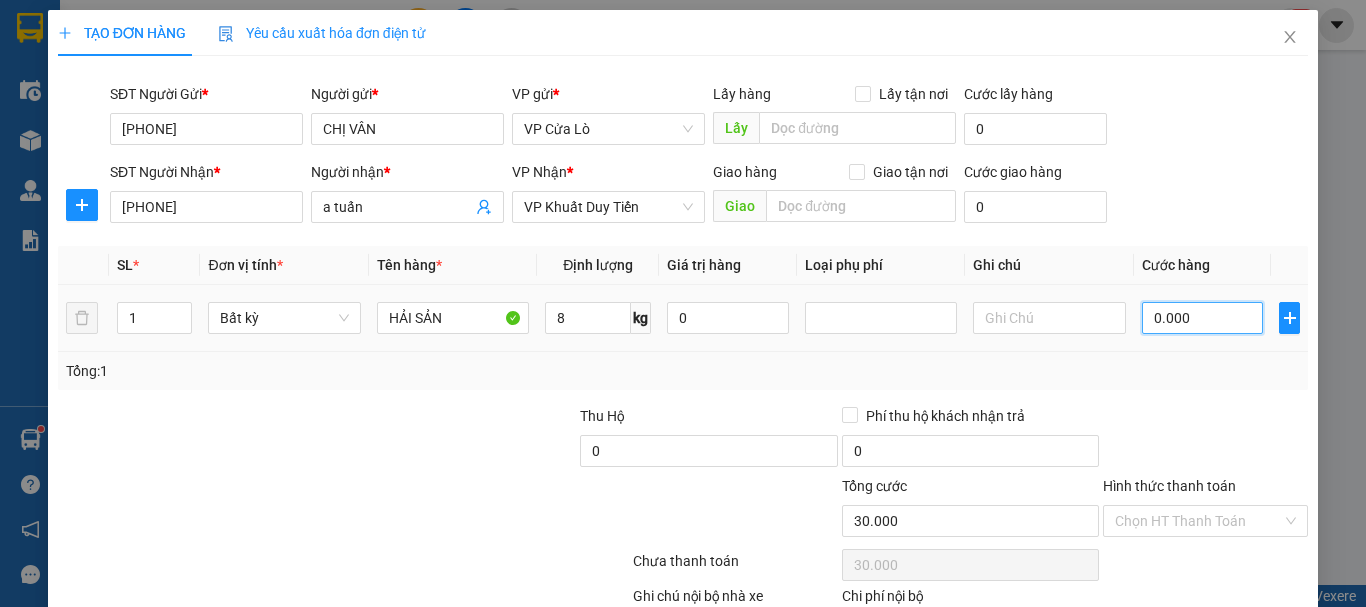 type on "0" 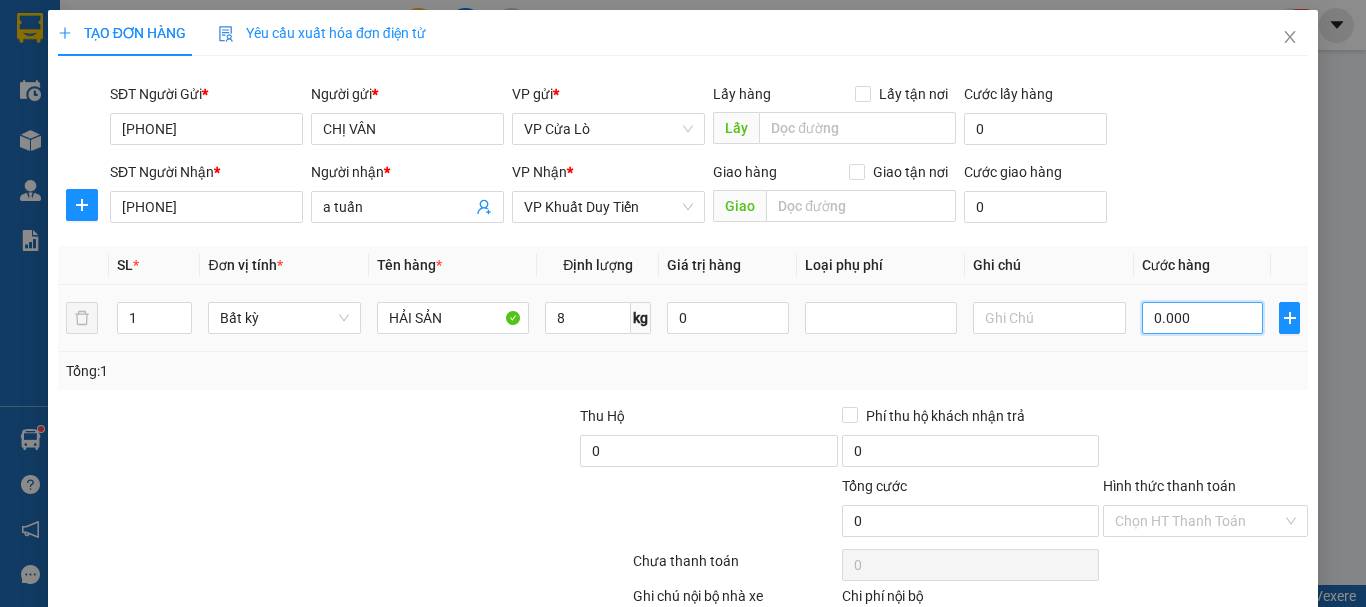 type on "40.000" 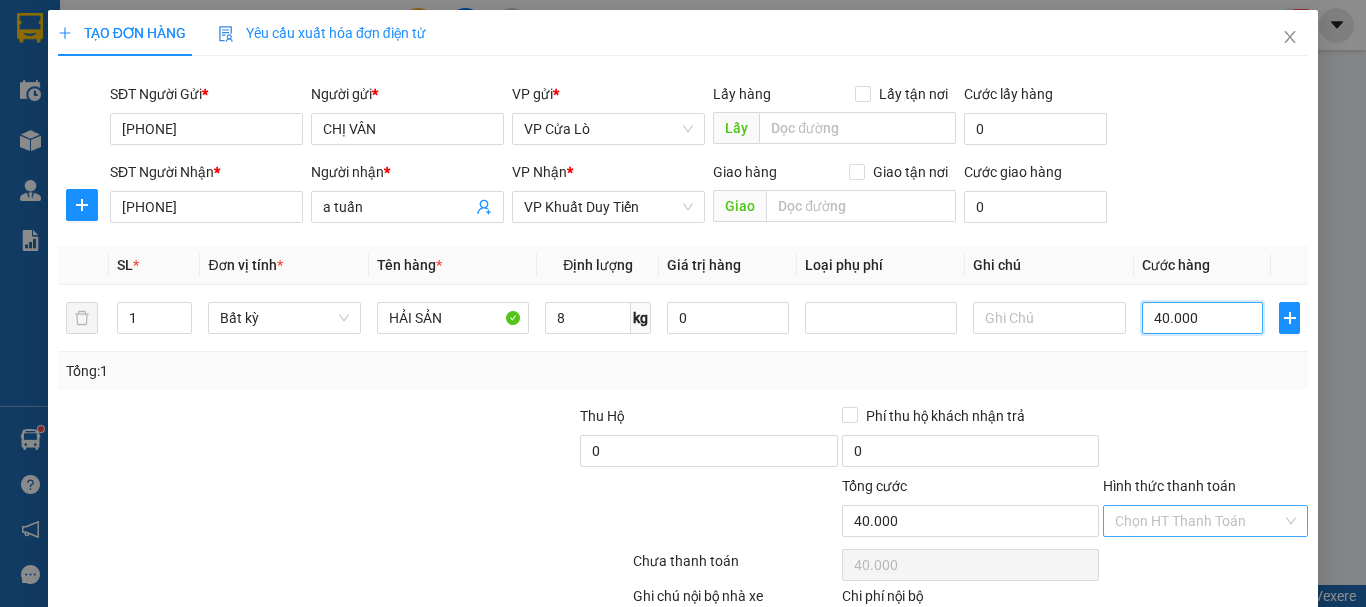 type on "40.000" 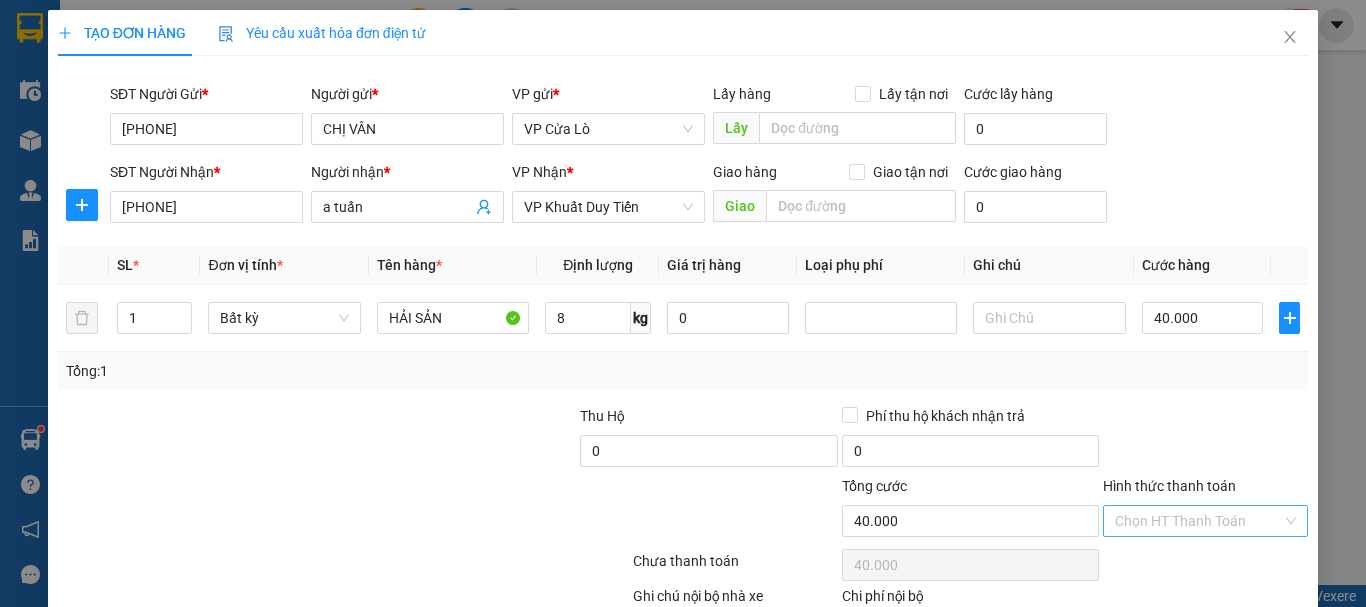 click on "Hình thức thanh toán" at bounding box center [1198, 521] 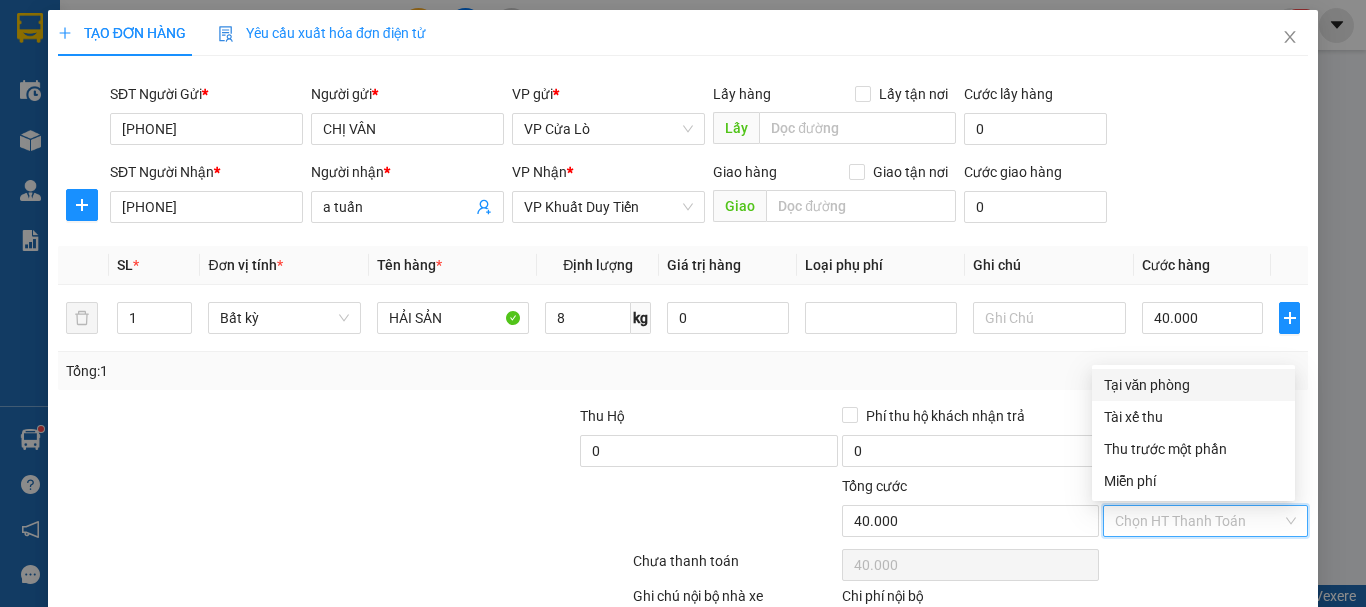 click on "Tại văn phòng" at bounding box center (1193, 385) 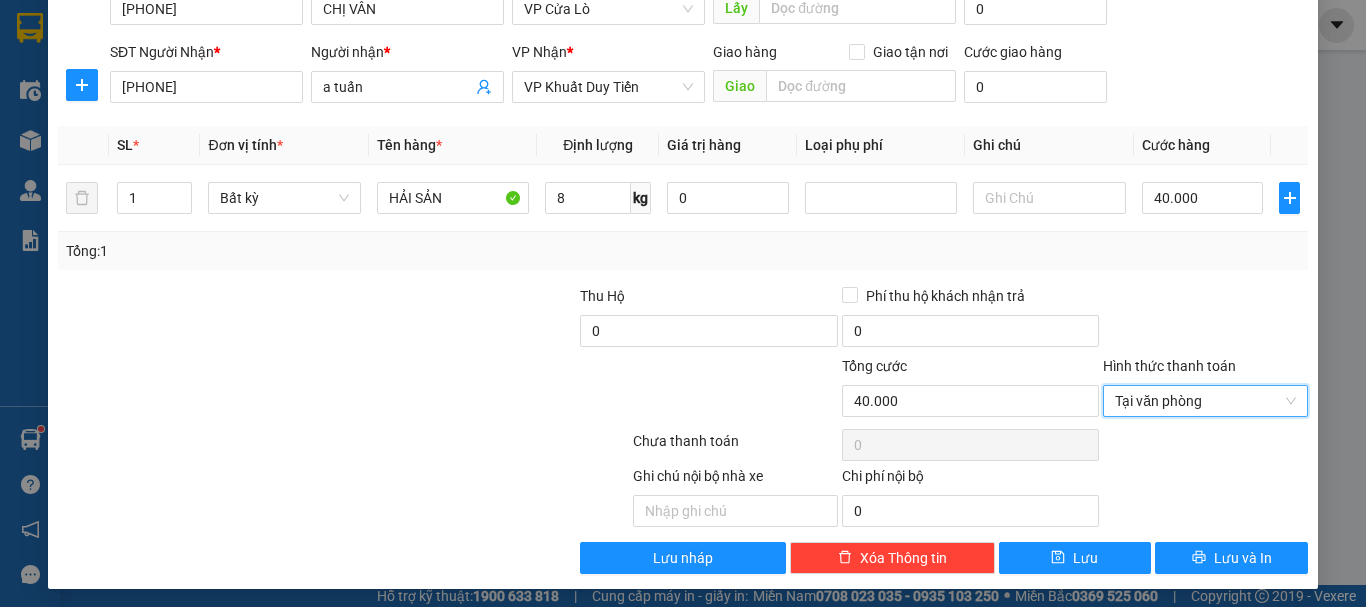 scroll, scrollTop: 126, scrollLeft: 0, axis: vertical 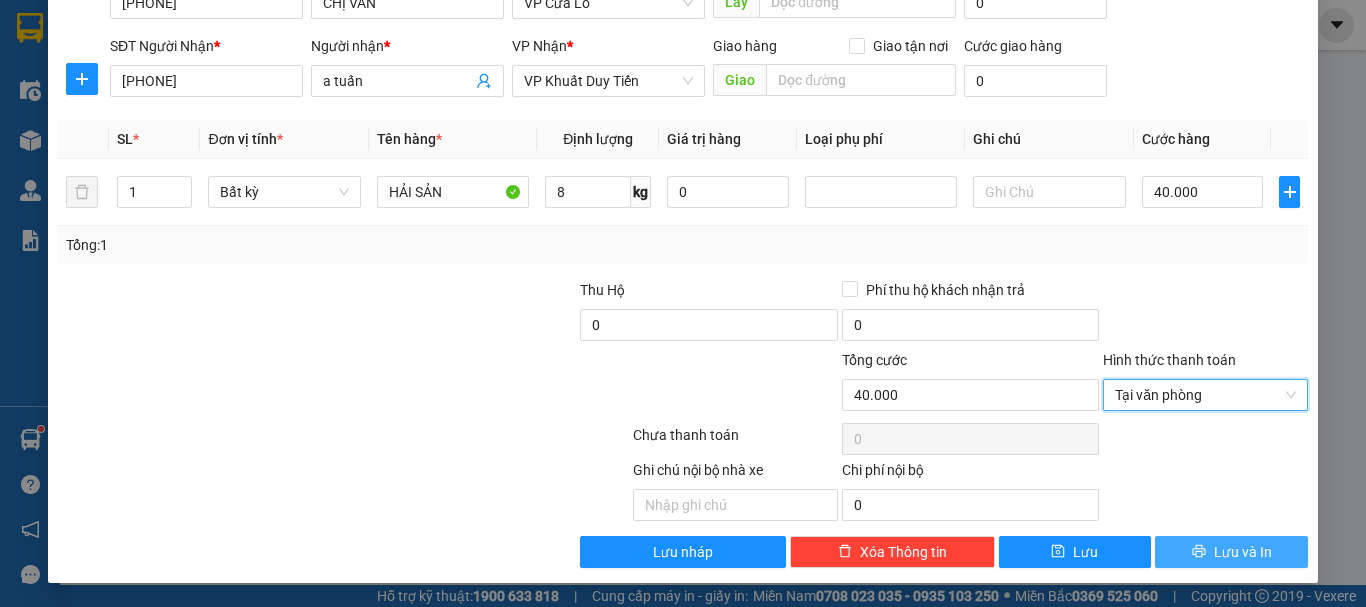 click on "Lưu và In" at bounding box center [1243, 552] 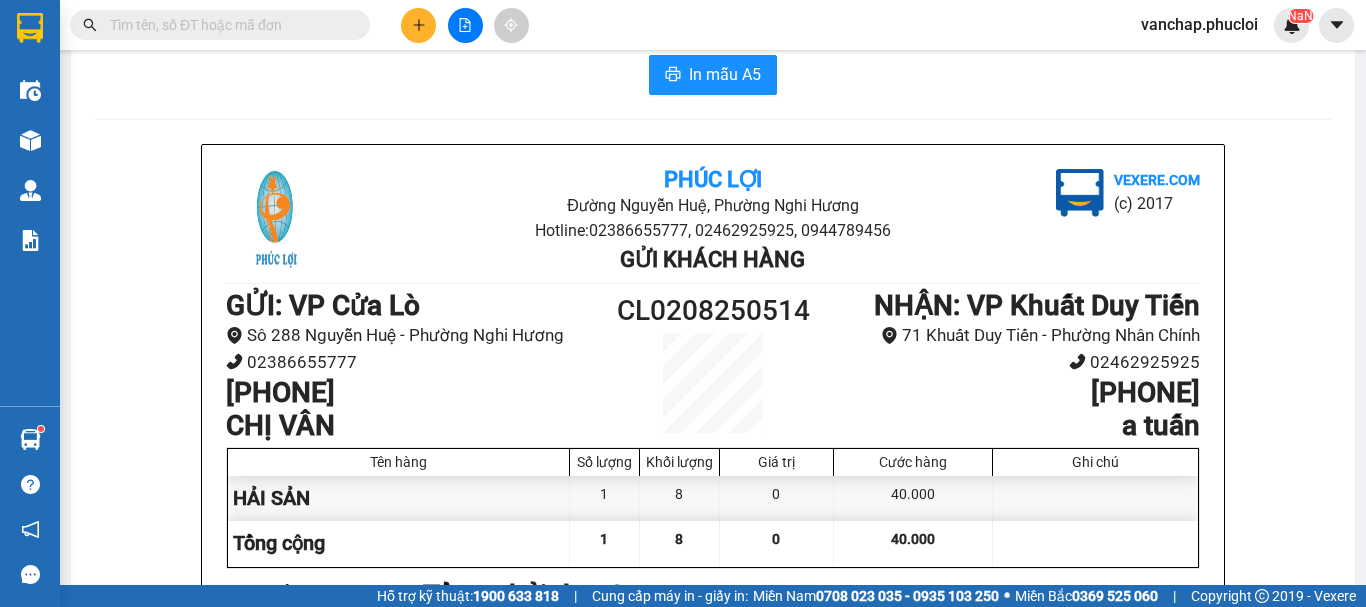 scroll, scrollTop: 0, scrollLeft: 0, axis: both 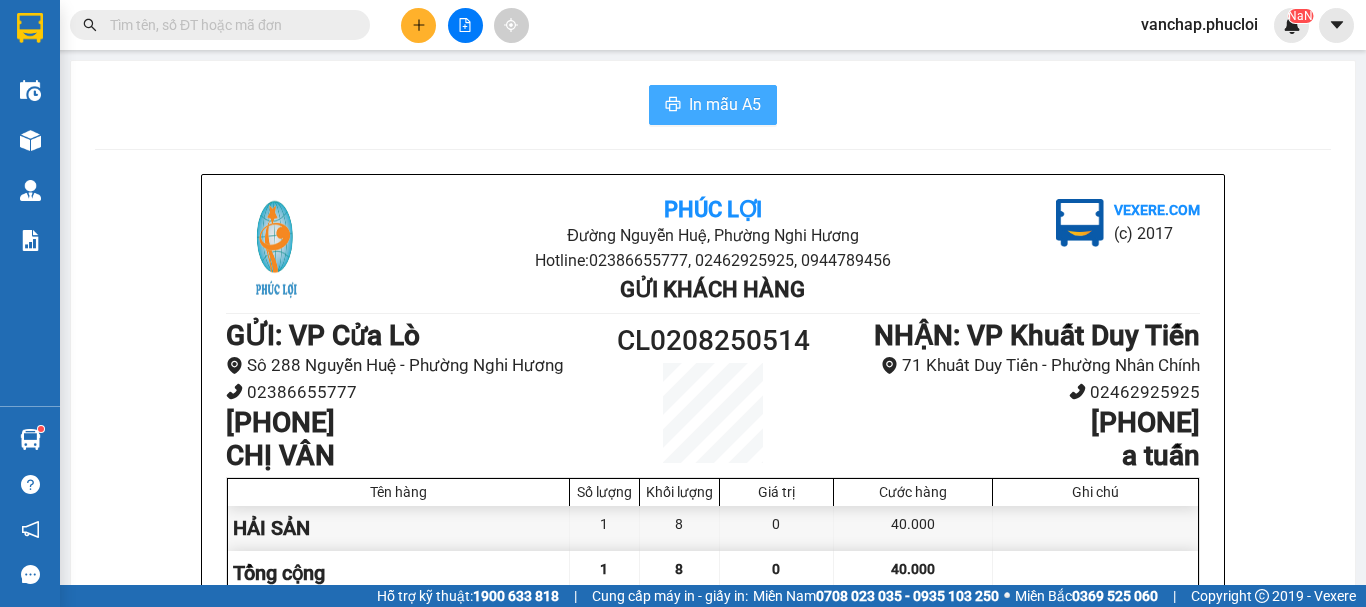 click on "In mẫu A5" at bounding box center [725, 104] 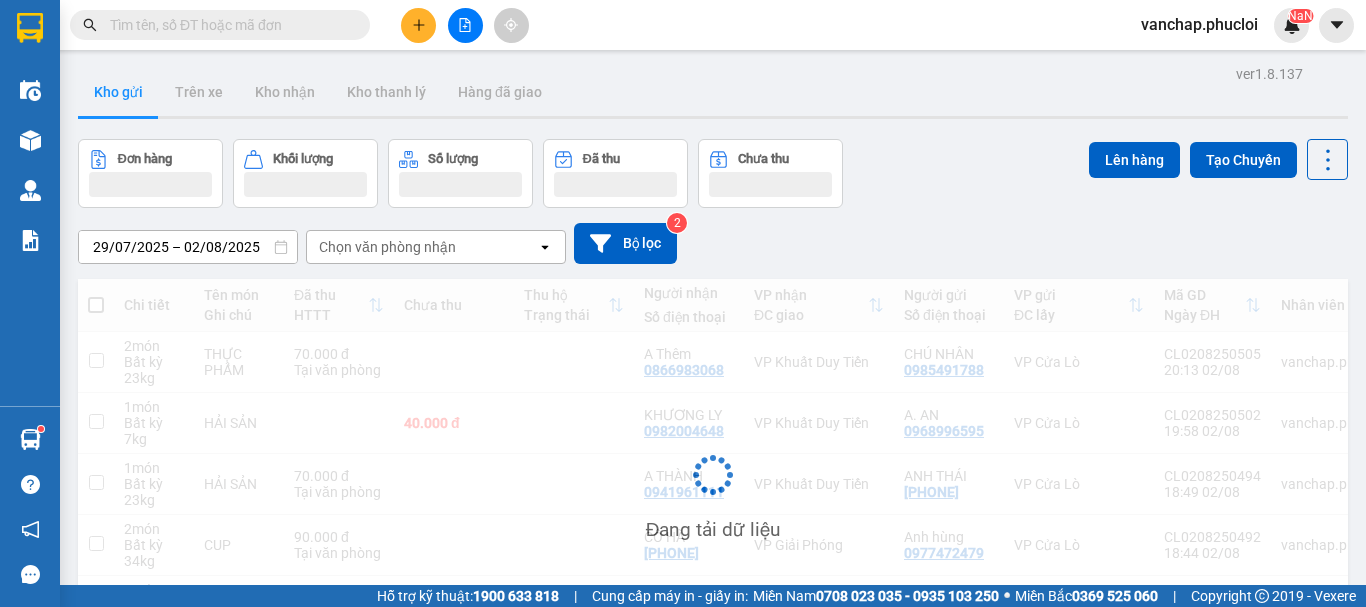 scroll, scrollTop: 0, scrollLeft: 0, axis: both 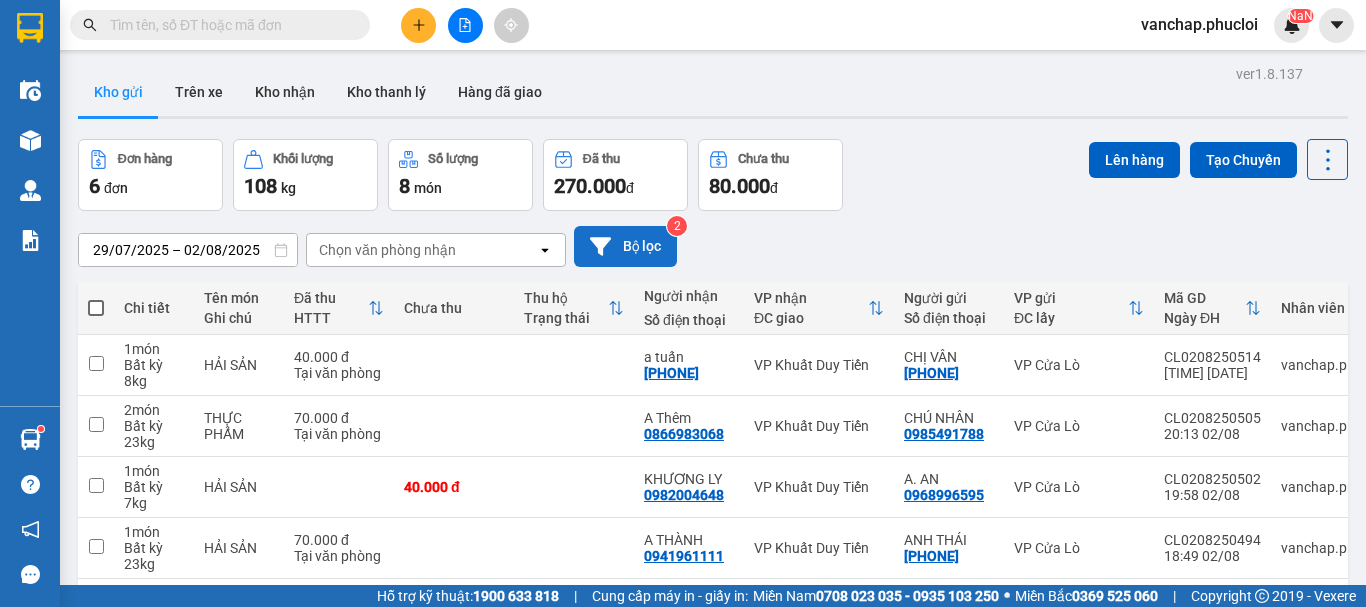 click on "Bộ lọc" at bounding box center [625, 246] 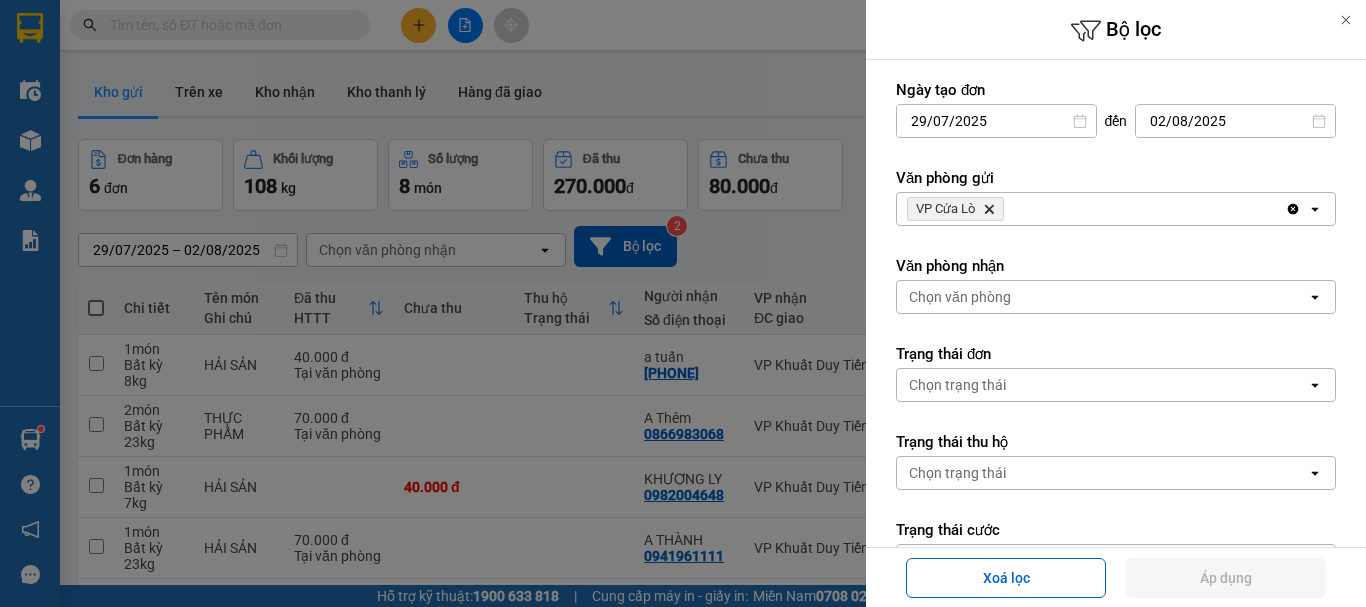 click on "Delete" 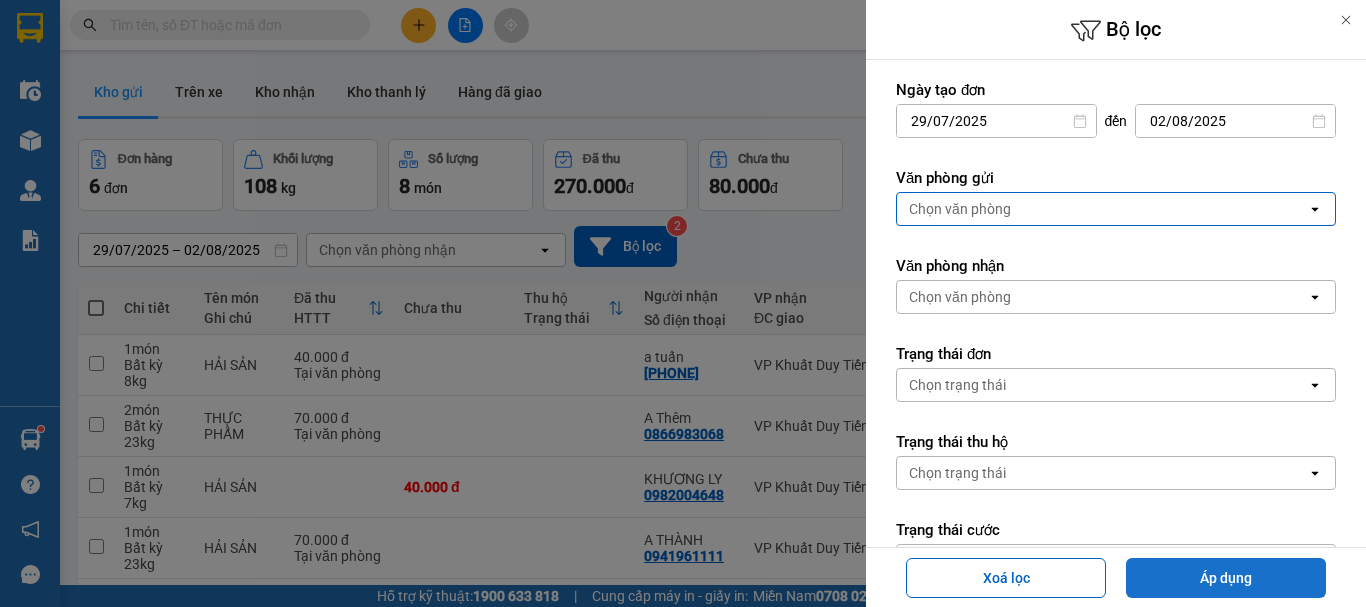 click on "Áp dụng" at bounding box center [1226, 578] 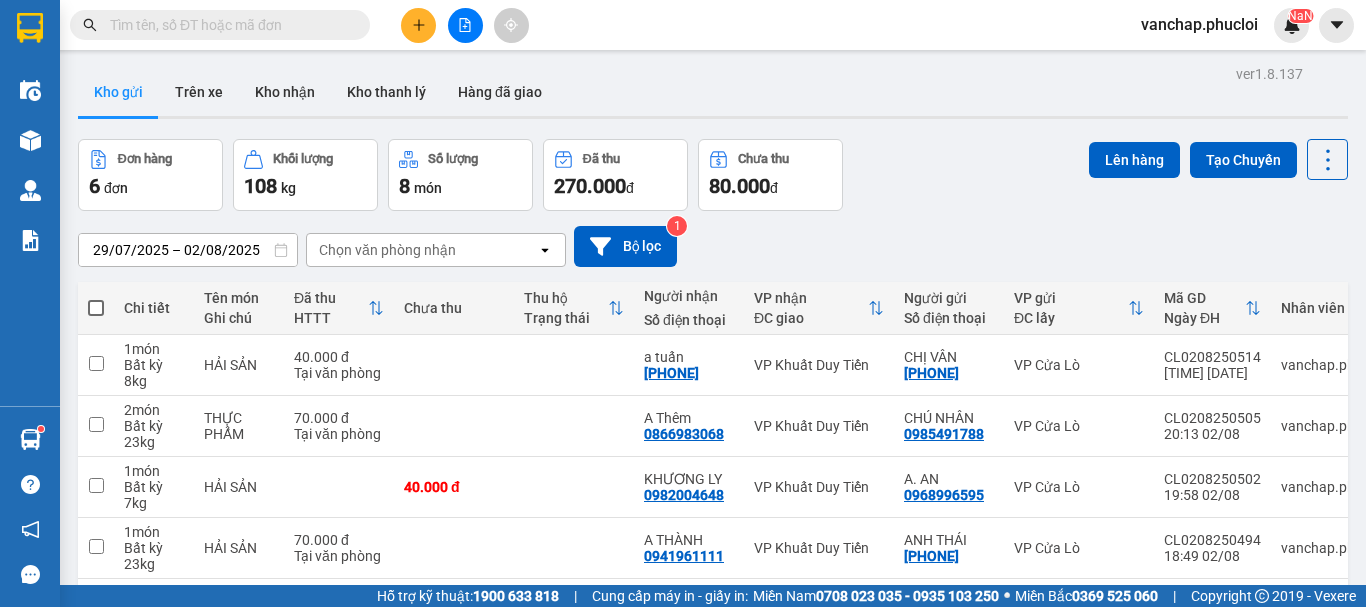 click on "[DATE] – [DATE] Press the down arrow key to interact with the calendar and select a date. Press the escape button to close the calendar. Selected date range is from [DATE] to [DATE]. Chọn văn phòng nhận open Bộ lọc 1" at bounding box center (713, 246) 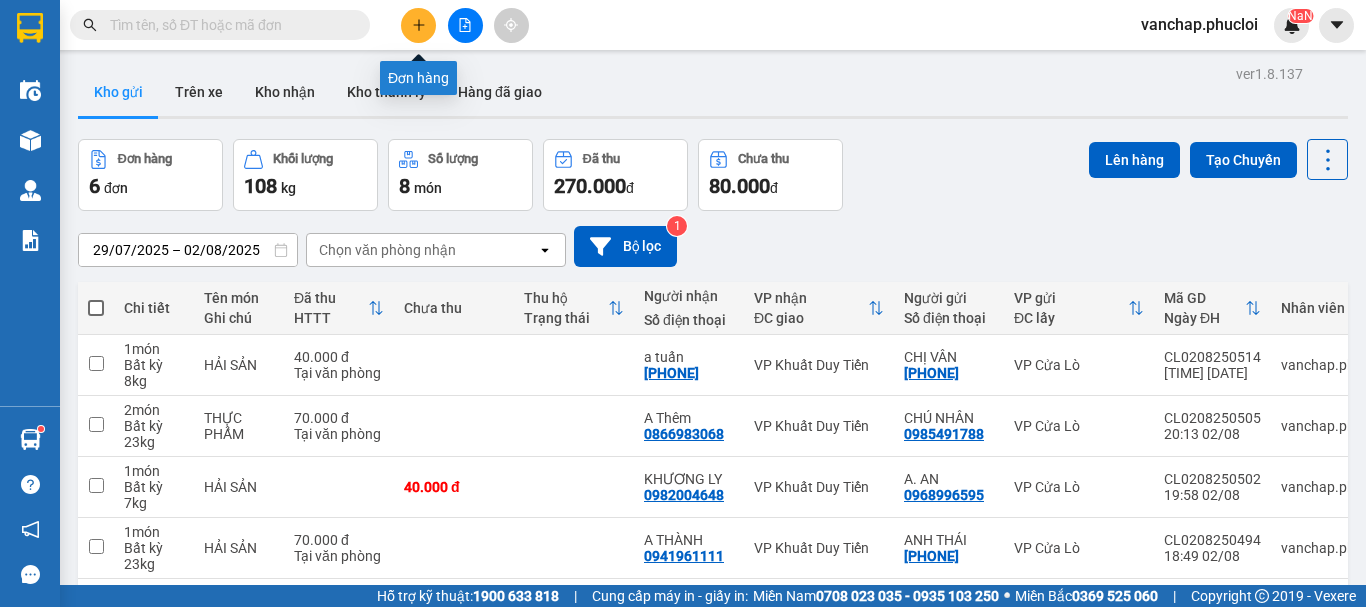 click at bounding box center [418, 25] 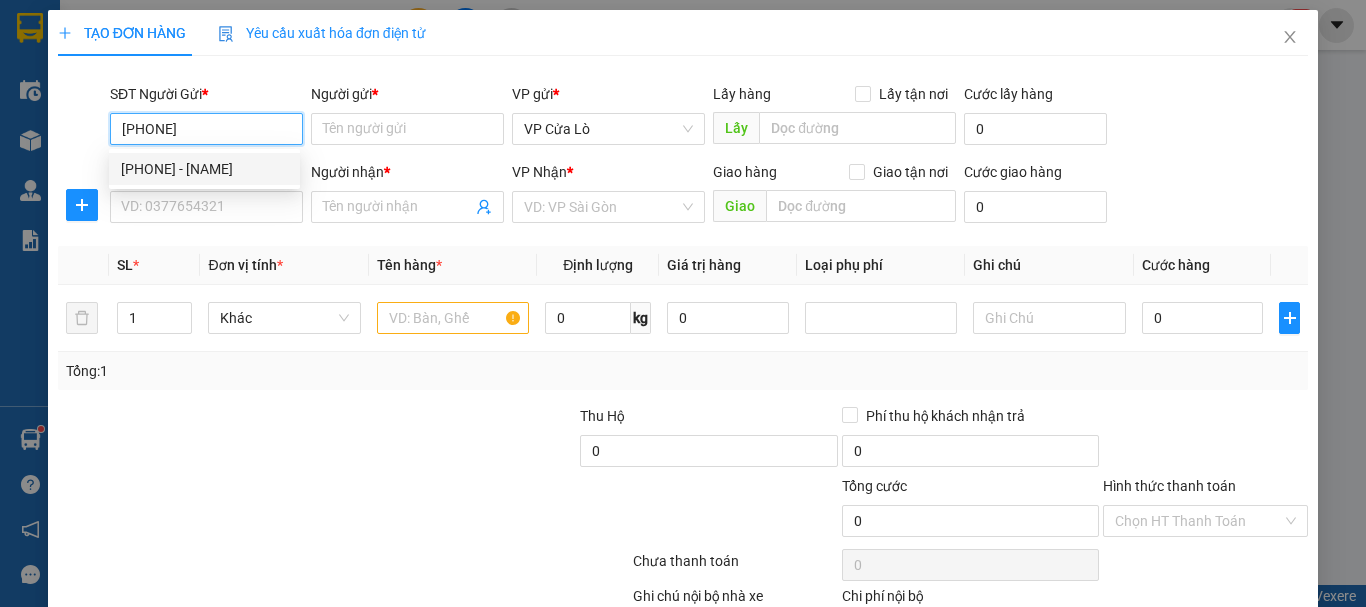 click on "[PHONE] - [NAME]" at bounding box center (204, 169) 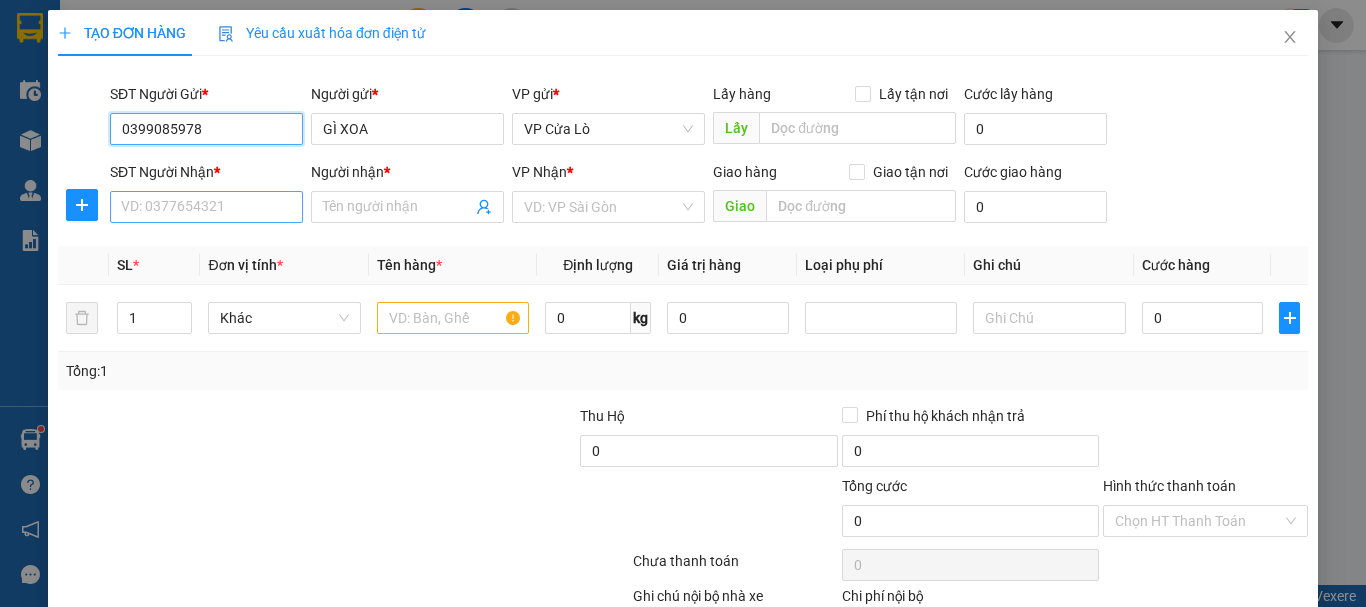 type on "0399085978" 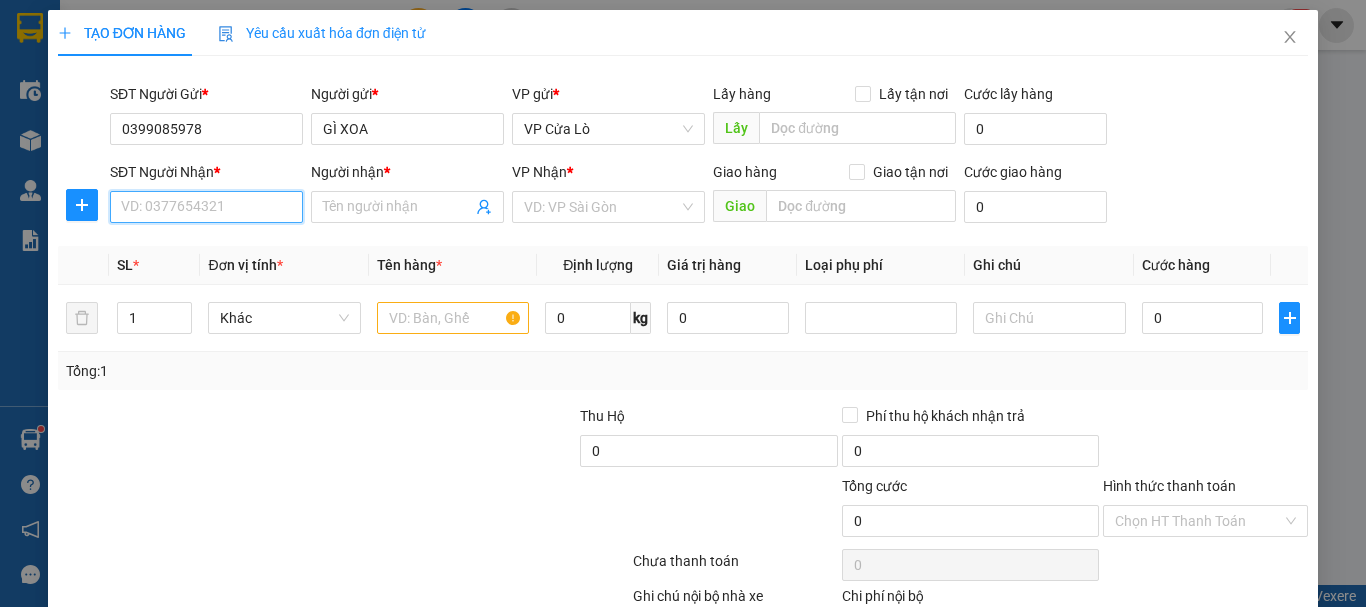 click on "SĐT Người Nhận  *" at bounding box center [206, 207] 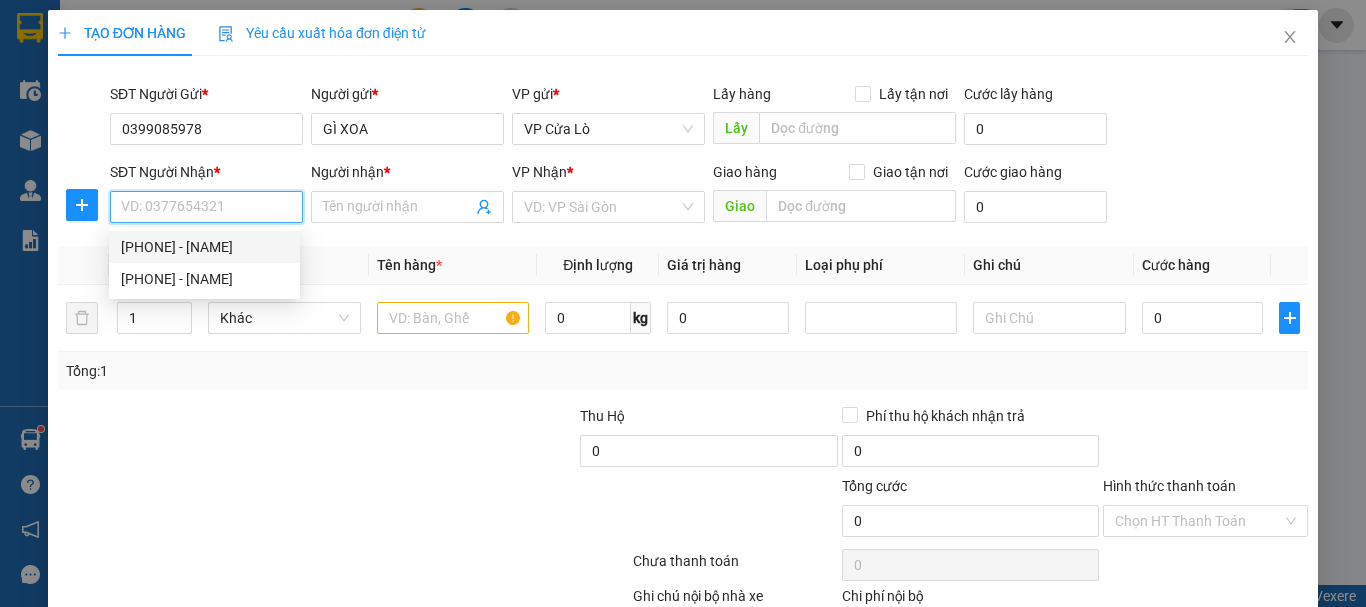 click on "[PHONE] - [NAME]" at bounding box center (204, 247) 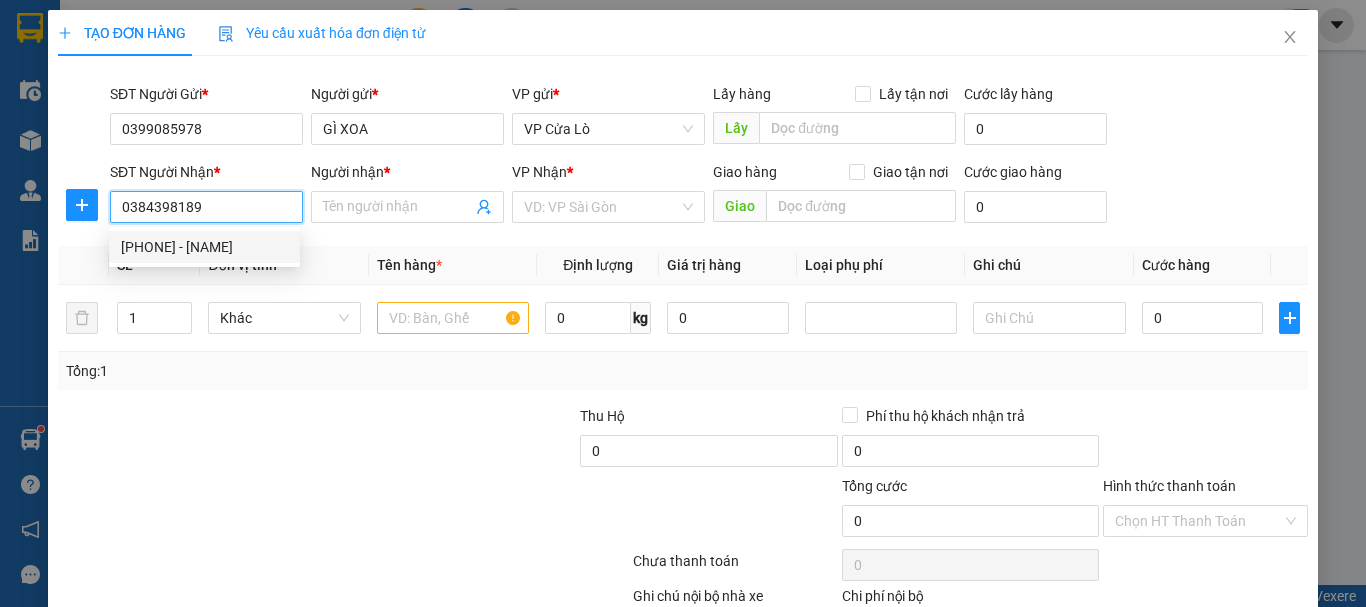 type on "giang" 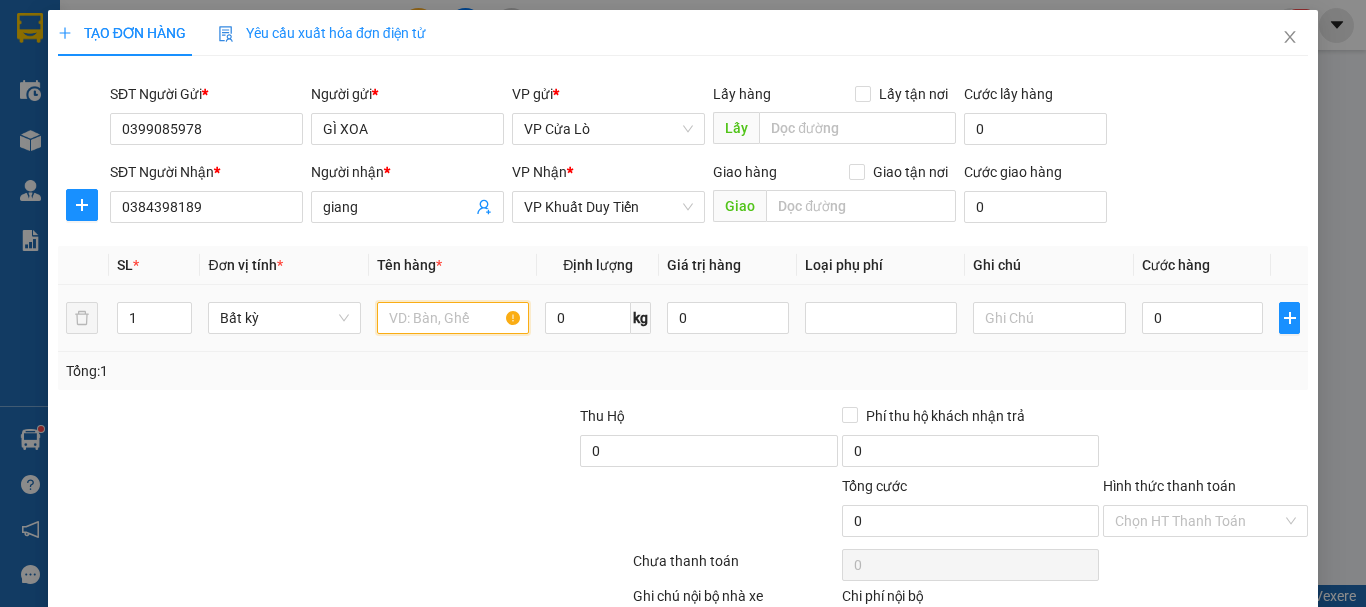 click at bounding box center (453, 318) 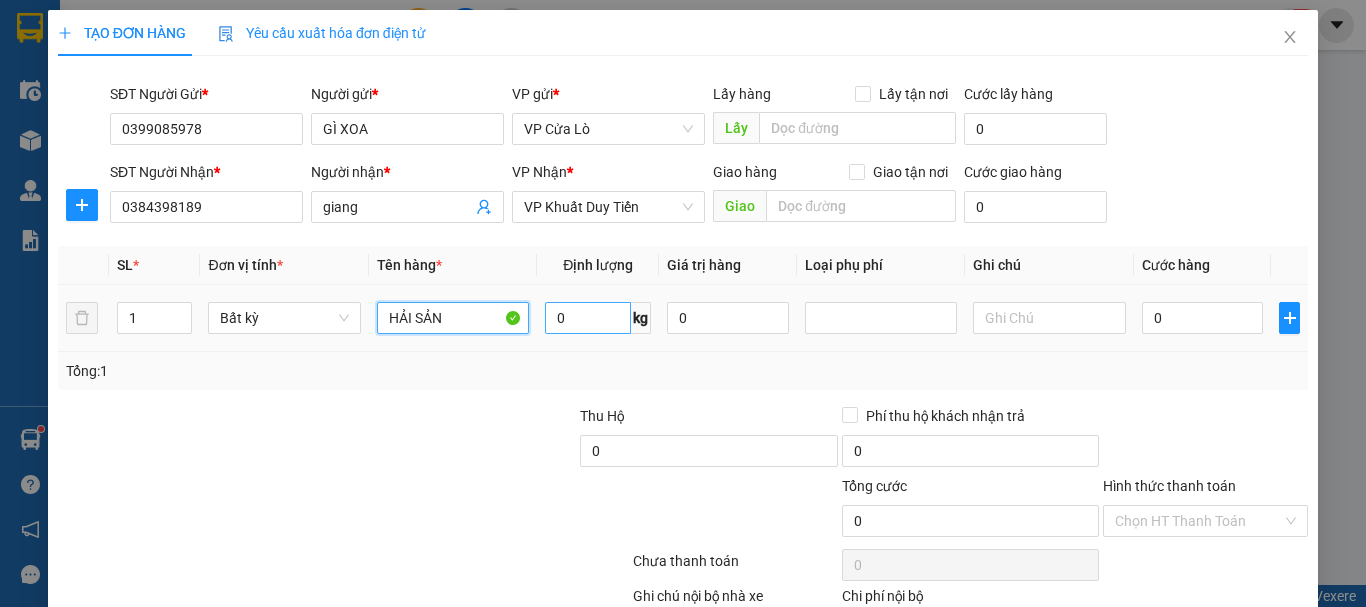 type on "HẢI SẢN" 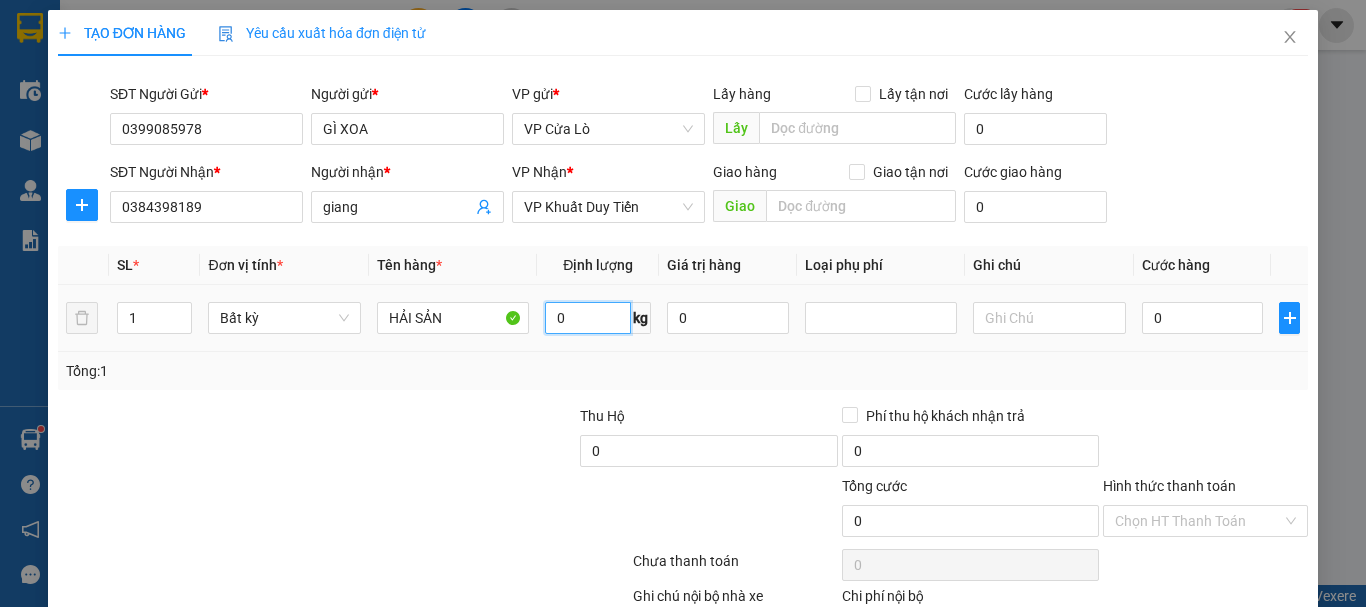 click on "0" at bounding box center [588, 318] 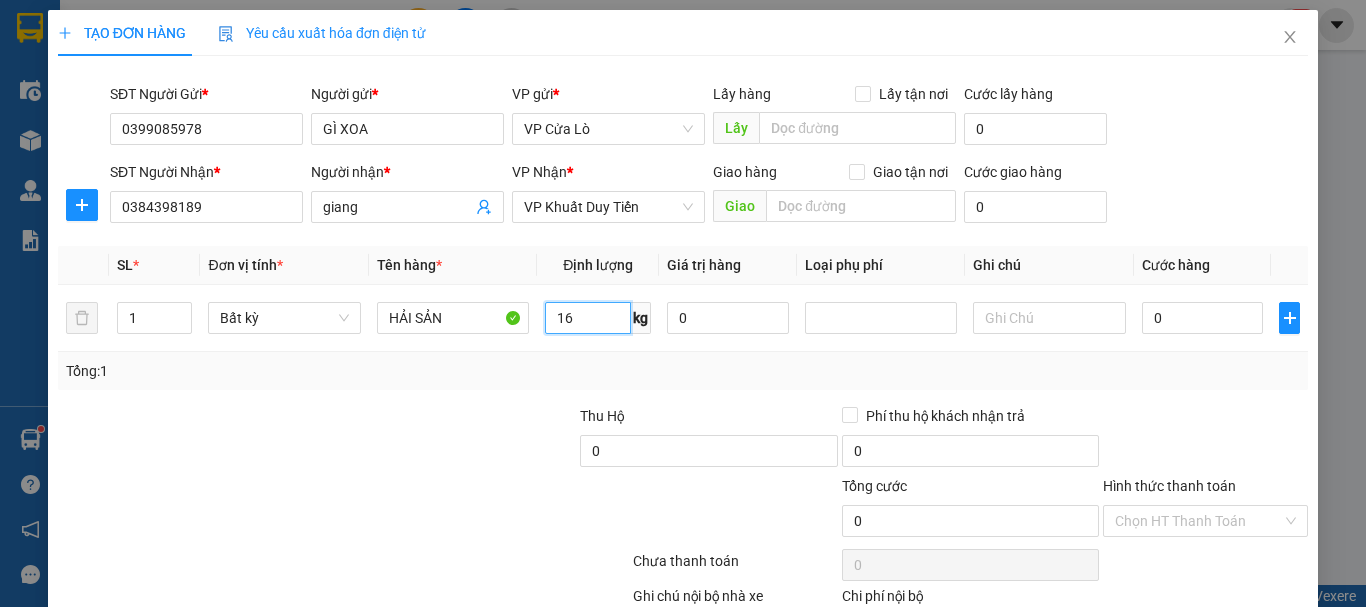 type on "16" 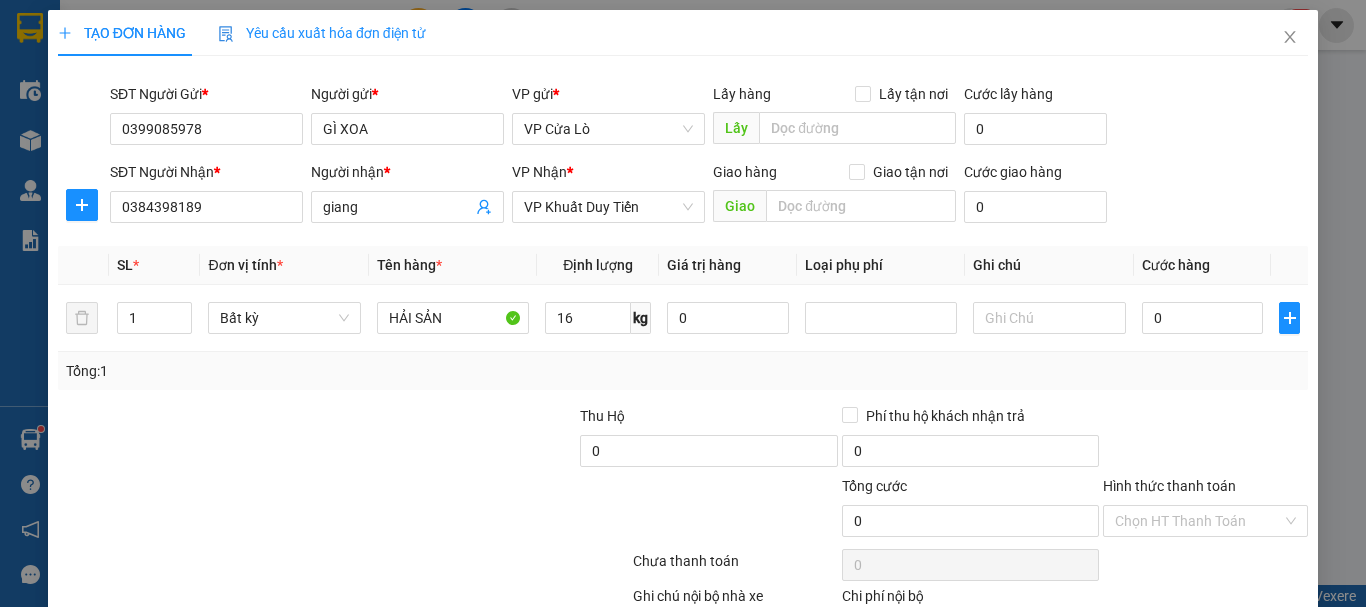 click on "SĐT Người Gửi  * [PHONE] Người gửi  * [NAME] VP gửi  * VP Cửa Lò Lấy hàng Lấy tận nơi Lấy Cước lấy hàng 0 SĐT Người Nhận  * [PHONE] Người nhận  * [NAME] VP Nhận  * VP Khuất Duy Tiến Giao hàng Giao tận nơi Giao Cước giao hàng 0 SL  * Đơn vị tính  * Tên hàng  * Định lượng Giá trị hàng Loại phụ phí Ghi chú Cước hàng                     1 Bất kỳ HẢI SẢN 16 kg 0   0 Tổng:  1 Thu Hộ 0 Phí thu hộ khách nhận trả 0 Tổng cước 0 Hình thức thanh toán Chọn HT Thanh Toán Số tiền thu trước 0 Chưa thanh toán 0 Chọn HT Thanh Toán Ghi chú nội bộ nhà xe Chi phí nội bộ 0 Lưu nháp Xóa Thông tin Lưu Lưu và In" at bounding box center [683, 383] 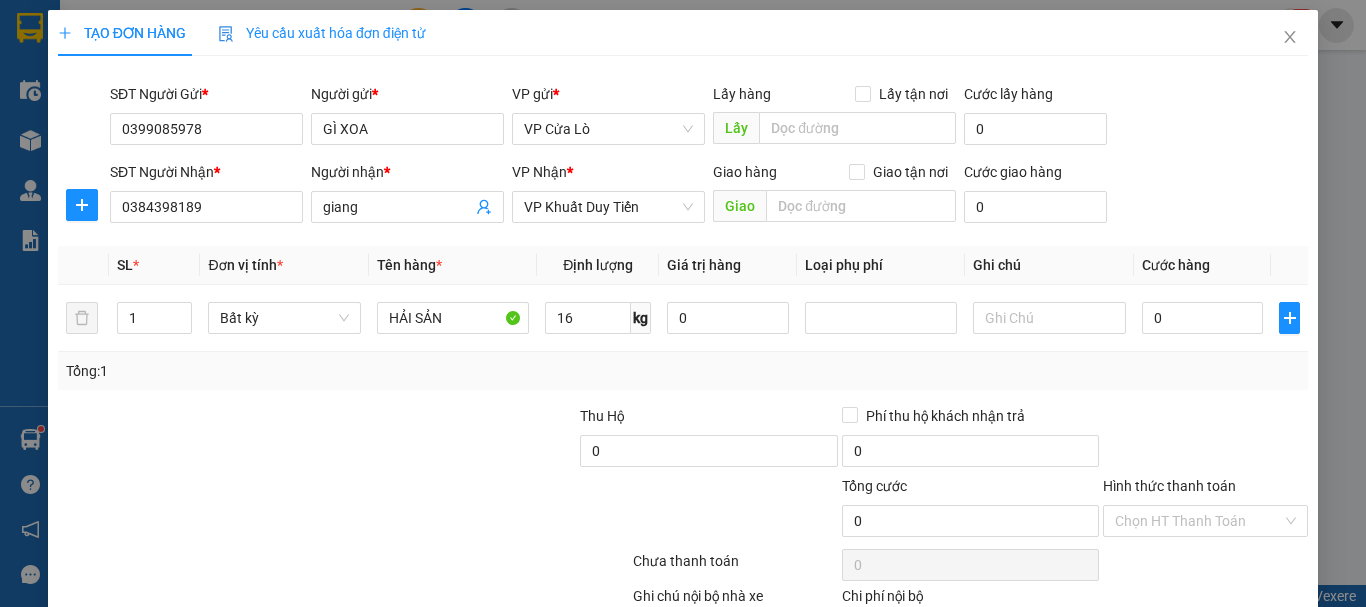 click on "SĐT Người Gửi  * [PHONE] Người gửi  * [NAME] VP gửi  * VP Cửa Lò Lấy hàng Lấy tận nơi Lấy Cước lấy hàng 0 SĐT Người Nhận  * [PHONE] Người nhận  * [NAME] VP Nhận  * VP Khuất Duy Tiến Giao hàng Giao tận nơi Giao Cước giao hàng 0 SL  * Đơn vị tính  * Tên hàng  * Định lượng Giá trị hàng Loại phụ phí Ghi chú Cước hàng                     1 Bất kỳ HẢI SẢN 16 kg 0   0 Tổng:  1 Thu Hộ 0 Phí thu hộ khách nhận trả 0 Tổng cước 0 Hình thức thanh toán Chọn HT Thanh Toán Số tiền thu trước 0 Chưa thanh toán 0 Chọn HT Thanh Toán Ghi chú nội bộ nhà xe Chi phí nội bộ 0 Lưu nháp Xóa Thông tin Lưu Lưu và In" at bounding box center (683, 383) 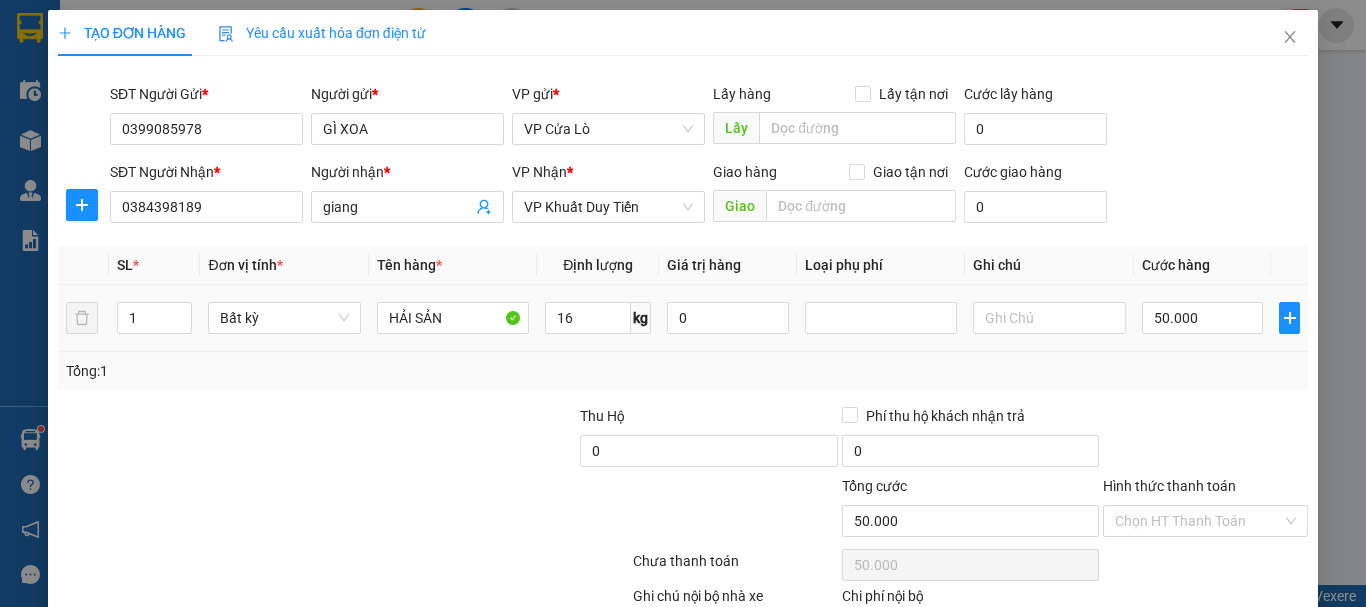 type on "50.000" 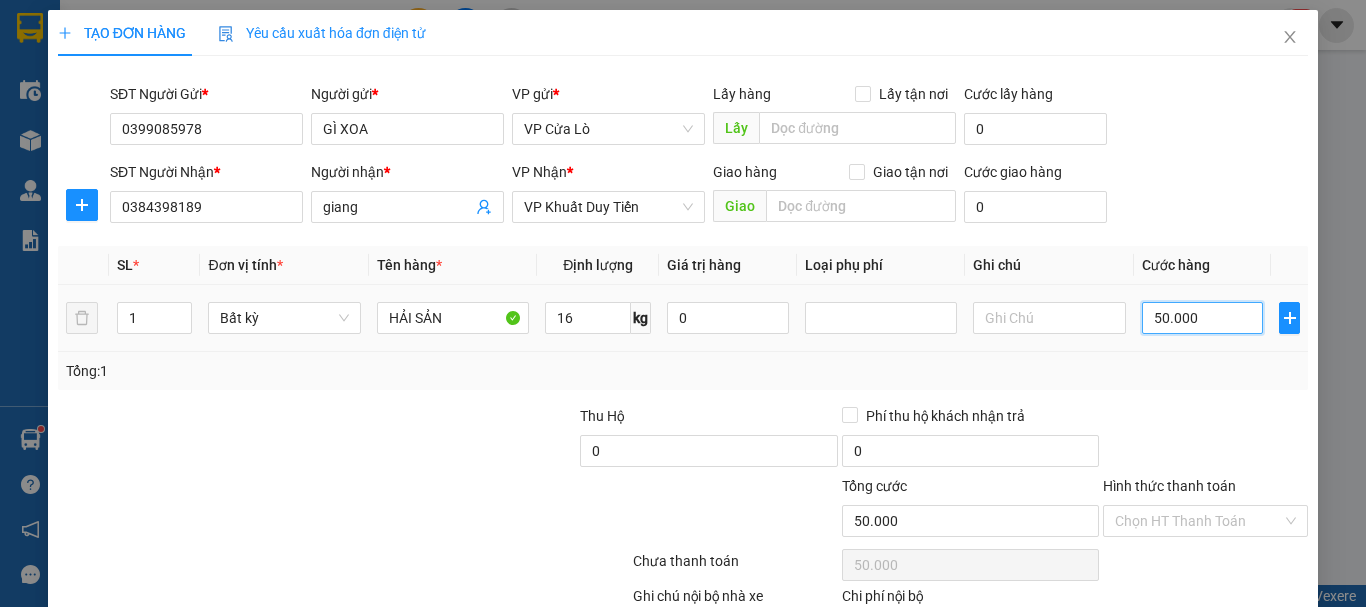 click on "50.000" at bounding box center [1203, 318] 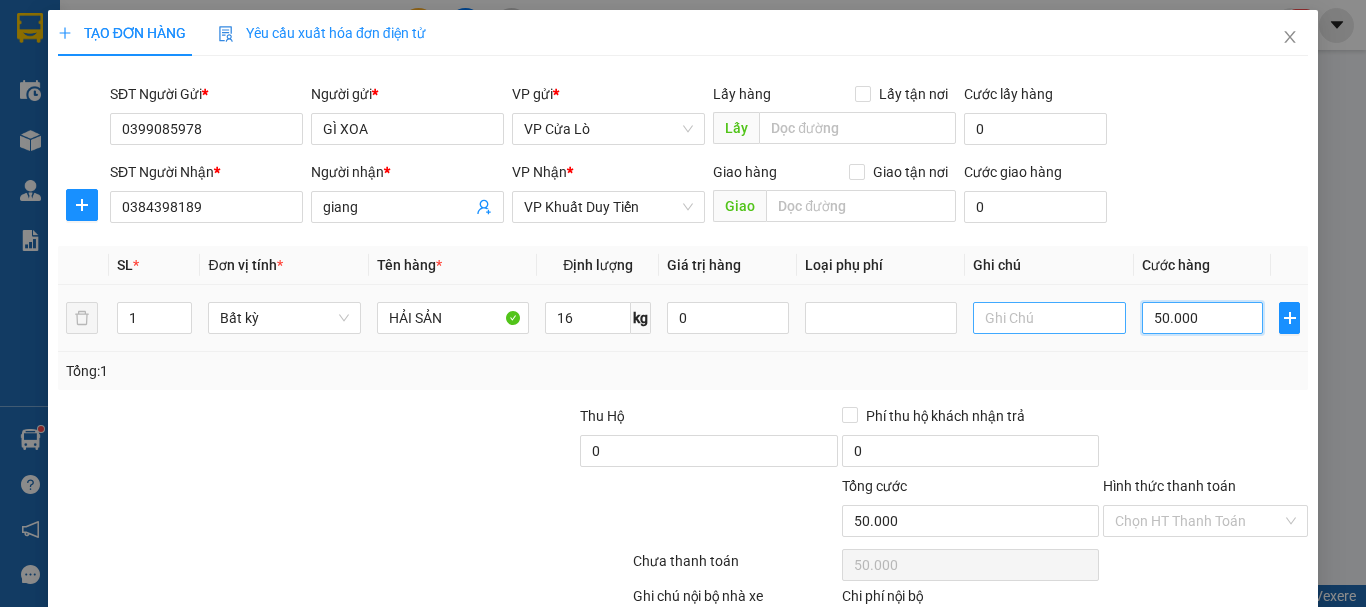 type on "0.000" 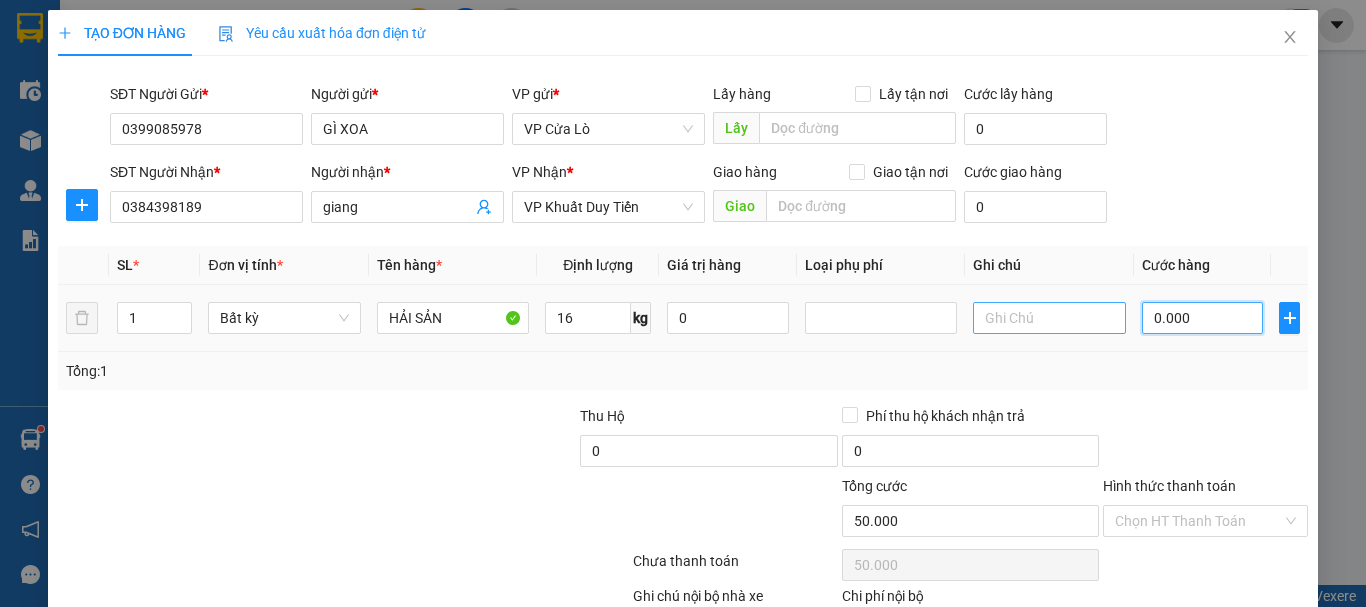 type on "0" 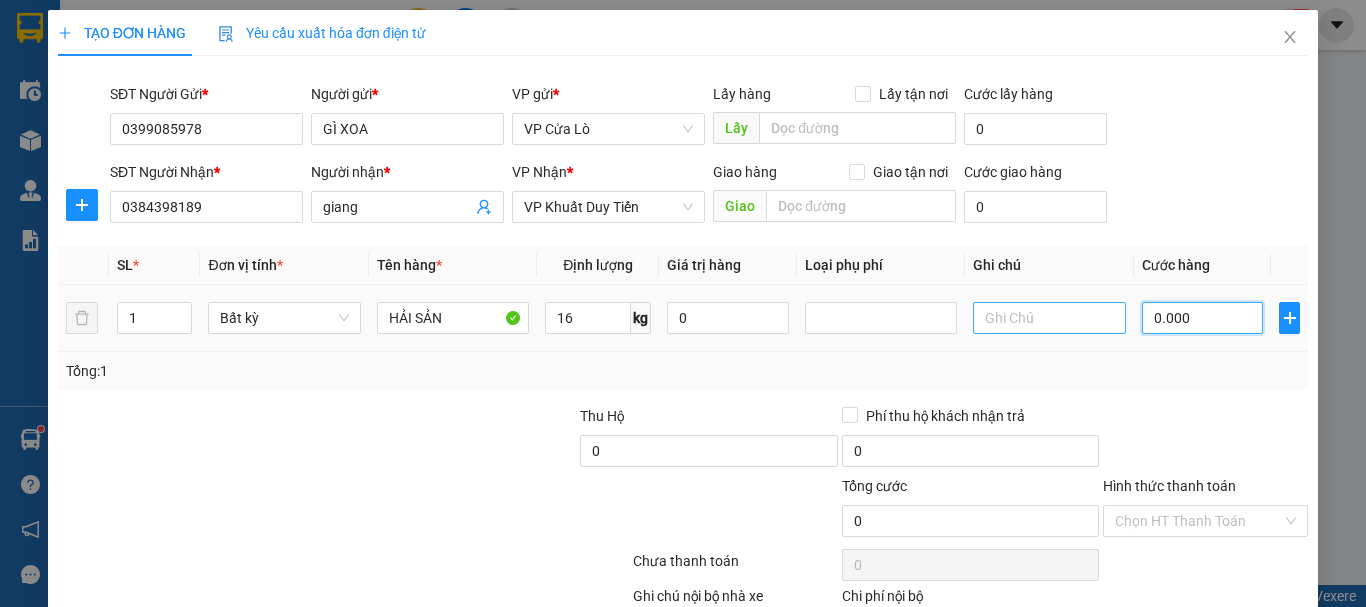 type on "60.000" 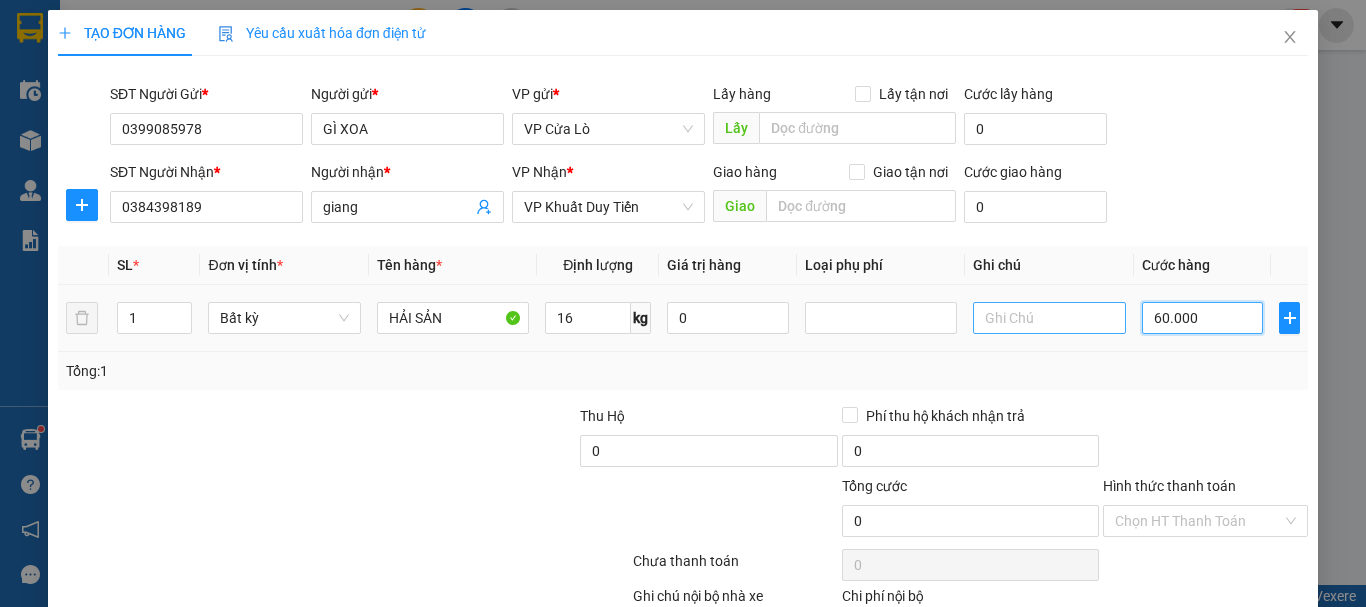 type on "60.000" 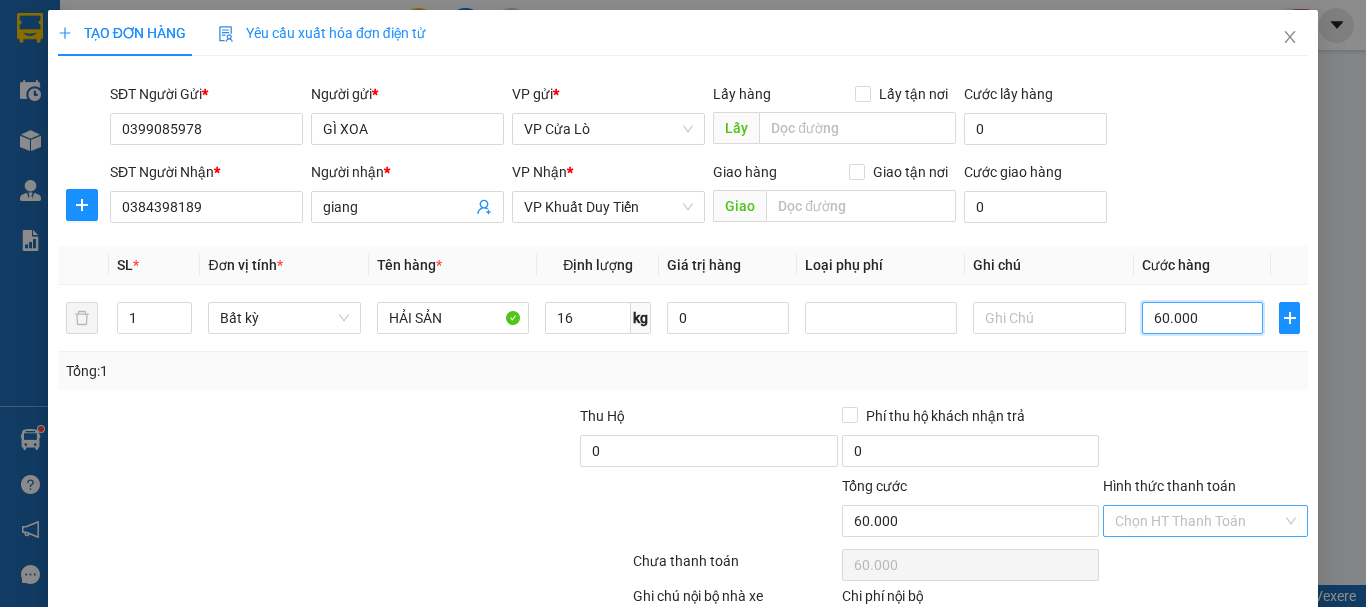 type on "60.000" 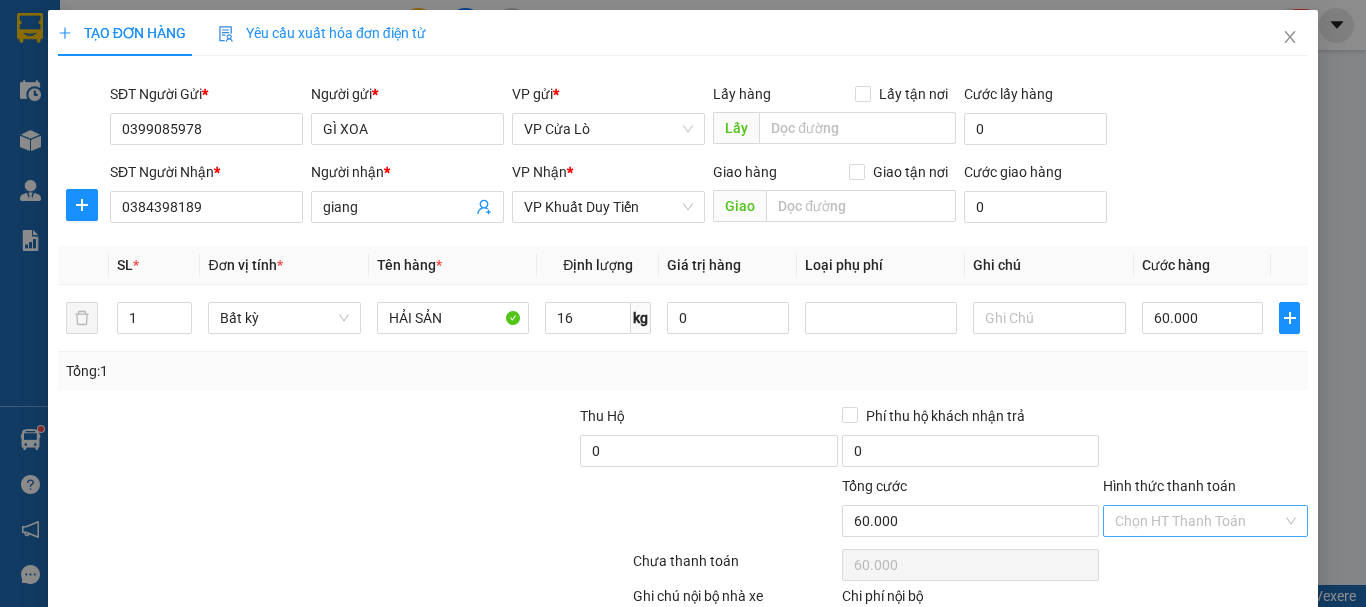 click on "Hình thức thanh toán" at bounding box center [1198, 521] 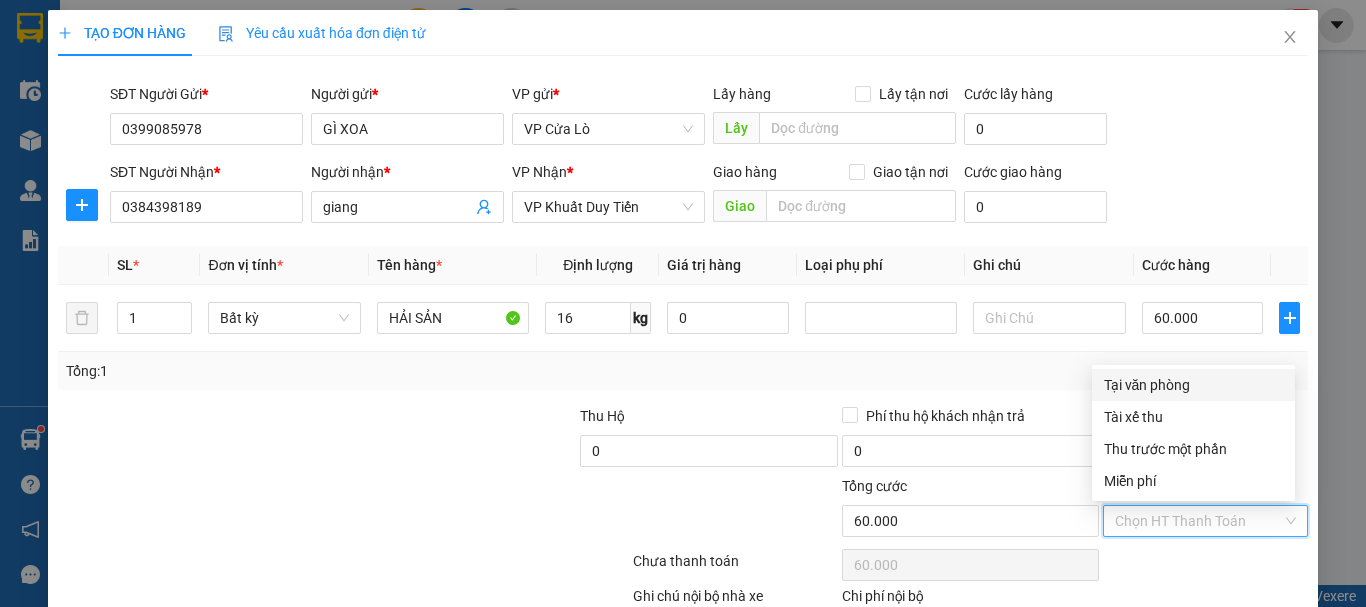 drag, startPoint x: 1169, startPoint y: 383, endPoint x: 1175, endPoint y: 394, distance: 12.529964 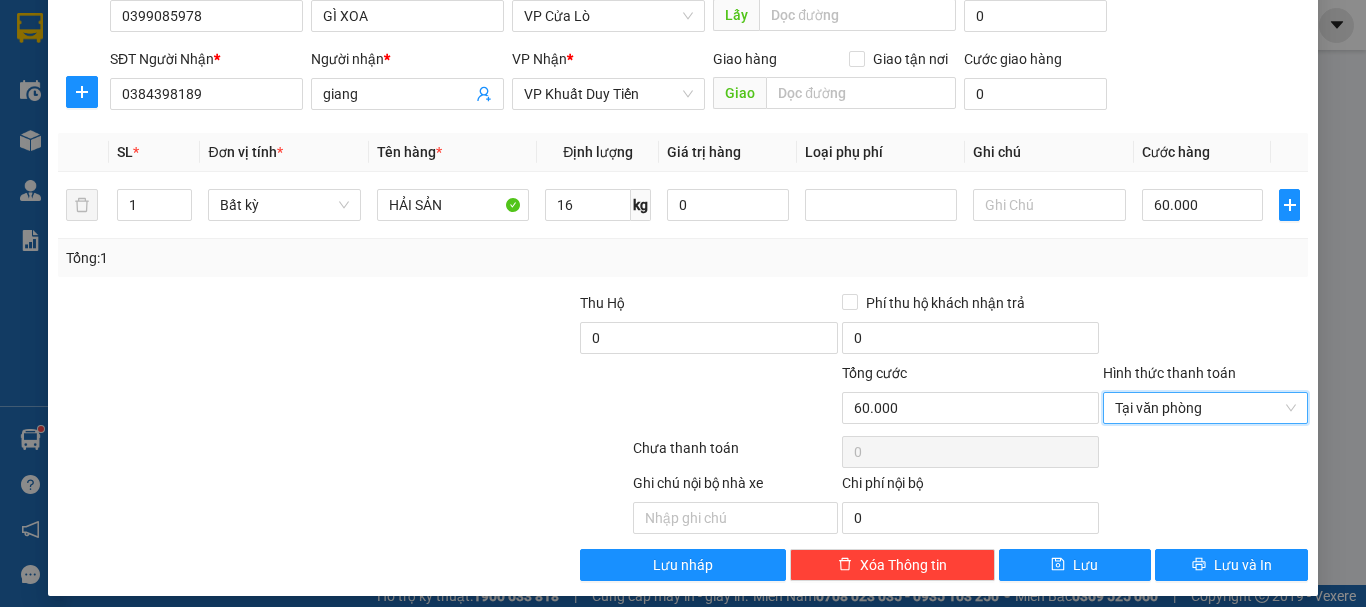 scroll, scrollTop: 126, scrollLeft: 0, axis: vertical 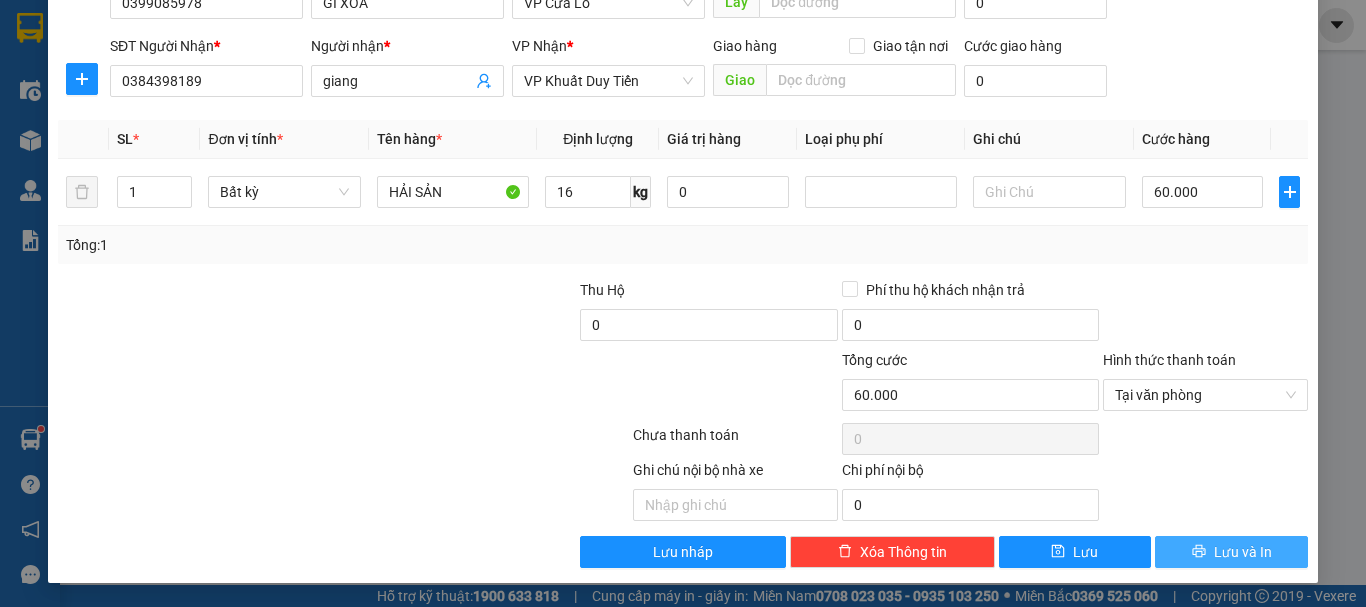 click on "Lưu và In" at bounding box center [1231, 552] 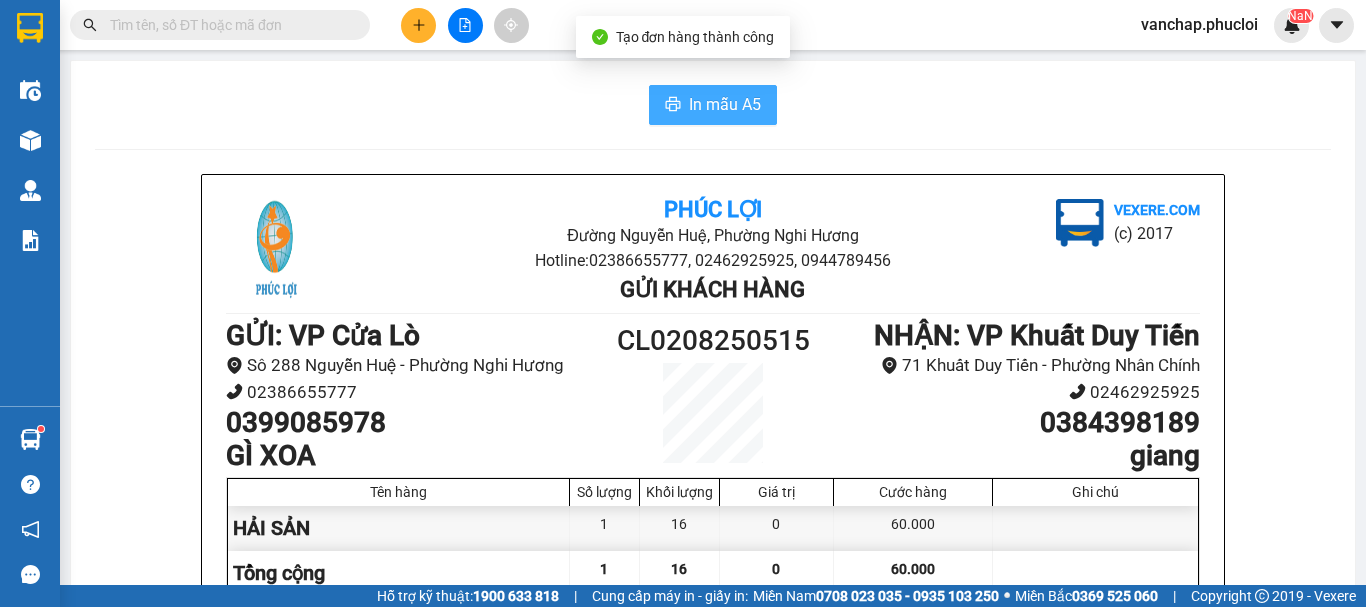 click on "In mẫu A5" at bounding box center [725, 104] 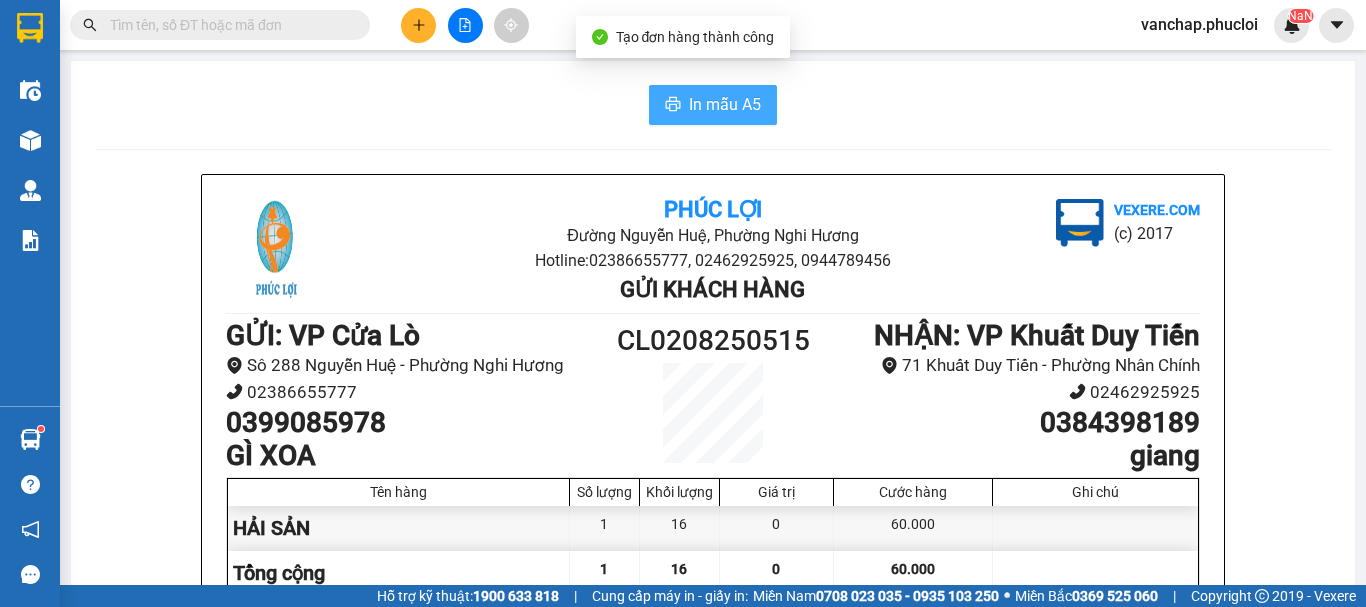scroll, scrollTop: 0, scrollLeft: 0, axis: both 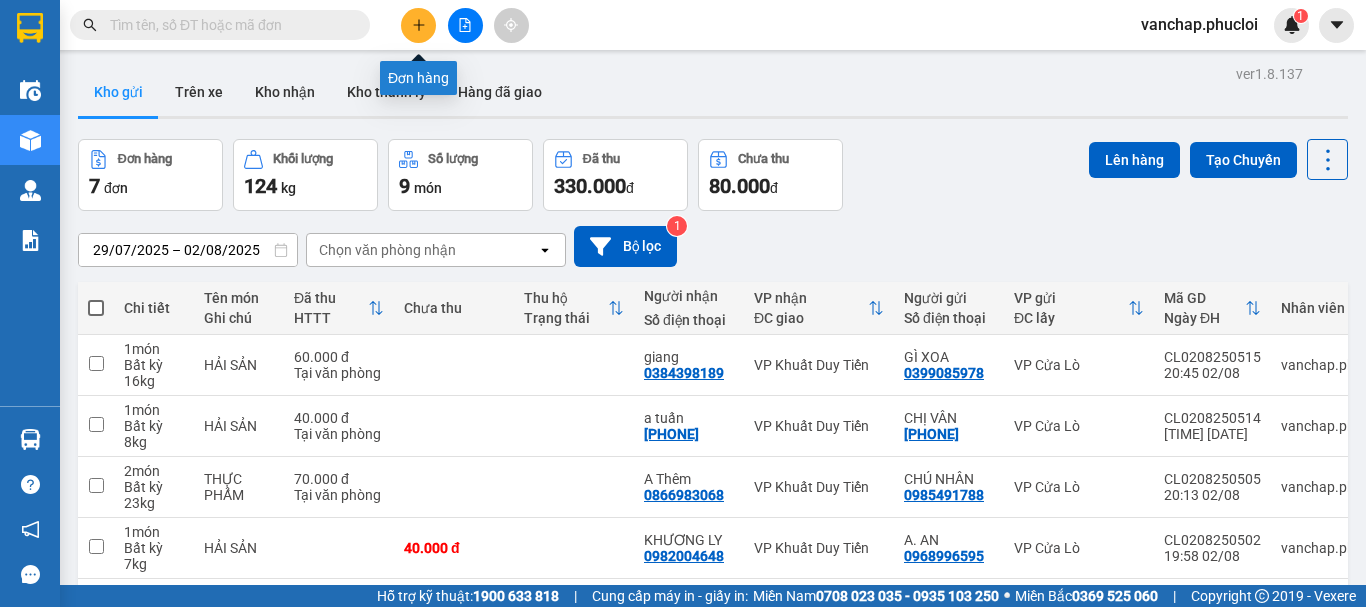 click 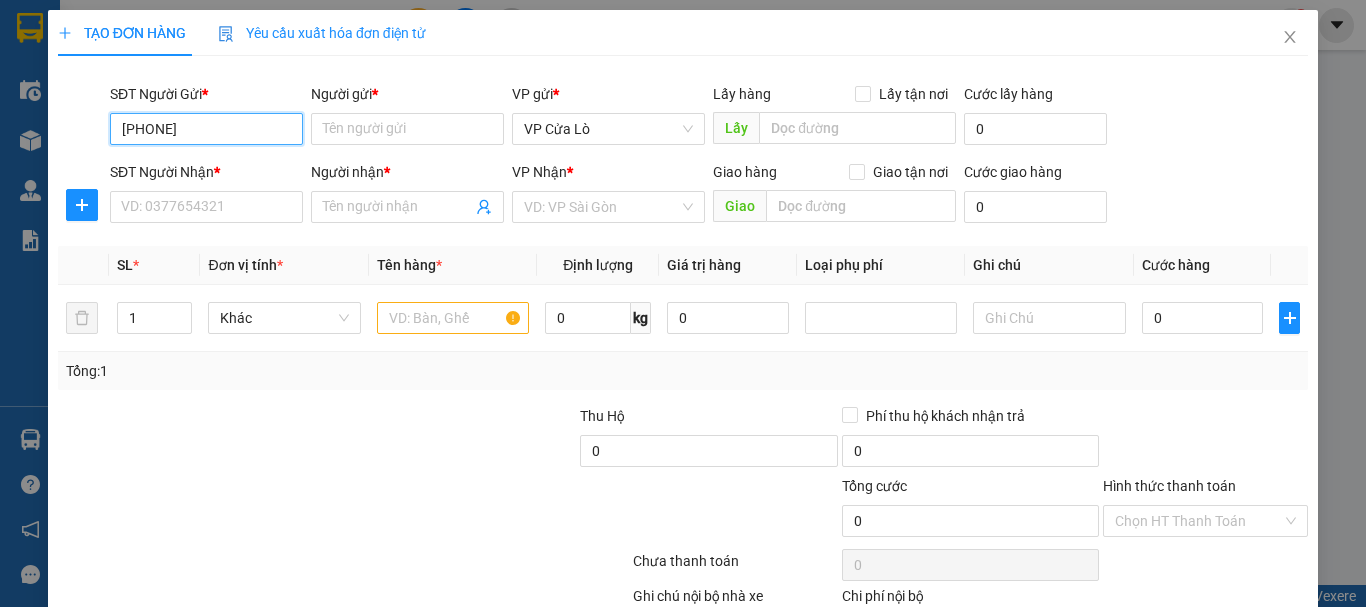 type on "0942662662" 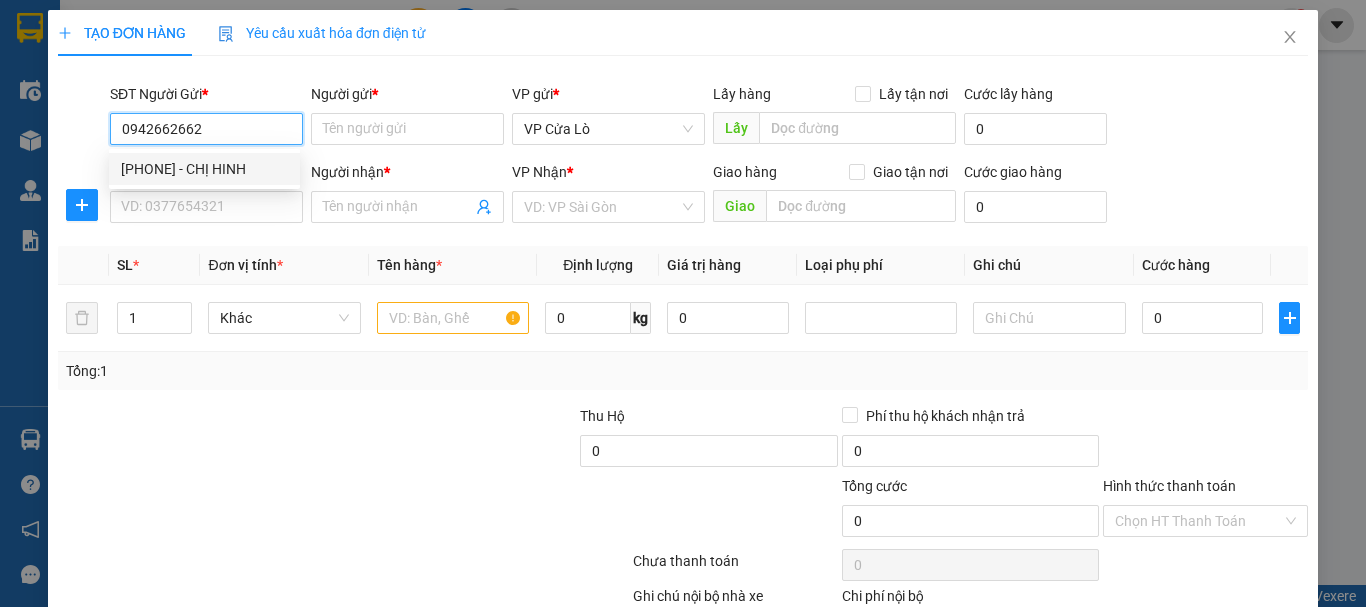 click on "0942662662 - CHỊ HINH" at bounding box center (204, 169) 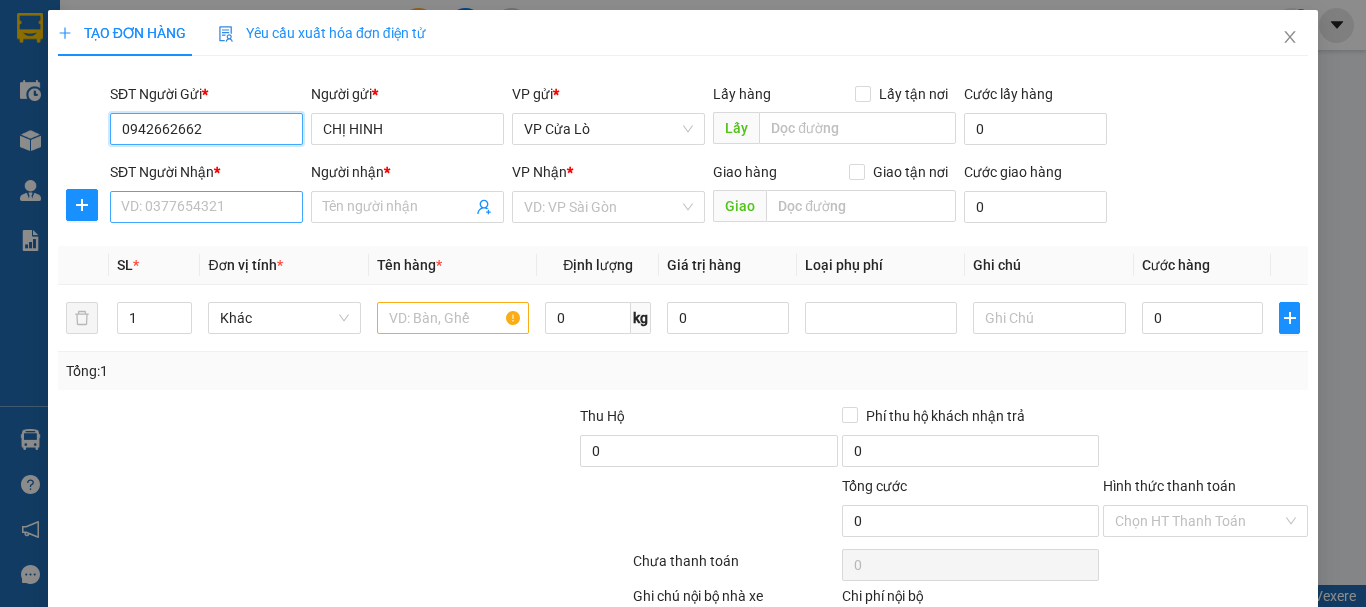 type on "0942662662" 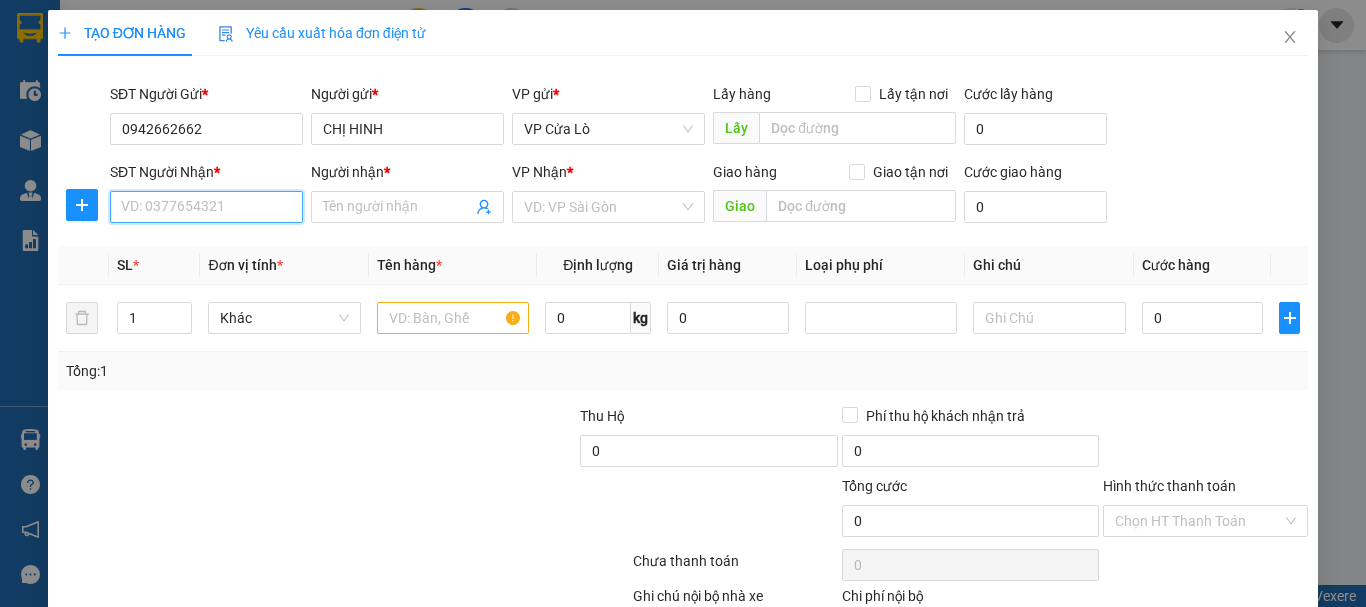 click on "SĐT Người Nhận  *" at bounding box center (206, 207) 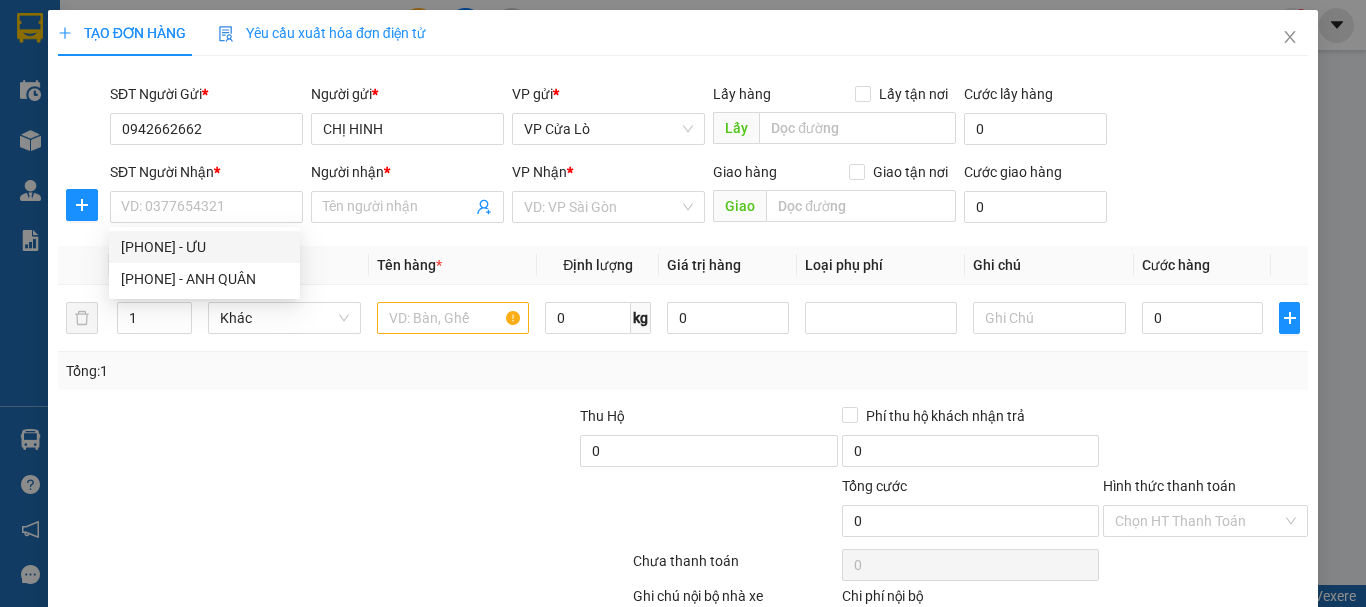 click on "Tổng:  1" at bounding box center [683, 371] 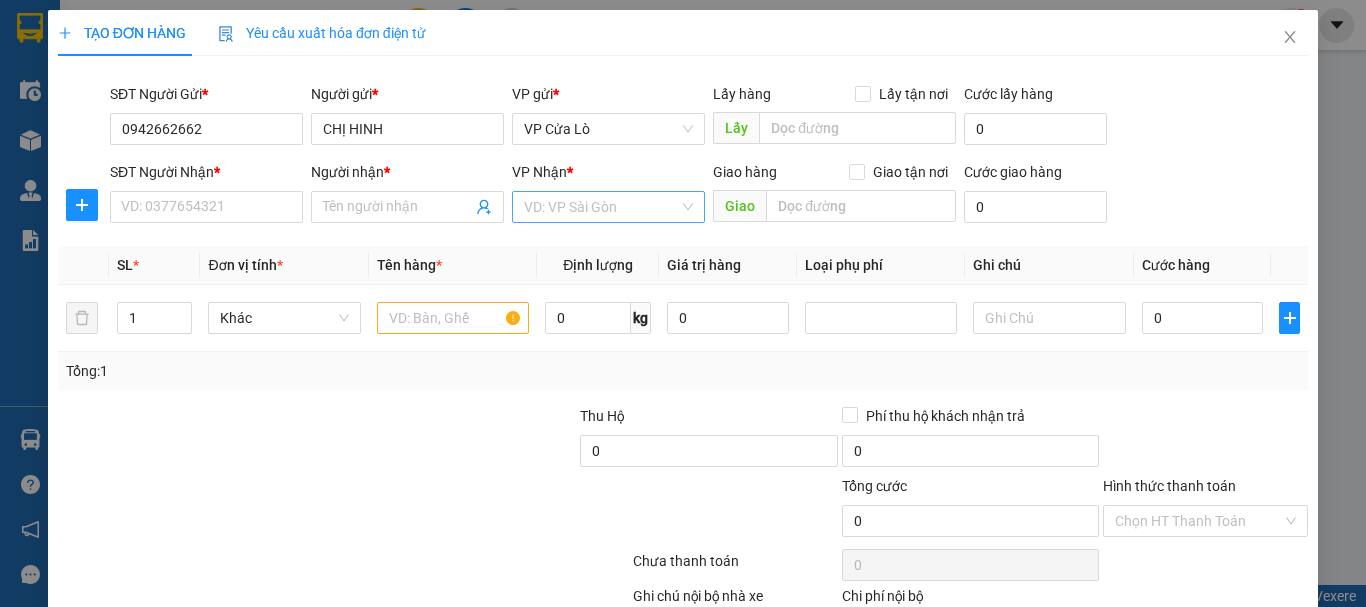 click at bounding box center [601, 207] 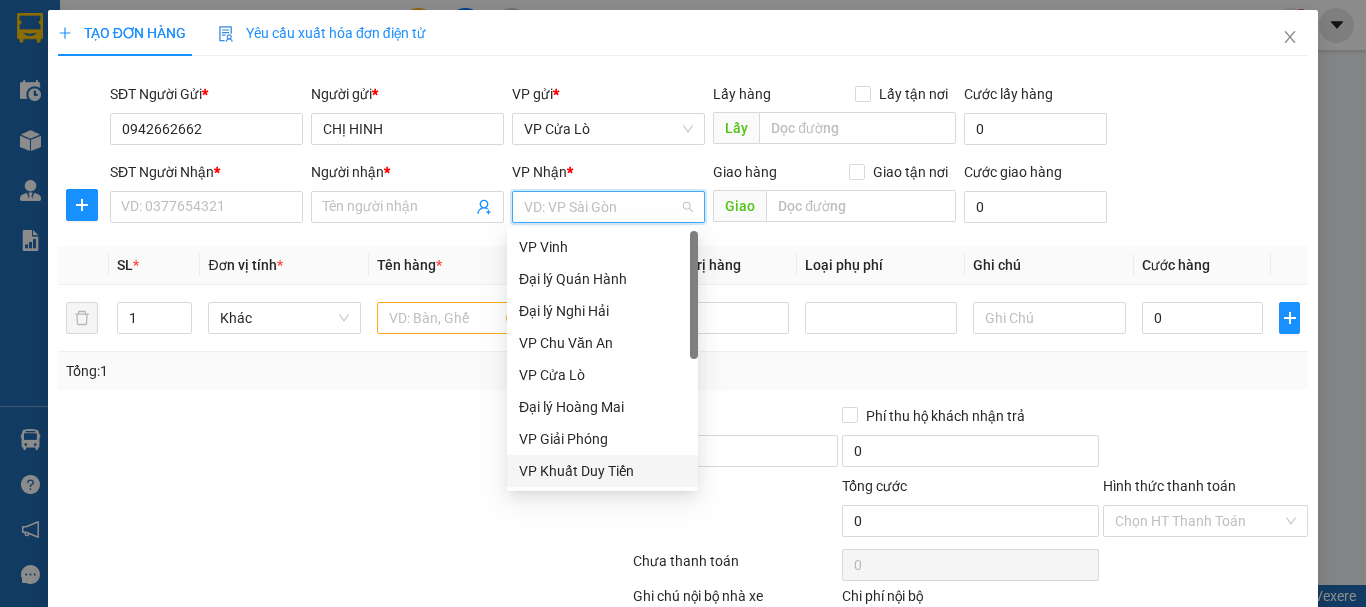 click on "VP Khuất Duy Tiến" at bounding box center (602, 471) 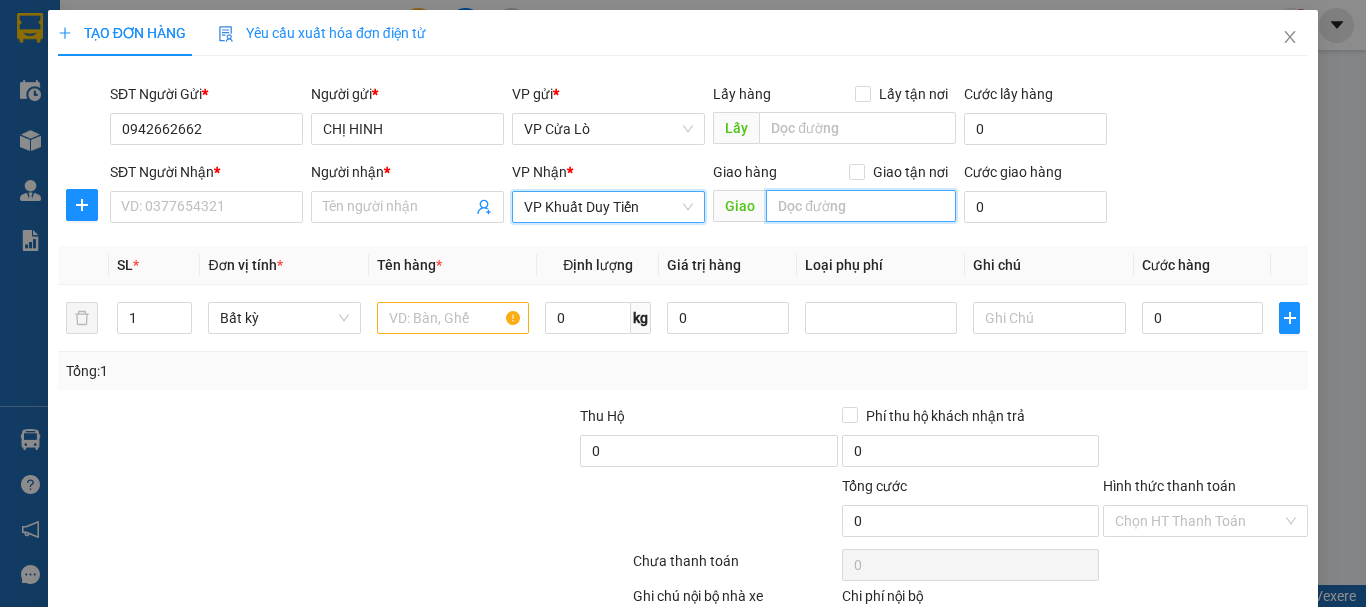 click at bounding box center [861, 206] 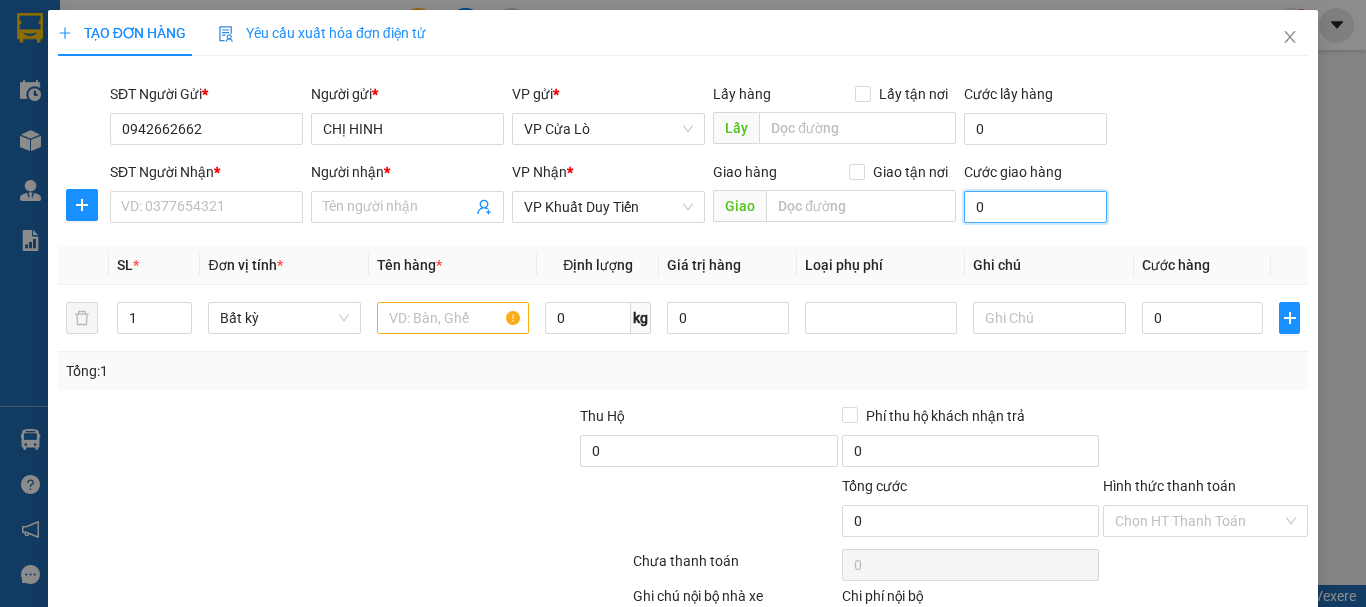 click on "0" at bounding box center (1035, 207) 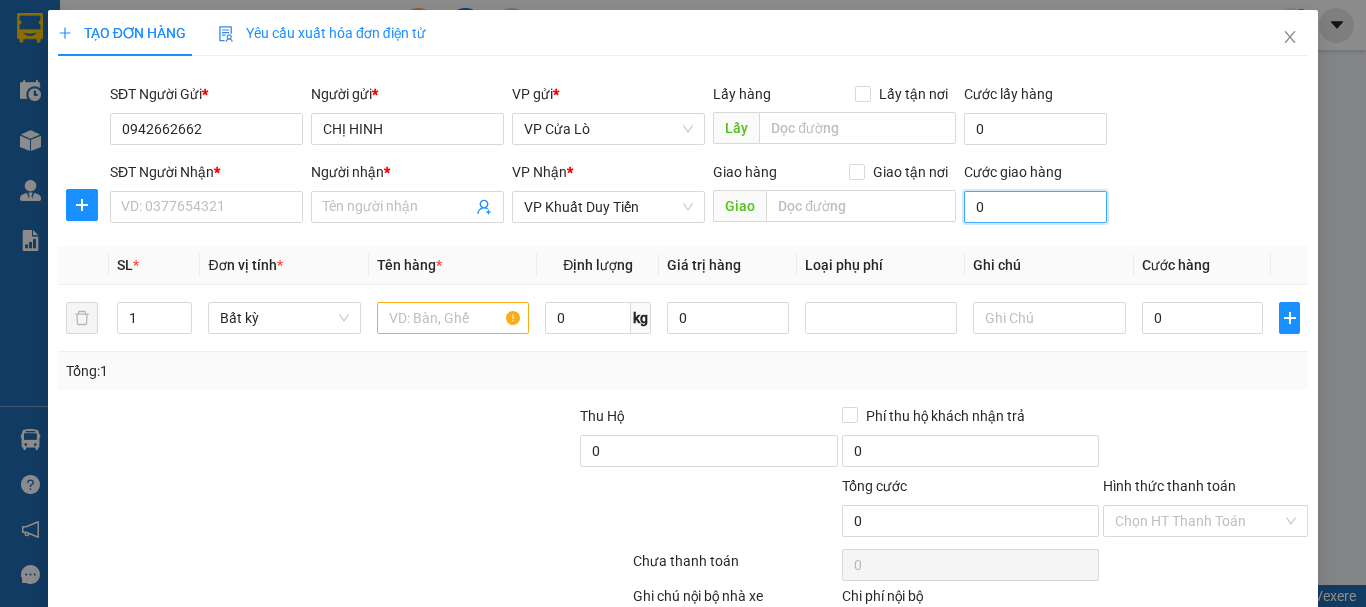 type on "8" 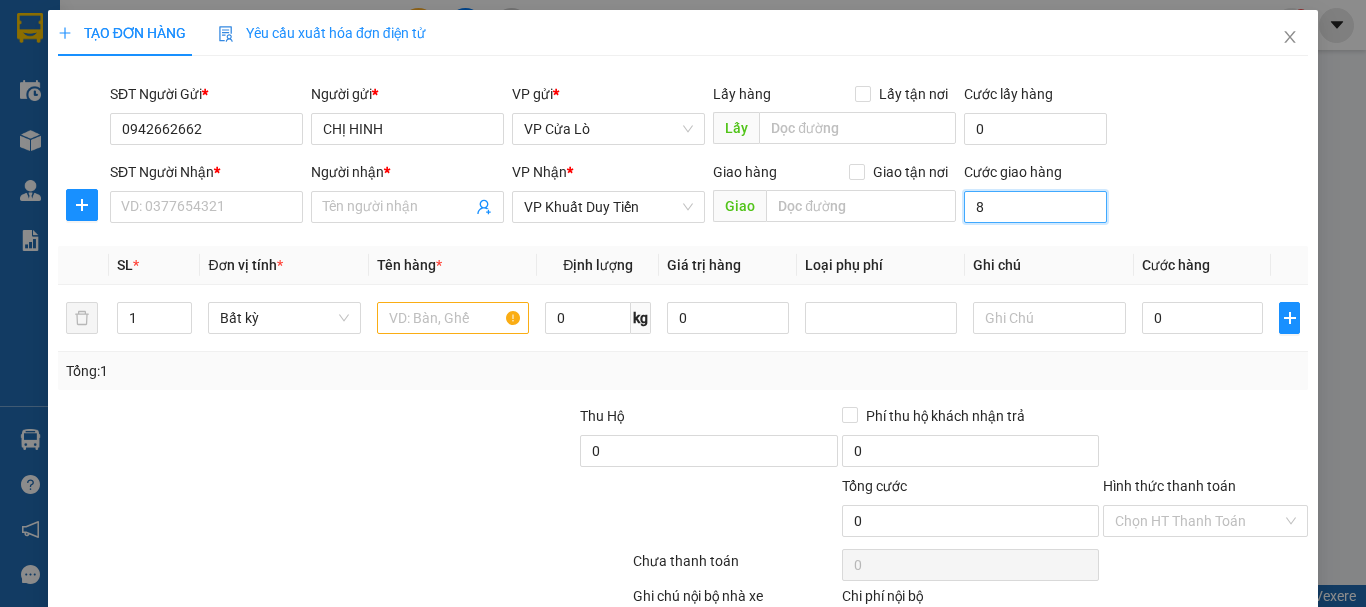 type on "8" 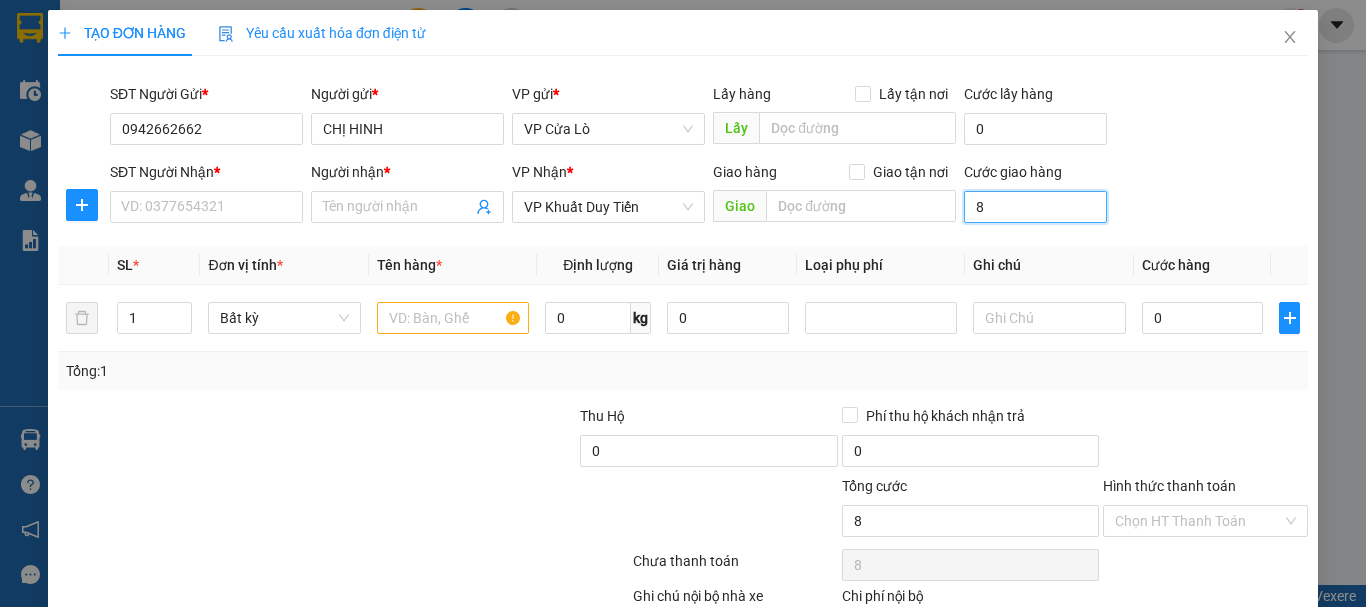 type on "80" 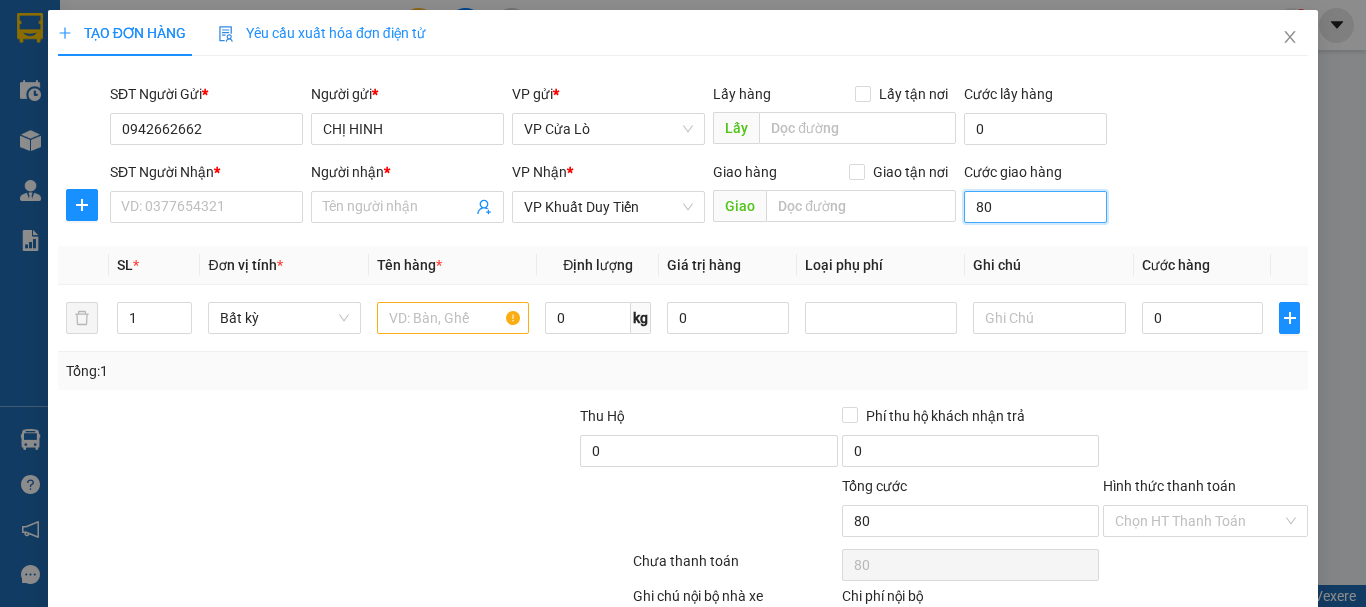 type on "800" 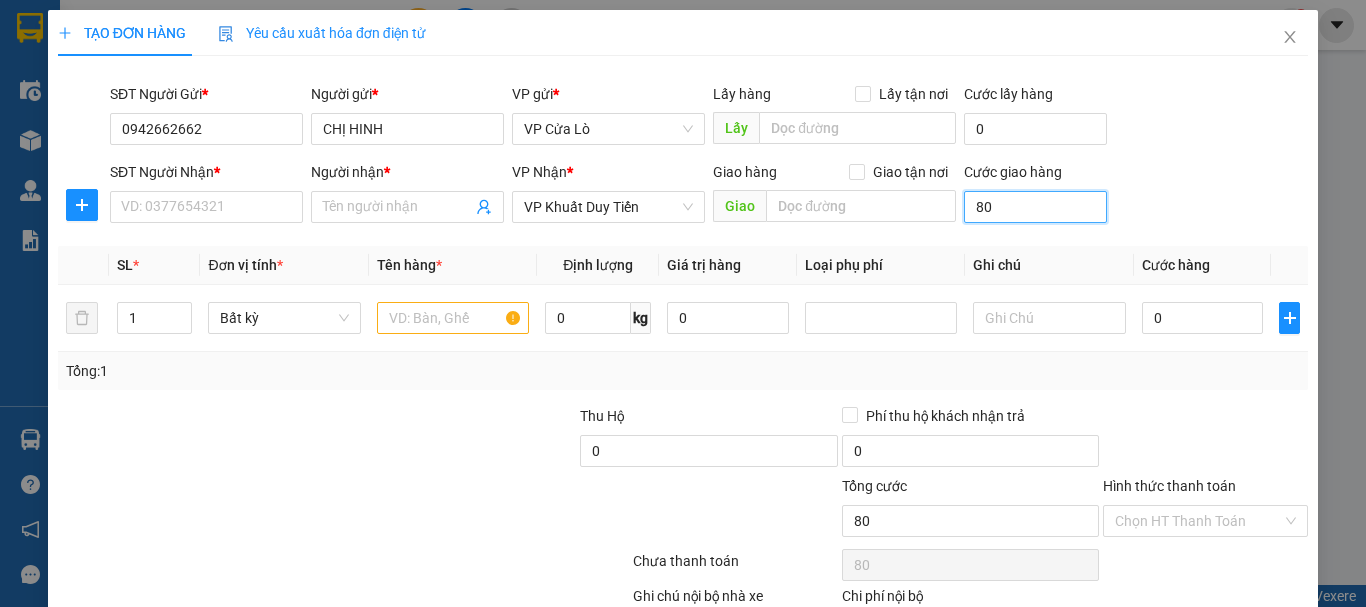 type on "800" 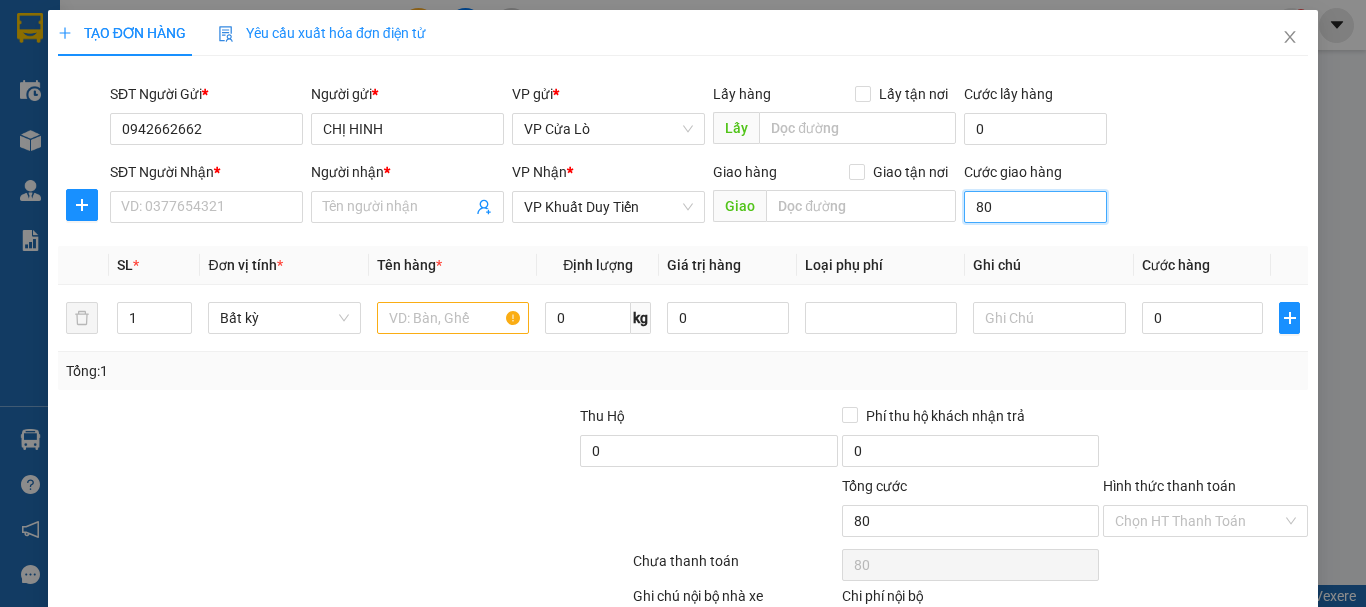 type on "800" 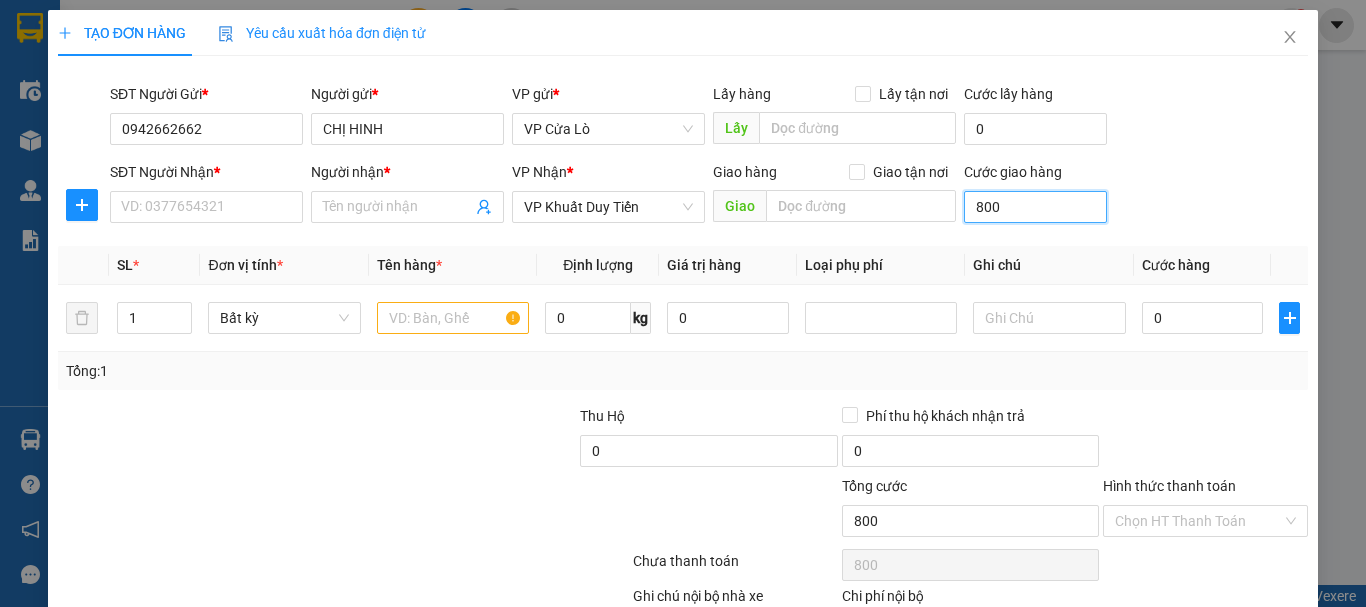 type on "8.000" 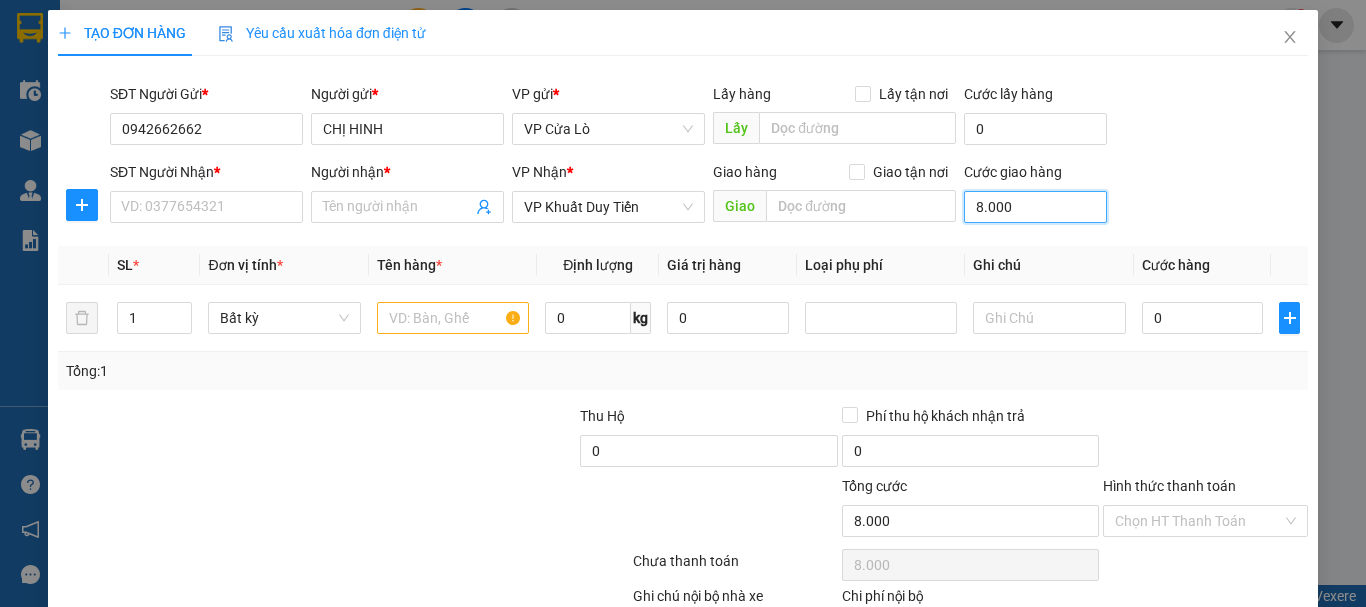 type on "80.000" 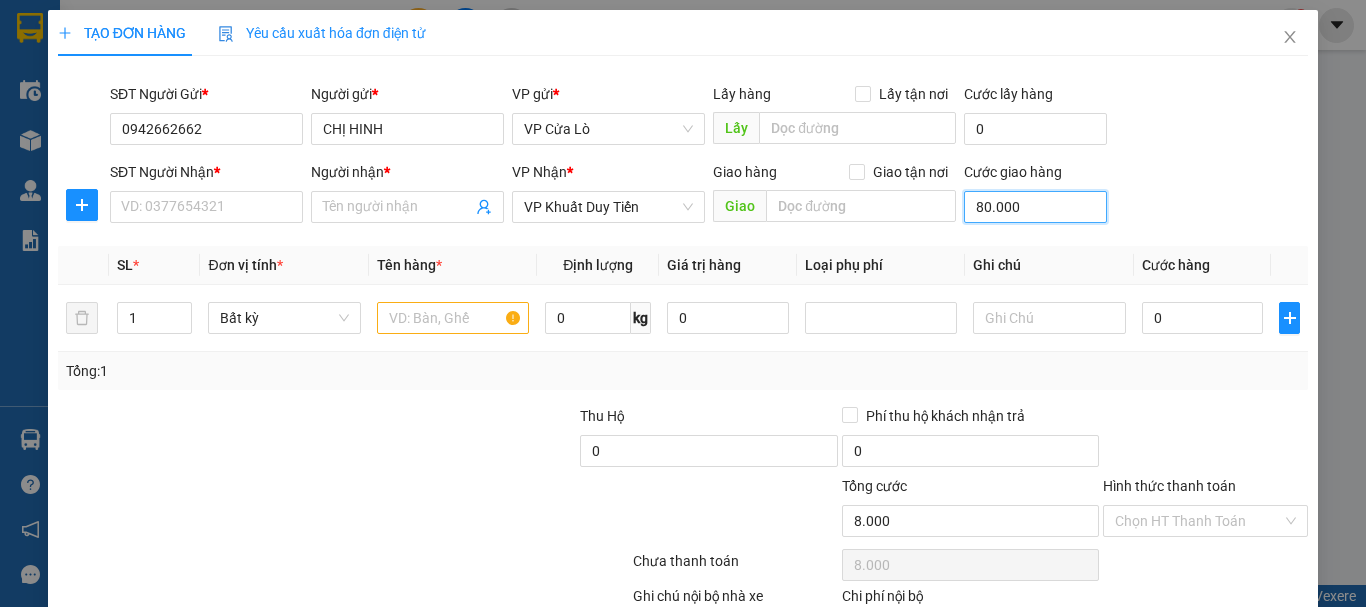 type on "80.000" 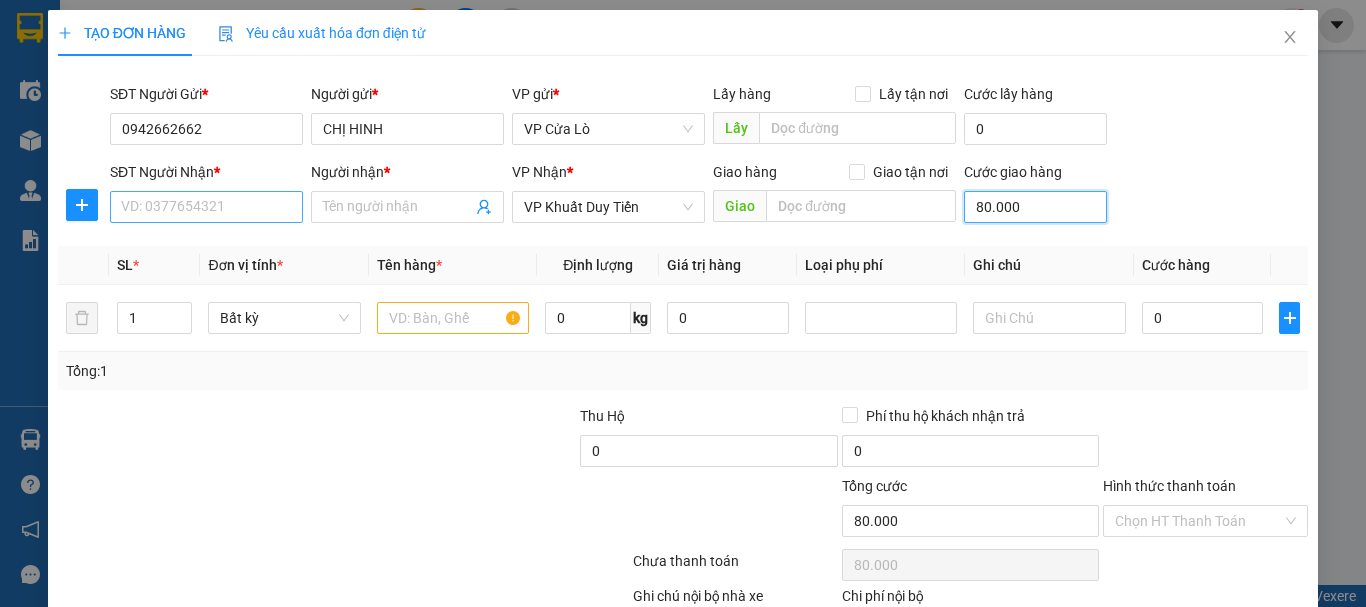 type on "80.000" 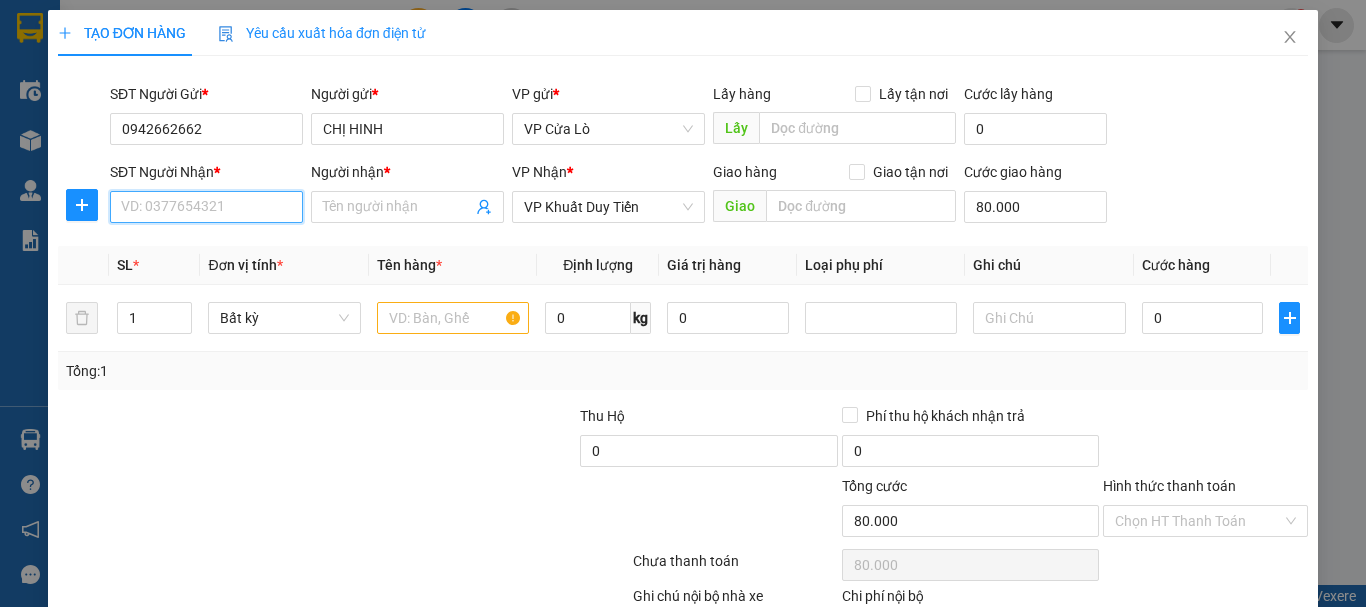 click on "SĐT Người Nhận  *" at bounding box center (206, 207) 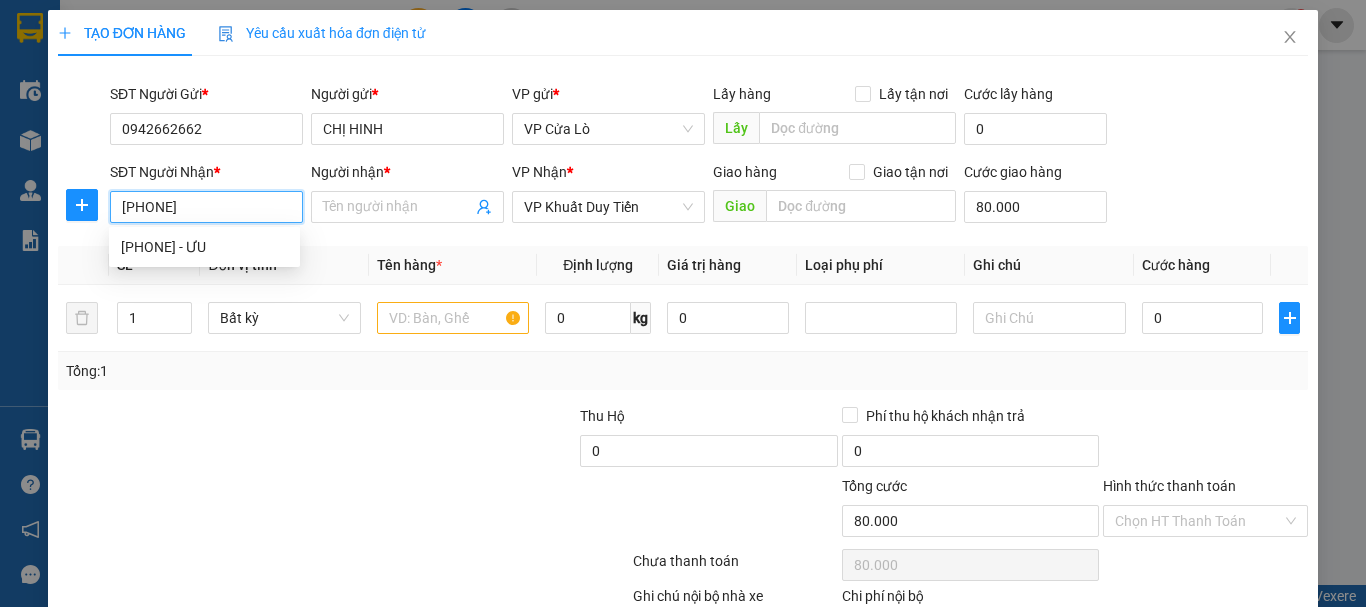 type on "0977496486" 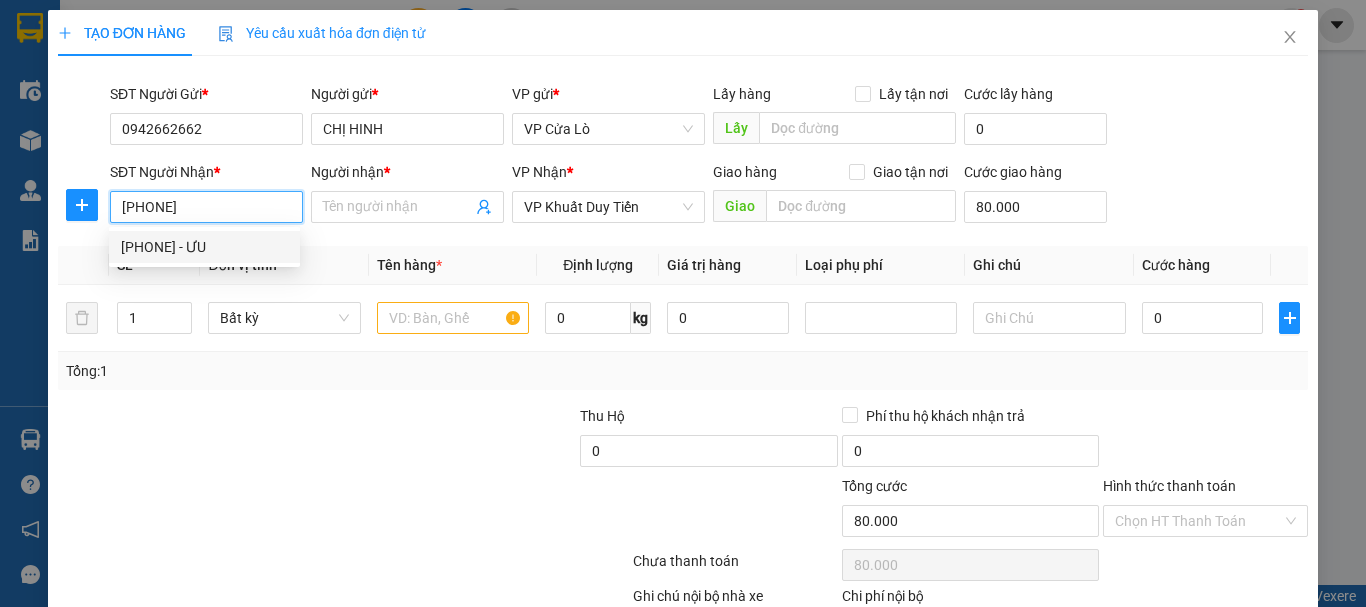 click on "0977496486 - ƯU" at bounding box center [204, 247] 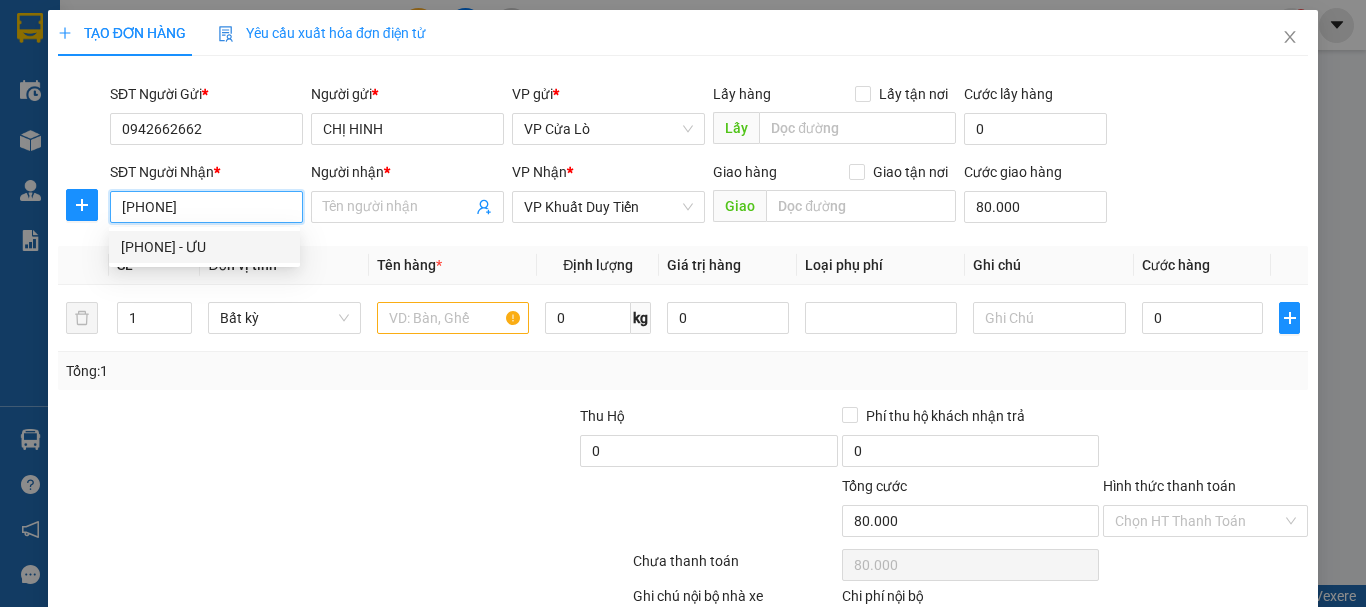 type on "ƯU" 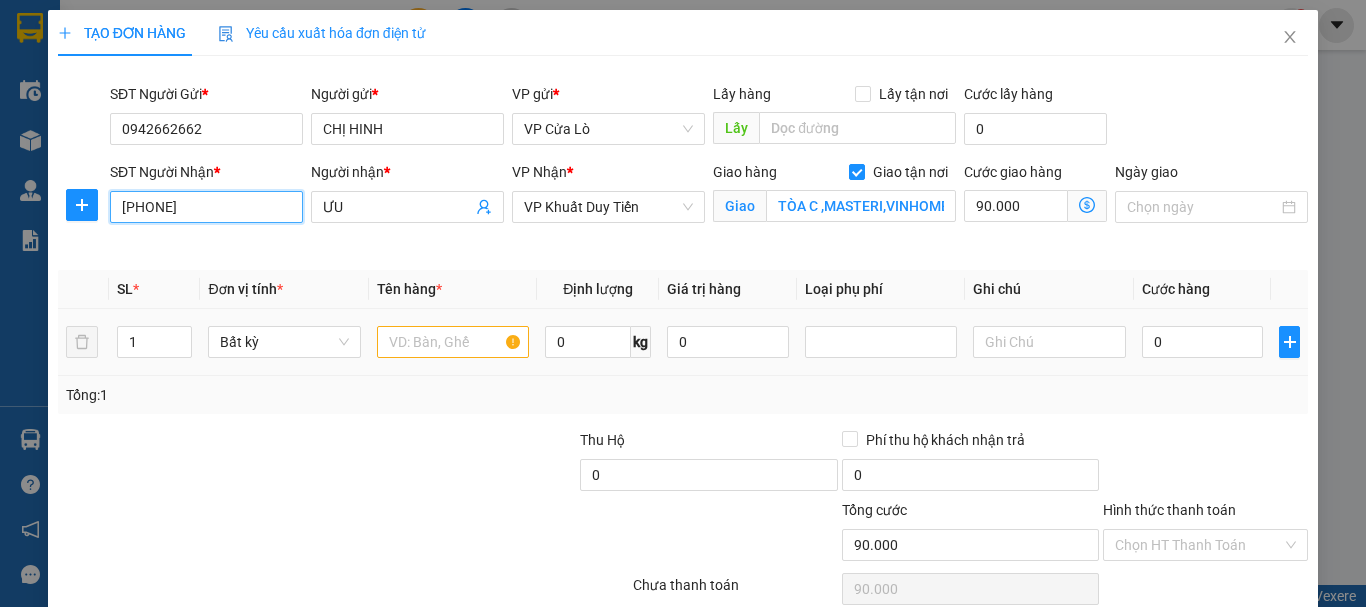 type on "0977496486" 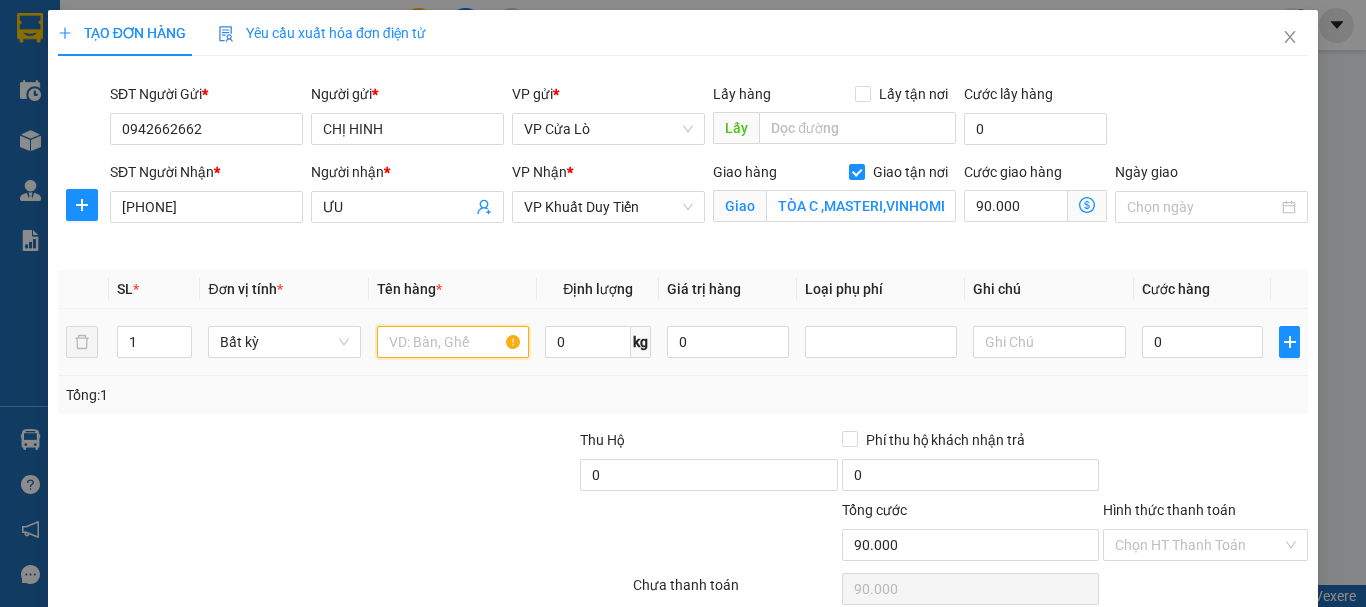 click at bounding box center [453, 342] 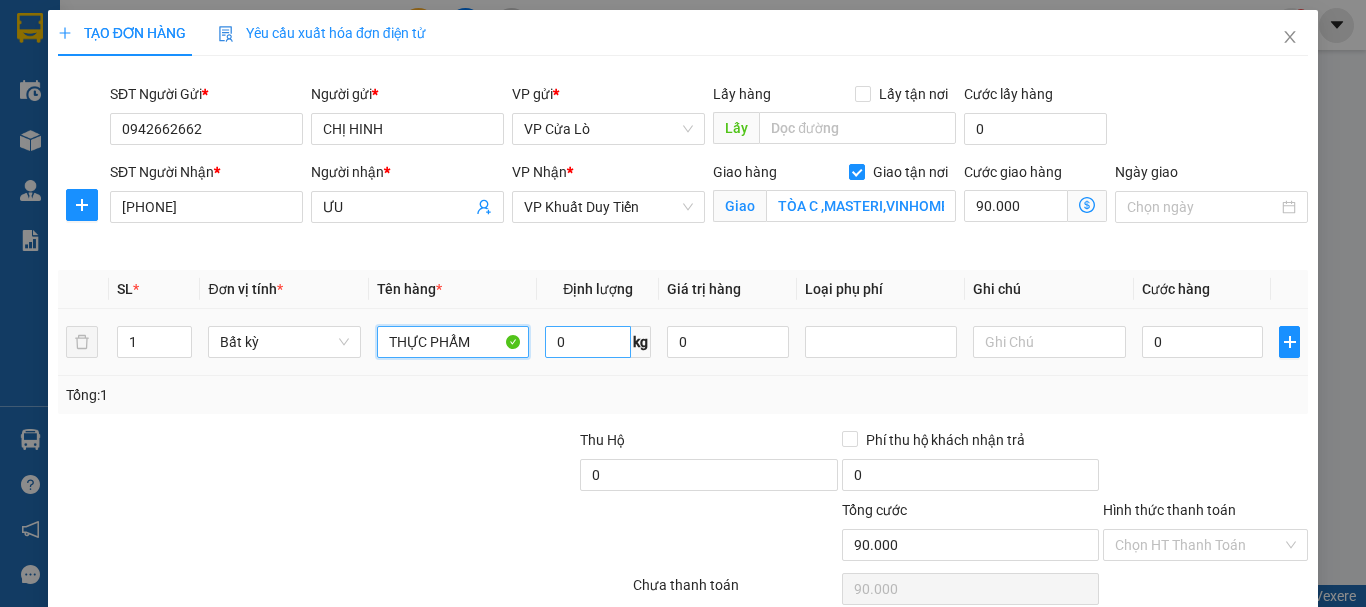 type on "THỰC PHẨM" 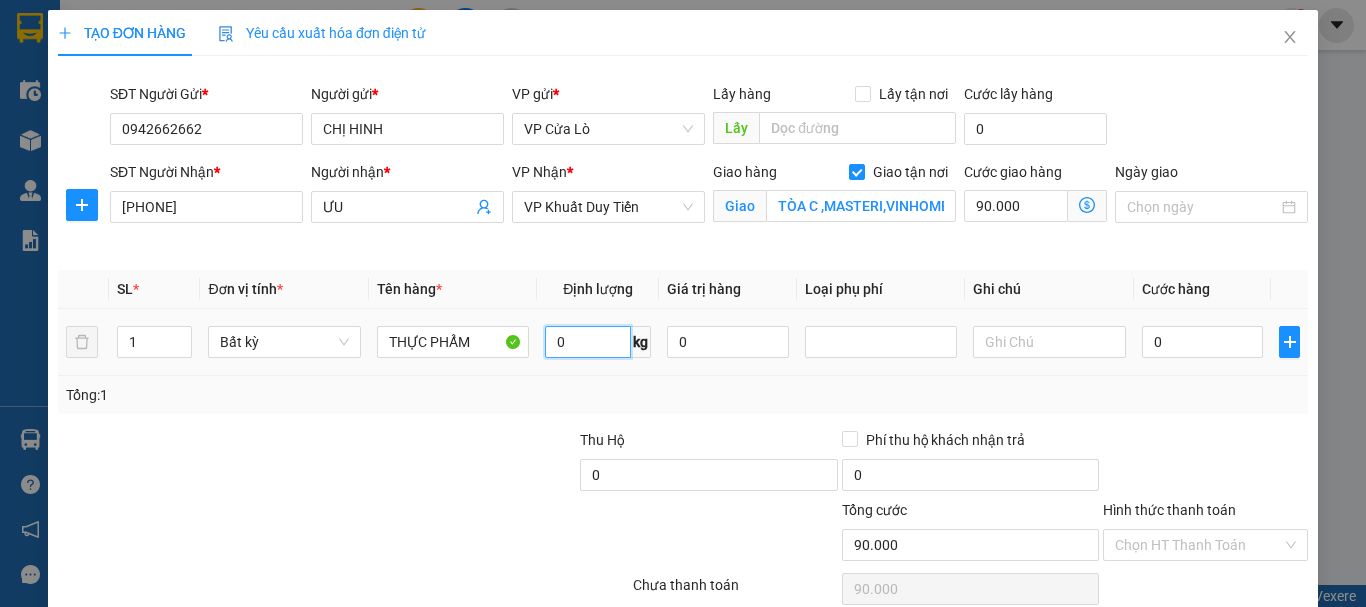 click on "0" at bounding box center (588, 342) 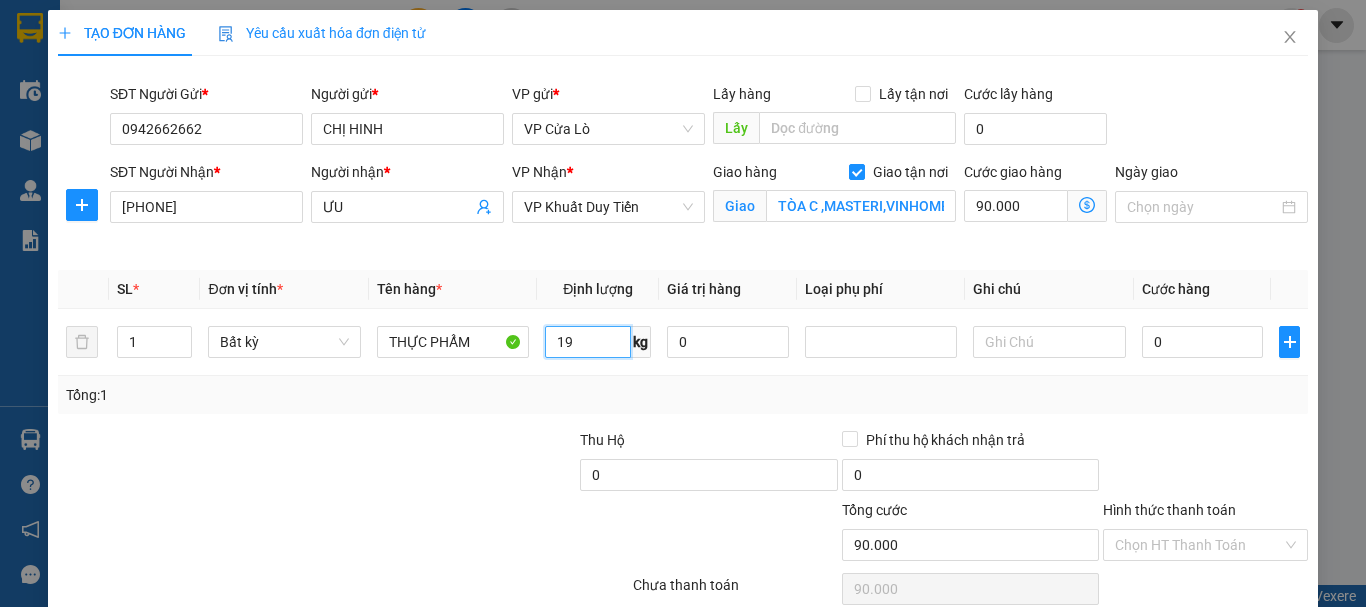 type on "19" 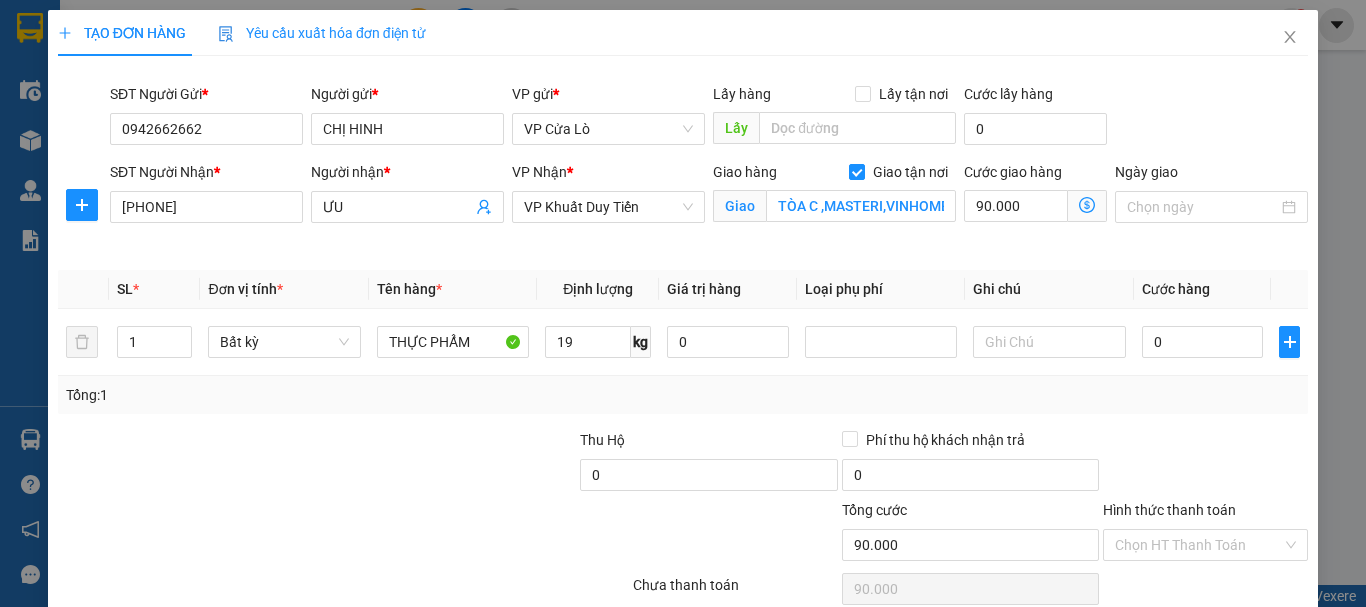 click at bounding box center [447, 464] 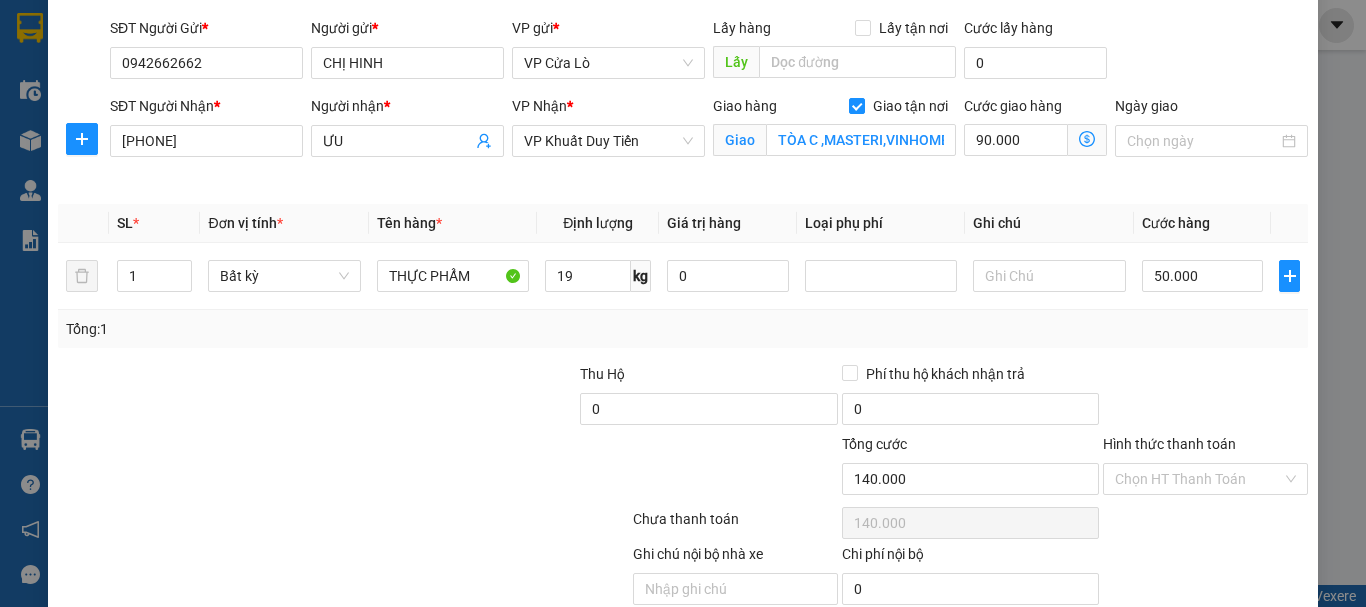 scroll, scrollTop: 150, scrollLeft: 0, axis: vertical 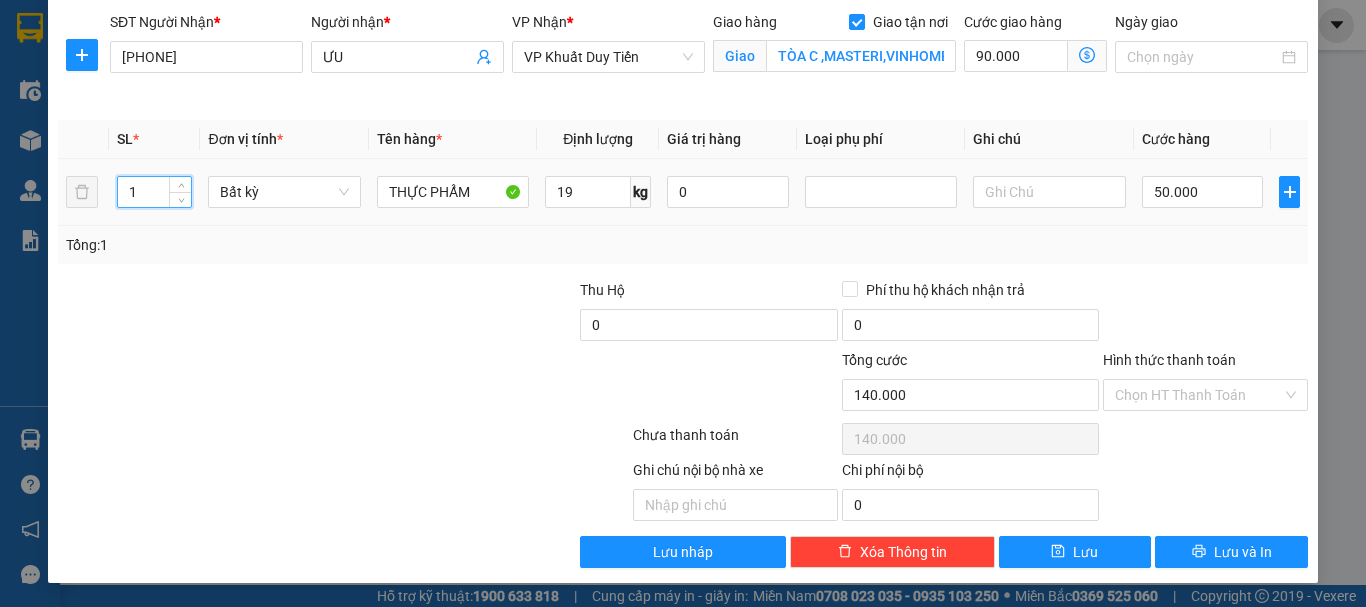 click on "1" at bounding box center [155, 192] 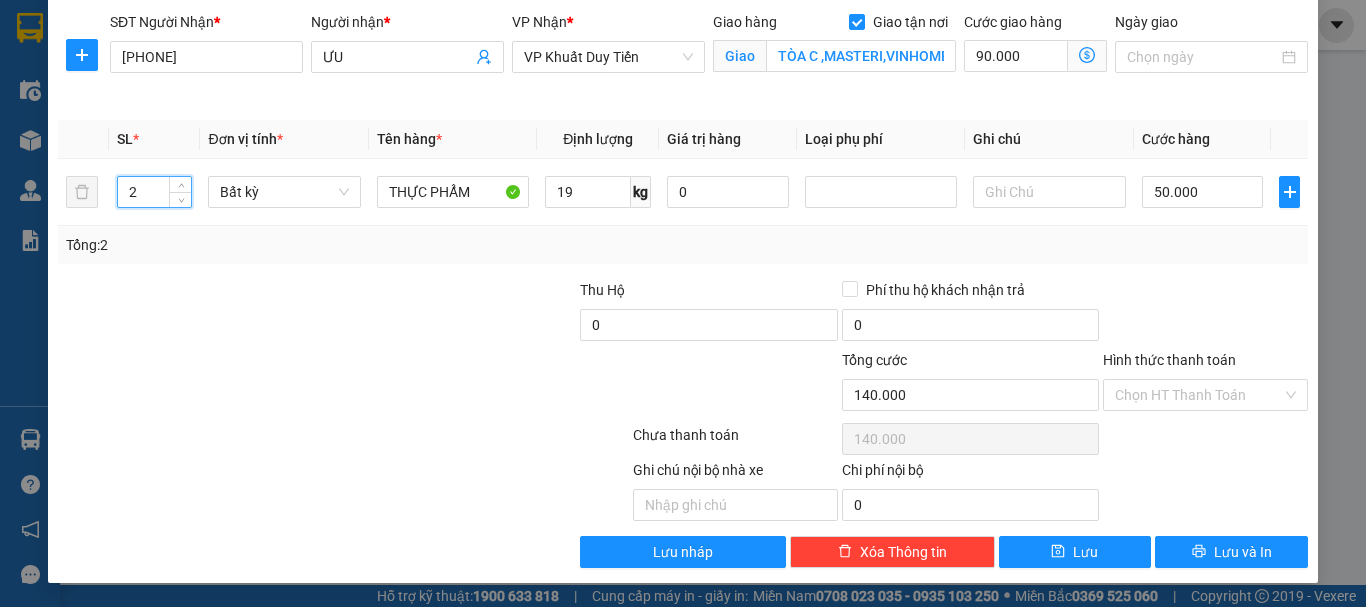 type on "2" 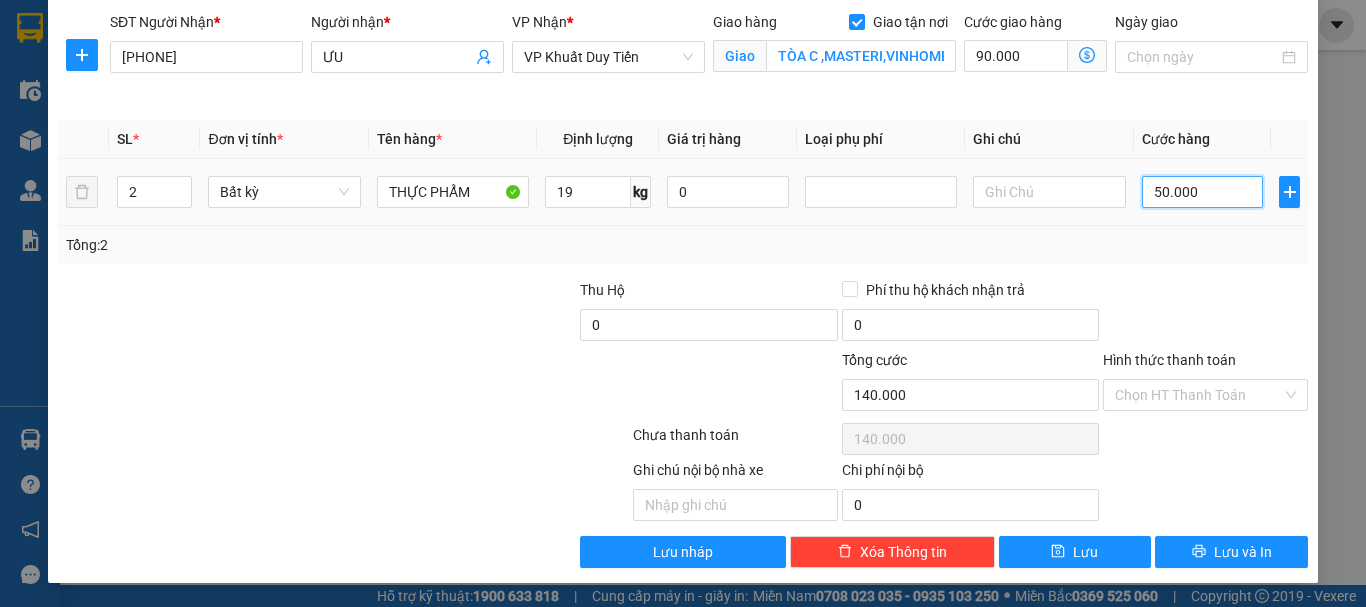 click on "50.000" at bounding box center (1203, 192) 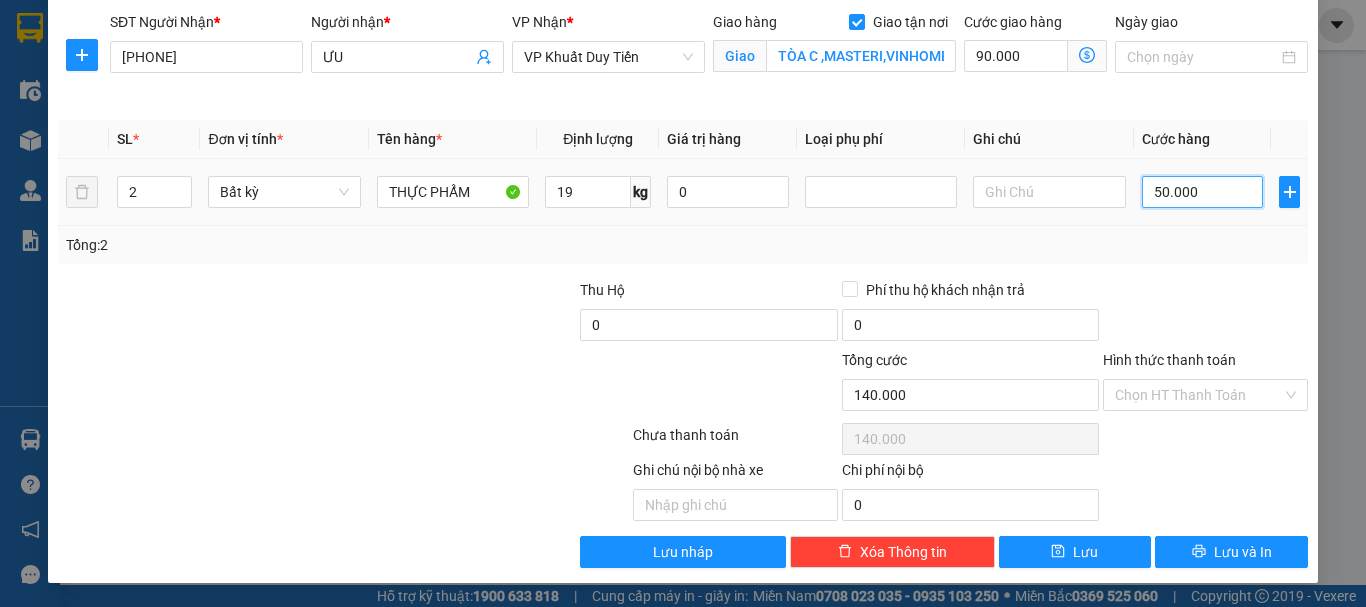 type on "0.000" 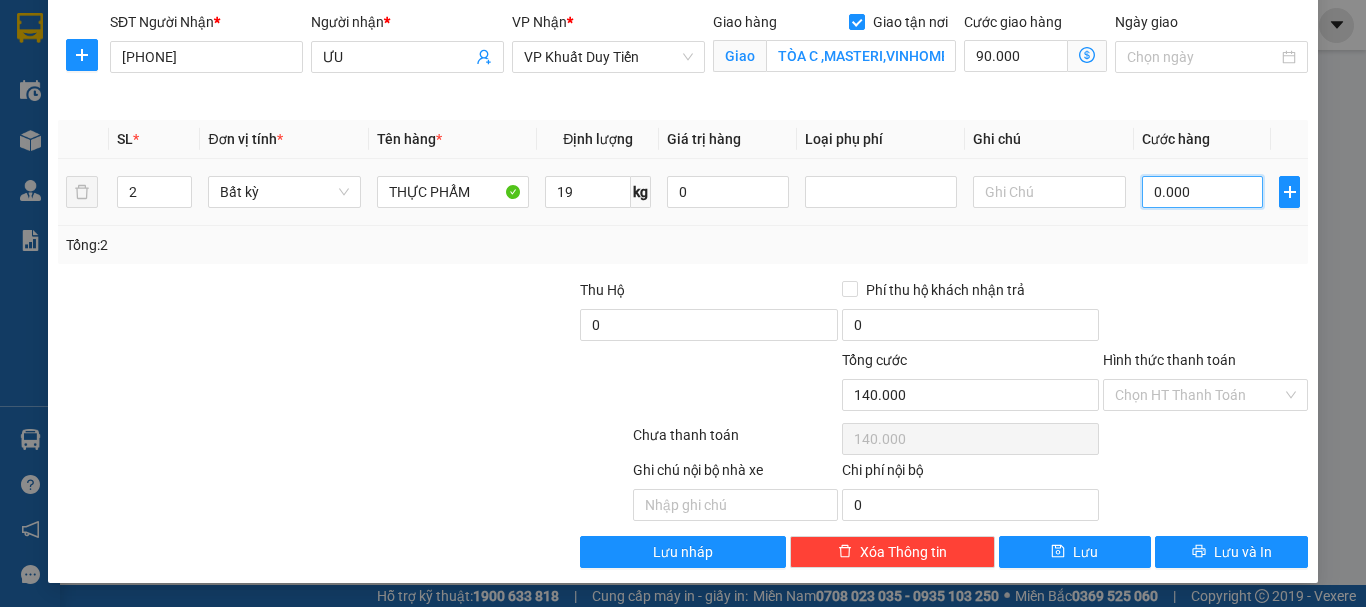 type on "90.000" 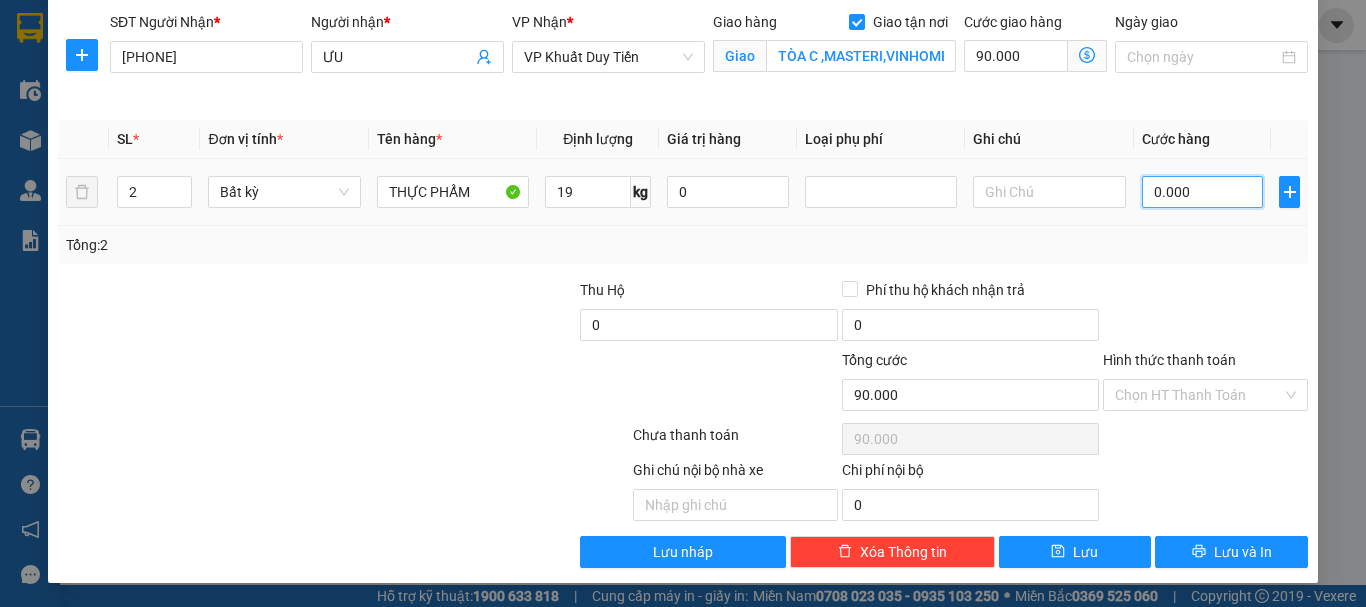 type on "60.000" 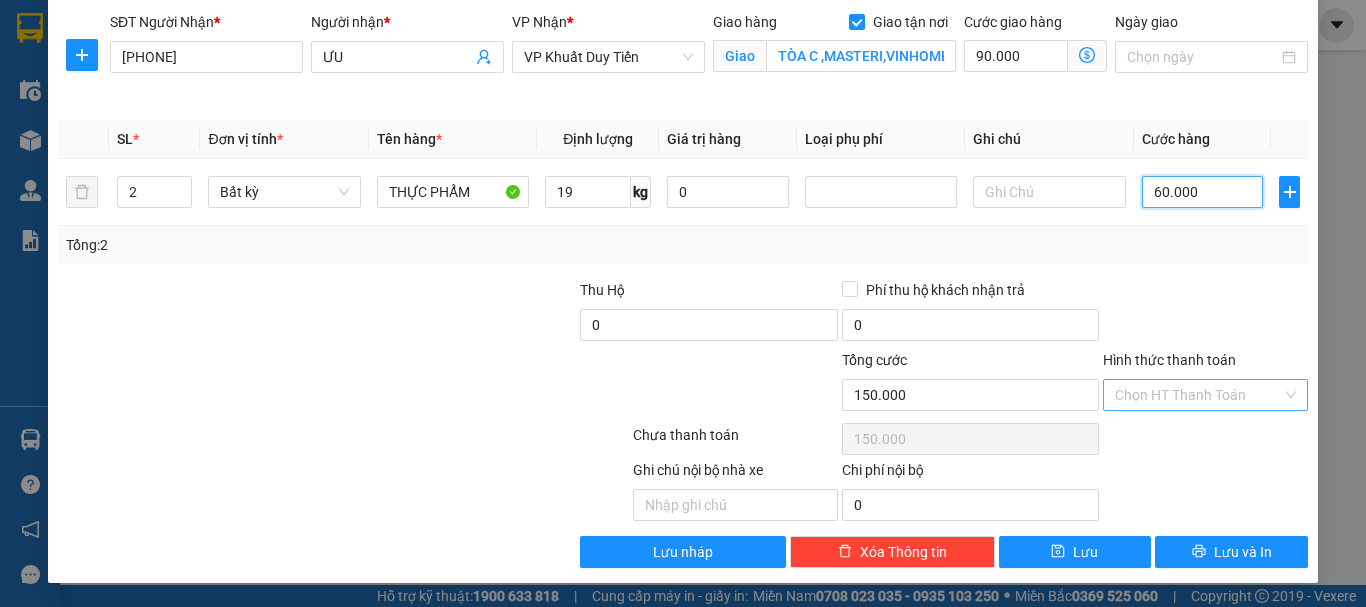 type on "60.000" 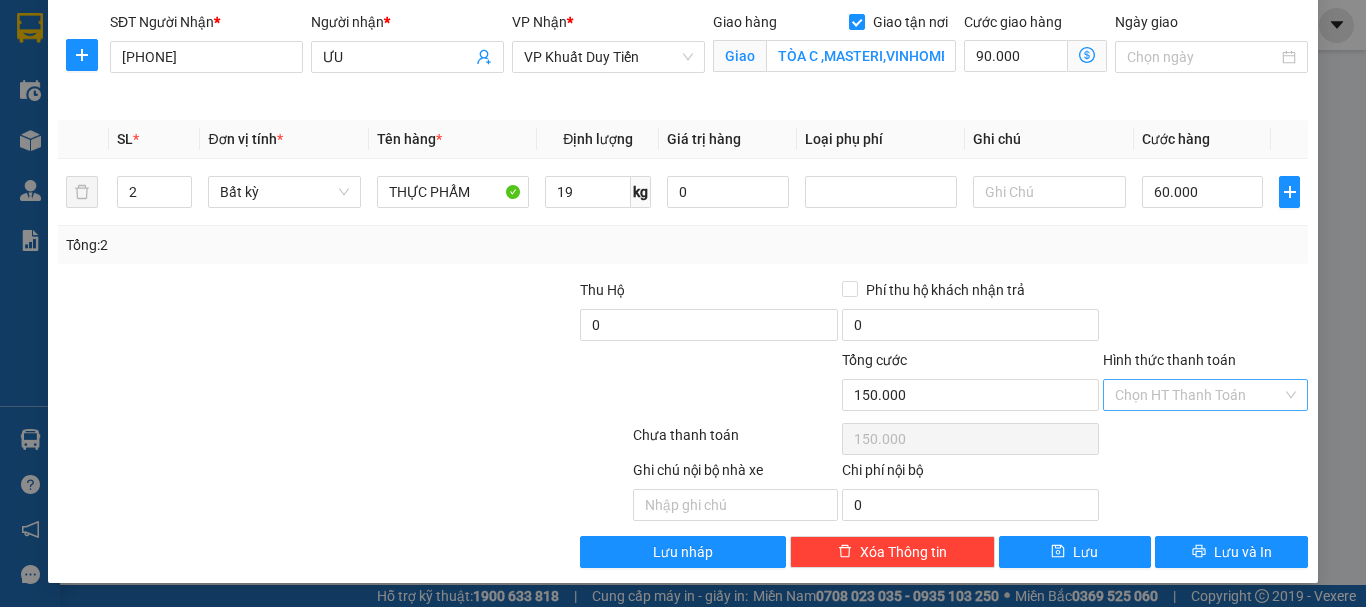 drag, startPoint x: 1150, startPoint y: 394, endPoint x: 1130, endPoint y: 378, distance: 25.612497 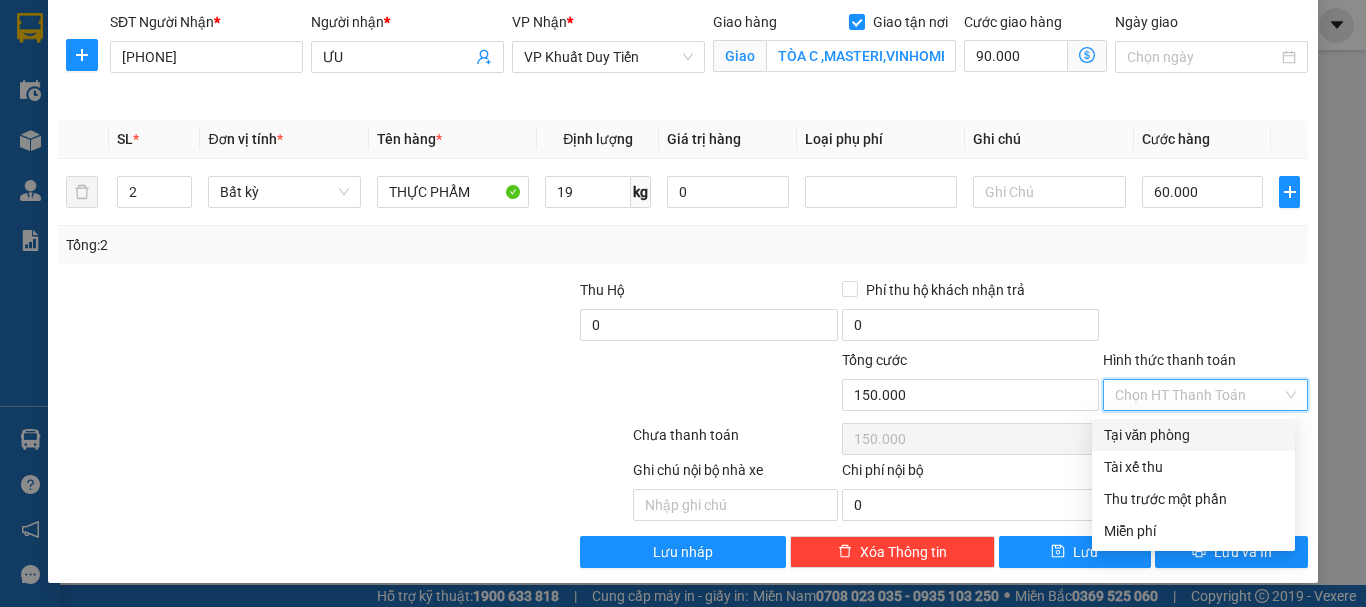 click on "Tại văn phòng" at bounding box center (1193, 435) 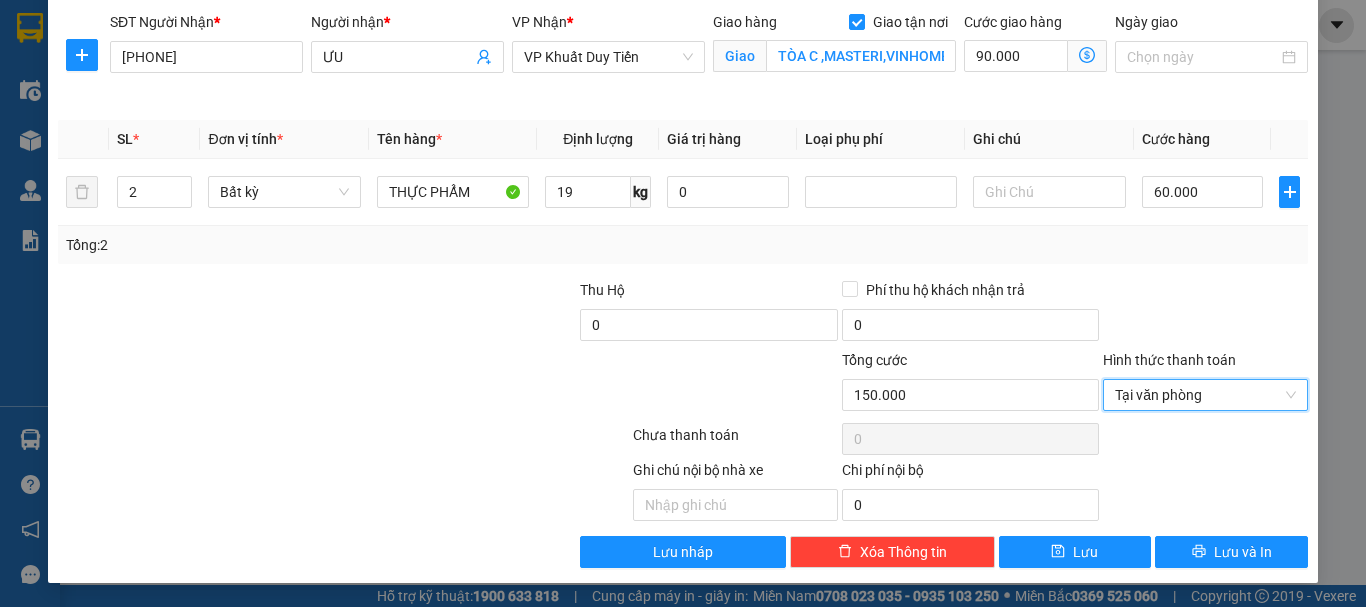 click on "Transit Pickup Surcharge Ids Transit Deliver Surcharge Ids Transit Deliver Surcharge Transit Deliver Surcharge Gói vận chuyển  * Tiêu chuẩn SĐT Người Gửi  * 0942662662 Người gửi  * CHỊ HINH VP gửi  * VP Cửa Lò Lấy hàng Lấy tận nơi Lấy Cước lấy hàng 0 SĐT Người Nhận  * 0977496486 Người nhận  * ƯU VP Nhận  * VP Khuất Duy Tiến Giao hàng Giao tận nơi Giao TÒA C ,MASTERI,VINHOME SMART TÂY MỖ,NAM TỪ LIÊM Cước giao hàng 90.000 Ngày giao SL  * Đơn vị tính  * Tên hàng  * Định lượng Giá trị hàng Loại phụ phí Ghi chú Cước hàng                     2 Bất kỳ THỰC PHẨM 19 kg 0   60.000 Tổng:  2 Thu Hộ 0 Phí thu hộ khách nhận trả 0 Tổng cước 150.000 Hình thức thanh toán Tại văn phòng Tại văn phòng Số tiền thu trước 0 Tại văn phòng Chưa thanh toán 0 Ghi chú nội bộ nhà xe Chi phí nội bộ 0 Lưu nháp Xóa Thông tin Lưu Lưu và In Tại văn phòng" at bounding box center [683, 245] 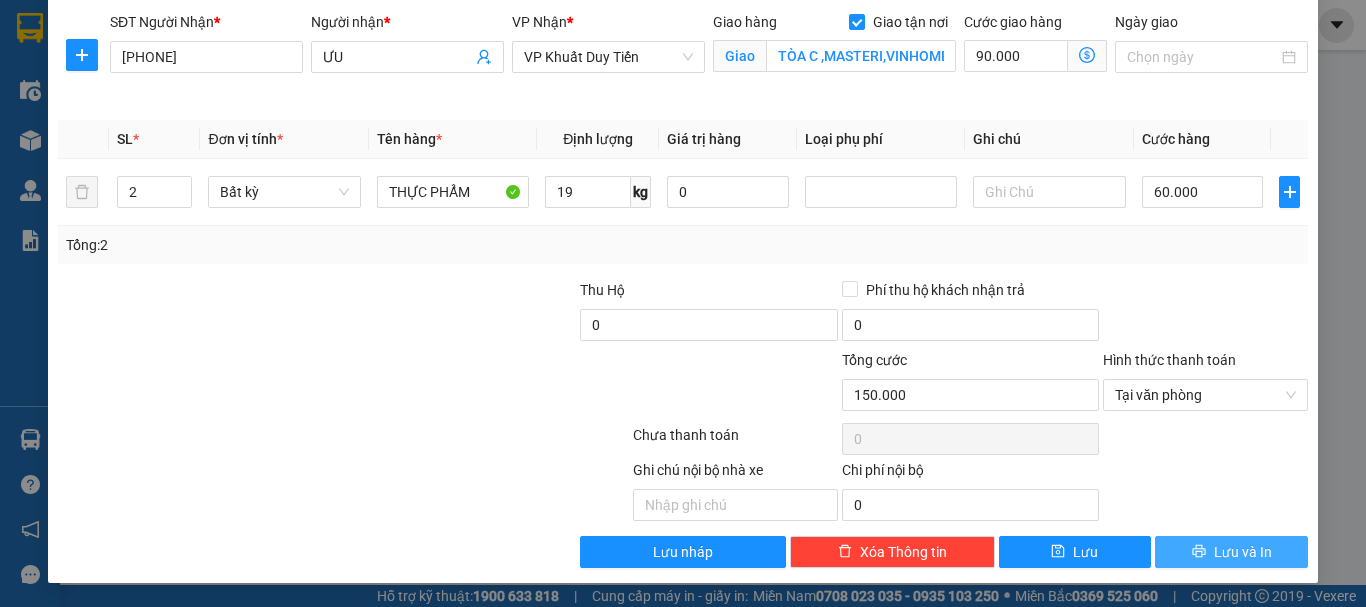 drag, startPoint x: 1203, startPoint y: 547, endPoint x: 1176, endPoint y: 460, distance: 91.09336 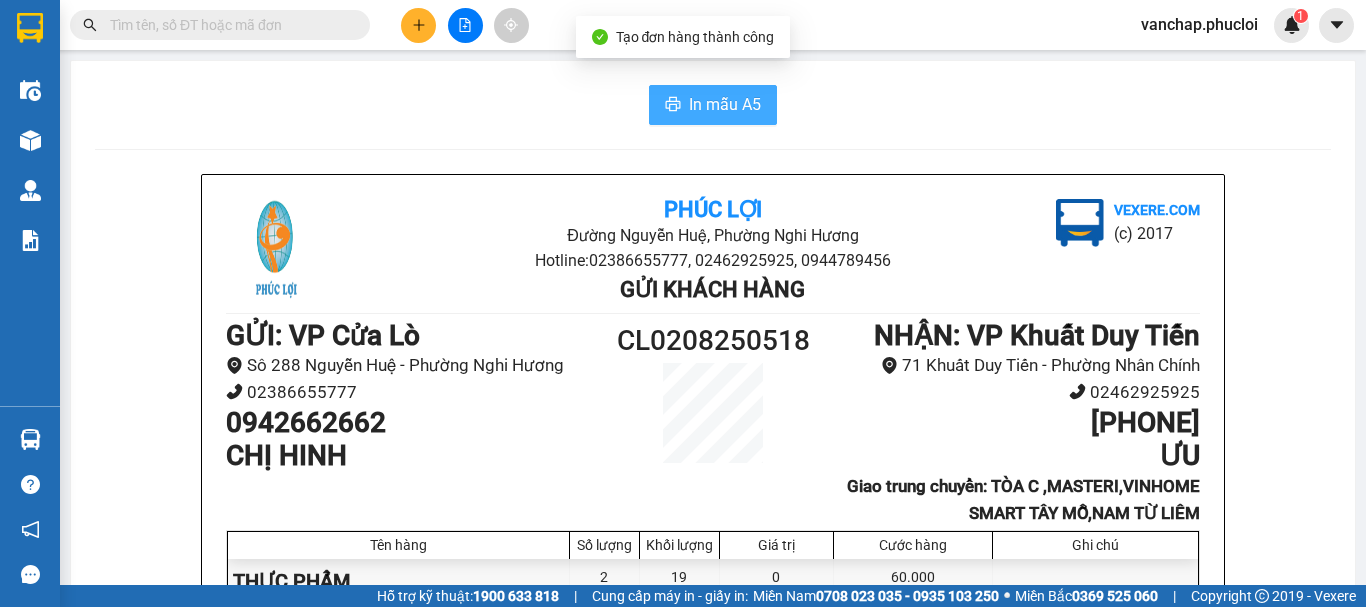 click on "In mẫu A5" at bounding box center (725, 104) 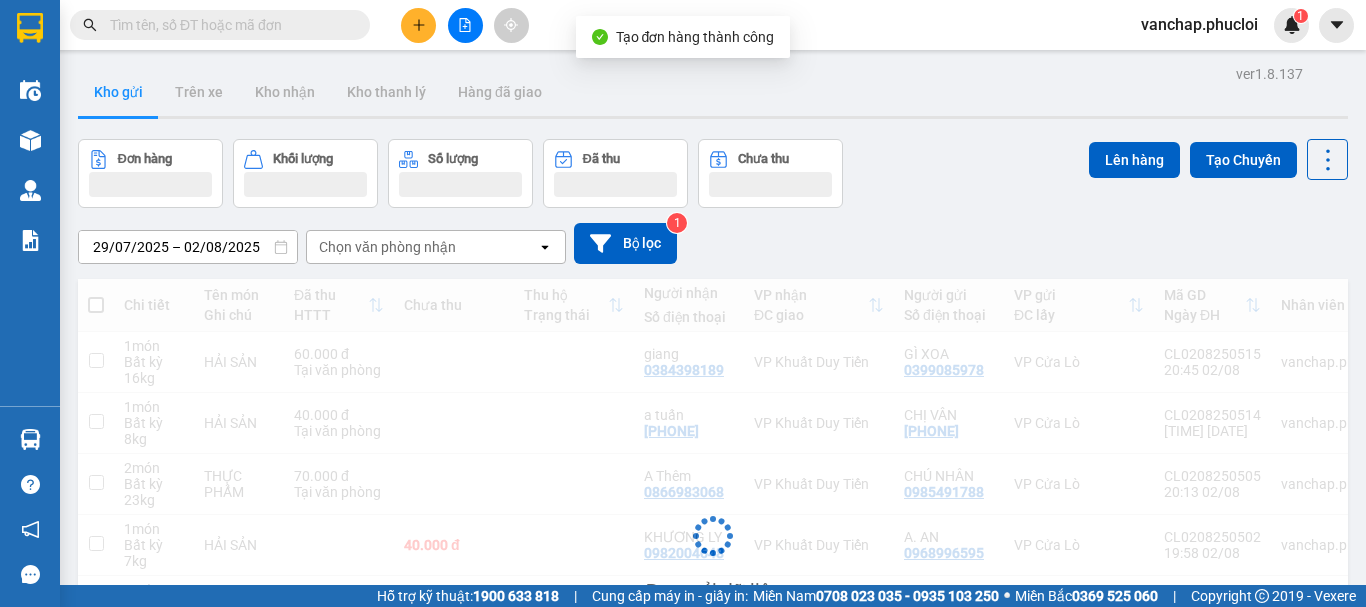 scroll, scrollTop: 0, scrollLeft: 0, axis: both 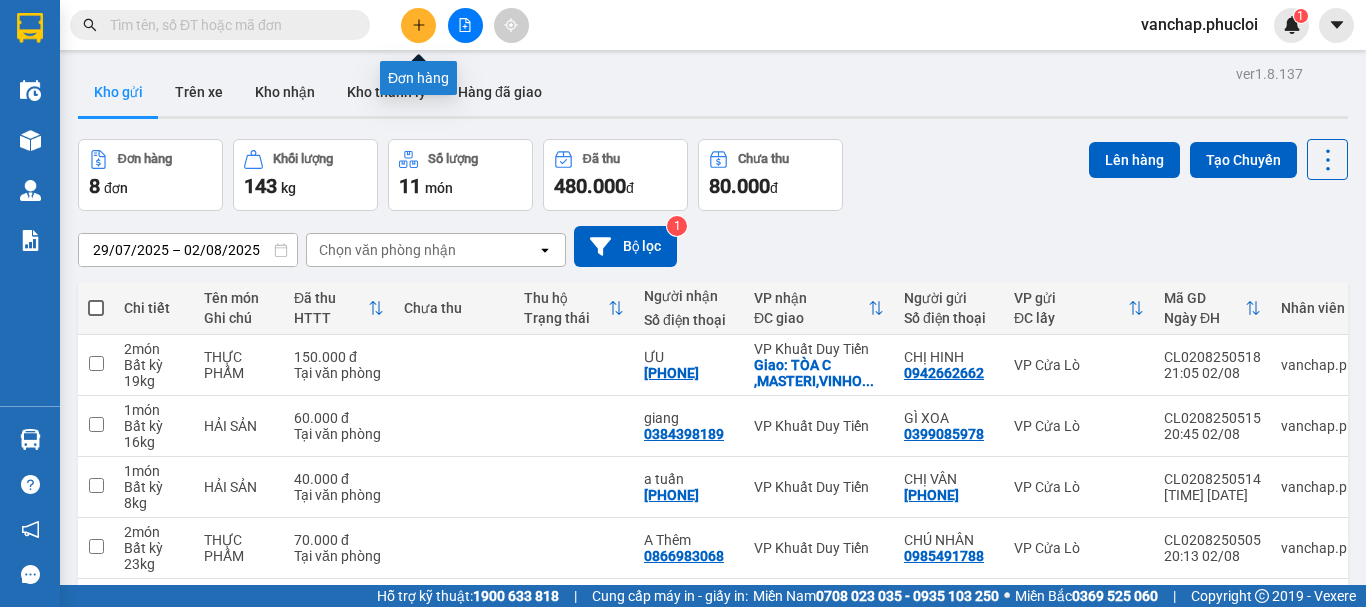 click at bounding box center [418, 25] 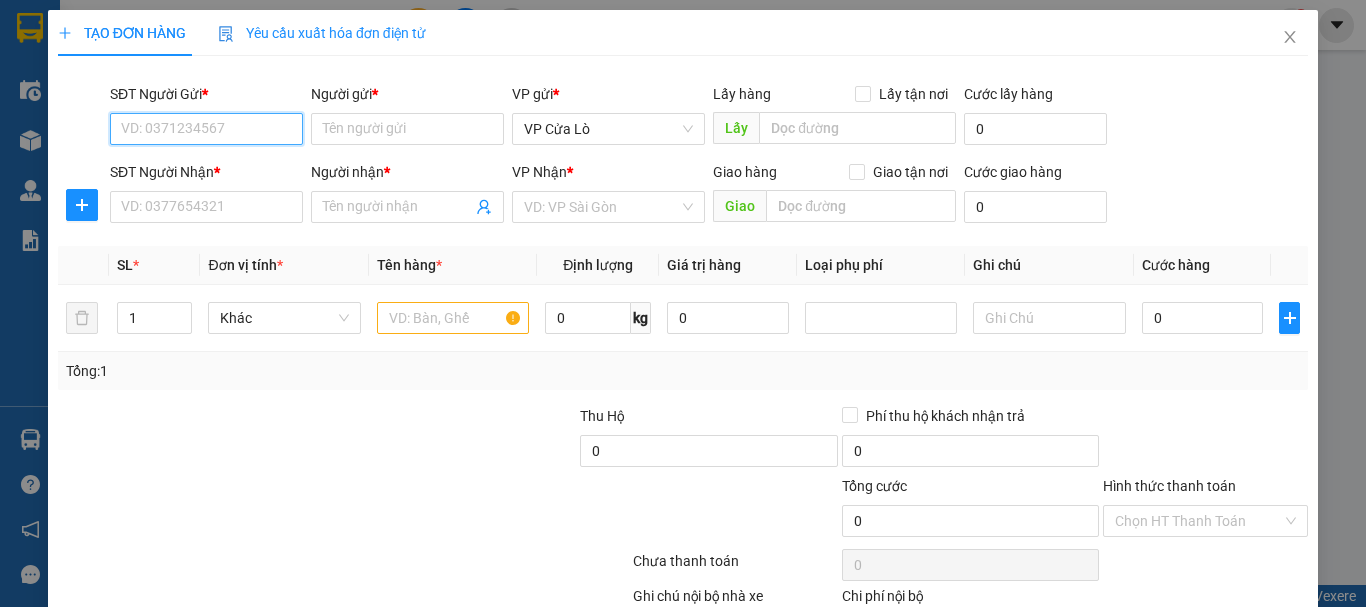 click on "SĐT Người Gửi  *" at bounding box center (206, 129) 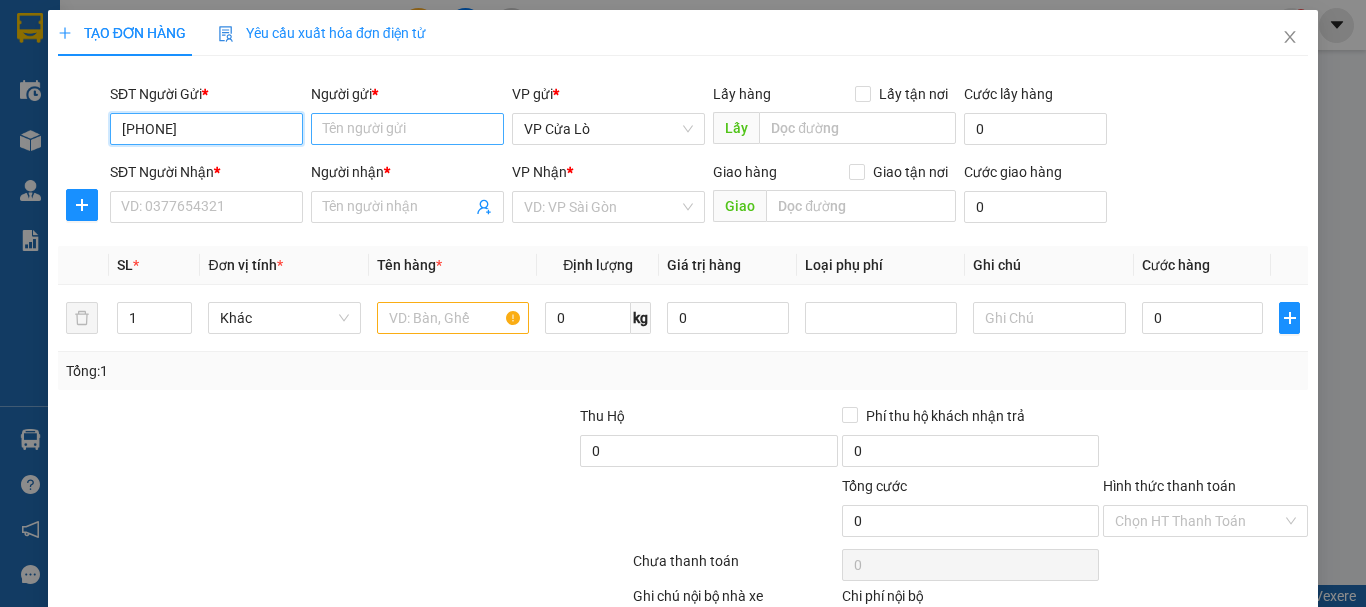 type on "0962602206" 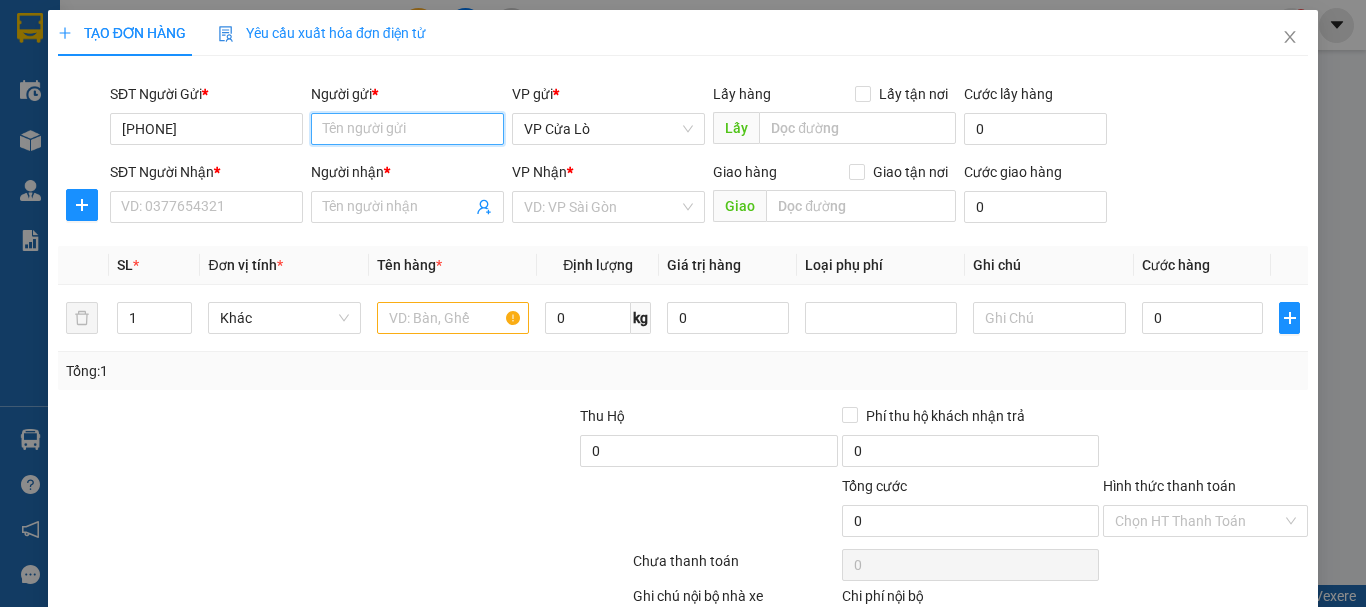 click on "Người gửi  *" at bounding box center (407, 129) 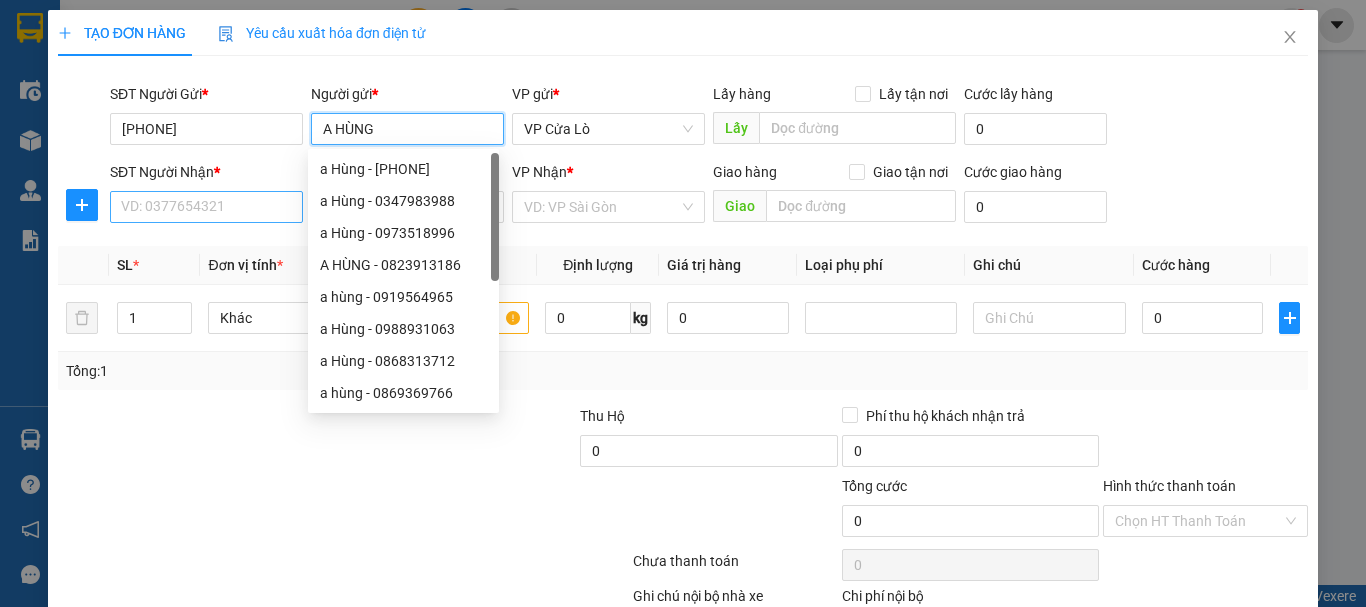 type on "A HÙNG" 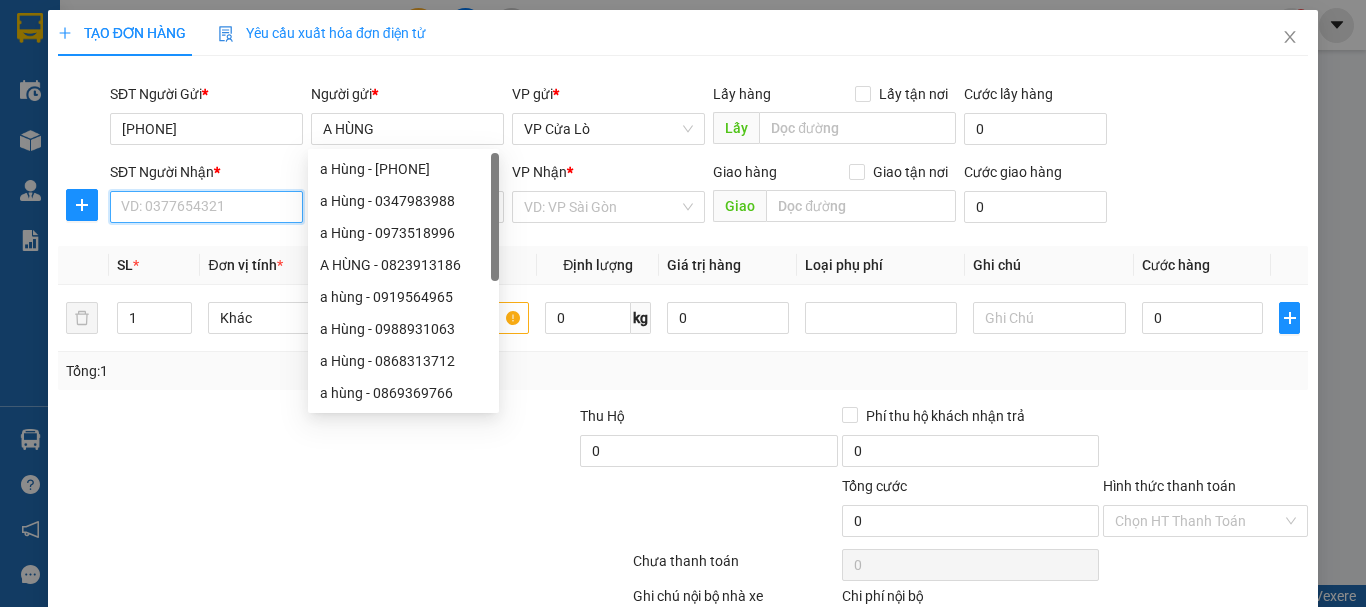 click on "SĐT Người Nhận  *" at bounding box center (206, 207) 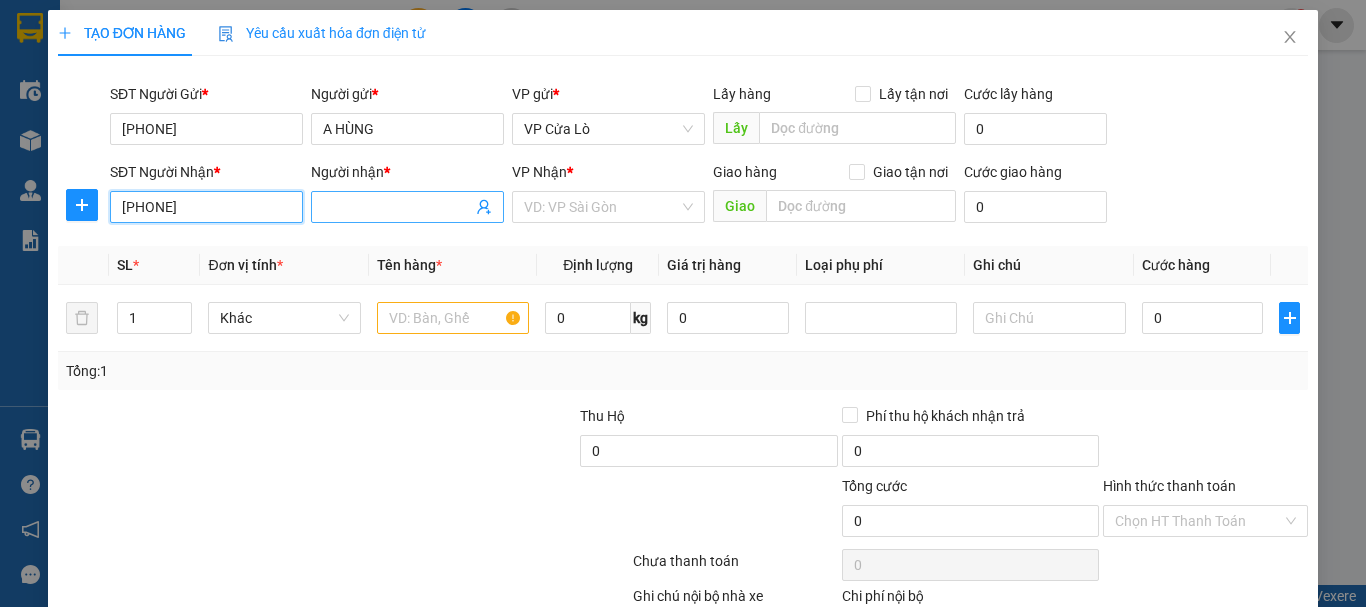 type on "0398679297" 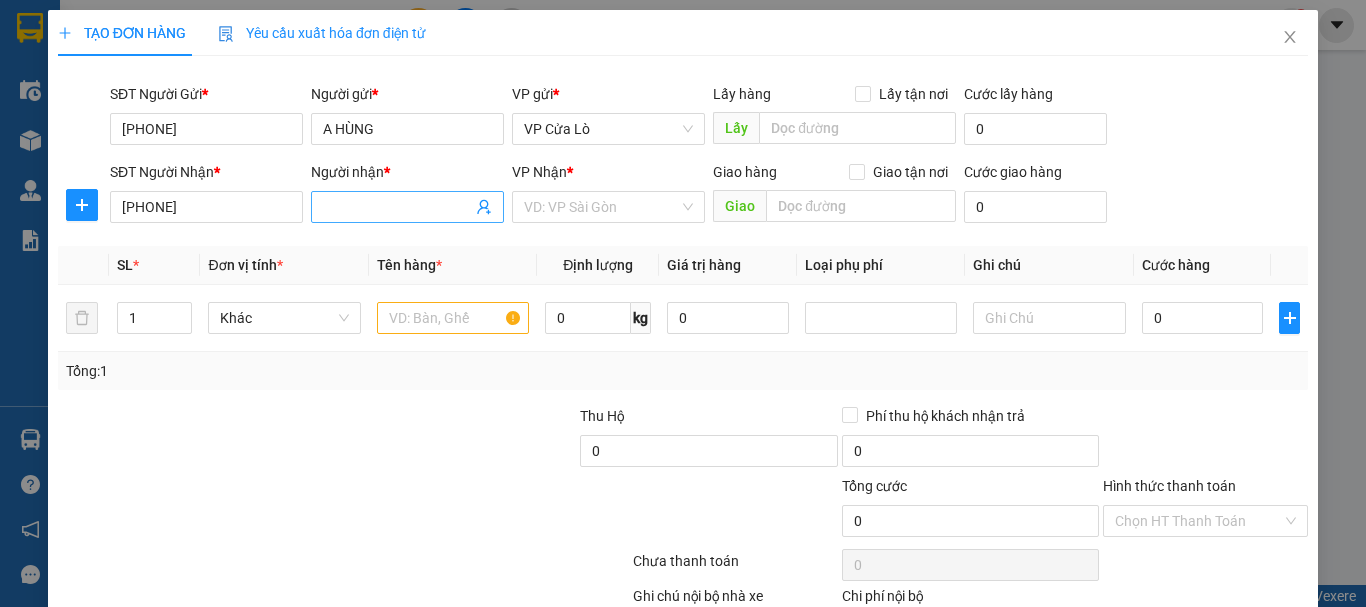 click on "Người nhận  *" at bounding box center (397, 207) 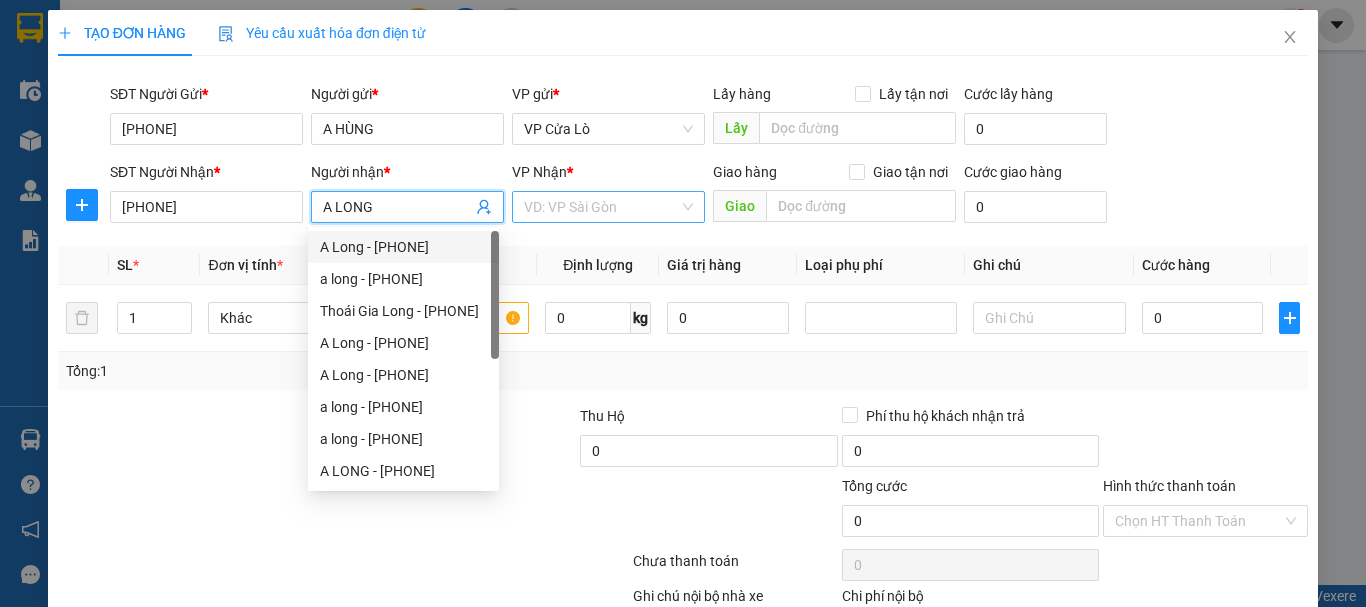 type on "A LONG" 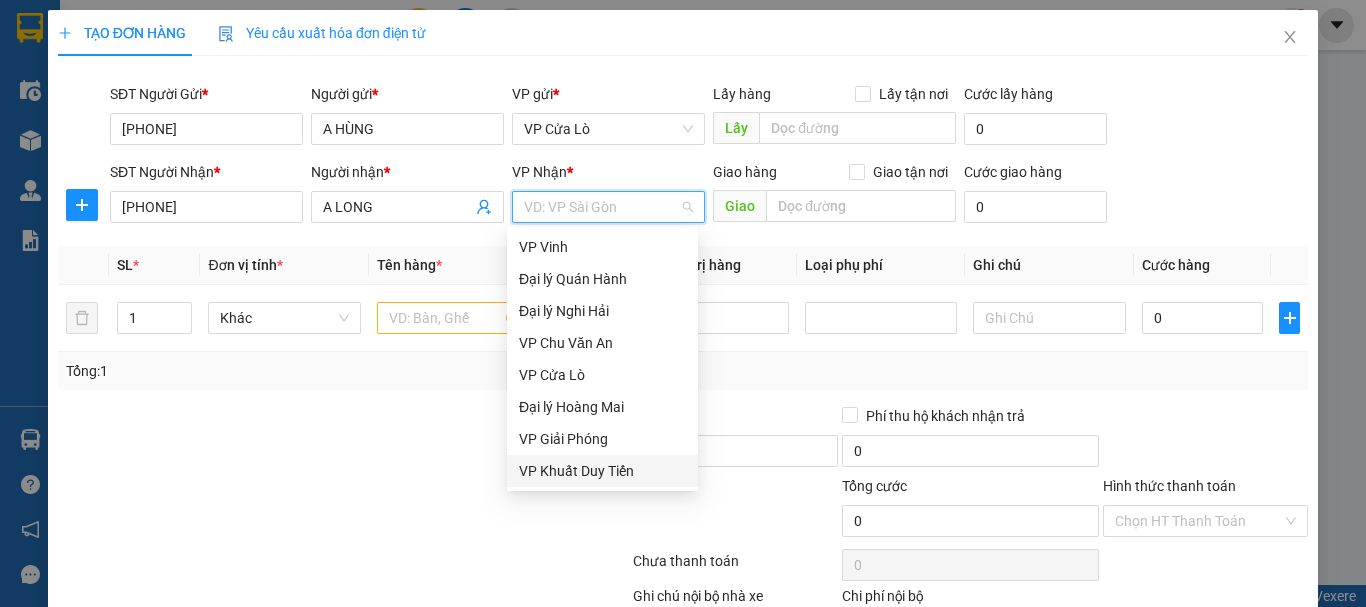 click on "VP Khuất Duy Tiến" at bounding box center [602, 471] 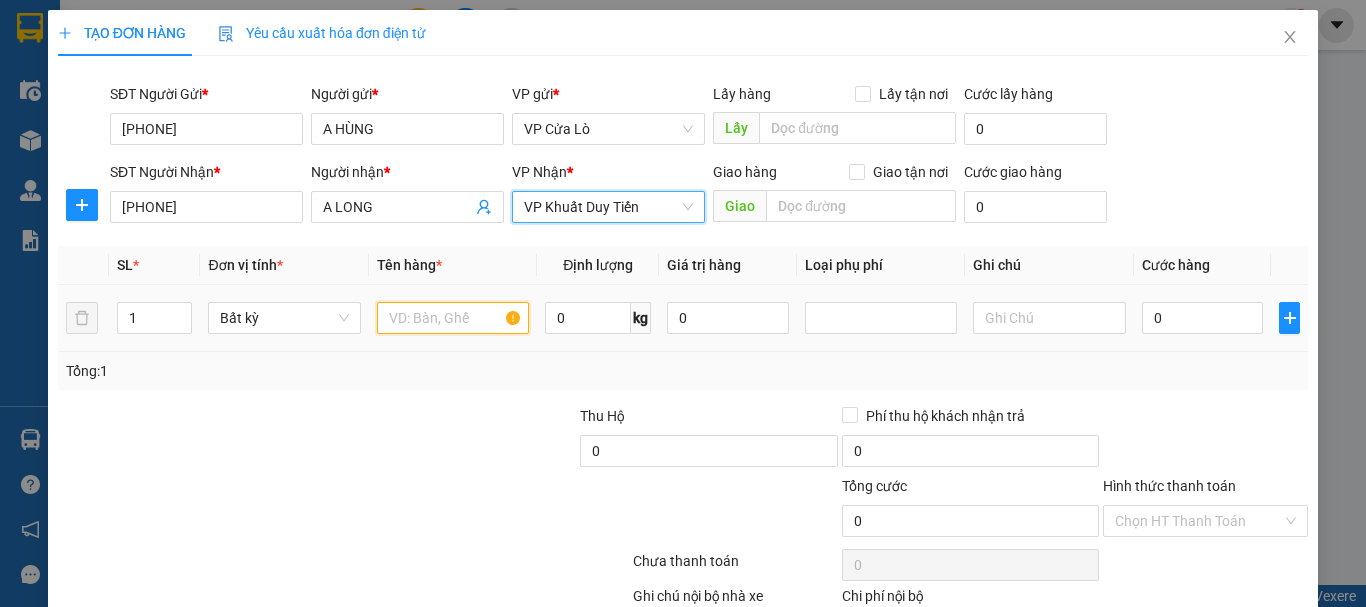 click at bounding box center [453, 318] 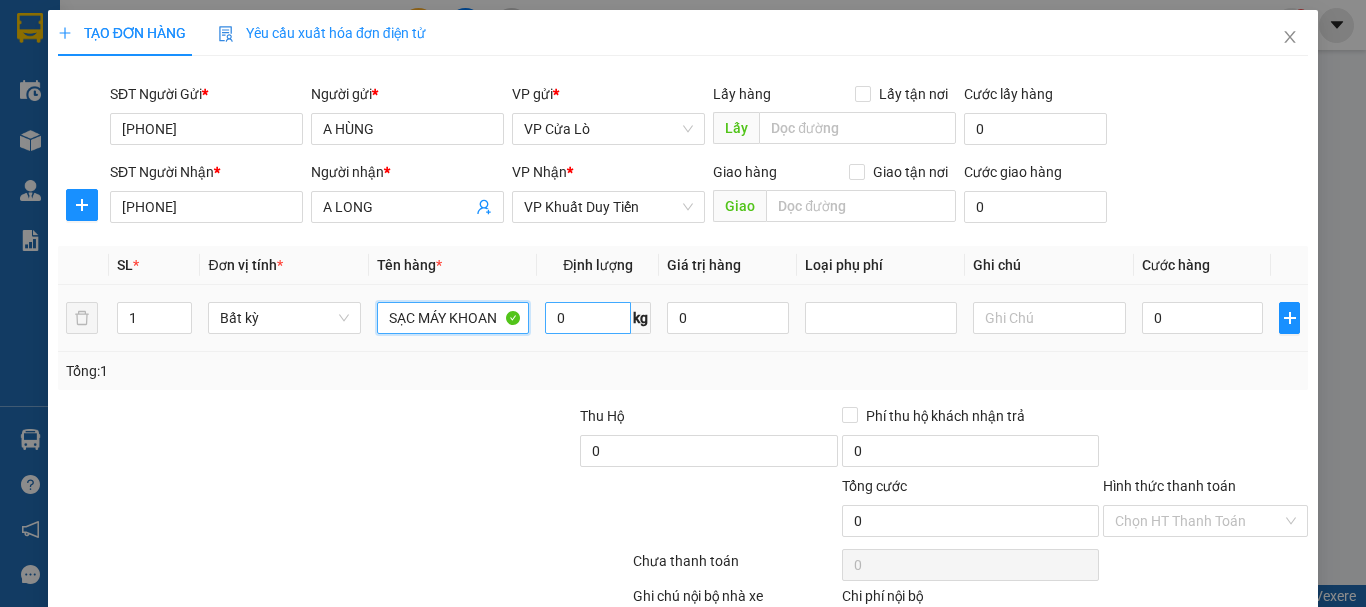 type on "SẠC MÁY KHOAN" 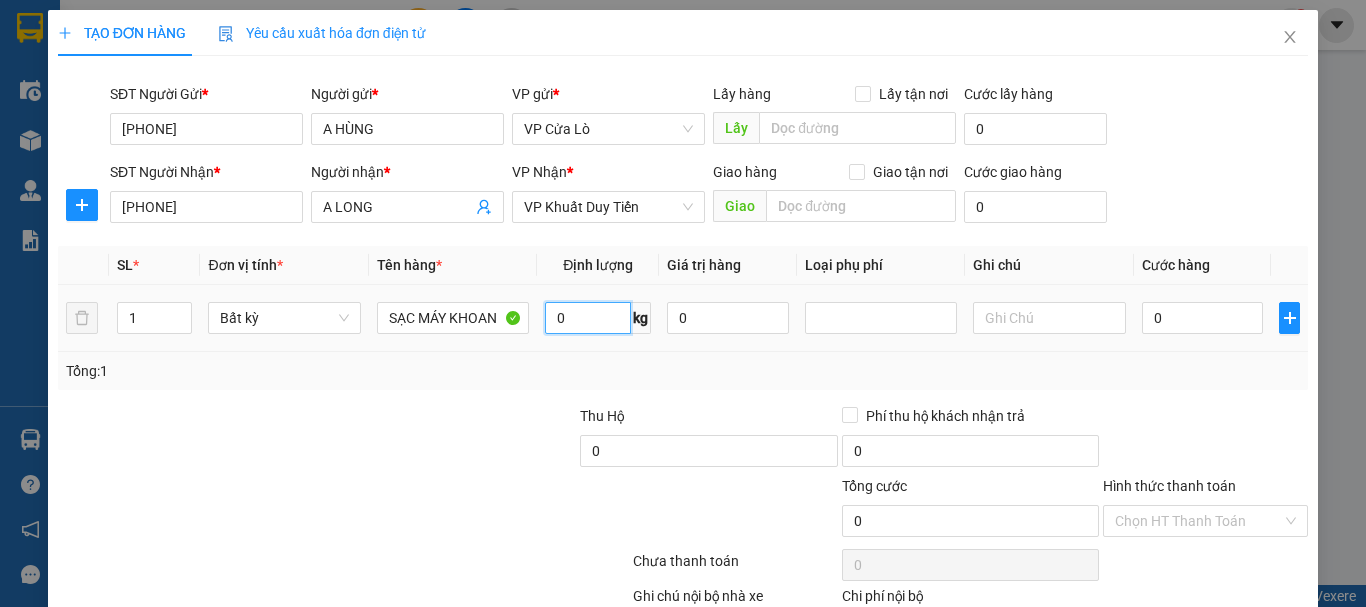 click on "0" at bounding box center (588, 318) 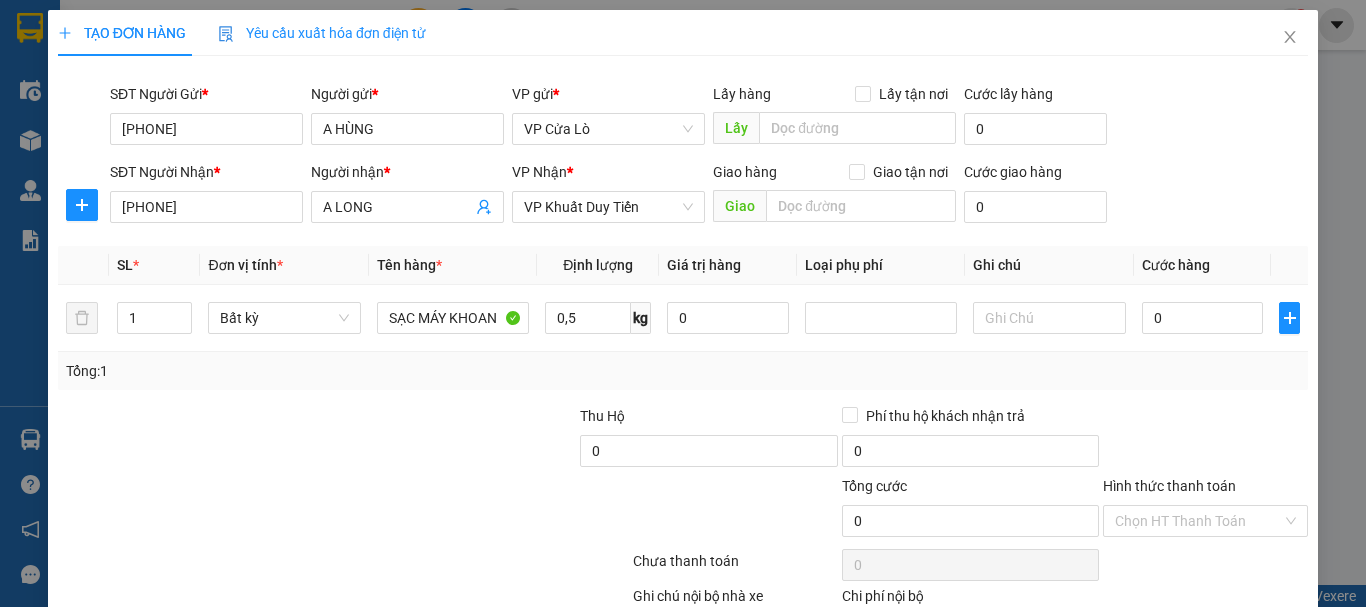 click at bounding box center (447, 440) 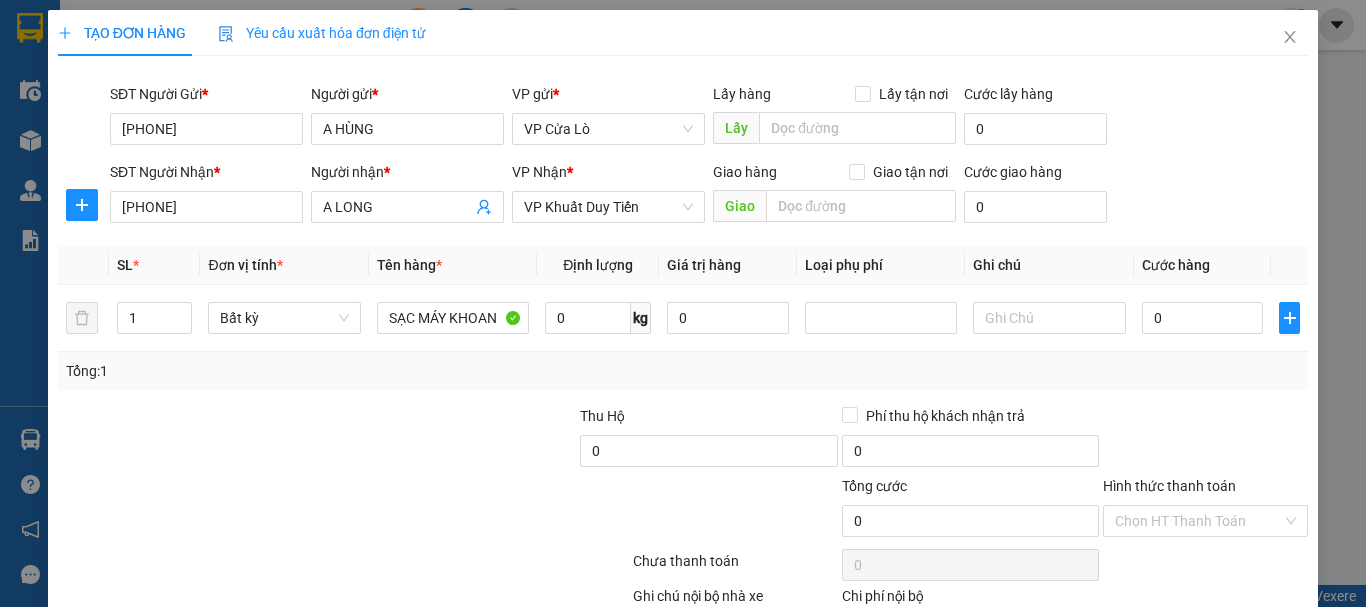 click at bounding box center [447, 440] 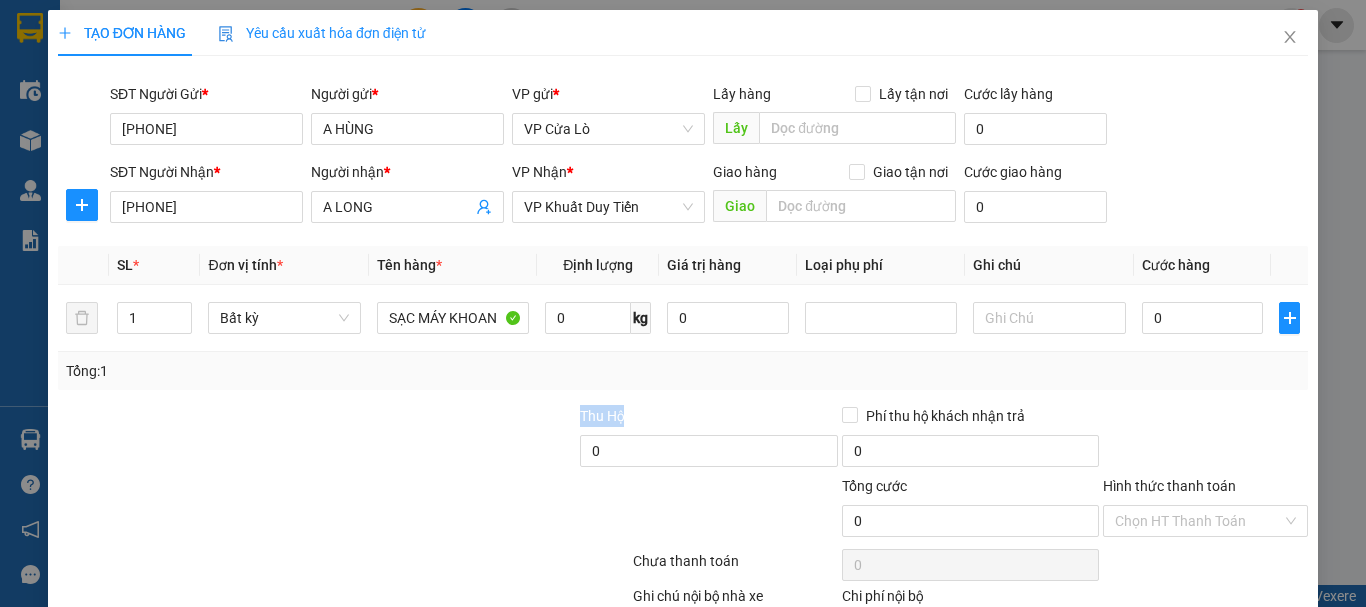 click on "Transit Pickup Surcharge Ids Transit Deliver Surcharge Ids Transit Deliver Surcharge Transit Deliver Surcharge Gói vận chuyển  * Tiêu chuẩn SĐT Người Gửi  * 0962602206 Người gửi  * A HÙNG VP gửi  * VP Cửa Lò Lấy hàng Lấy tận nơi Lấy Cước lấy hàng 0 SĐT Người Nhận  * 0398679297 Người nhận  * A LONG VP Nhận  * VP Khuất Duy Tiến Giao hàng Giao tận nơi Giao Cước giao hàng 0 SL  * Đơn vị tính  * Tên hàng  * Định lượng Giá trị hàng Loại phụ phí Ghi chú Cước hàng                     1 Bất kỳ SẠC MÁY KHOAN 0 kg 0   0 Tổng:  1 Thu Hộ 0 Phí thu hộ khách nhận trả 0 Tổng cước 0 Hình thức thanh toán Chọn HT Thanh Toán Số tiền thu trước 0 Chưa thanh toán 0 Chọn HT Thanh Toán Ghi chú nội bộ nhà xe Chi phí nội bộ 0 Lưu nháp Xóa Thông tin Lưu Lưu và In" at bounding box center (683, 383) 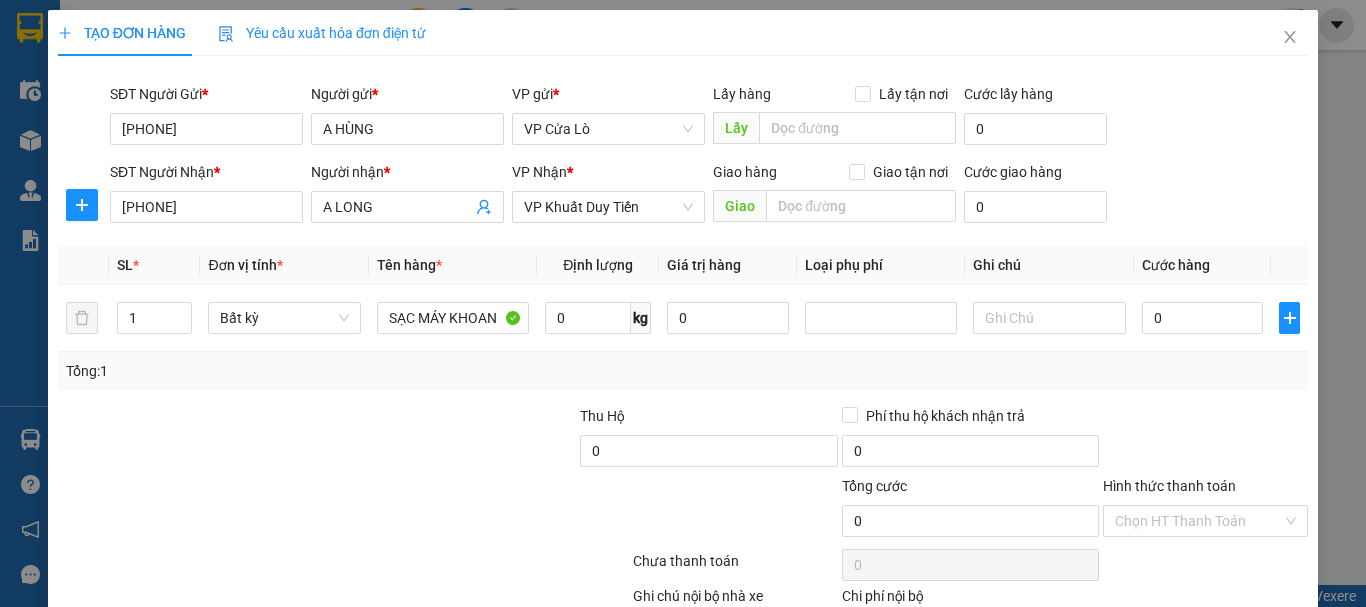 click on "Tổng:  1" at bounding box center (683, 371) 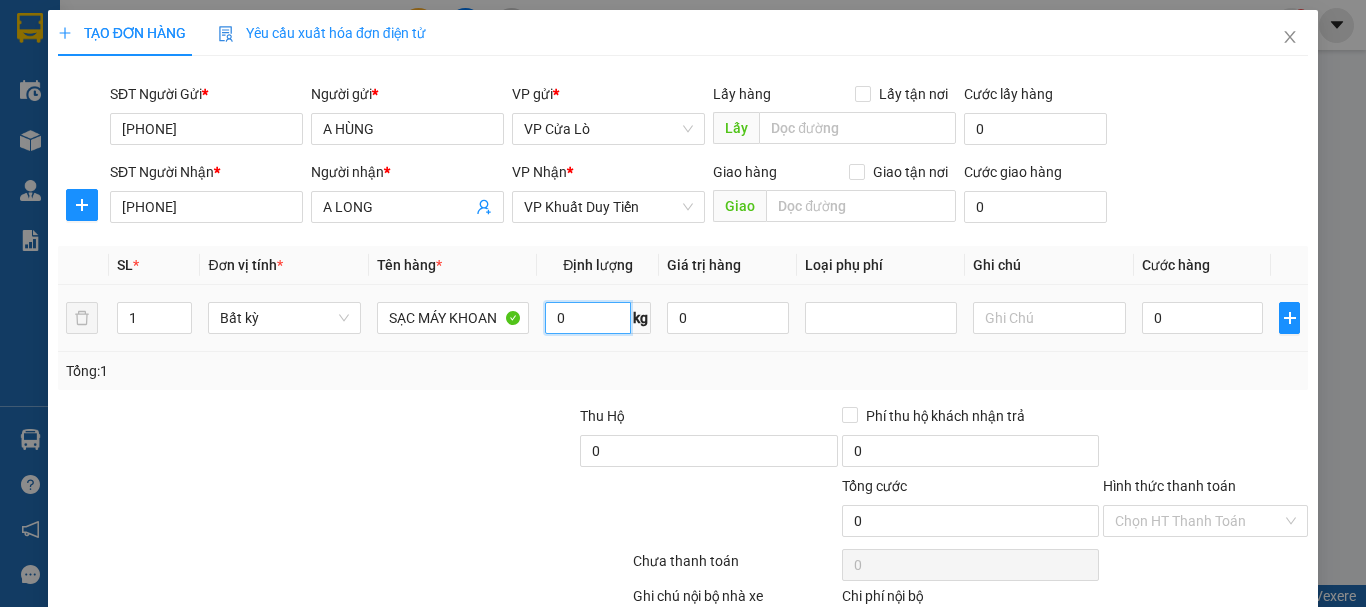 click on "0" at bounding box center (588, 318) 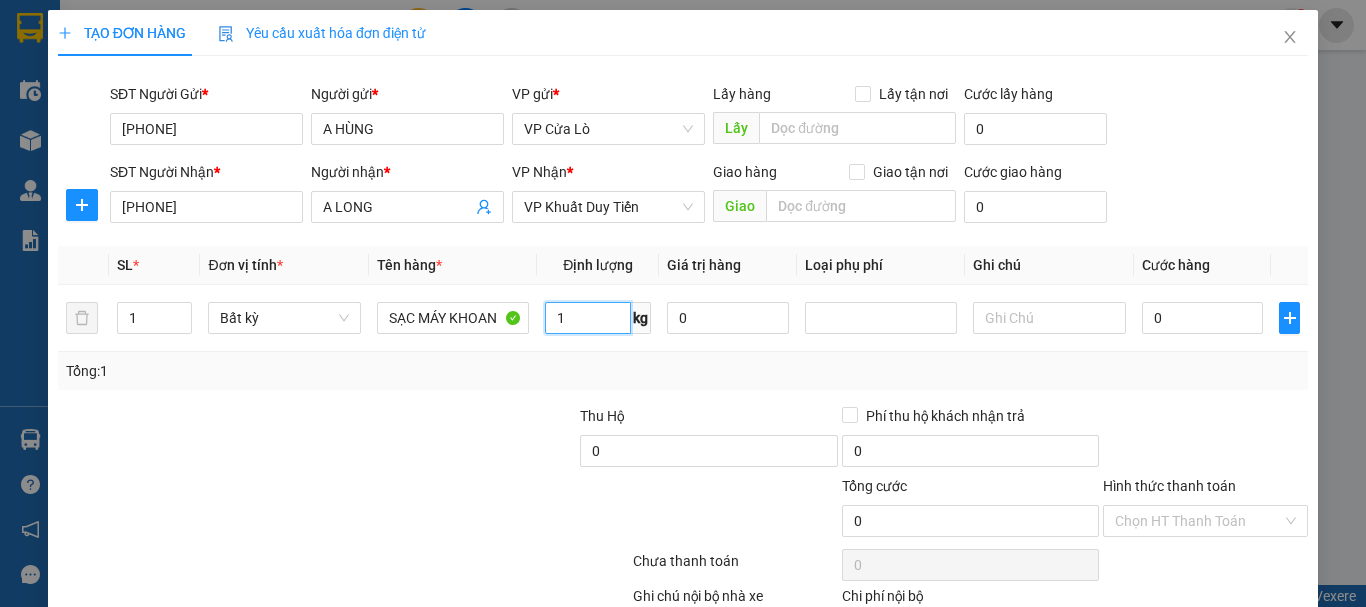 type on "1" 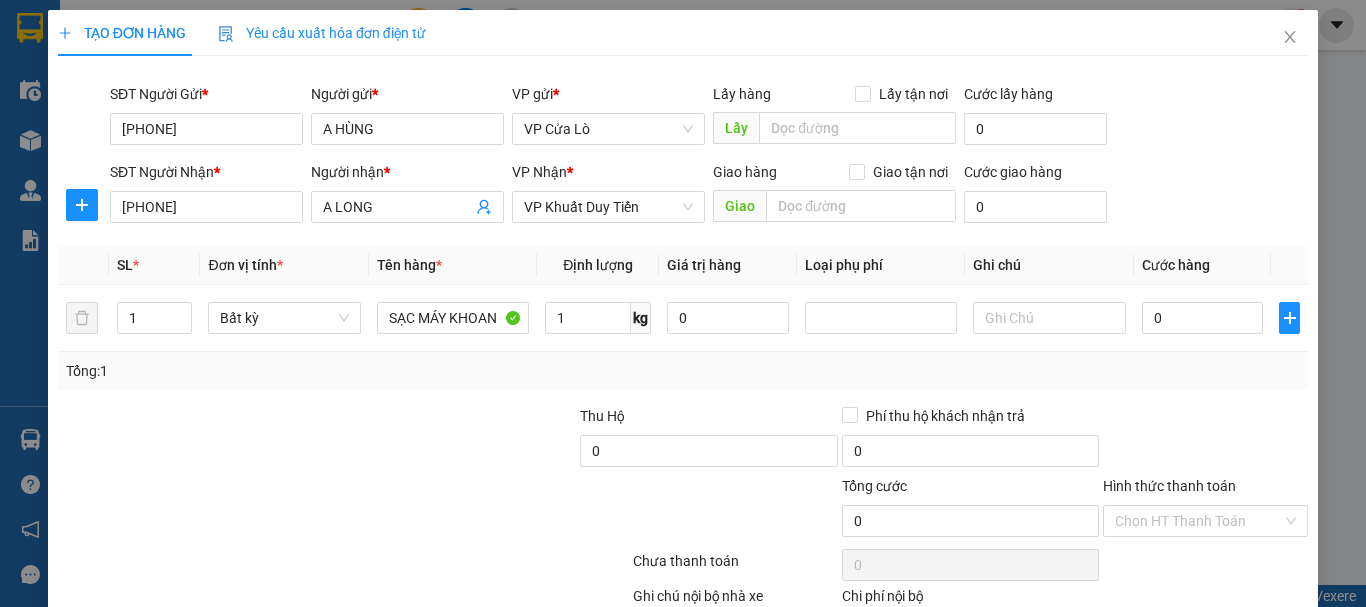 click on "Tổng:  1" at bounding box center [683, 371] 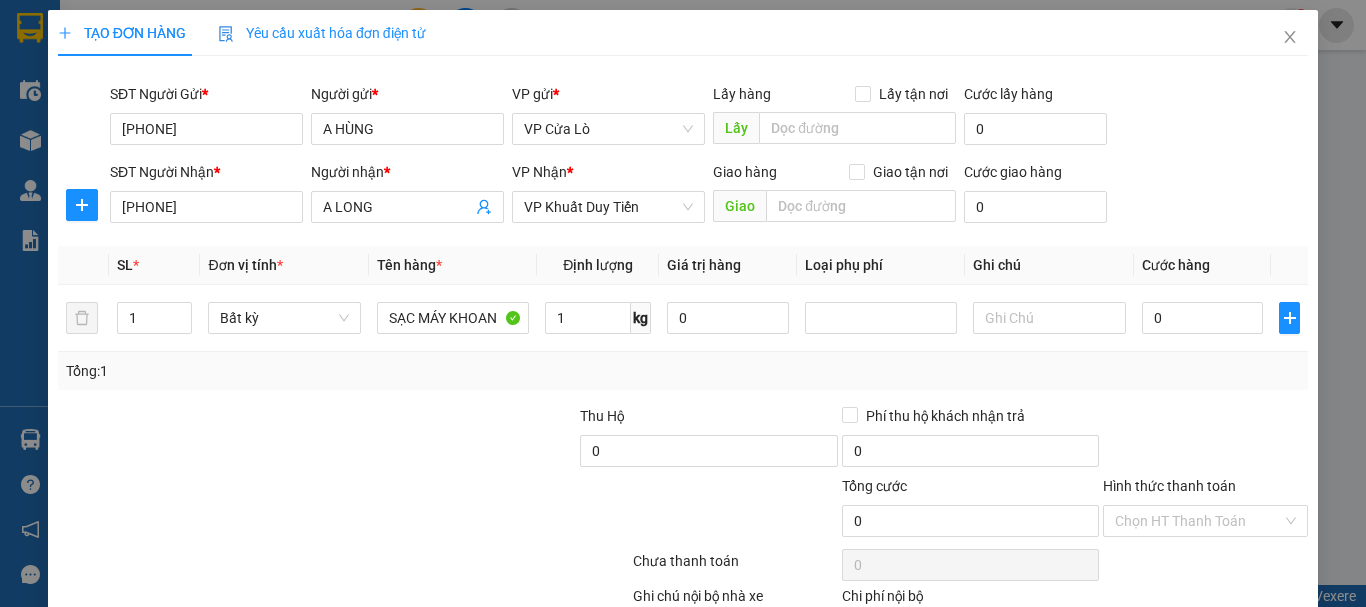 click on "Tổng:  1" at bounding box center [683, 371] 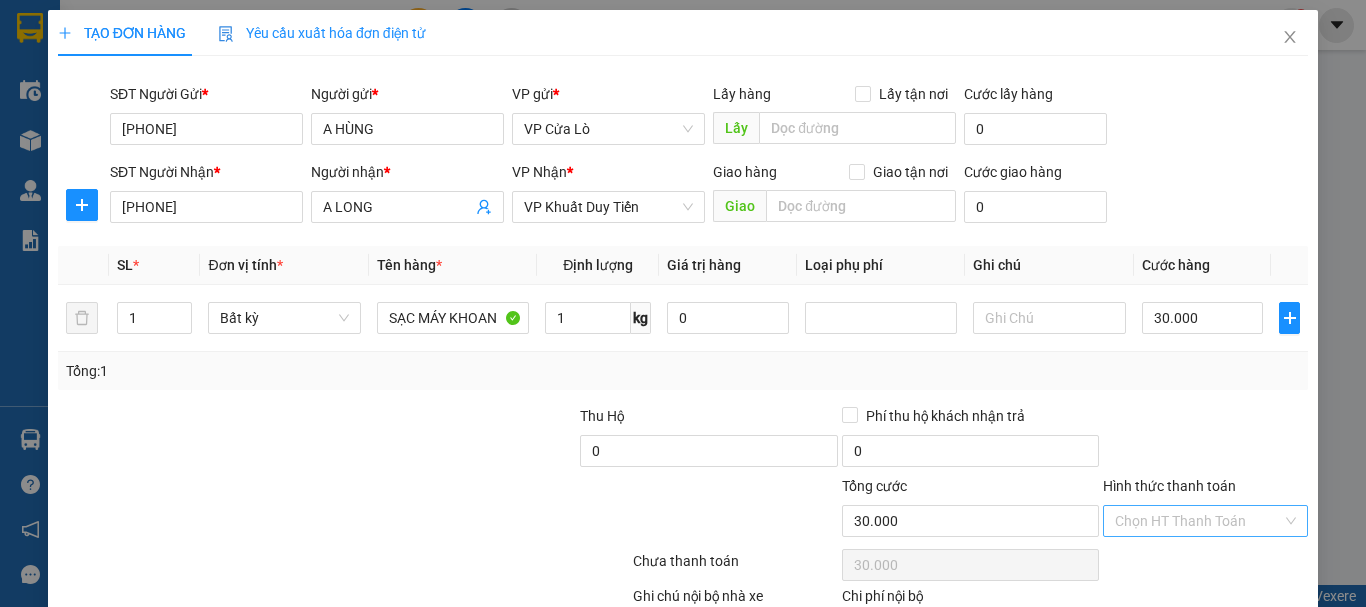 click on "Hình thức thanh toán" at bounding box center (1198, 521) 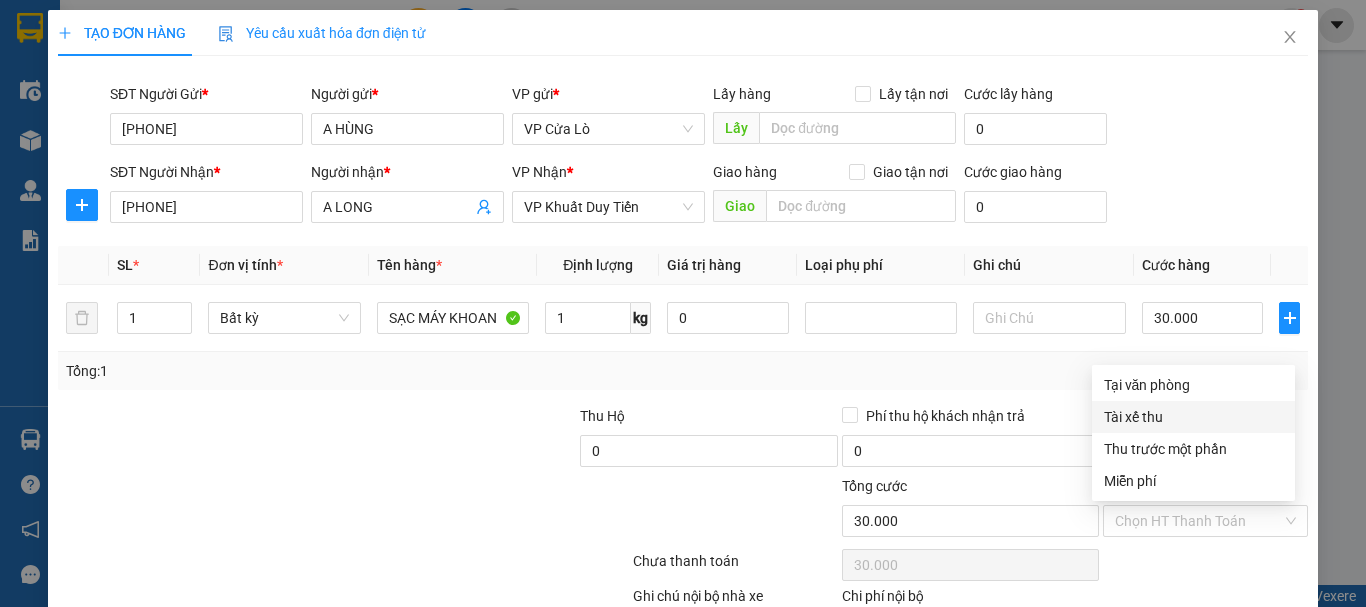 click on "Tổng:  1" at bounding box center [683, 371] 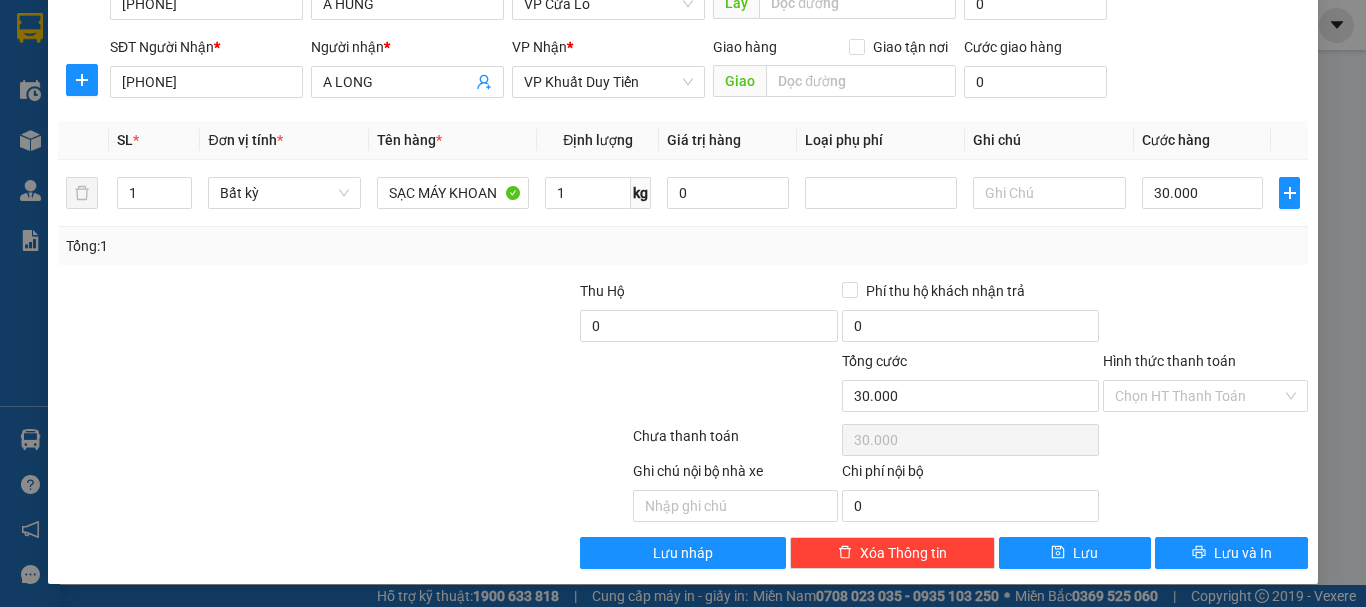 scroll, scrollTop: 126, scrollLeft: 0, axis: vertical 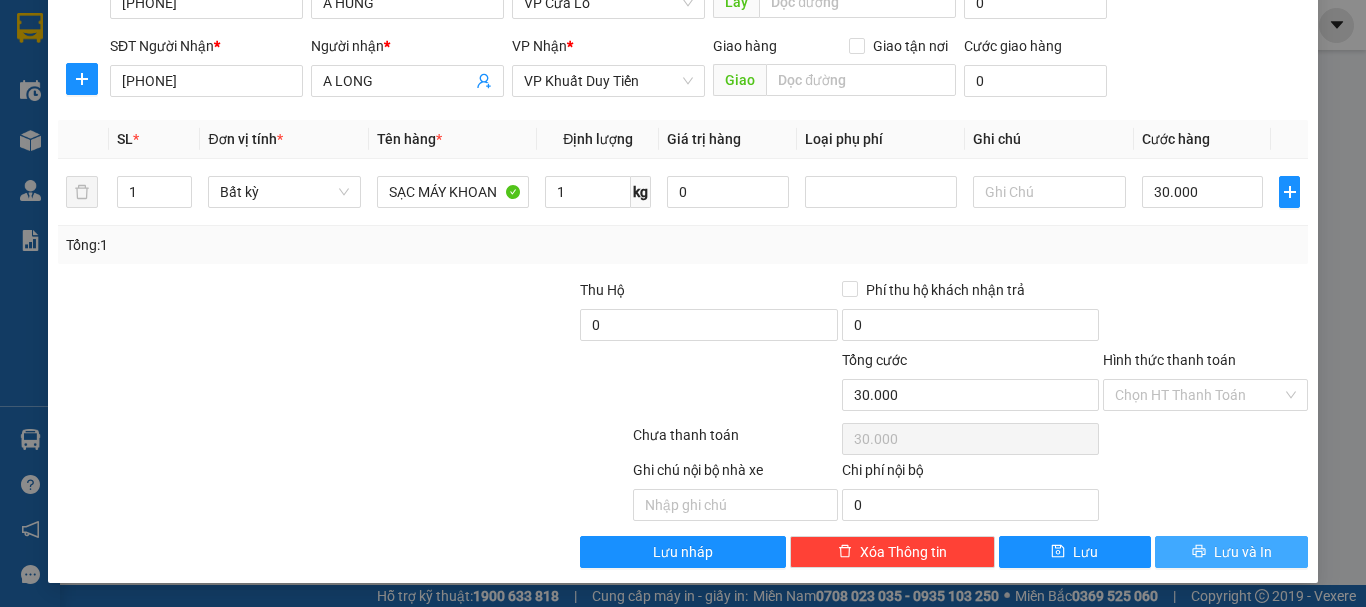 click 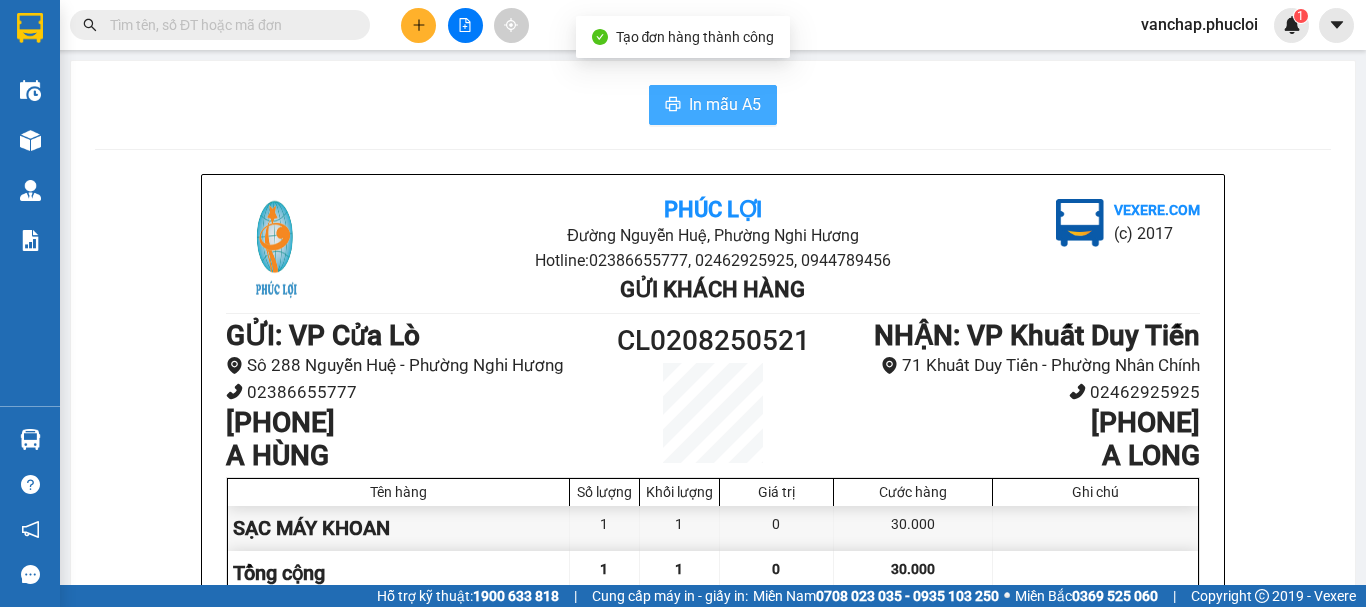 click on "In mẫu A5" at bounding box center [725, 104] 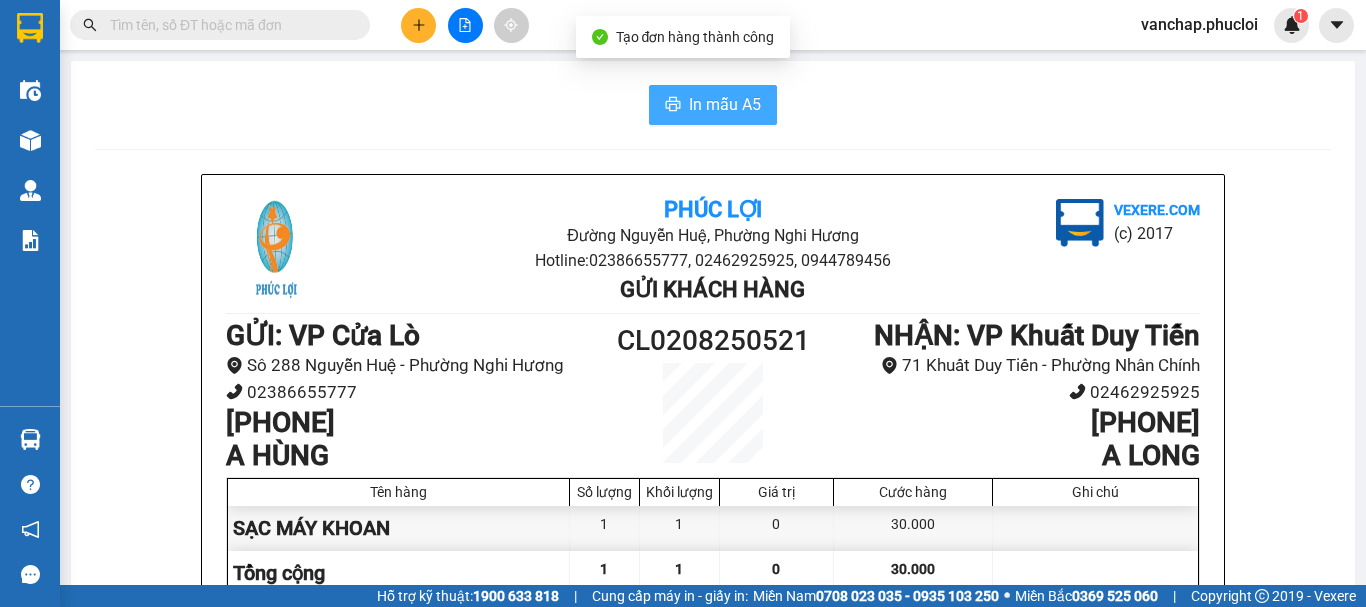 scroll, scrollTop: 0, scrollLeft: 0, axis: both 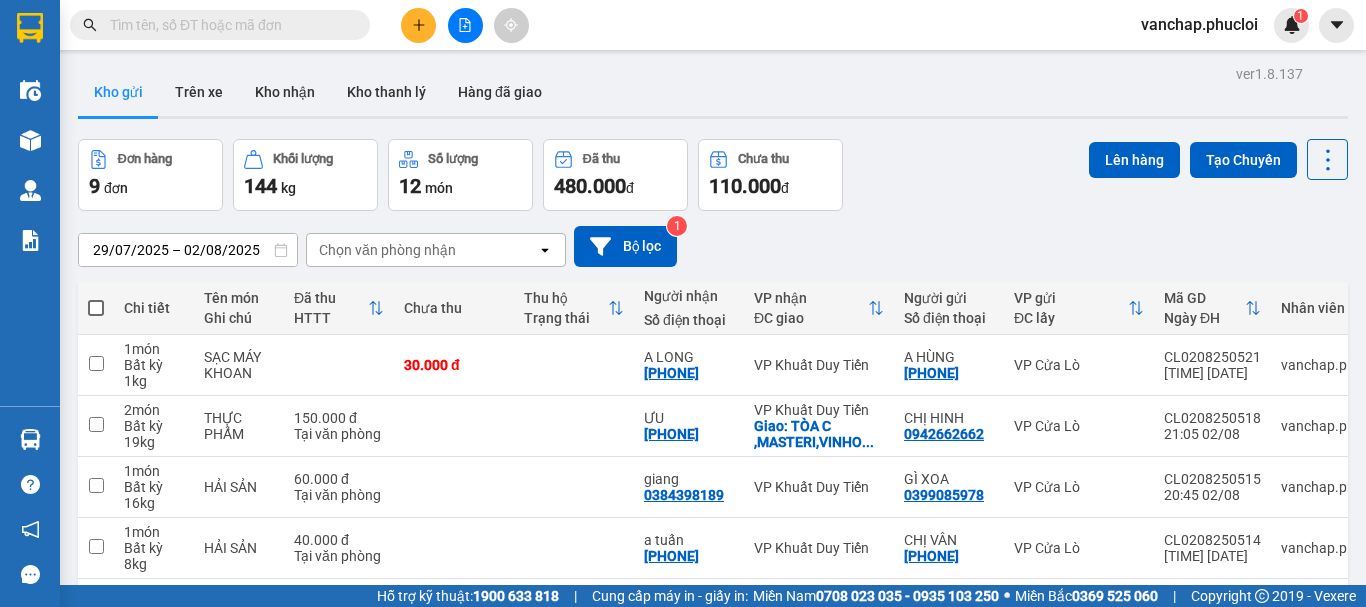 click at bounding box center [96, 308] 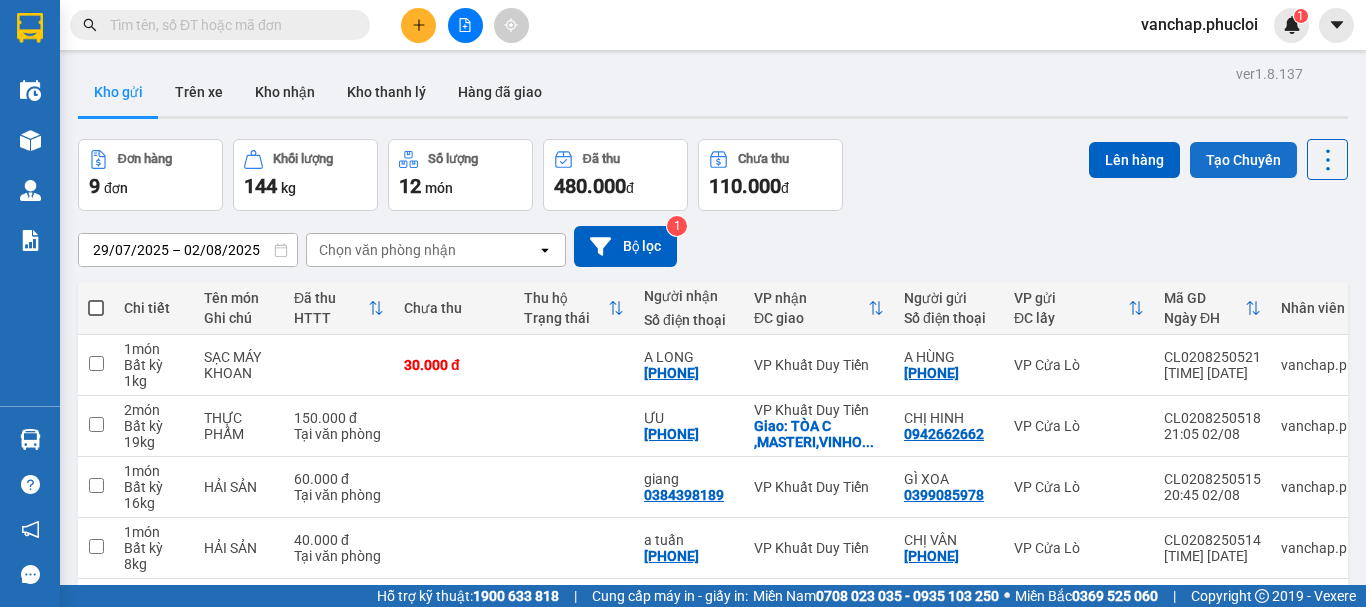 click on "Tạo Chuyến" at bounding box center (1243, 160) 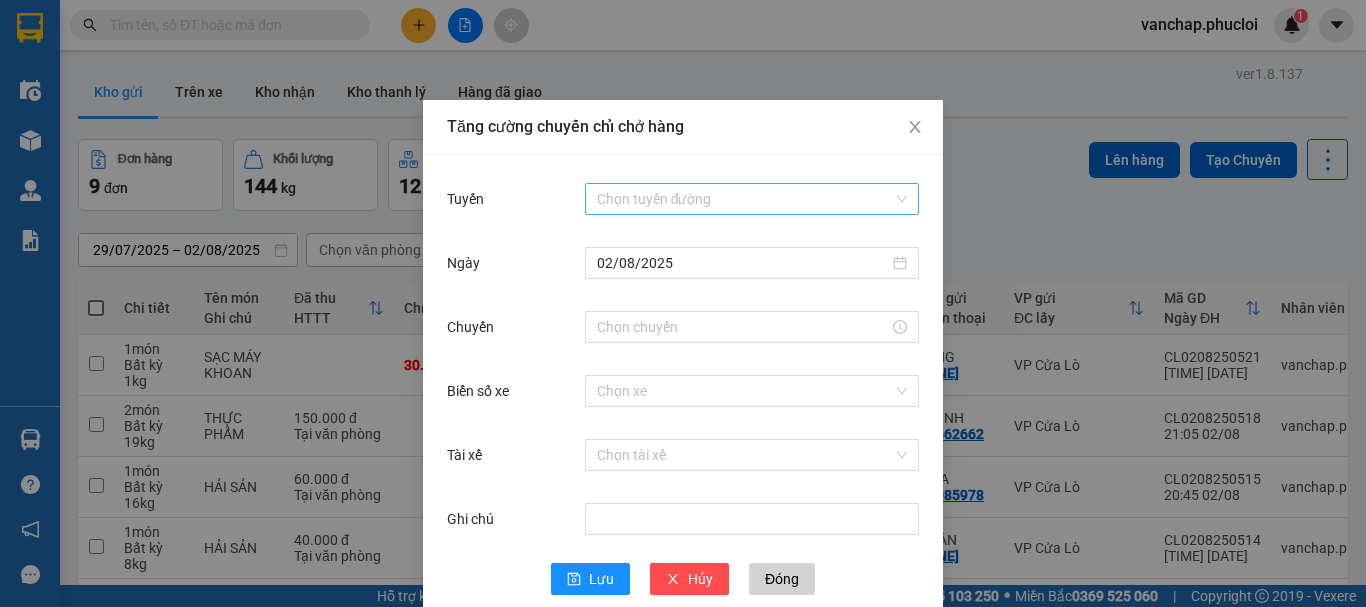 click on "Tuyến" at bounding box center [745, 199] 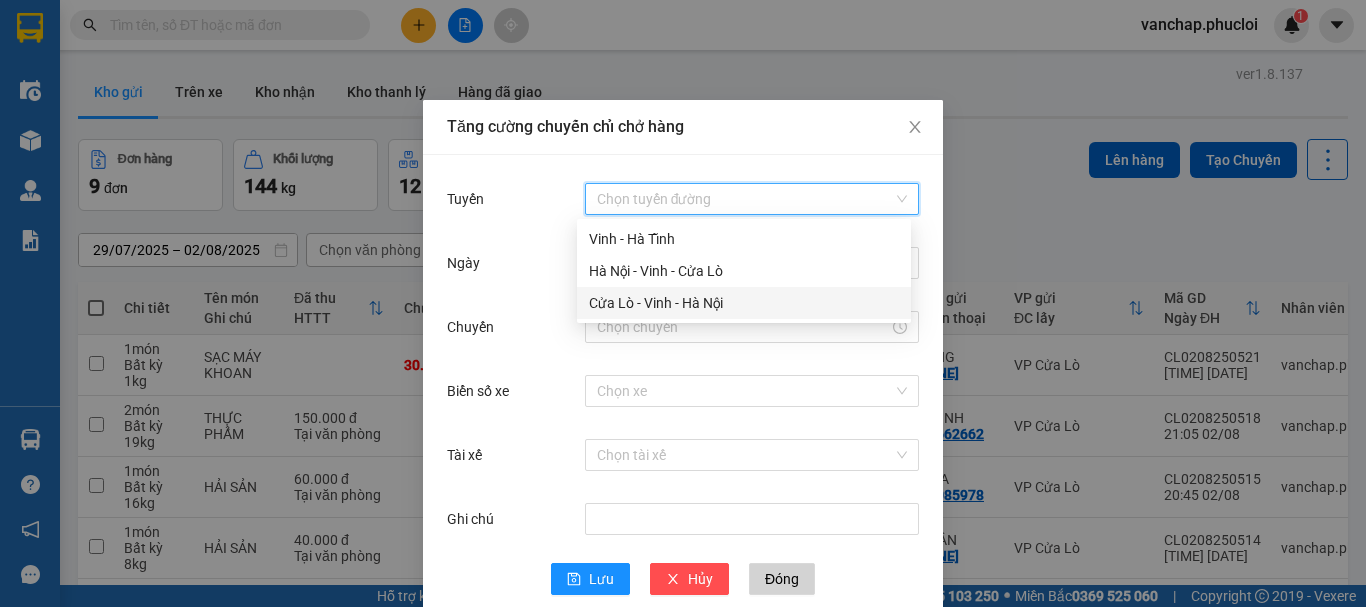 click on "Cửa Lò - Vinh - Hà Nội" at bounding box center (744, 303) 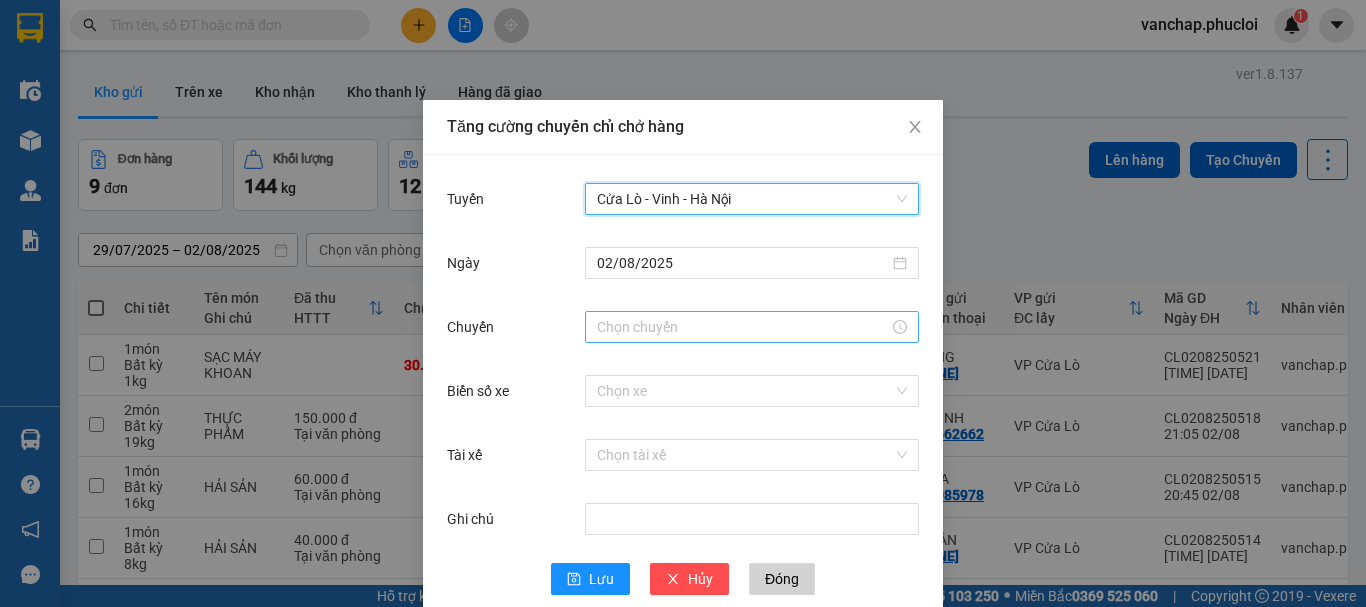 click on "Chuyến" at bounding box center [743, 327] 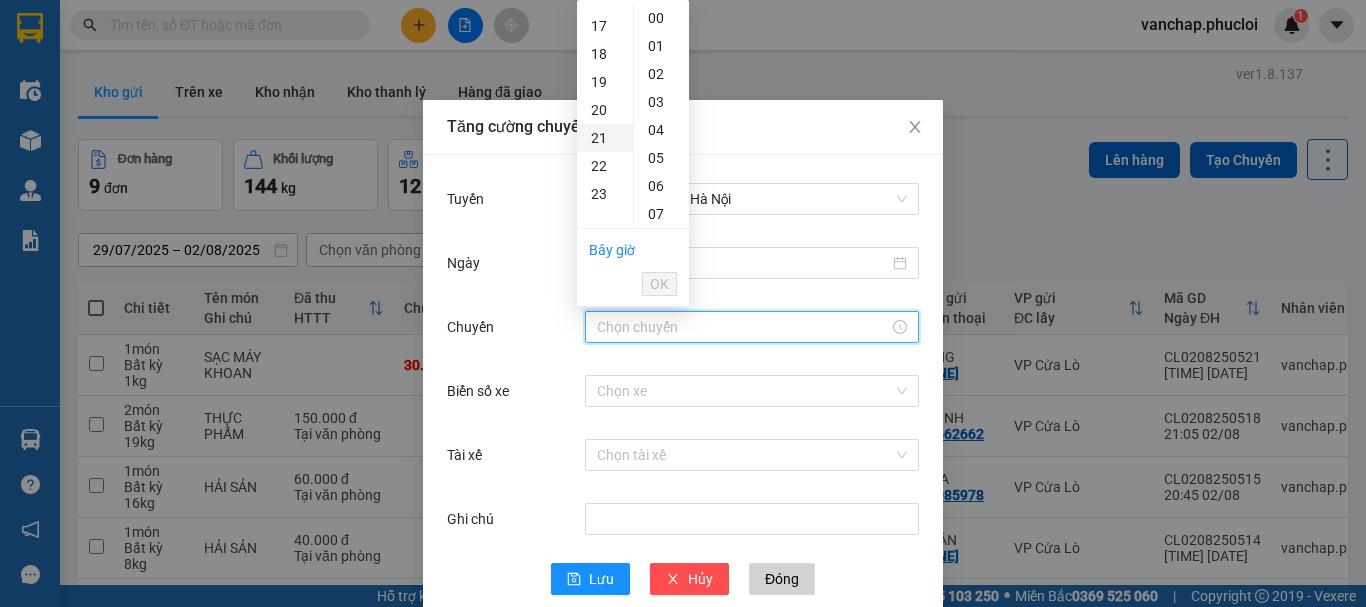 scroll, scrollTop: 500, scrollLeft: 0, axis: vertical 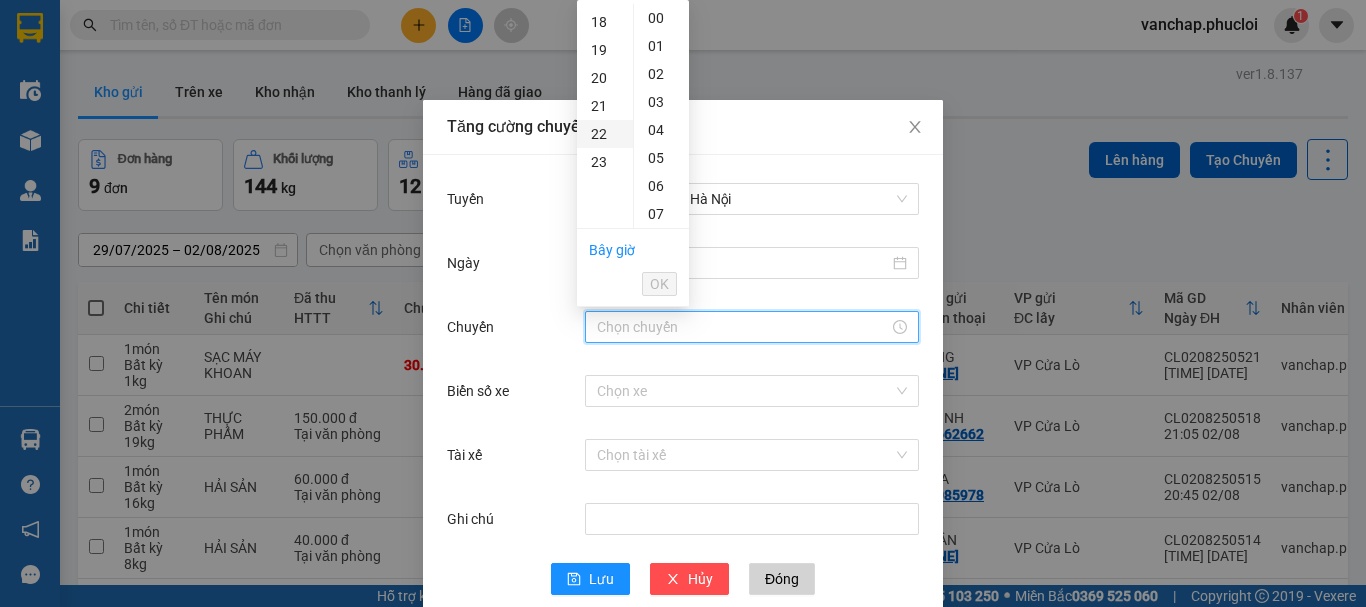click on "22" at bounding box center (605, 134) 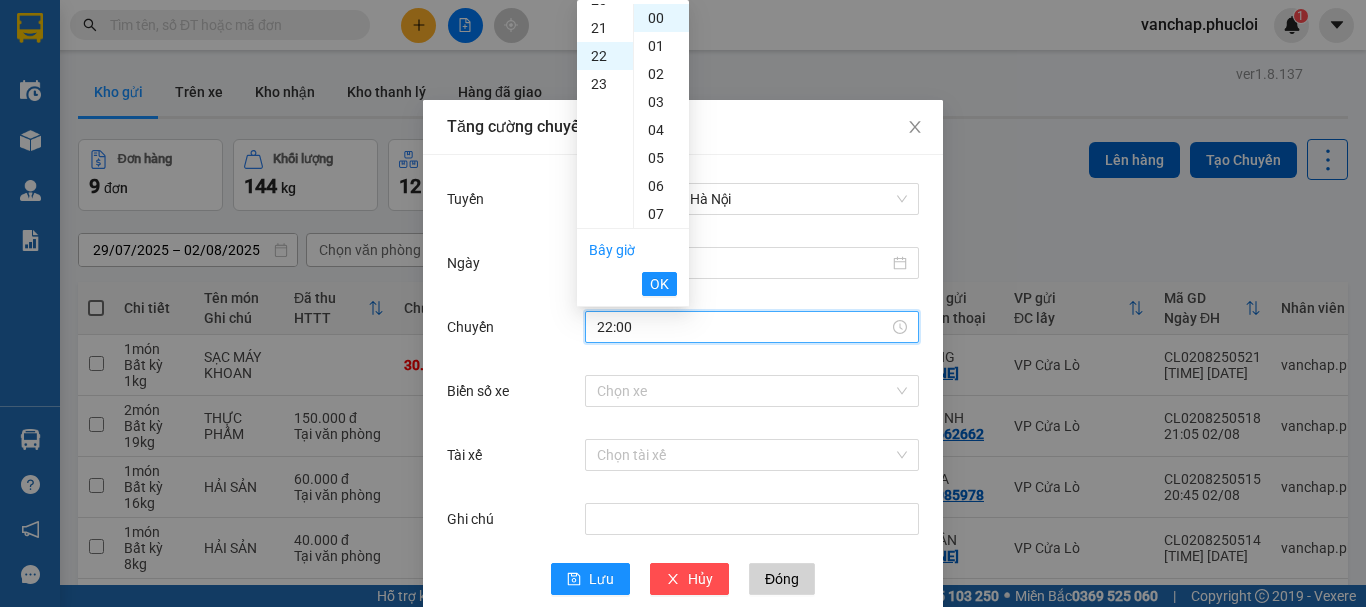 scroll, scrollTop: 616, scrollLeft: 0, axis: vertical 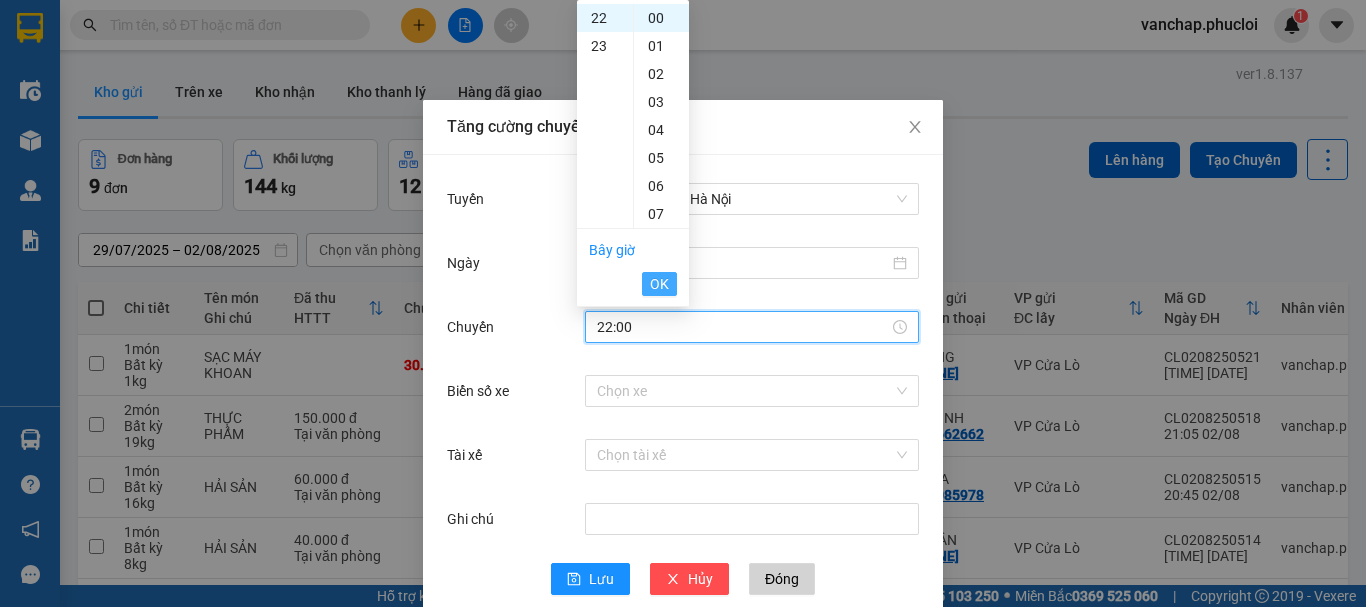click on "OK" at bounding box center (659, 284) 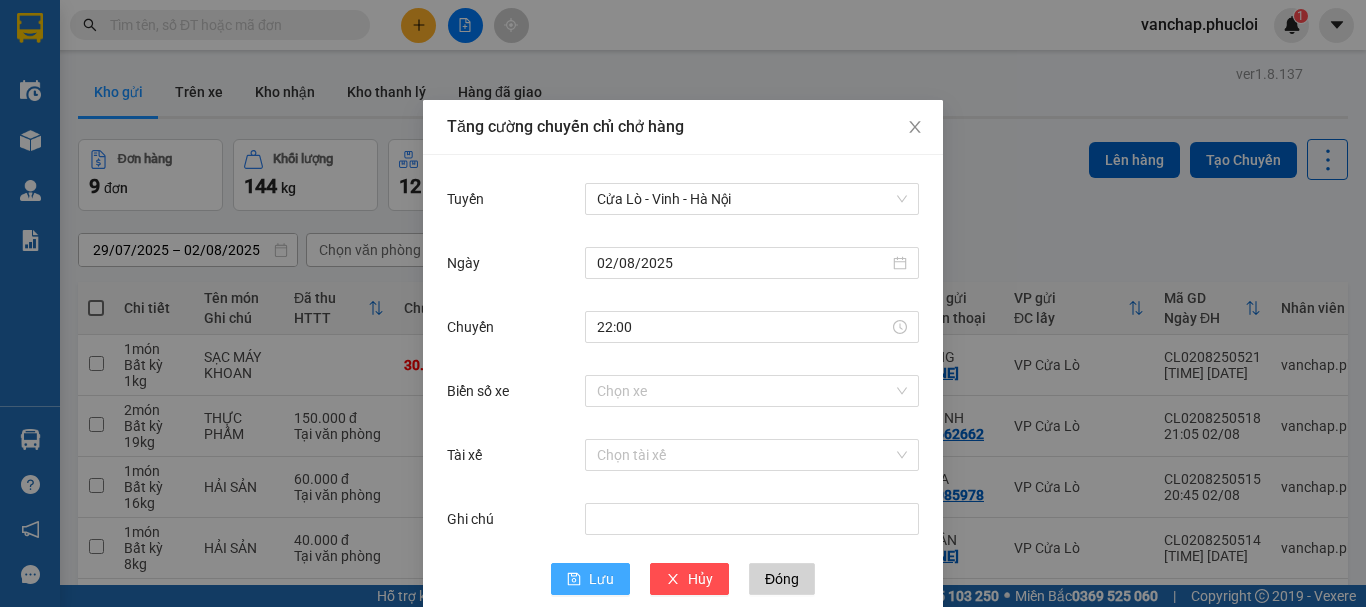drag, startPoint x: 574, startPoint y: 574, endPoint x: 556, endPoint y: 568, distance: 18.973665 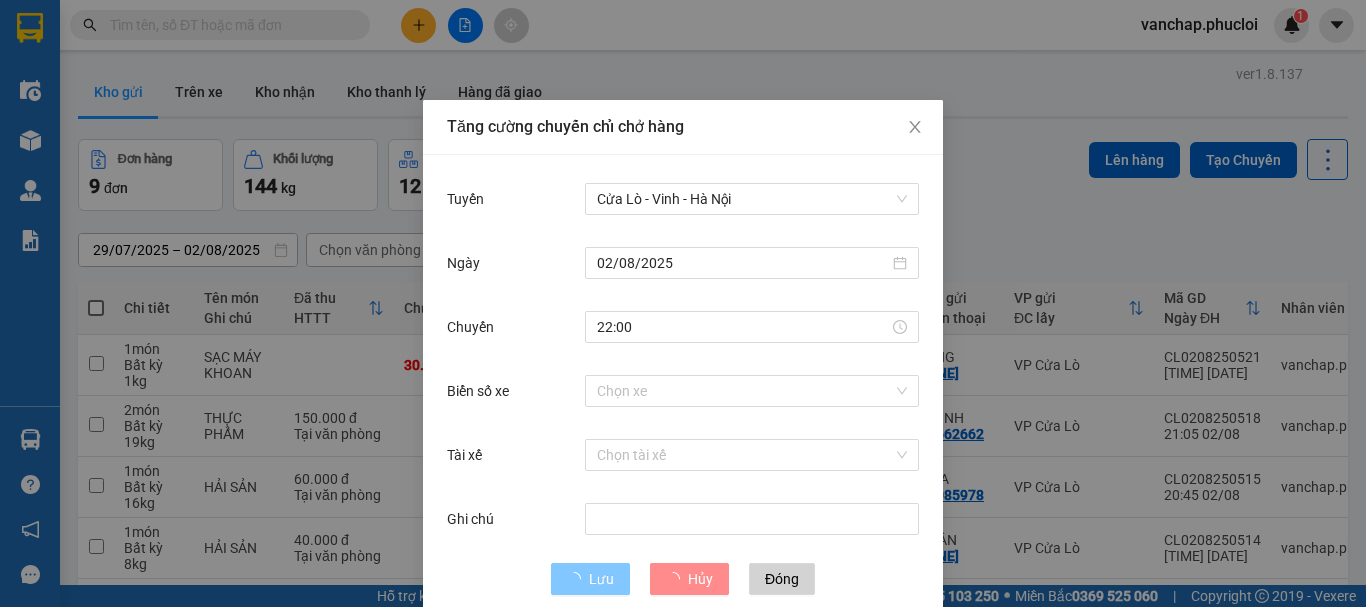 type 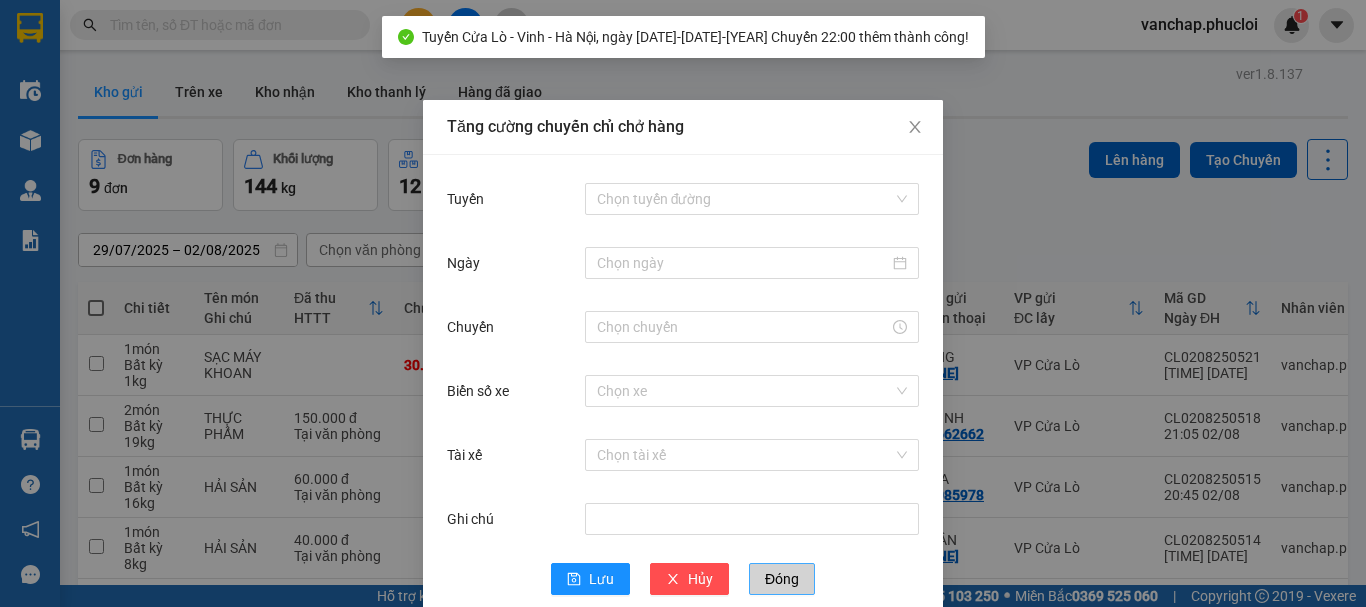 click on "Đóng" at bounding box center (782, 579) 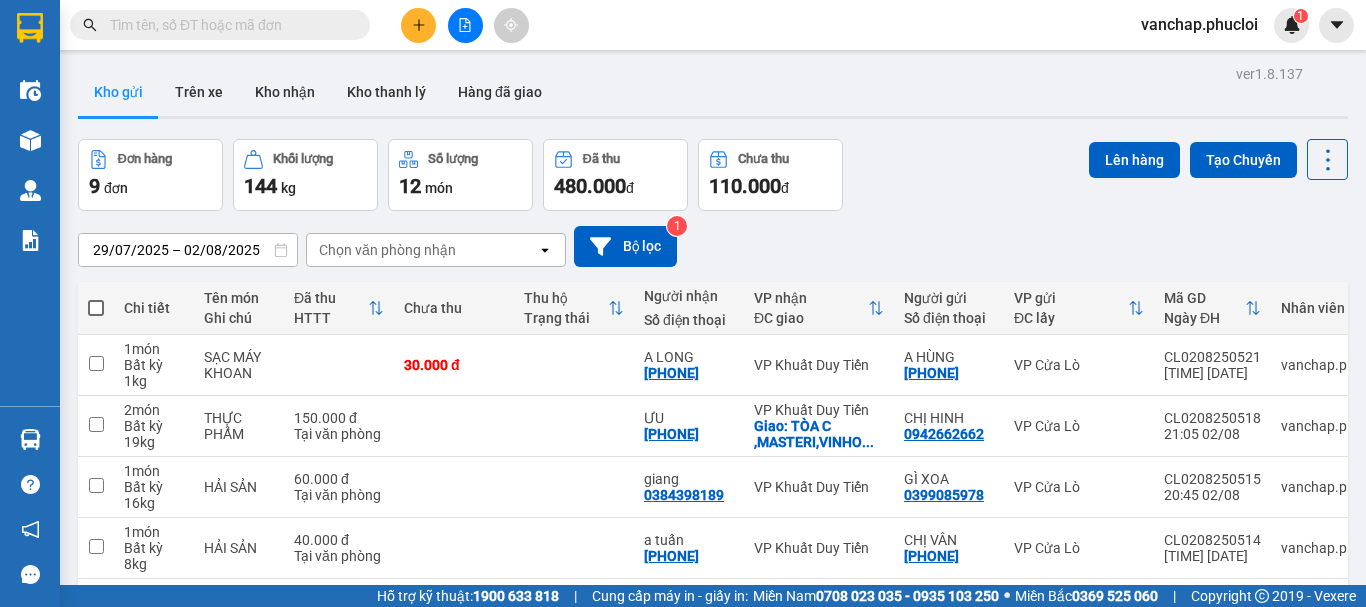 click at bounding box center (96, 308) 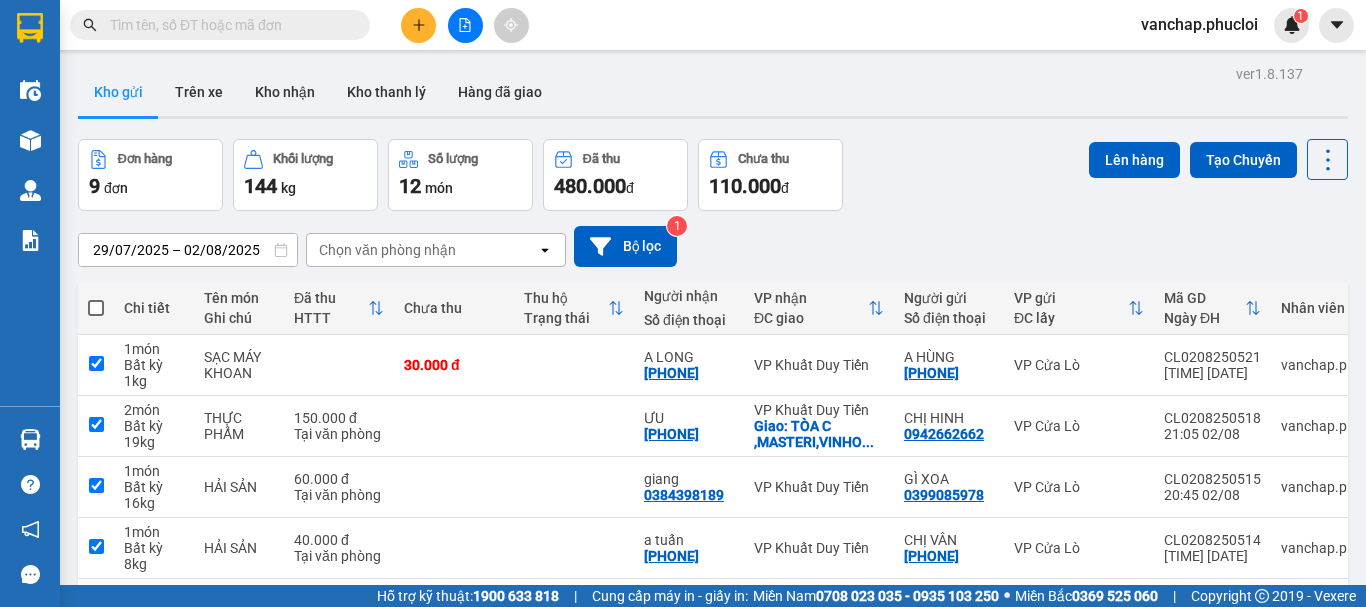checkbox on "true" 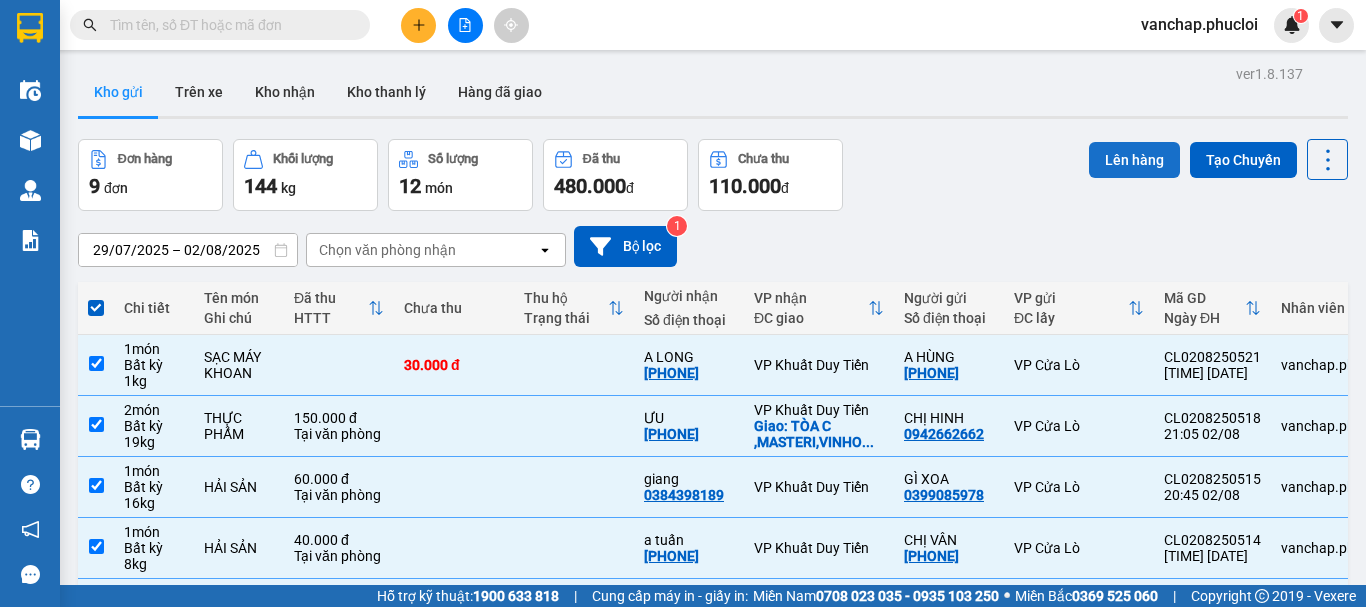 click on "Lên hàng" at bounding box center (1134, 160) 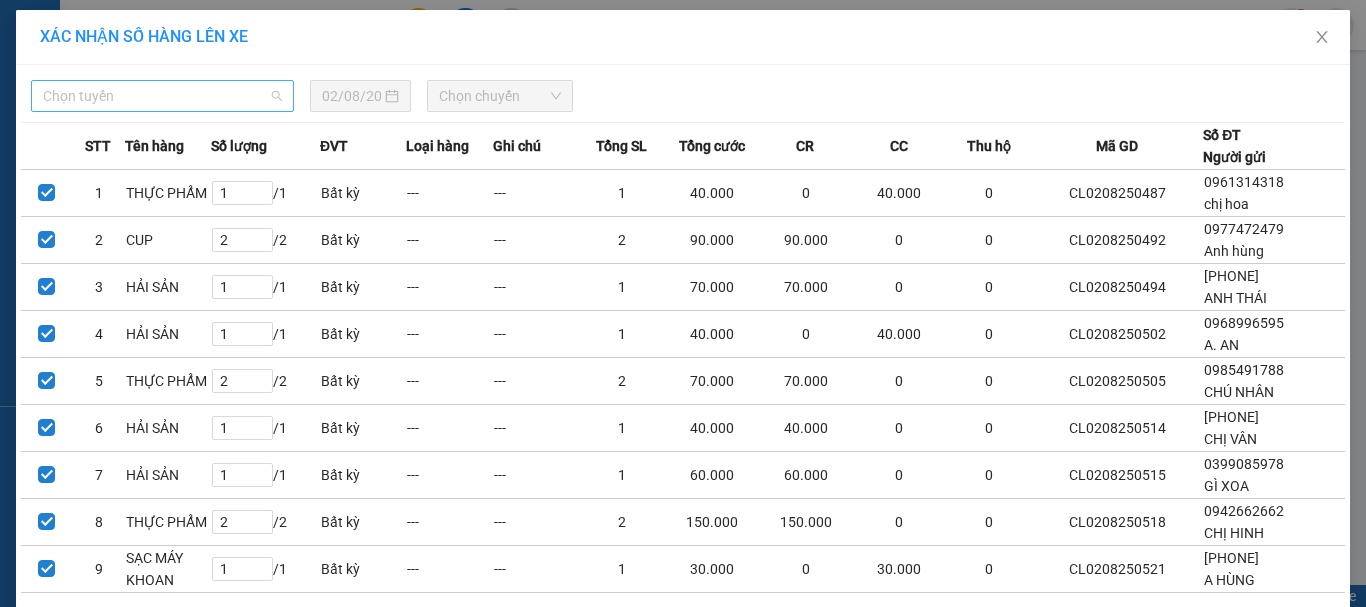 click on "Chọn tuyến" at bounding box center [162, 96] 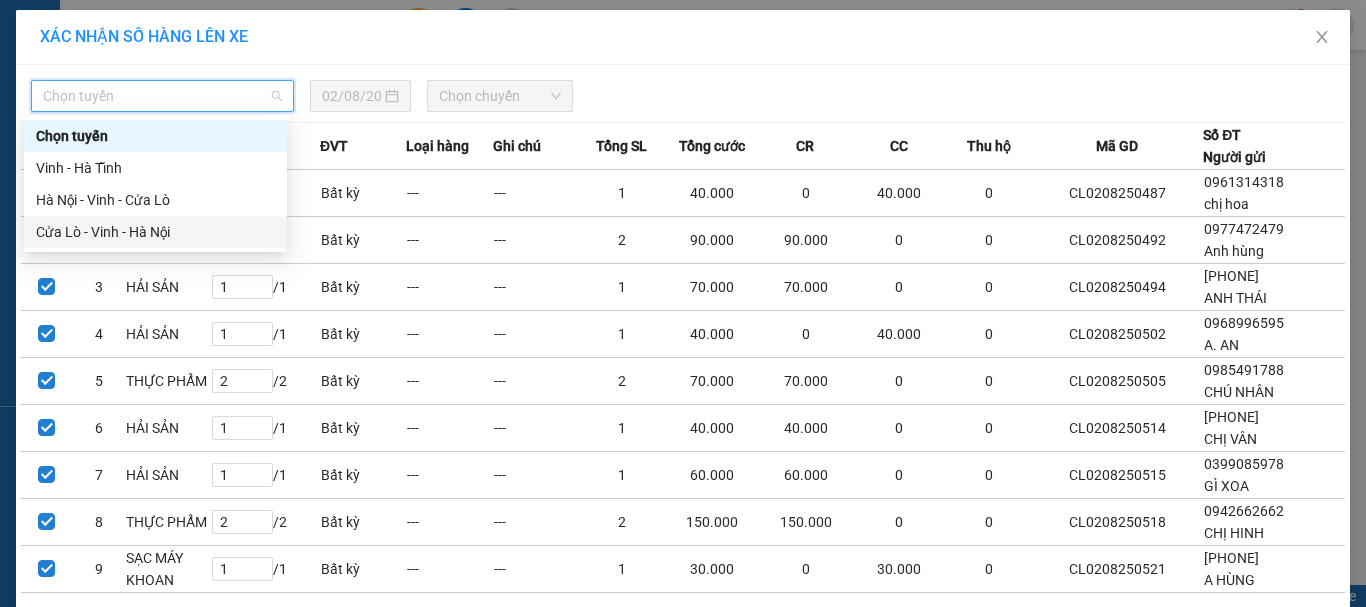 click on "Cửa Lò - Vinh - Hà Nội" at bounding box center (155, 232) 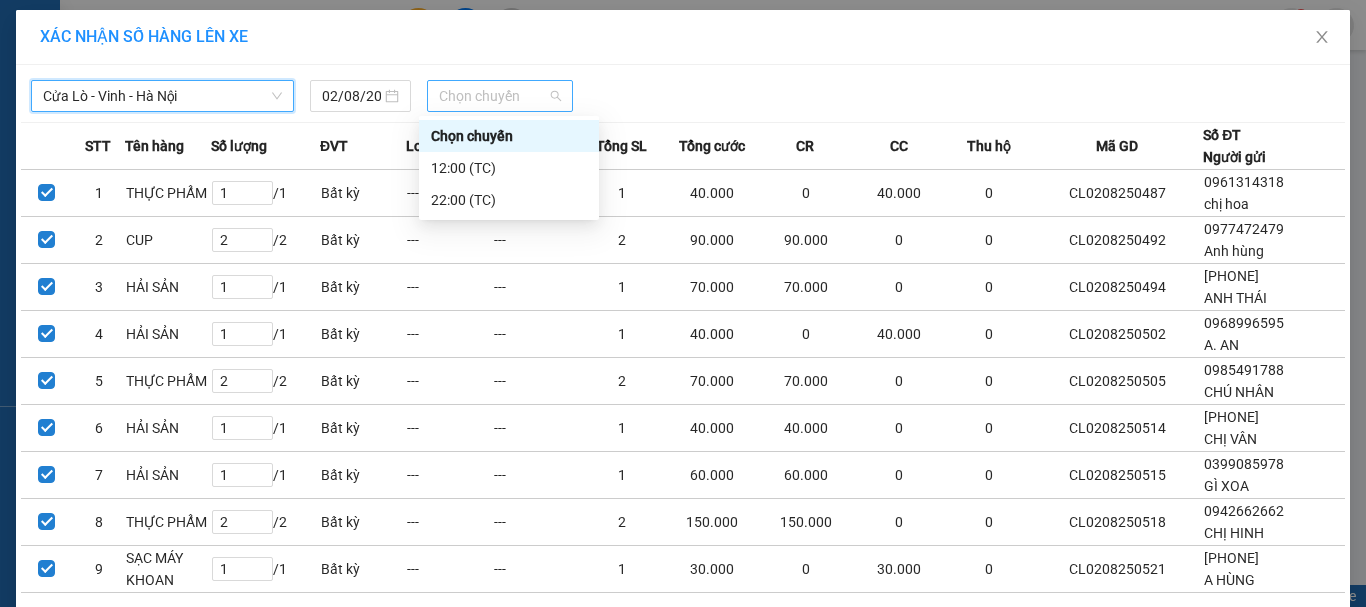 click on "Chọn chuyến" at bounding box center [500, 96] 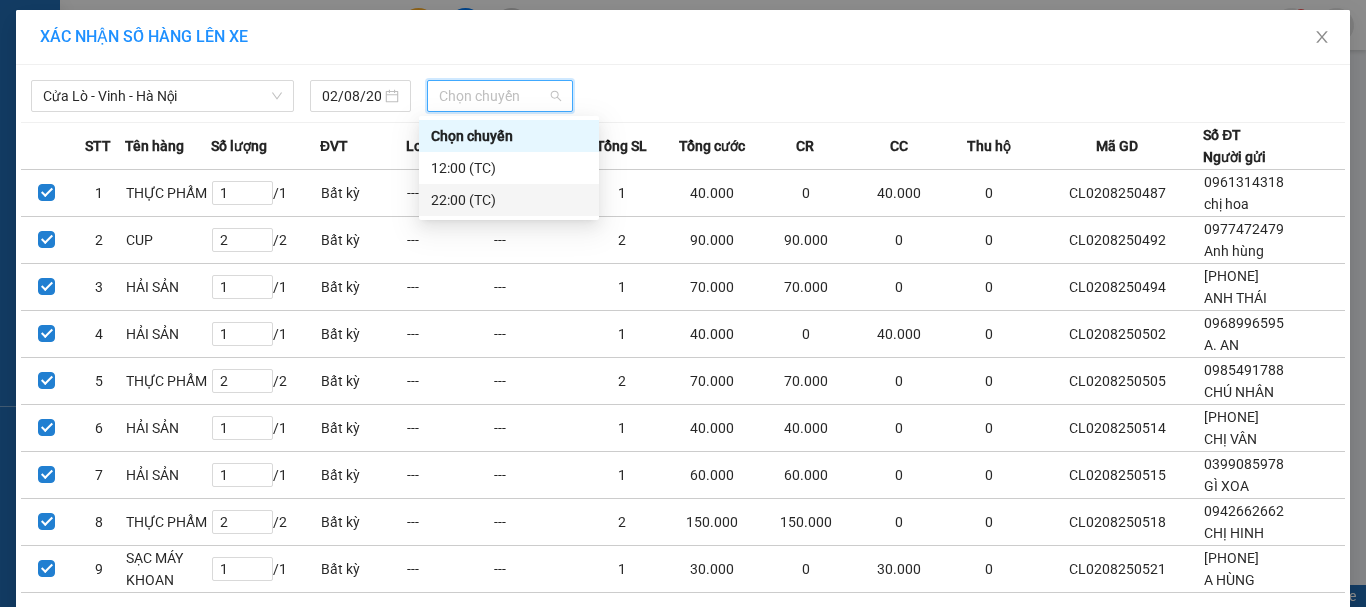 click on "22:00   (TC)" at bounding box center [509, 200] 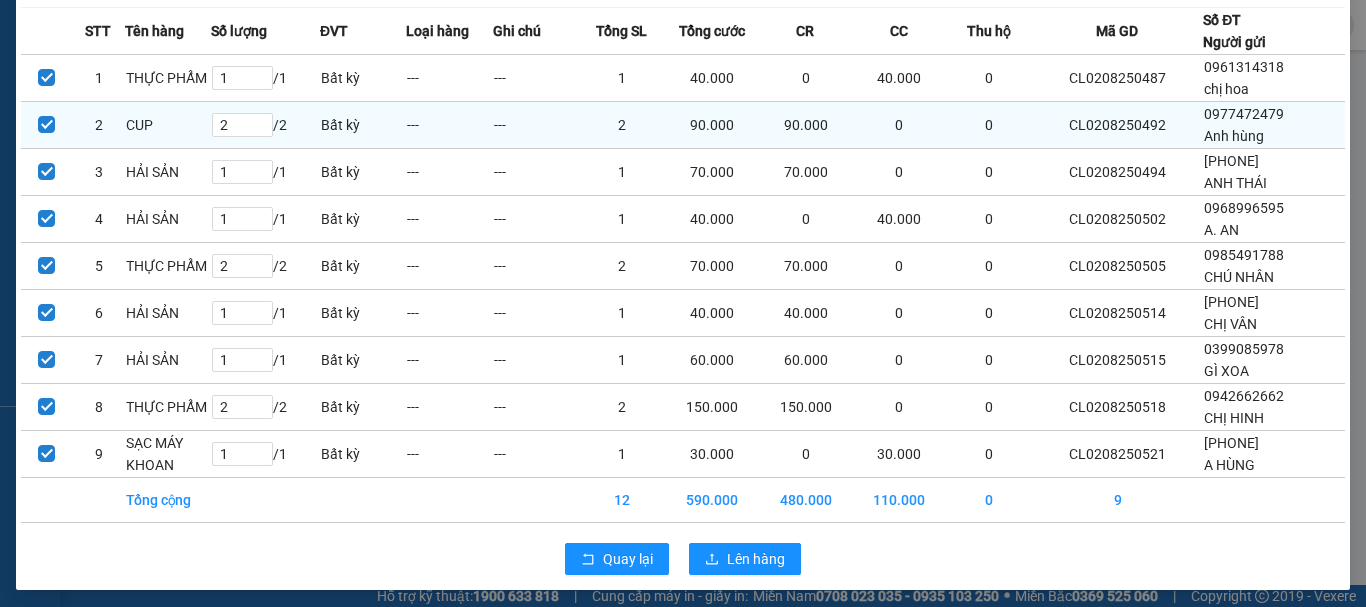scroll, scrollTop: 134, scrollLeft: 0, axis: vertical 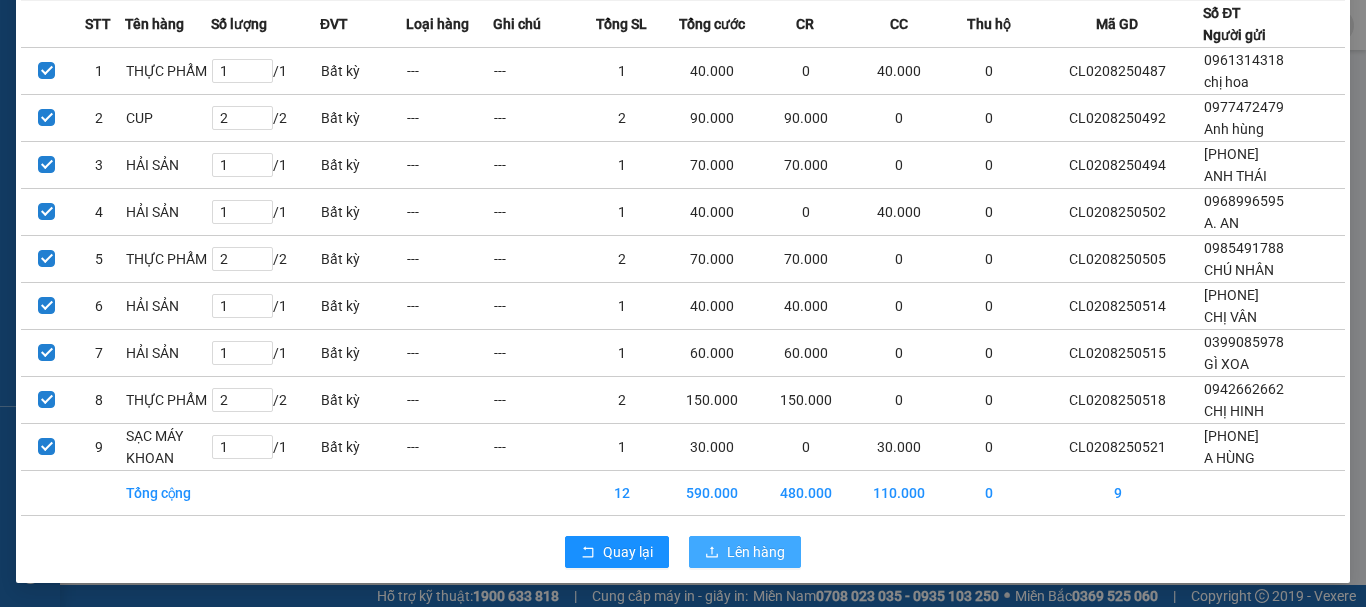 click on "Lên hàng" at bounding box center [756, 552] 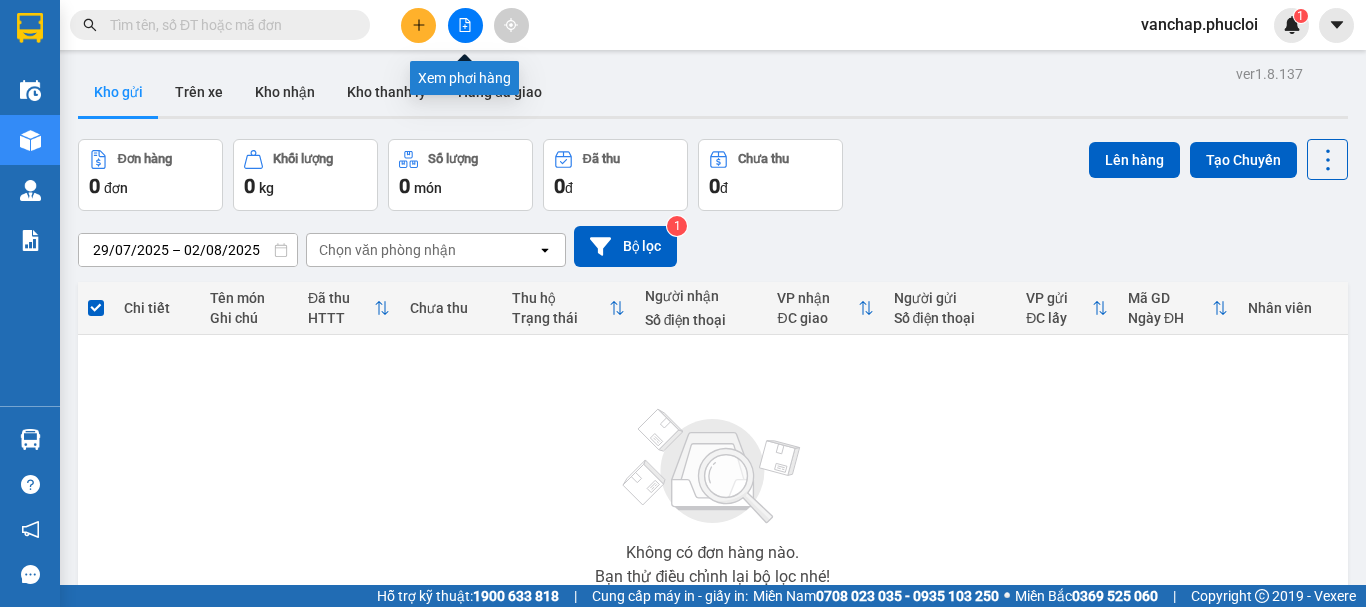 click at bounding box center [465, 25] 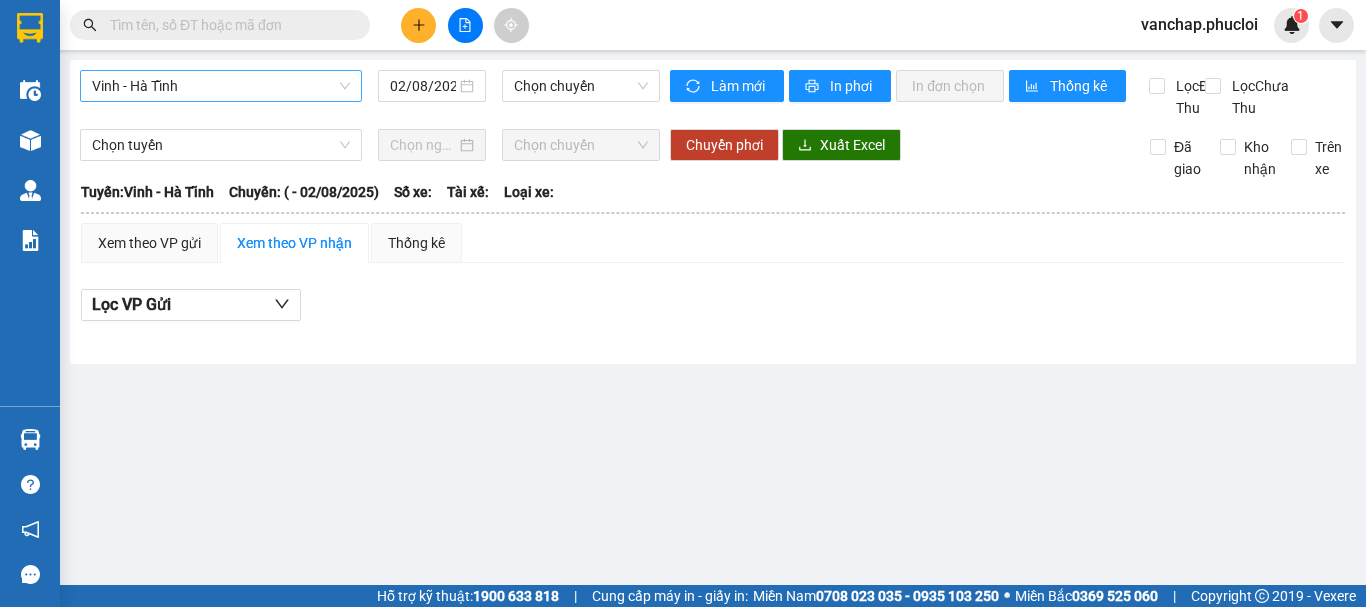 click on "Vinh - Hà Tĩnh" at bounding box center [221, 86] 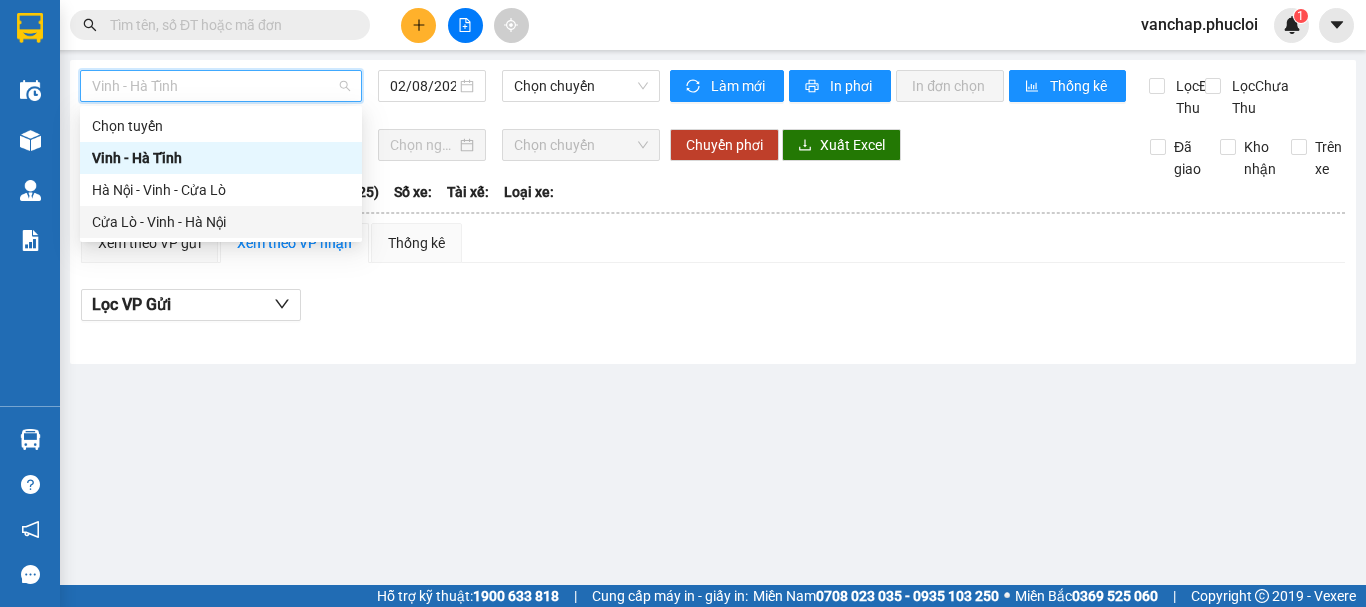 click on "Cửa Lò - Vinh - Hà Nội" at bounding box center (221, 222) 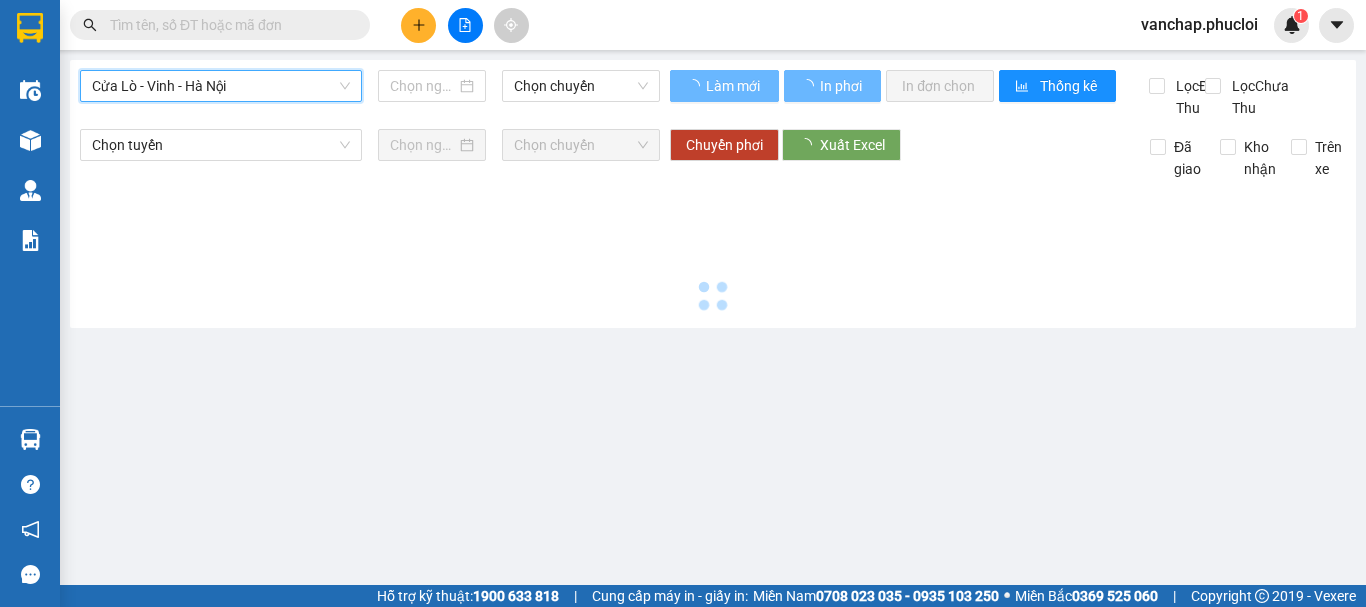 type on "02/08/2025" 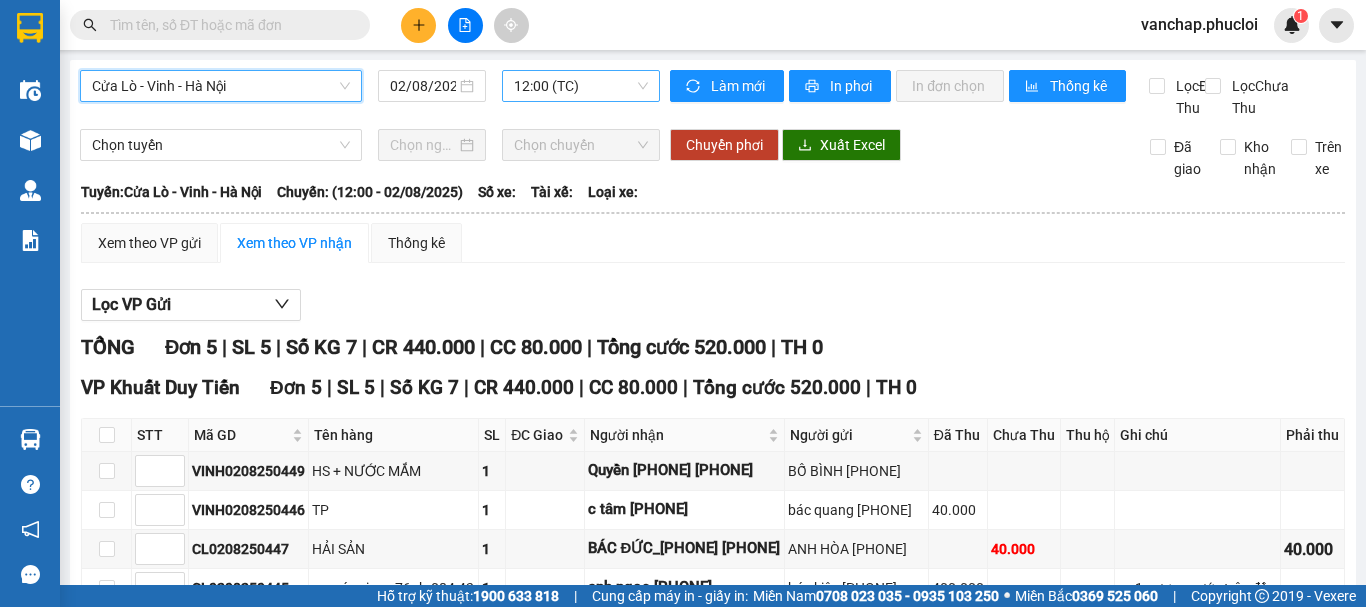 click on "12:00   (TC)" at bounding box center (581, 86) 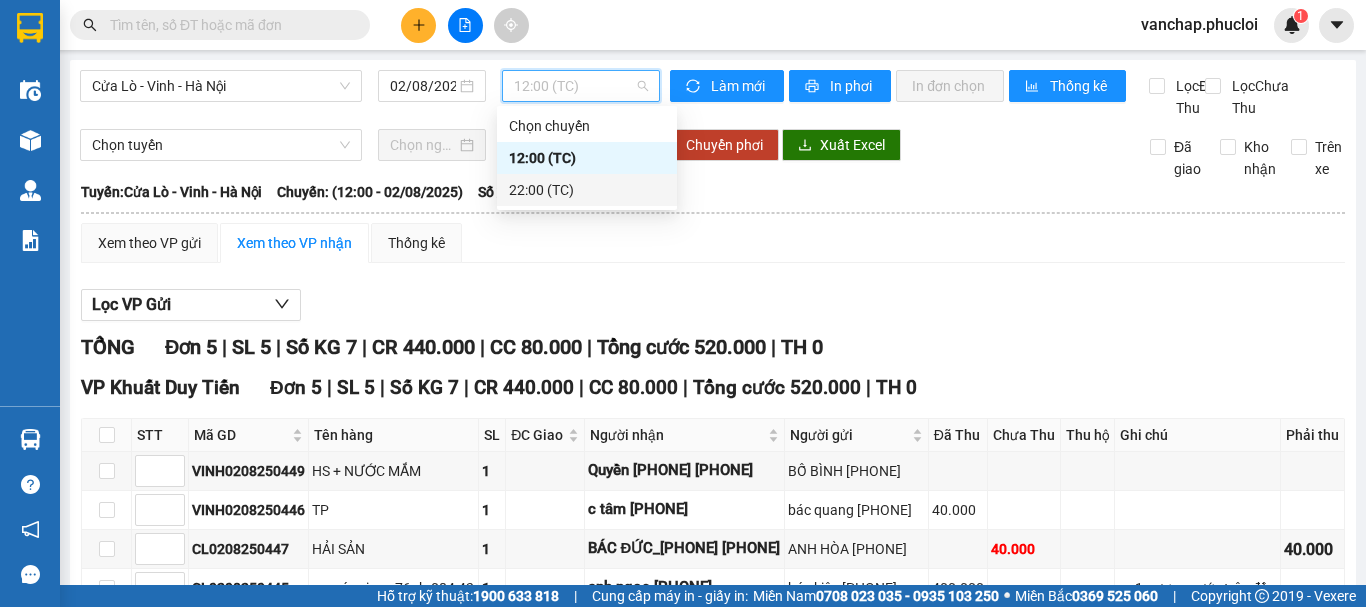 click on "22:00   (TC)" at bounding box center (587, 190) 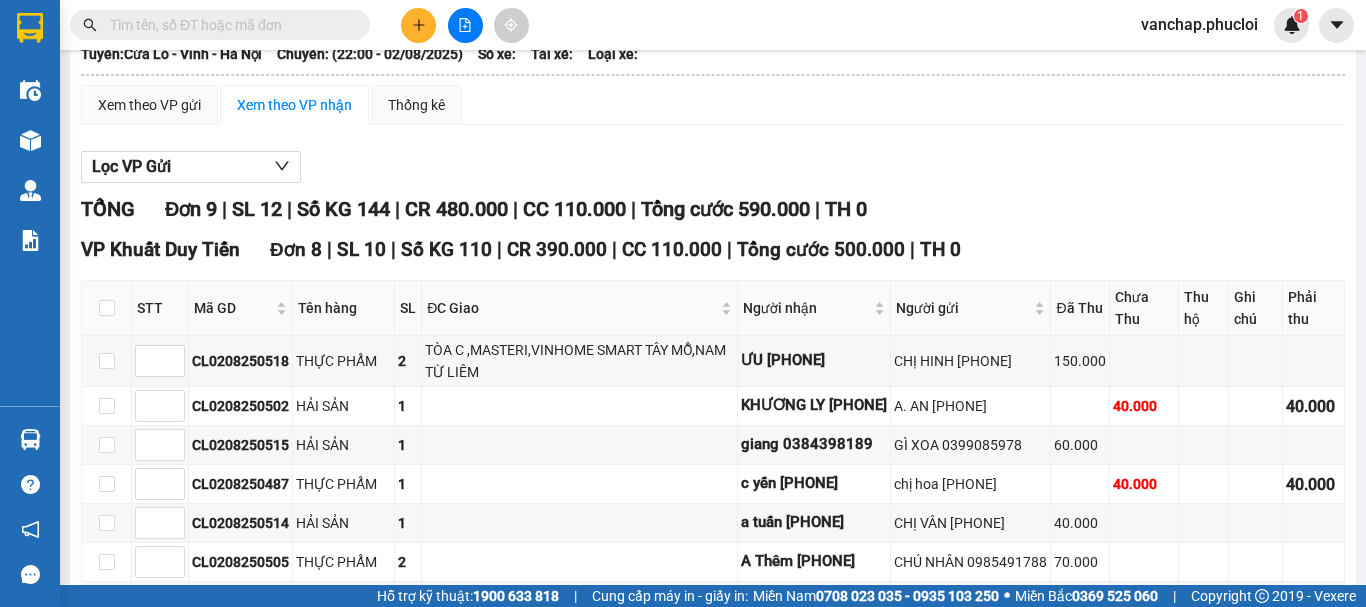 scroll, scrollTop: 0, scrollLeft: 0, axis: both 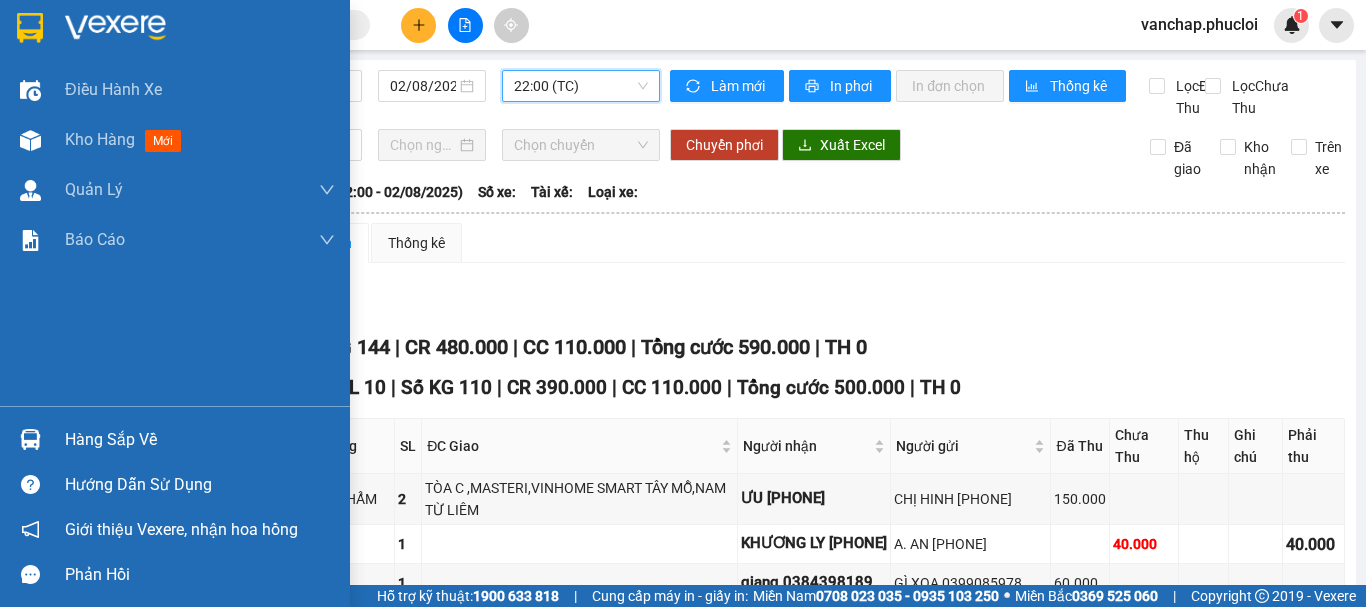 click at bounding box center (30, 28) 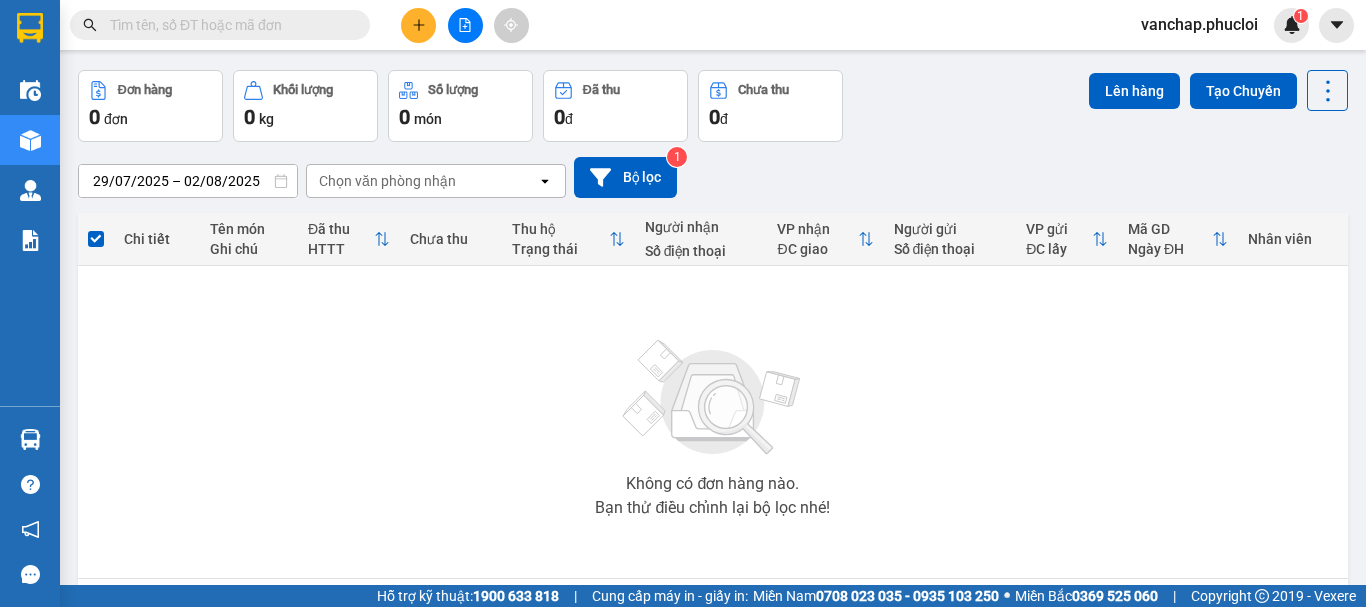 scroll, scrollTop: 145, scrollLeft: 0, axis: vertical 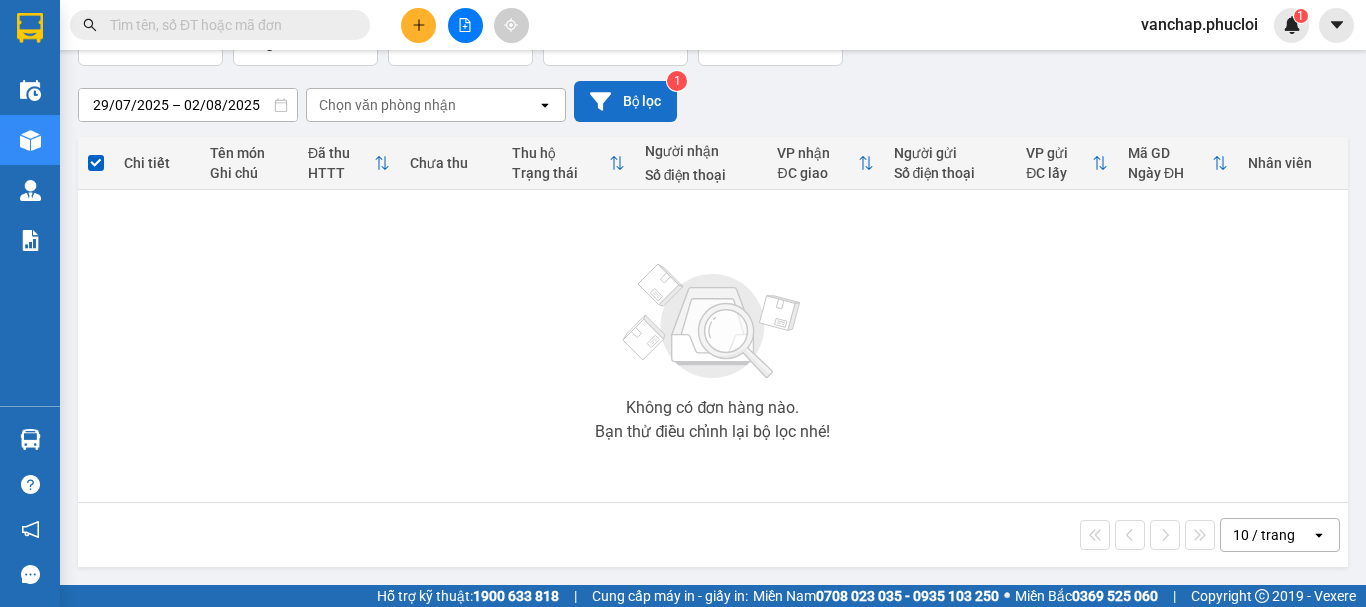 click on "Bộ lọc" at bounding box center [625, 101] 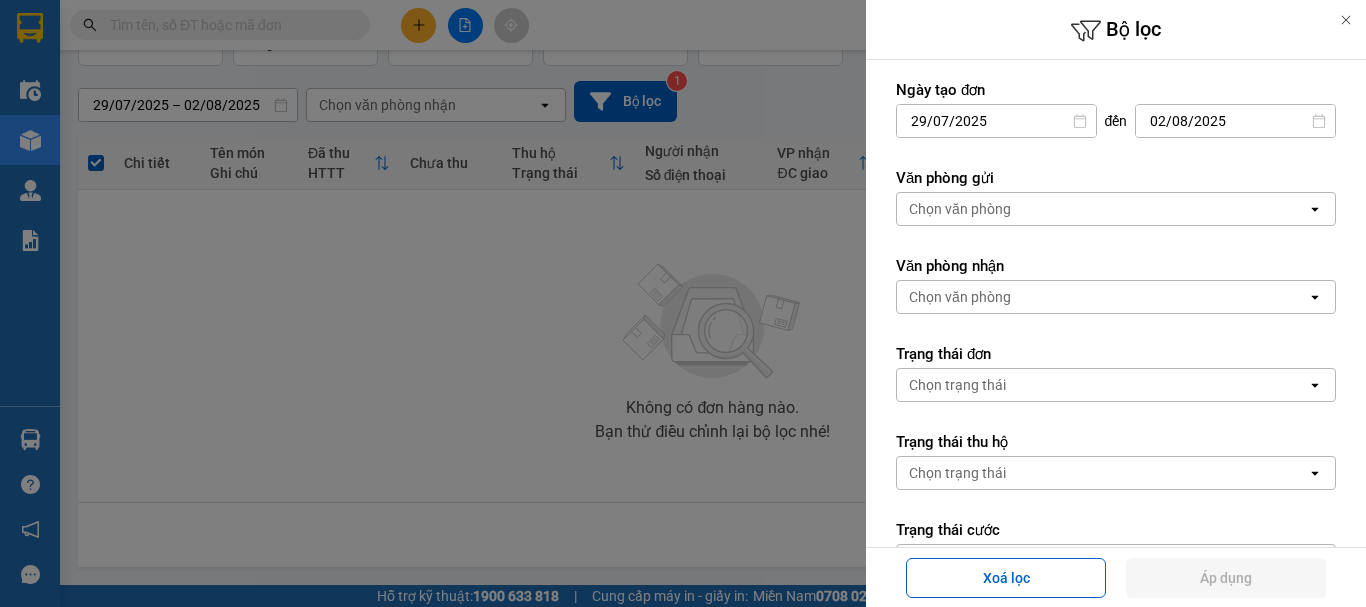 click on "Chọn văn phòng" at bounding box center [960, 209] 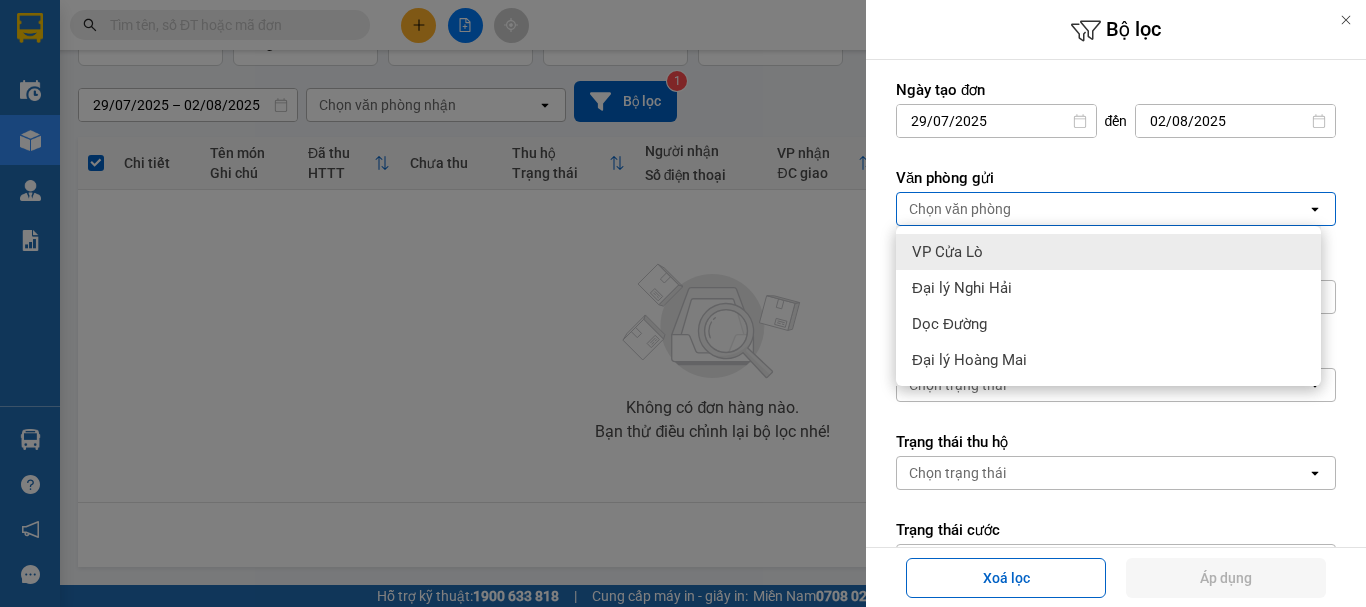 click on "VP Cửa Lò" at bounding box center [947, 252] 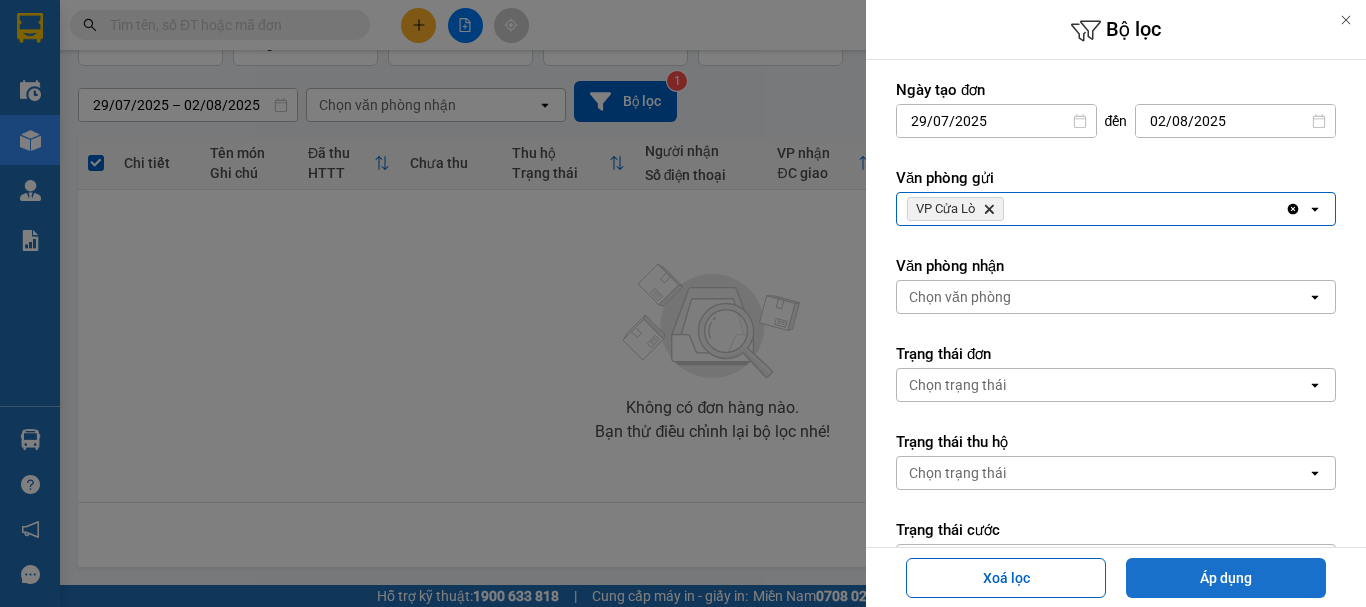 click on "Áp dụng" at bounding box center (1226, 578) 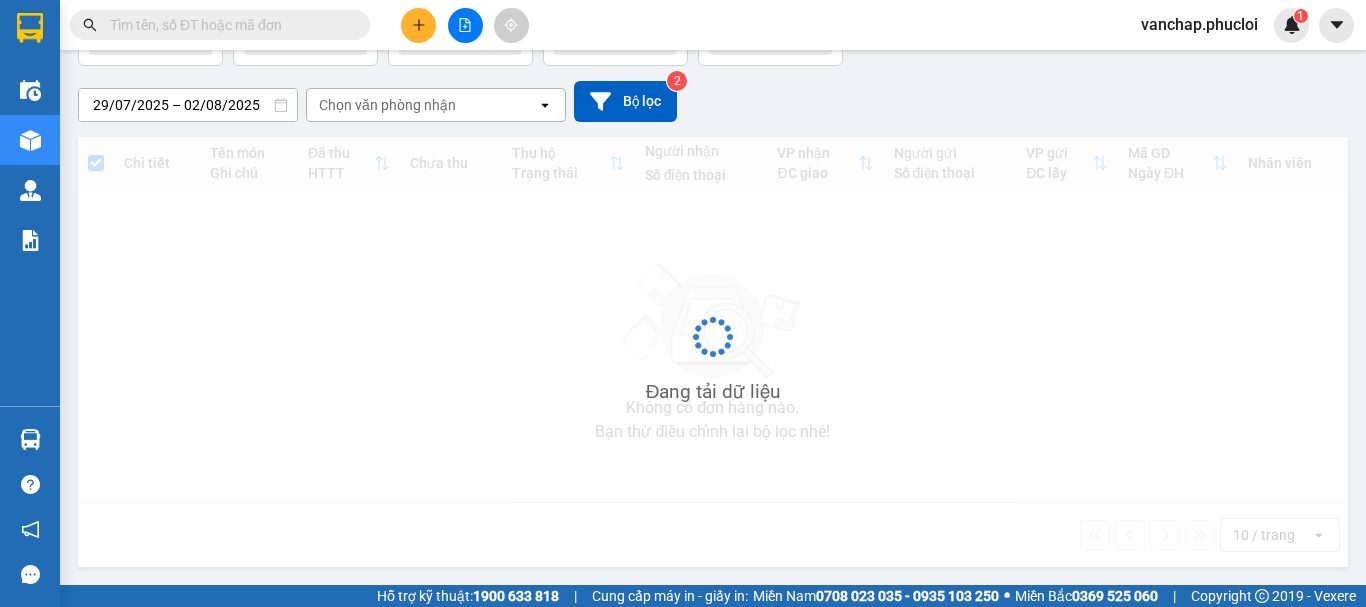 scroll, scrollTop: 142, scrollLeft: 0, axis: vertical 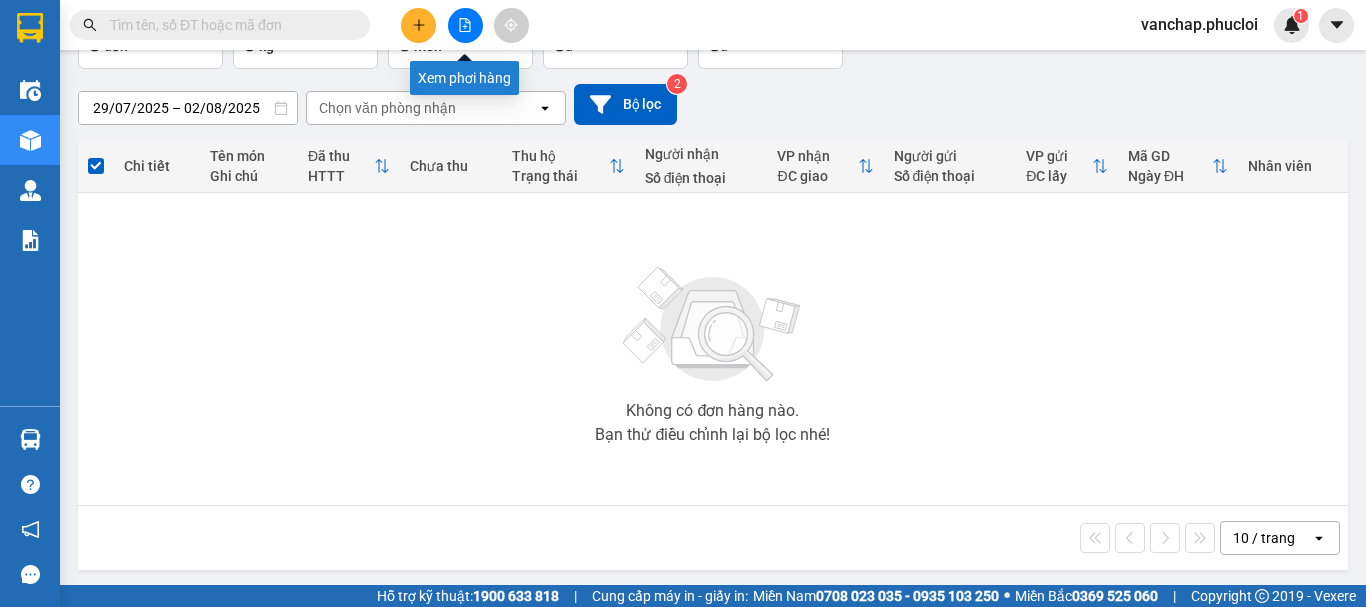 click 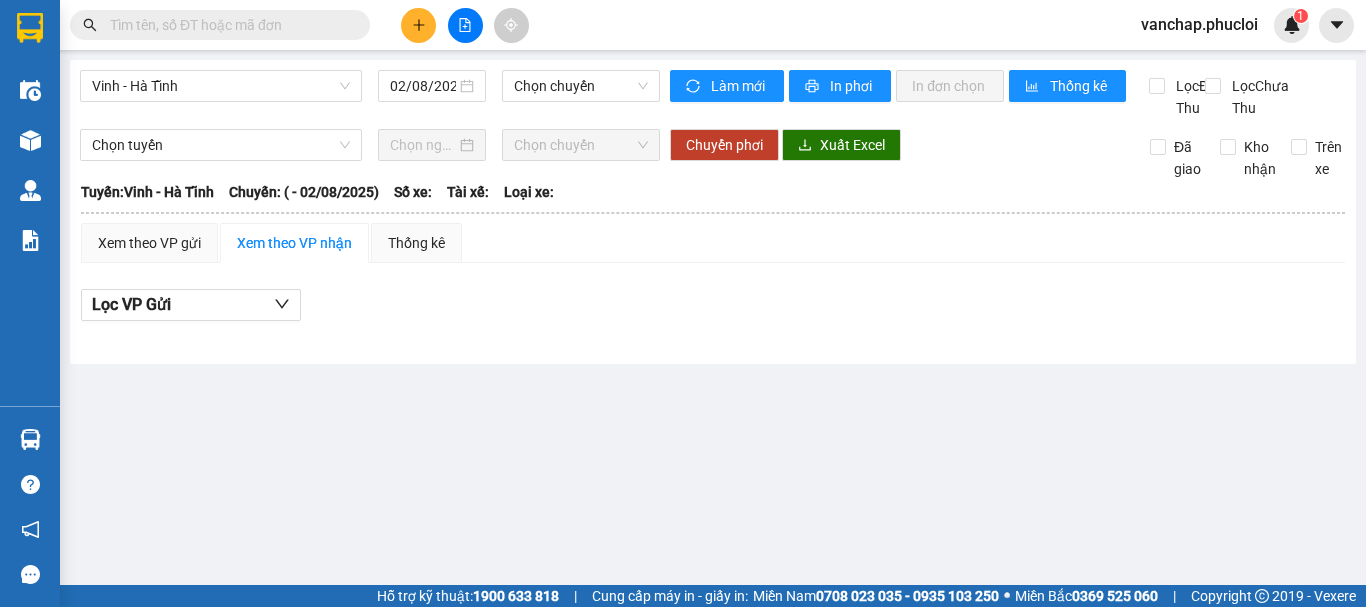 scroll, scrollTop: 0, scrollLeft: 0, axis: both 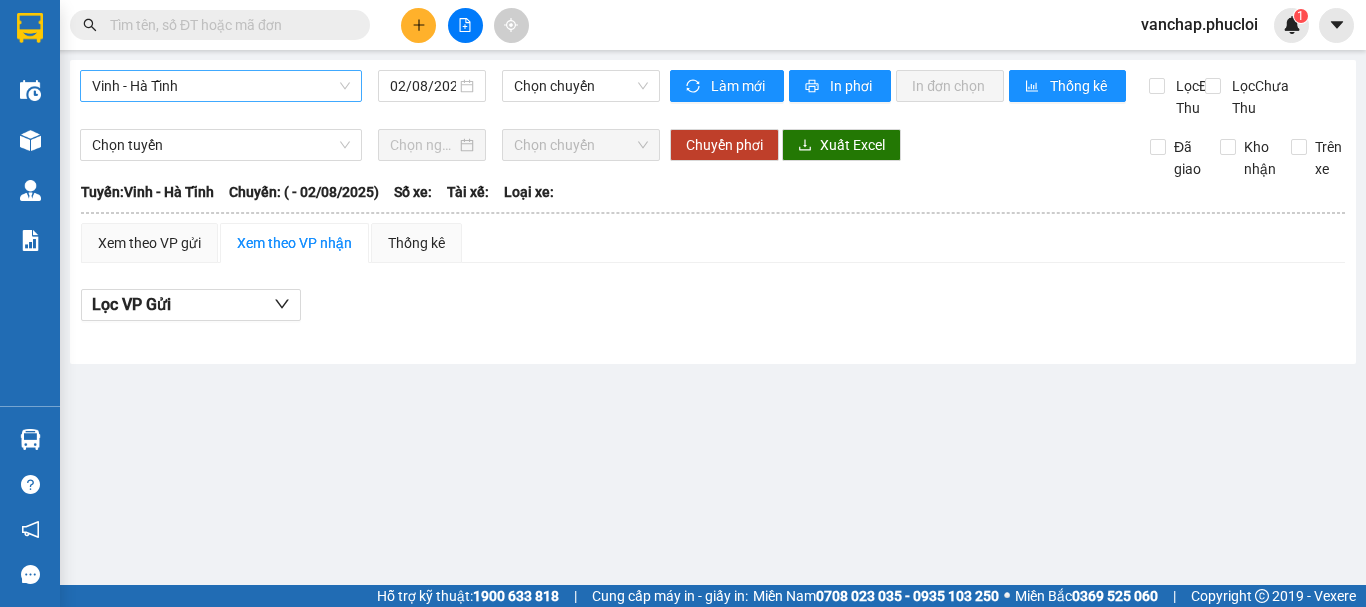 click on "Vinh - Hà Tĩnh" at bounding box center [221, 86] 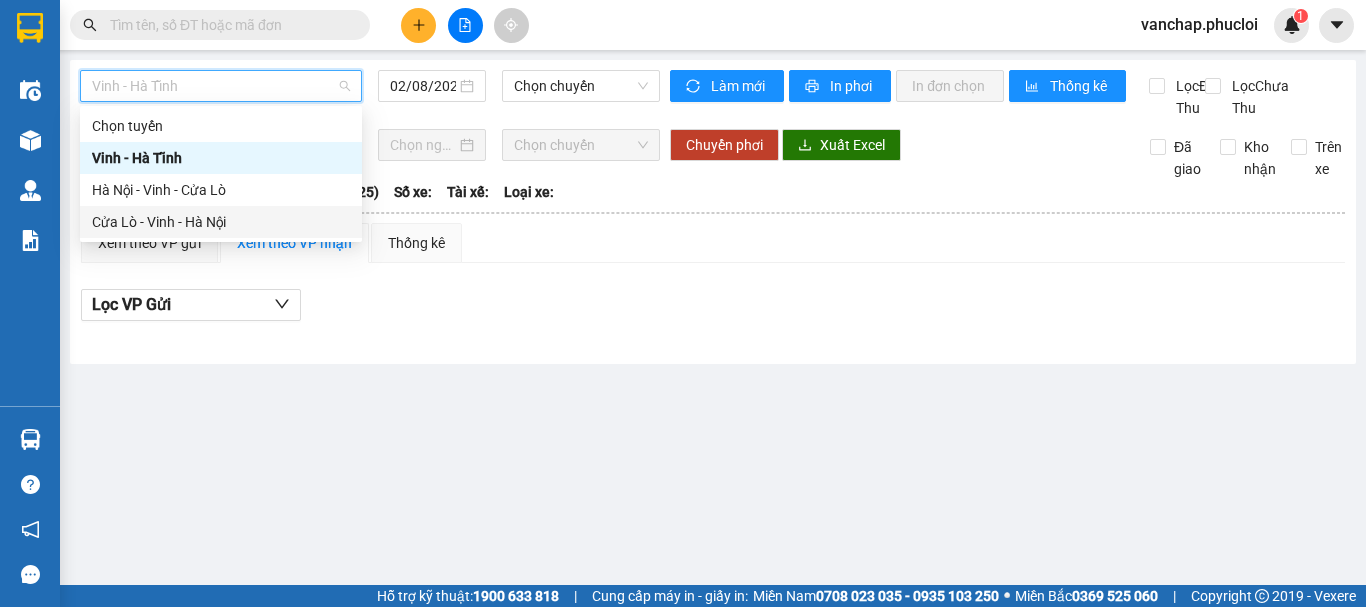 click on "Cửa Lò - Vinh - Hà Nội" at bounding box center (221, 222) 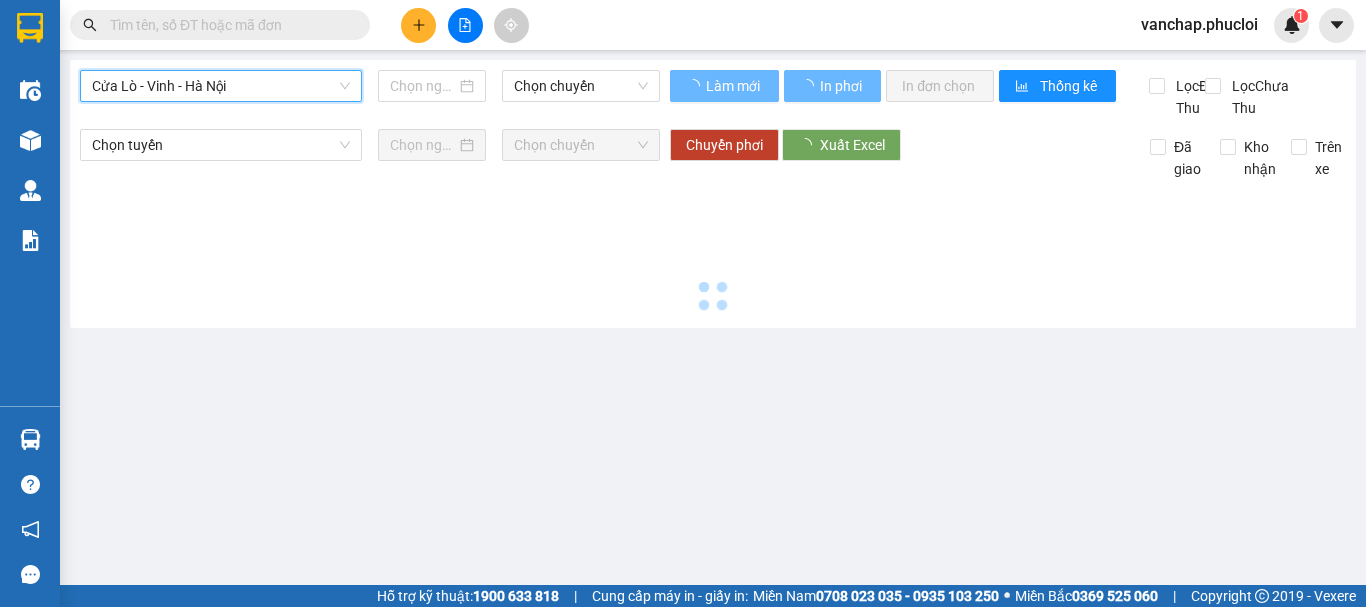 type on "02/08/2025" 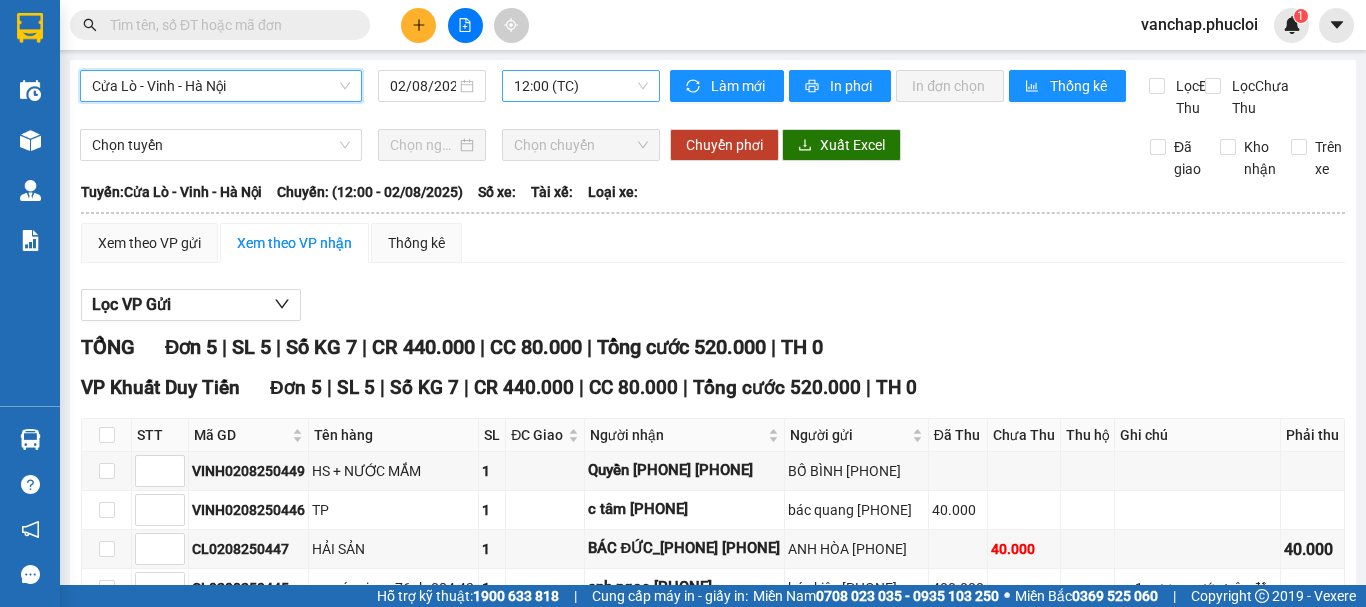 click on "12:00   (TC)" at bounding box center (581, 86) 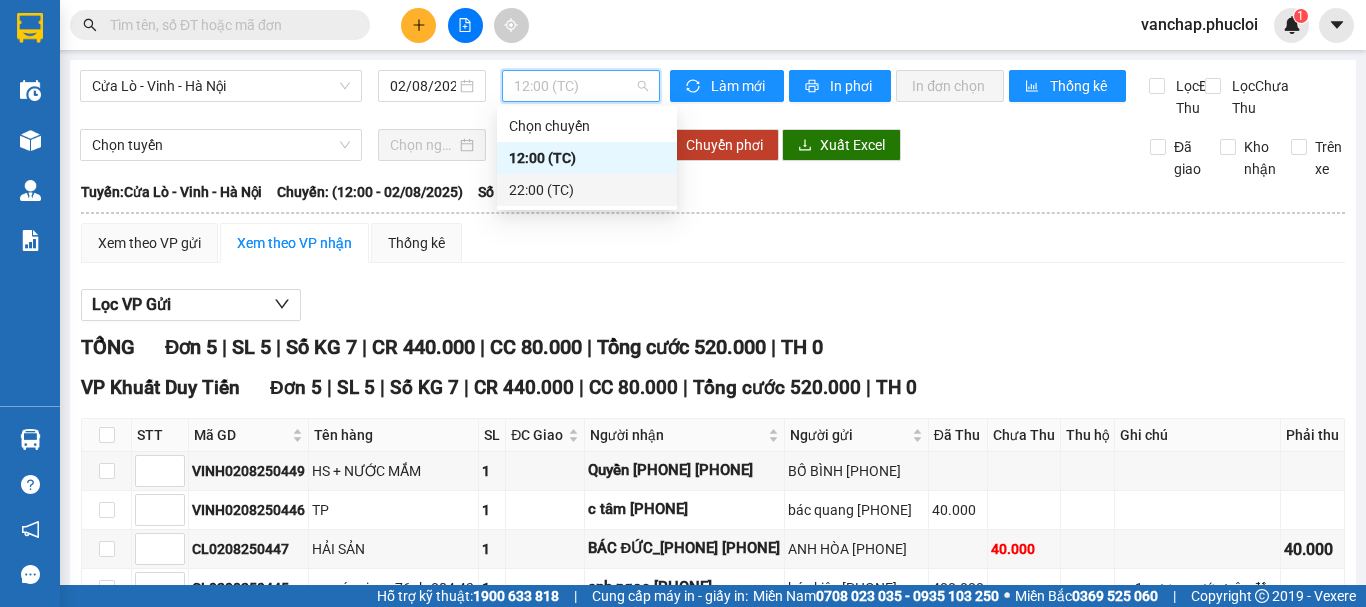 click on "22:00   (TC)" at bounding box center (587, 190) 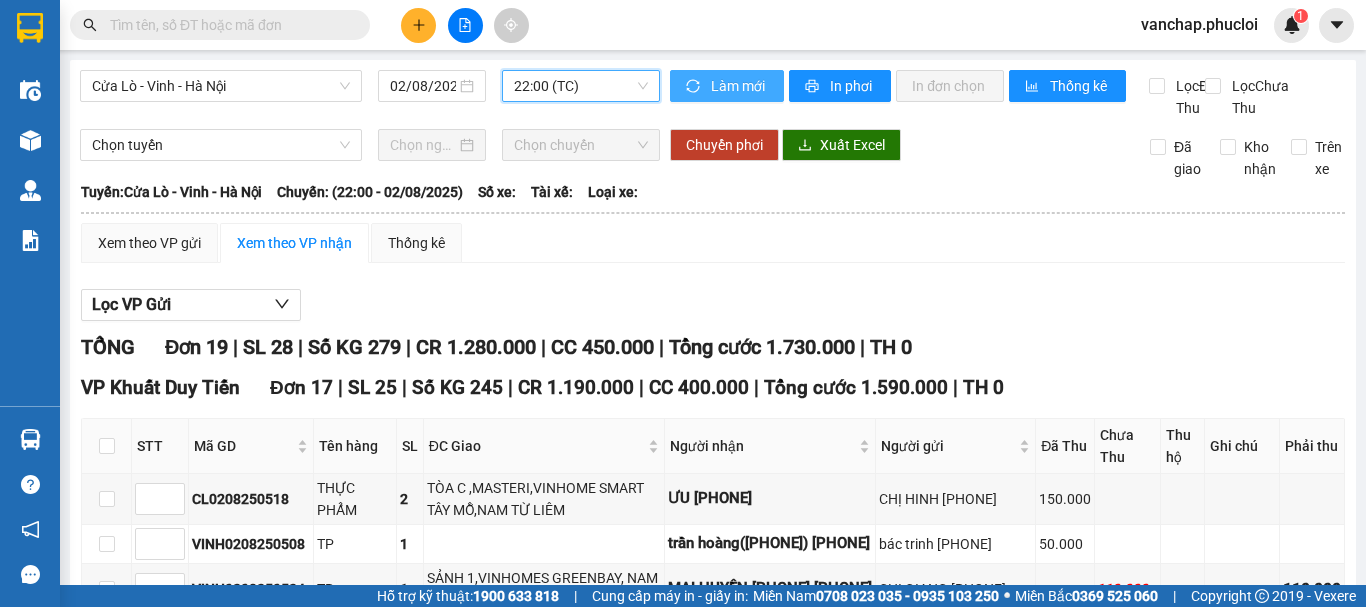click on "Làm mới" at bounding box center (727, 86) 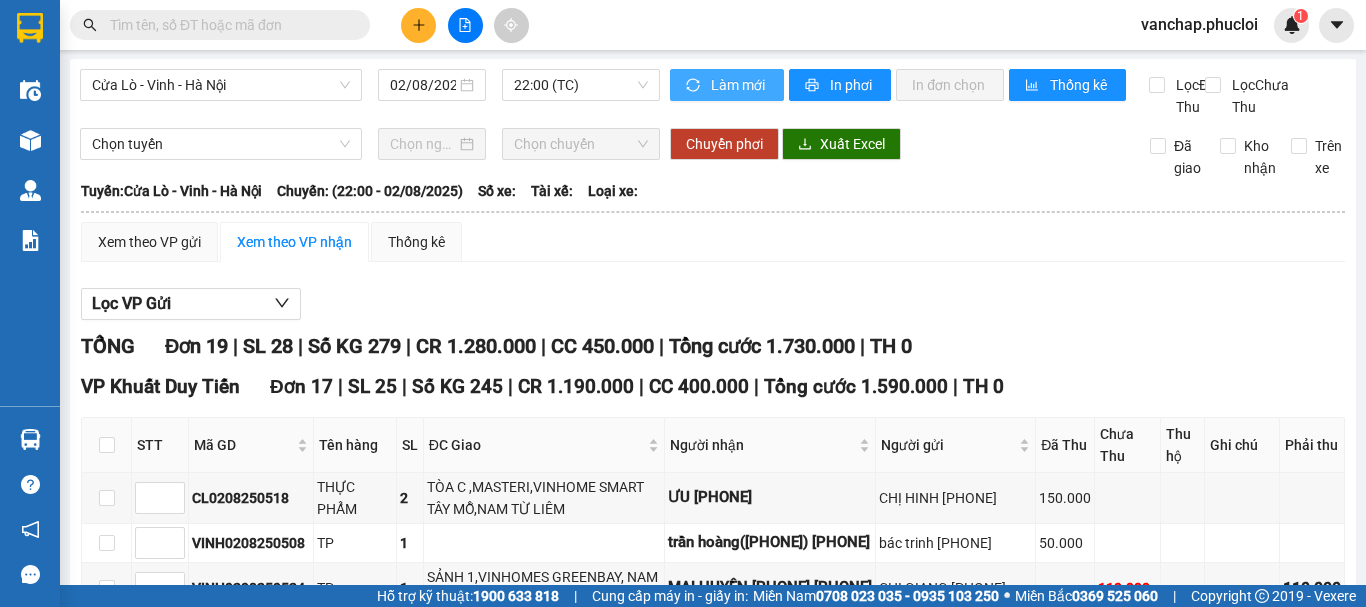 scroll, scrollTop: 0, scrollLeft: 0, axis: both 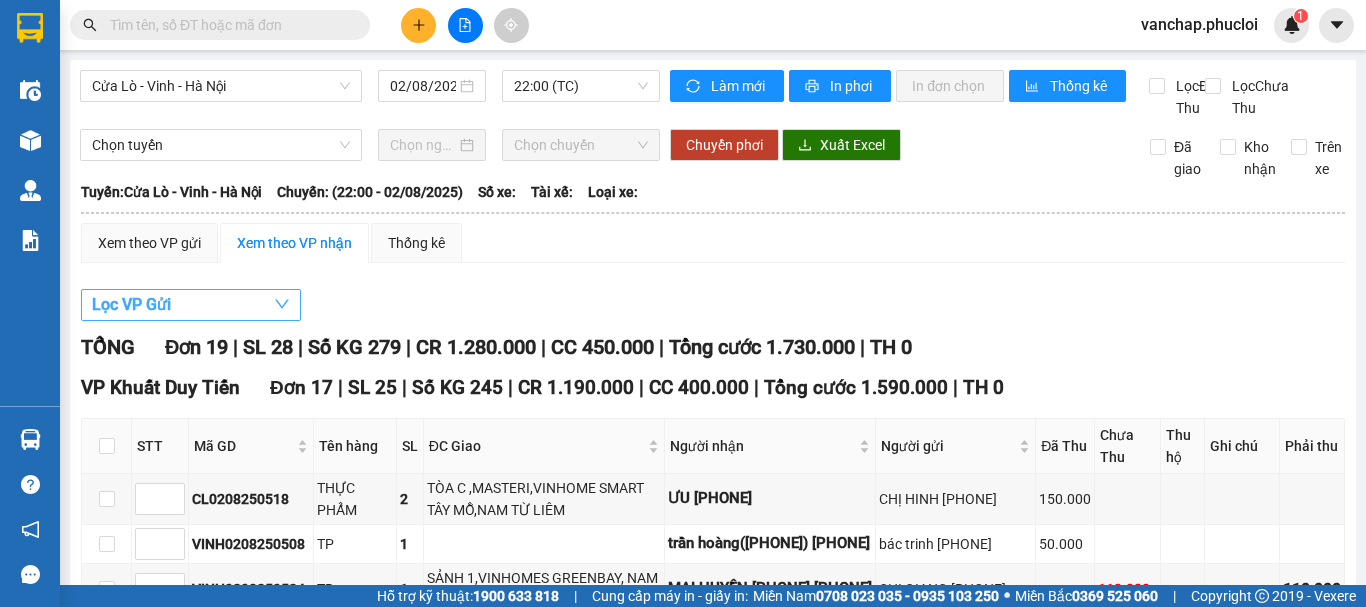 click on "Lọc VP Gửi" at bounding box center [131, 304] 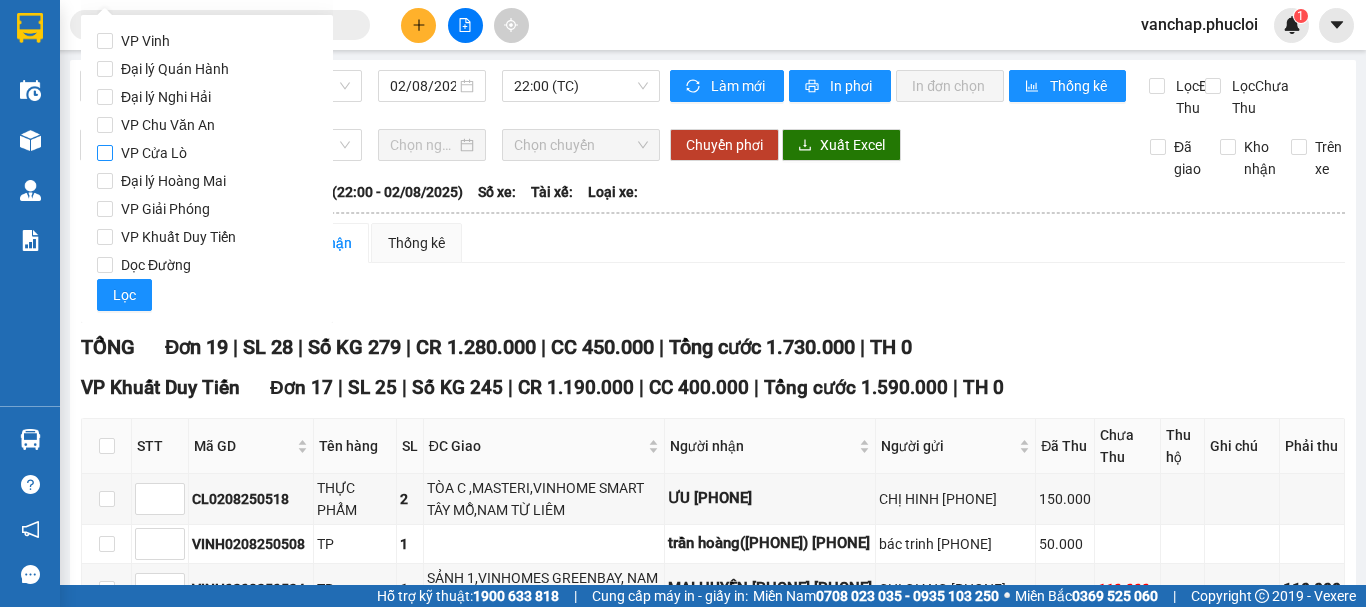 click on "VP Cửa Lò" at bounding box center [154, 153] 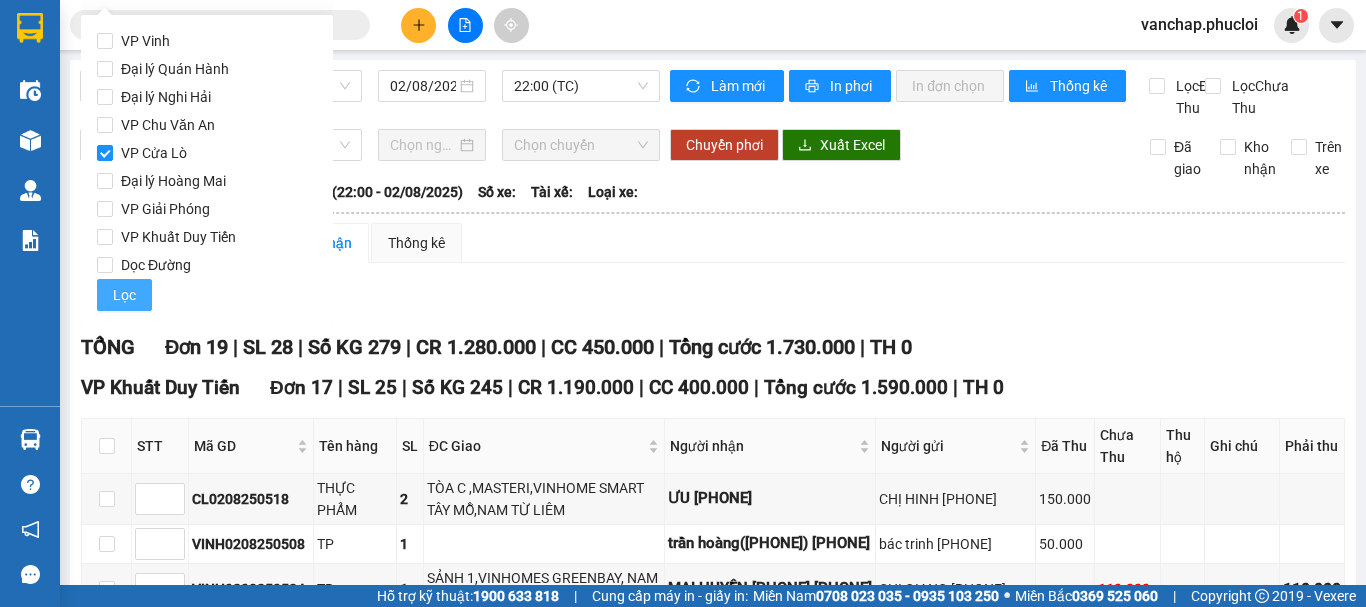 click on "Lọc" at bounding box center (124, 295) 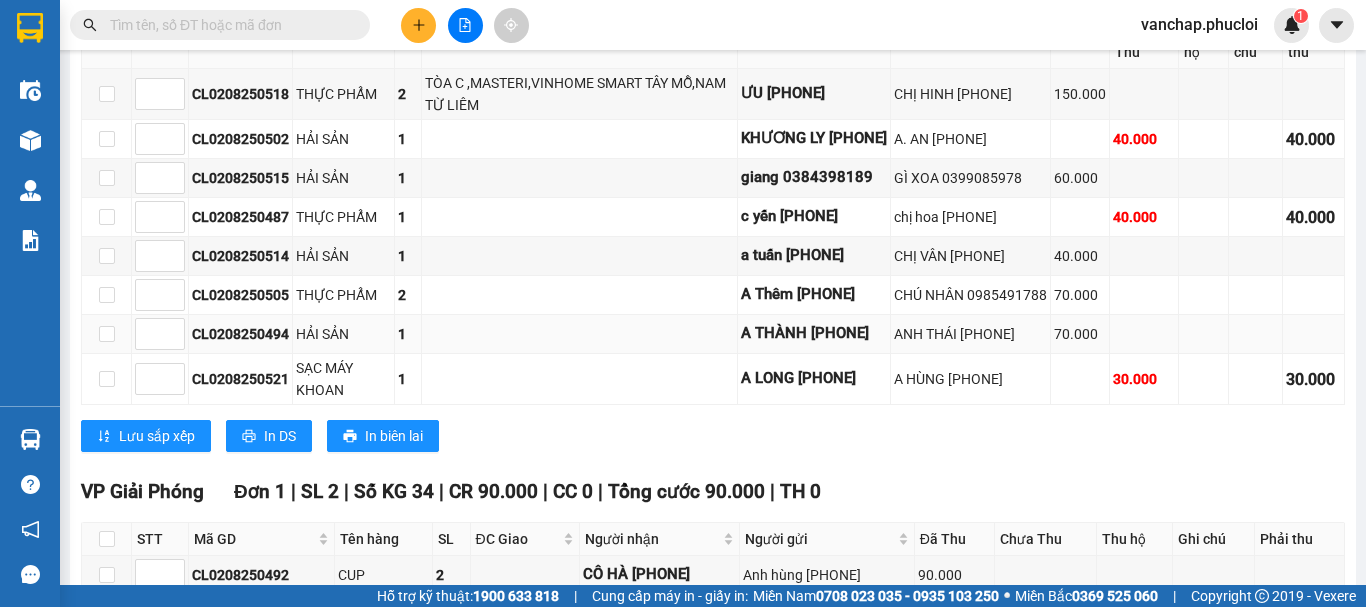 scroll, scrollTop: 382, scrollLeft: 0, axis: vertical 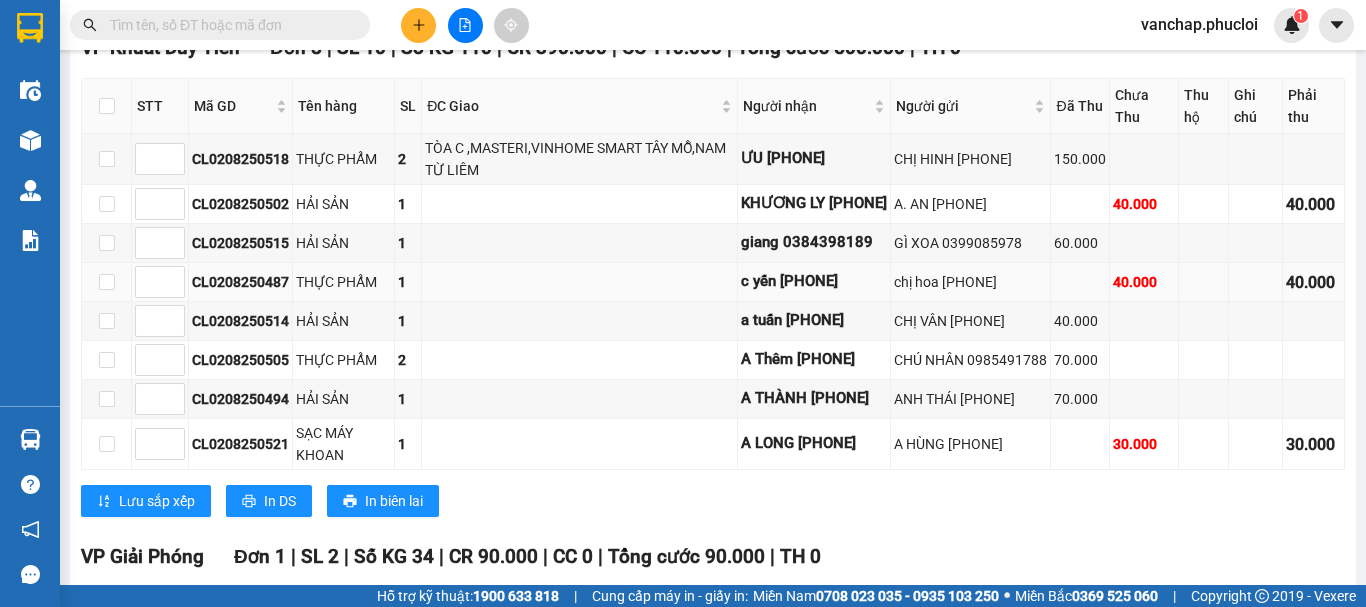 click on "chị  hoa 0961314318" at bounding box center [971, 282] 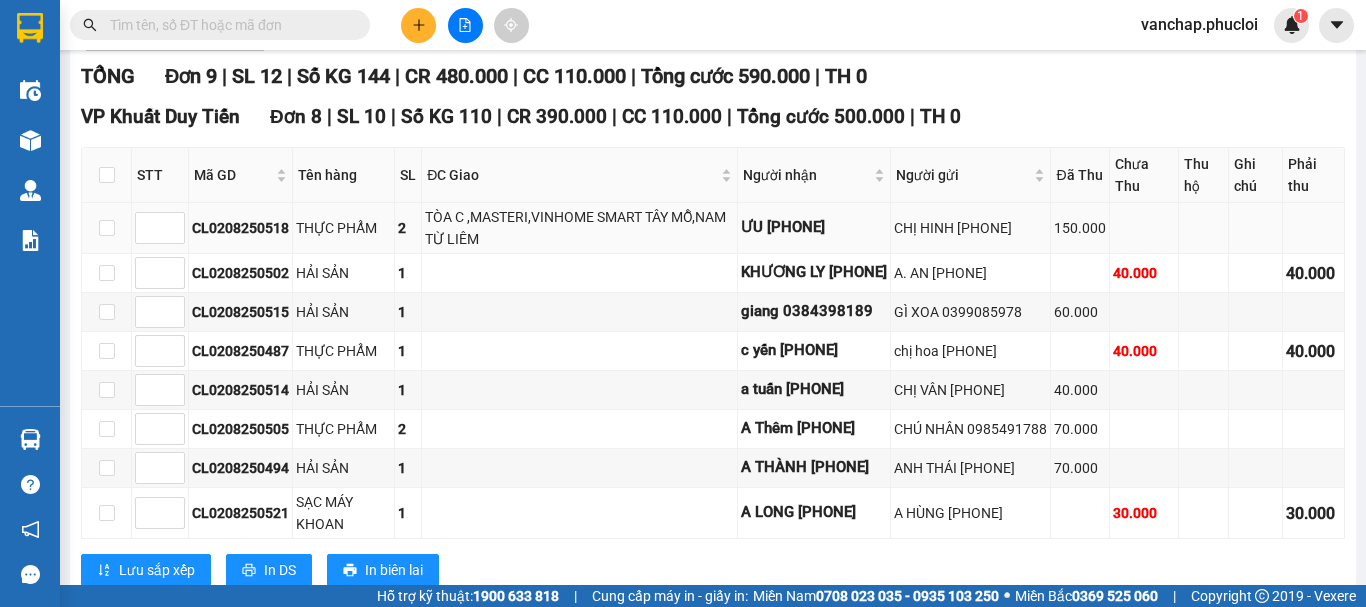 scroll, scrollTop: 282, scrollLeft: 0, axis: vertical 